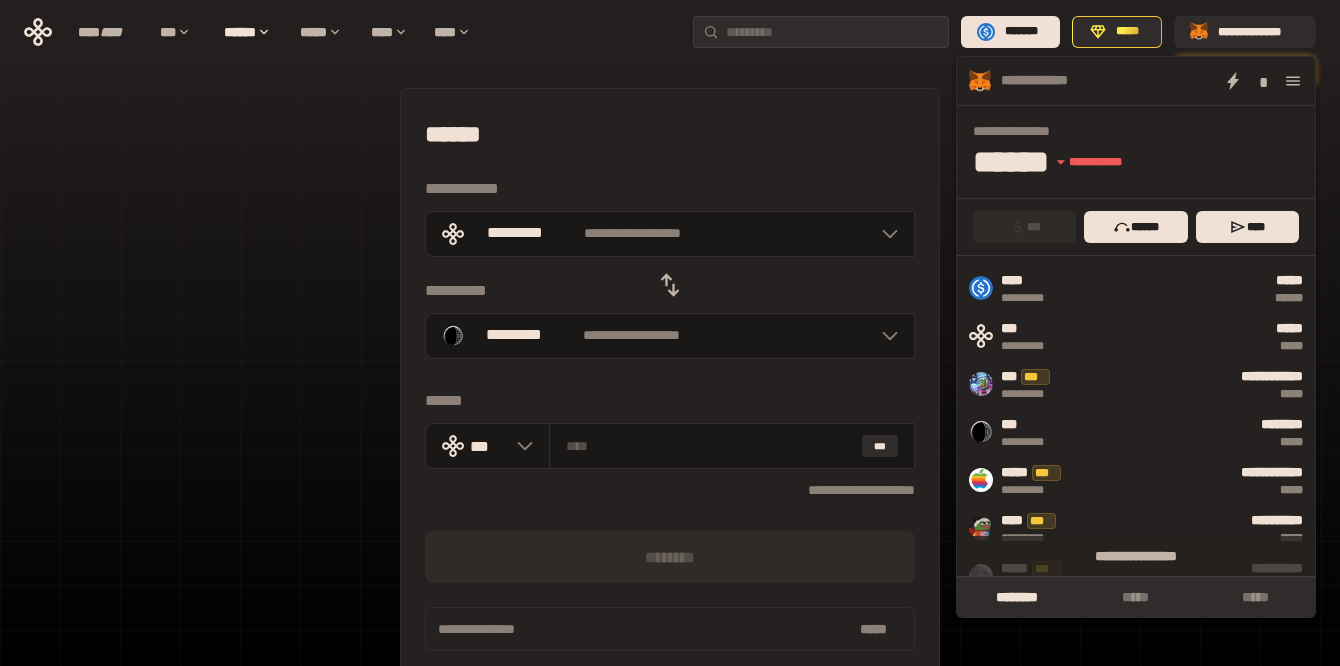 scroll, scrollTop: 0, scrollLeft: 0, axis: both 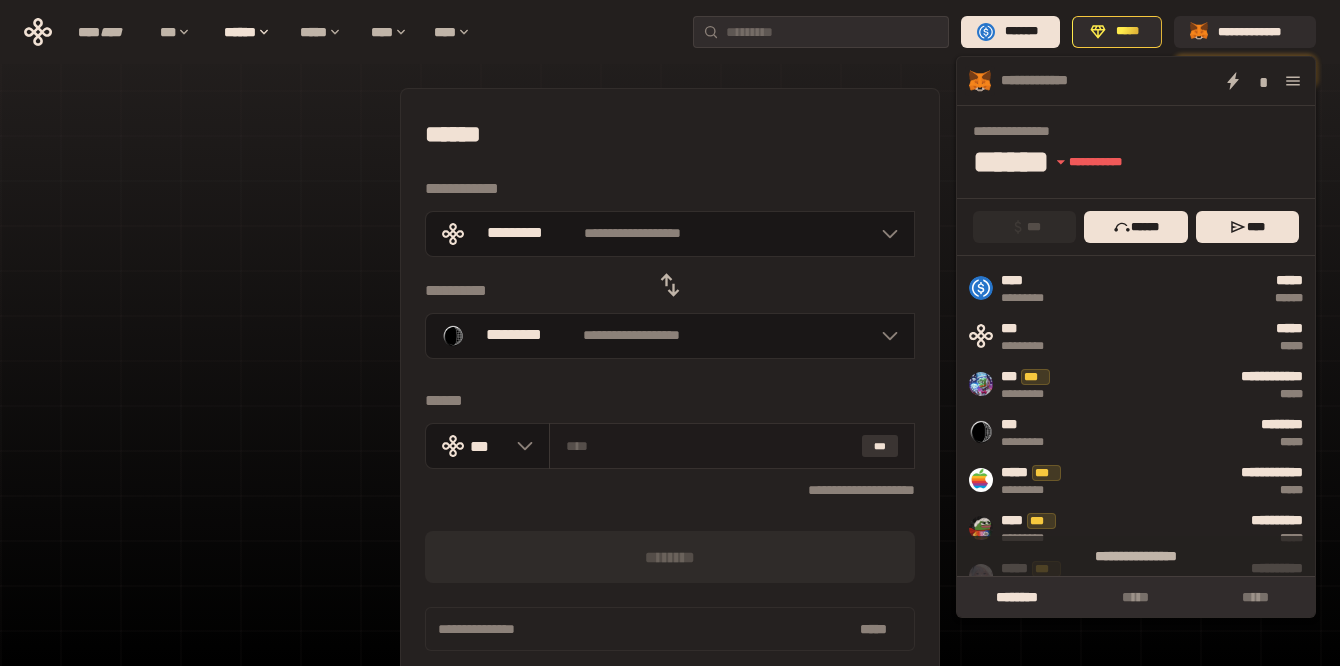 click on "***" at bounding box center (880, 446) 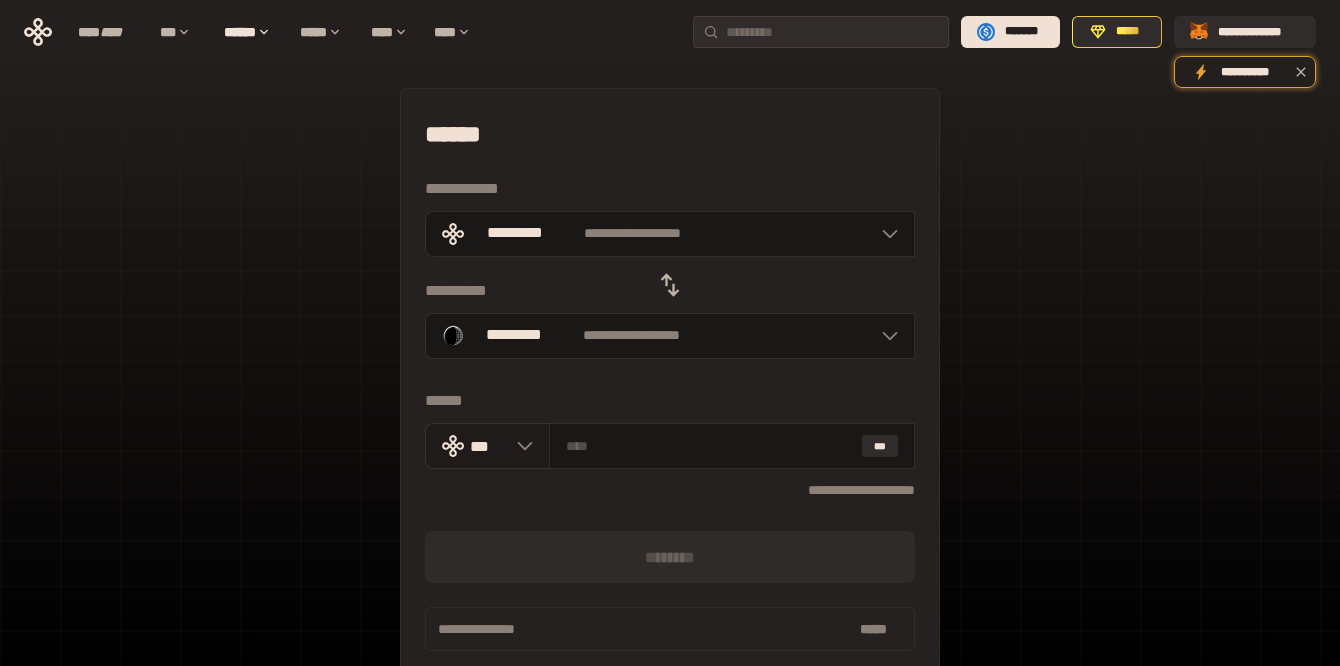 click 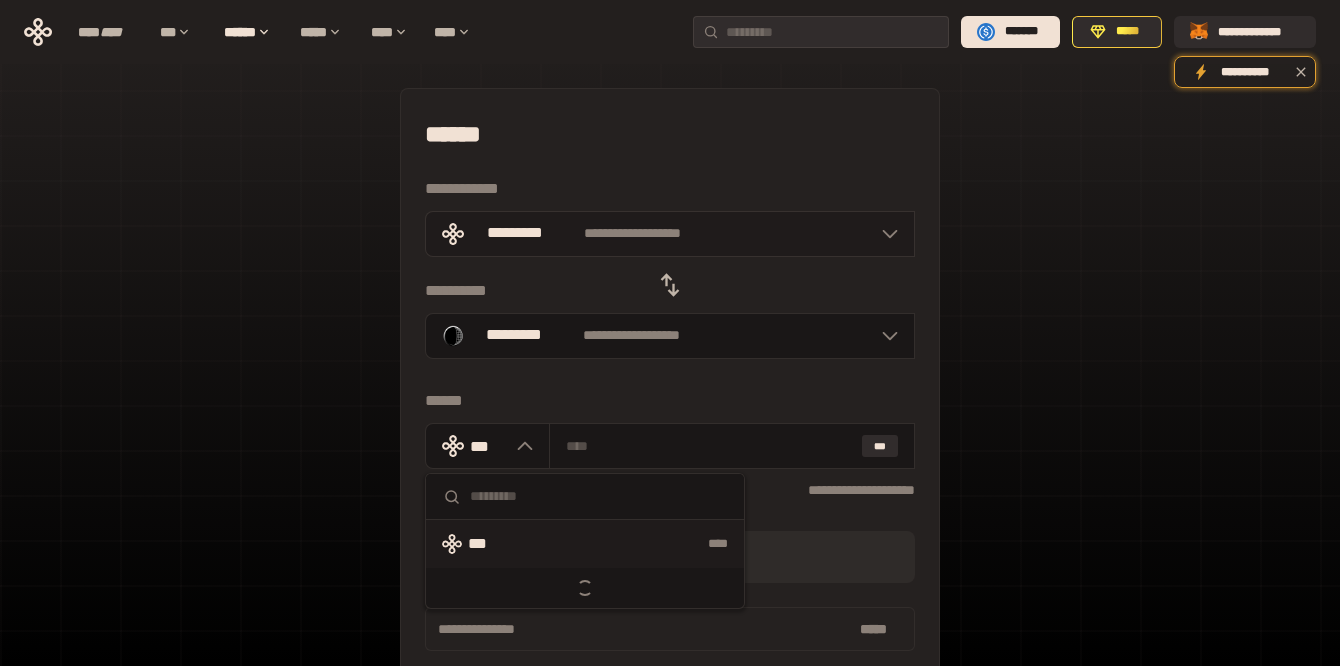 click on "**********" at bounding box center (633, 234) 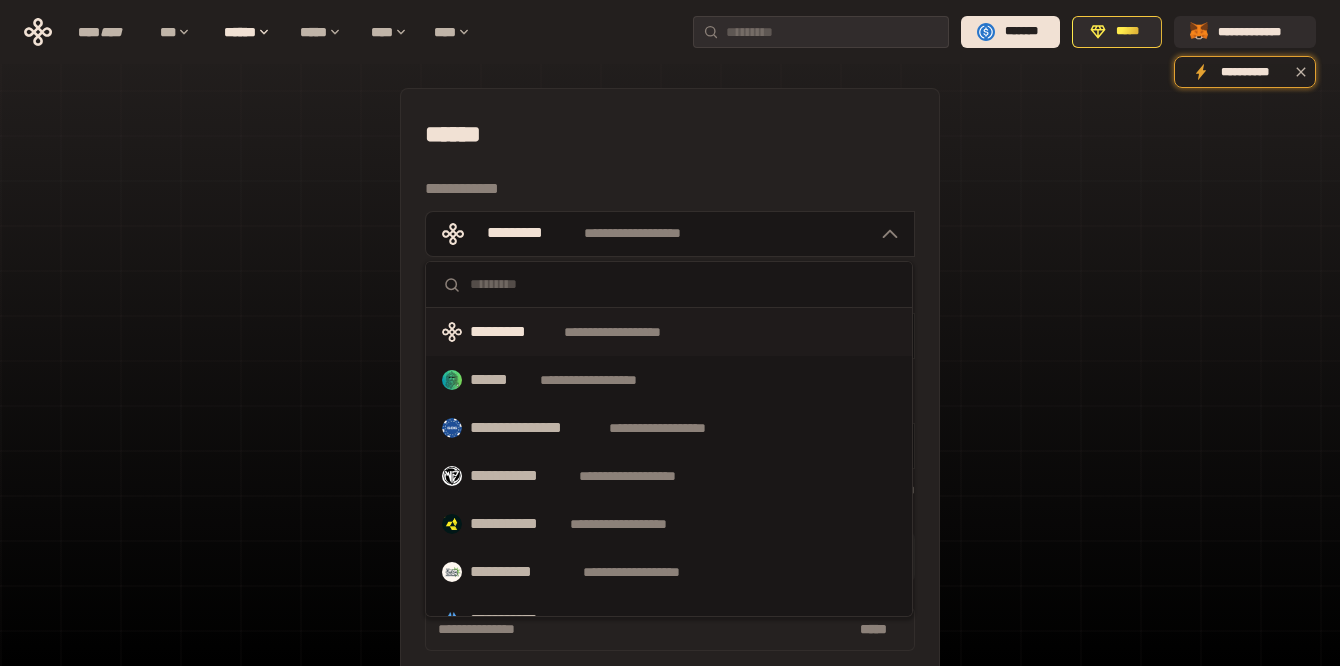 click on "**********" at bounding box center (631, 332) 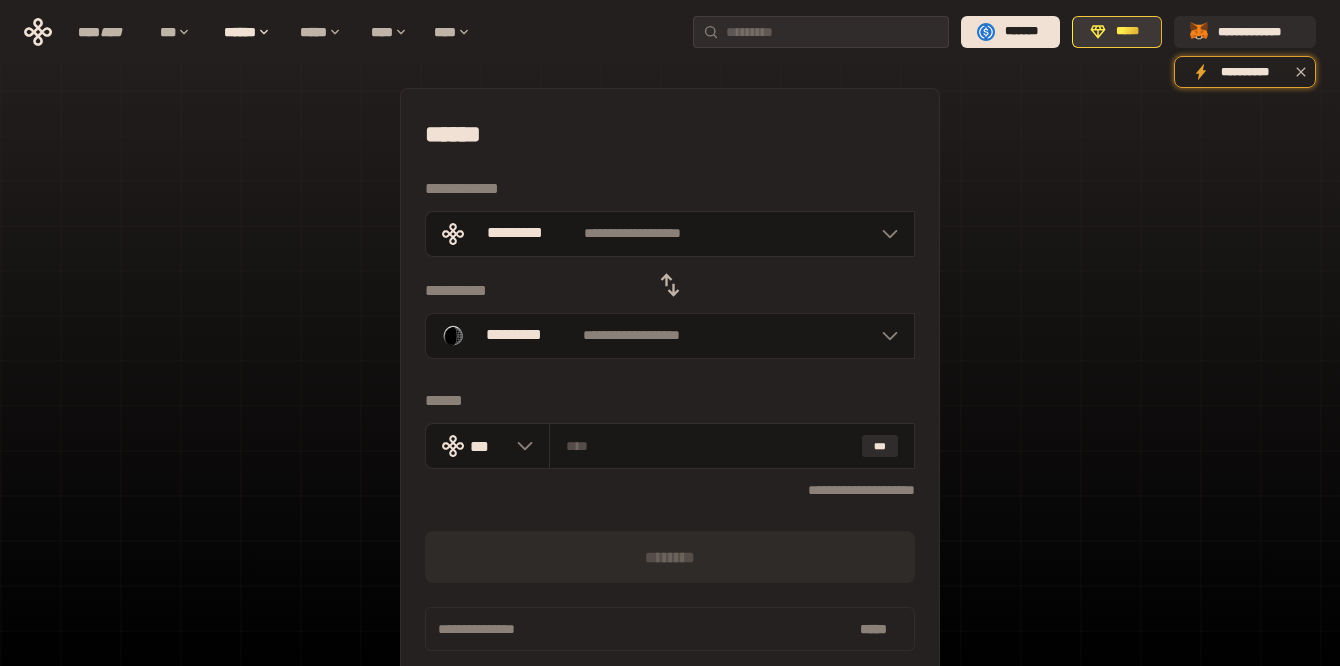 click on "*****" at bounding box center (1128, 32) 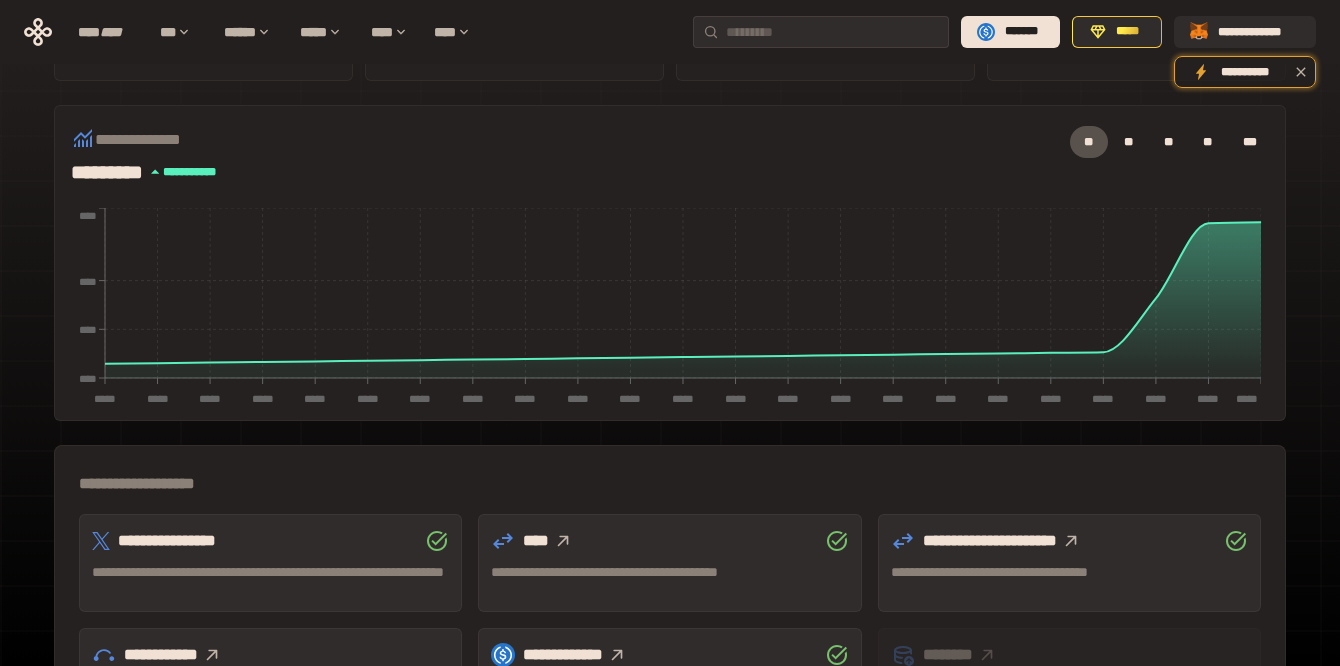 scroll, scrollTop: 622, scrollLeft: 0, axis: vertical 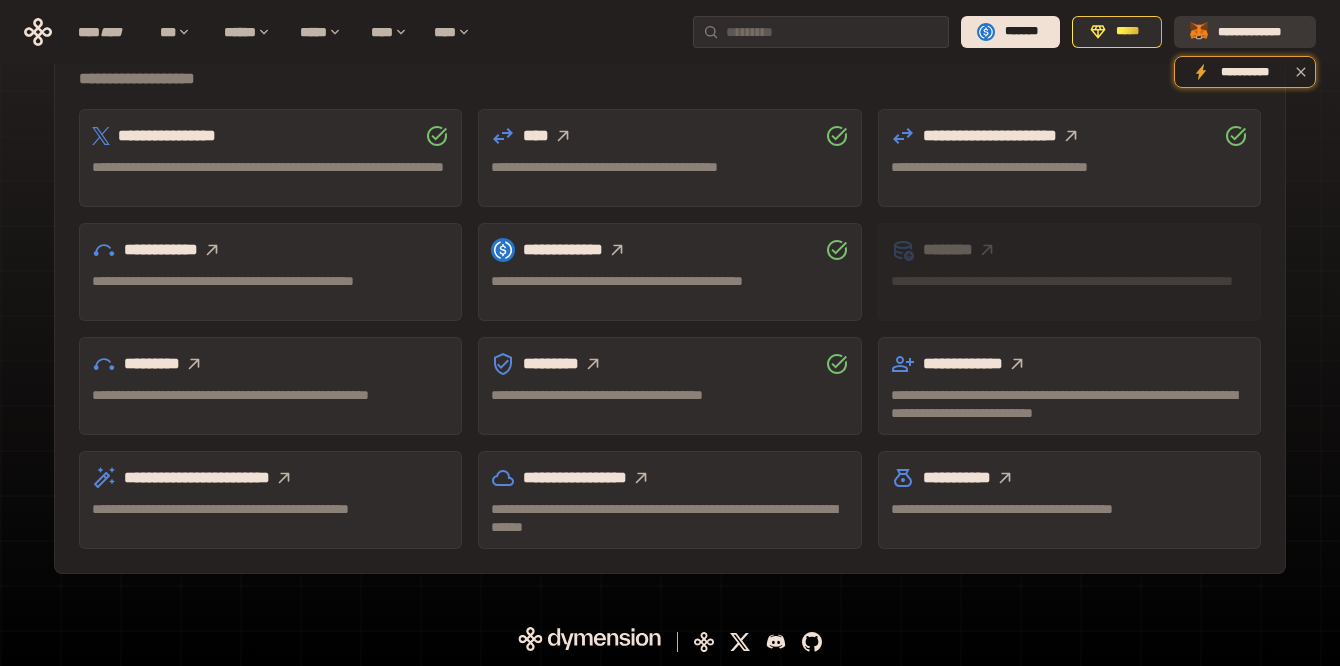 click on "**********" at bounding box center [1259, 32] 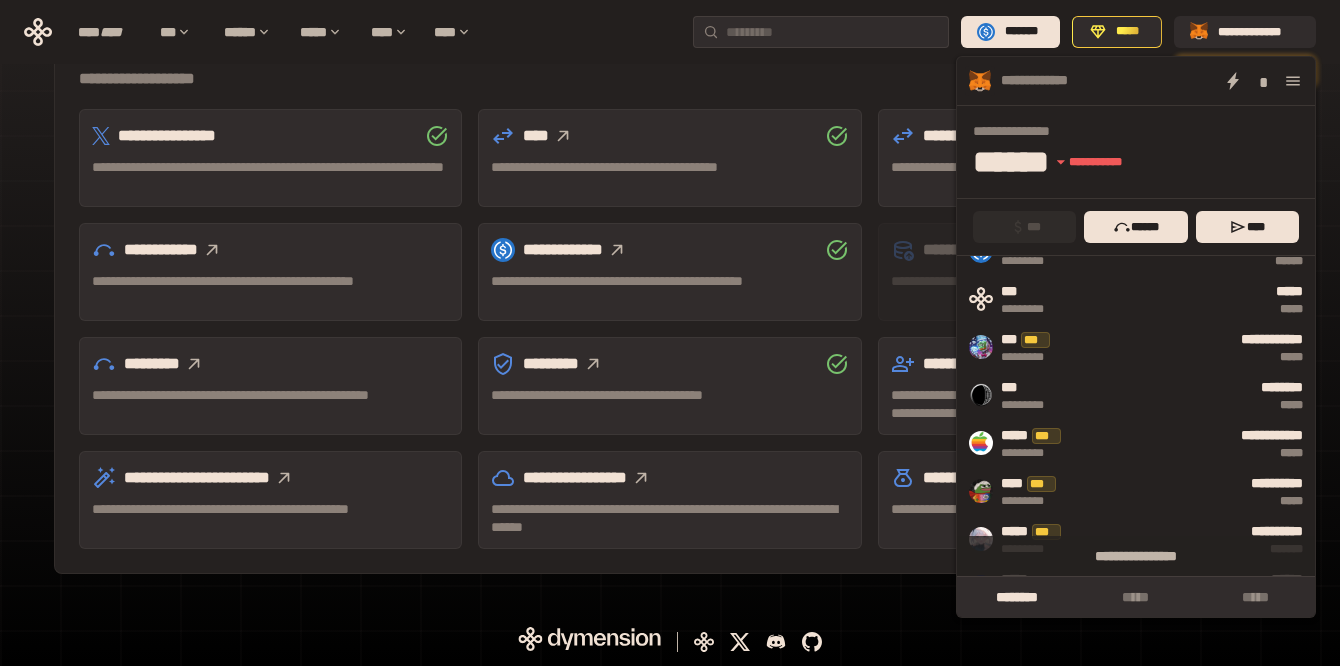 scroll, scrollTop: 0, scrollLeft: 0, axis: both 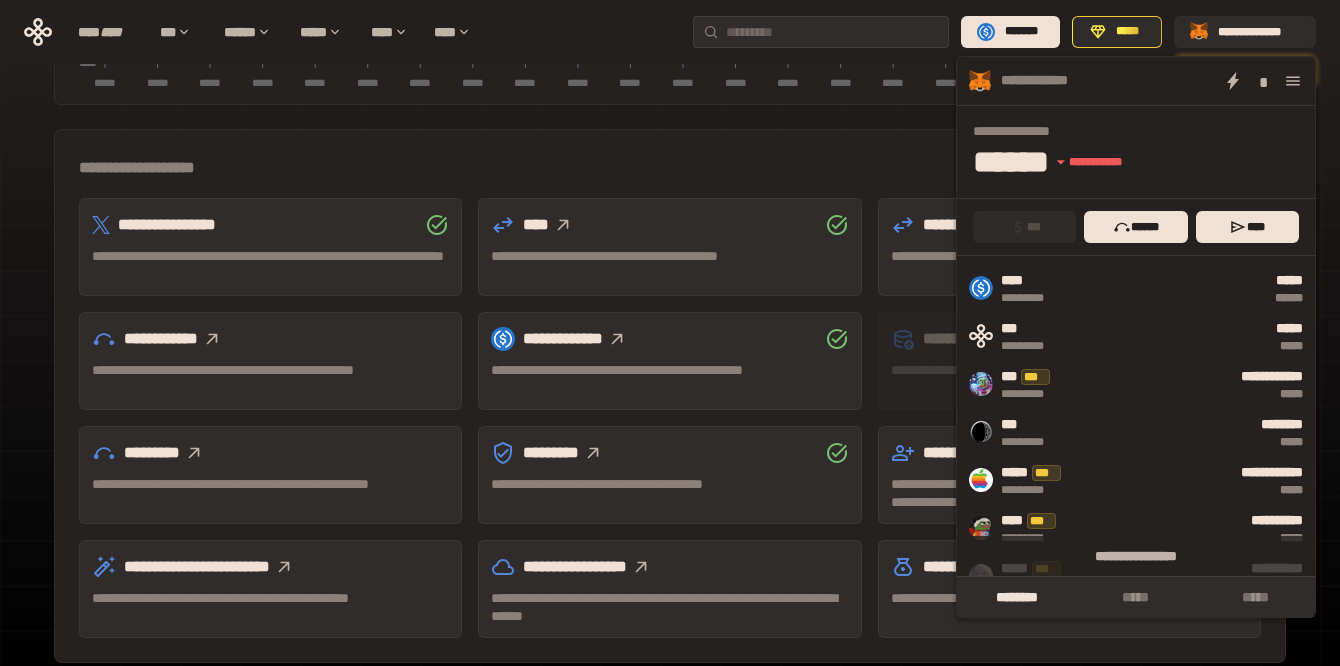click on "**********" at bounding box center [670, 168] 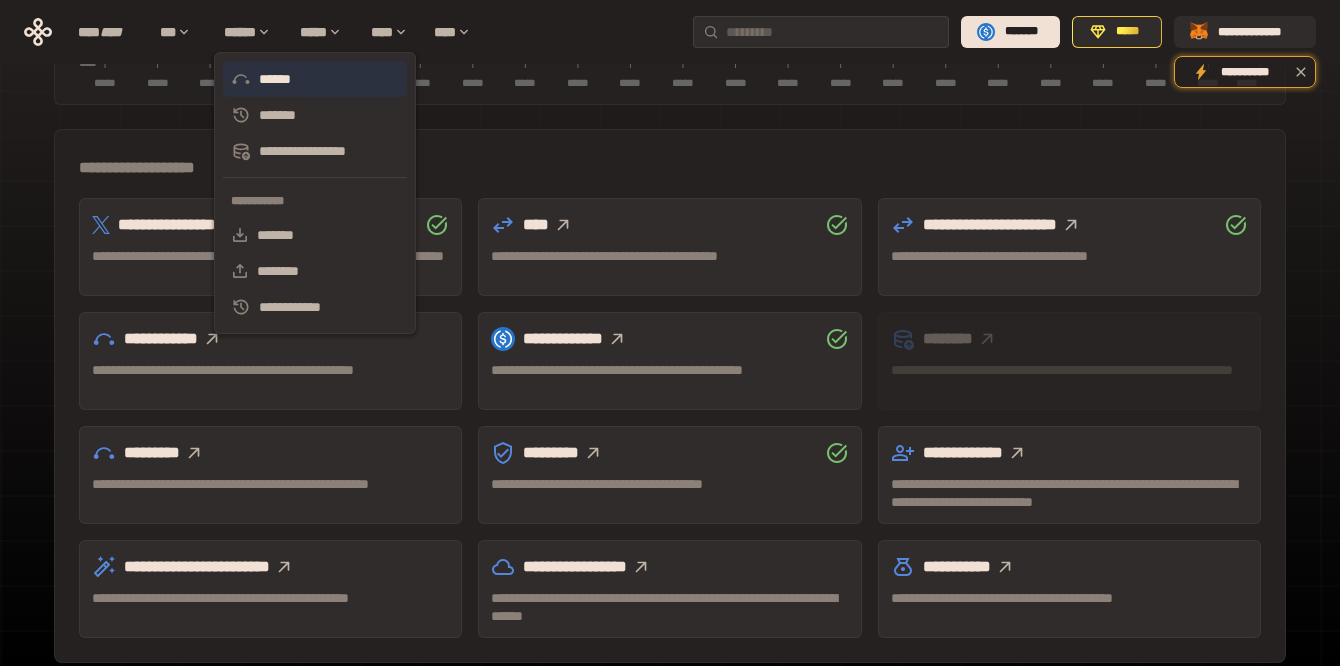 click on "******" at bounding box center (315, 79) 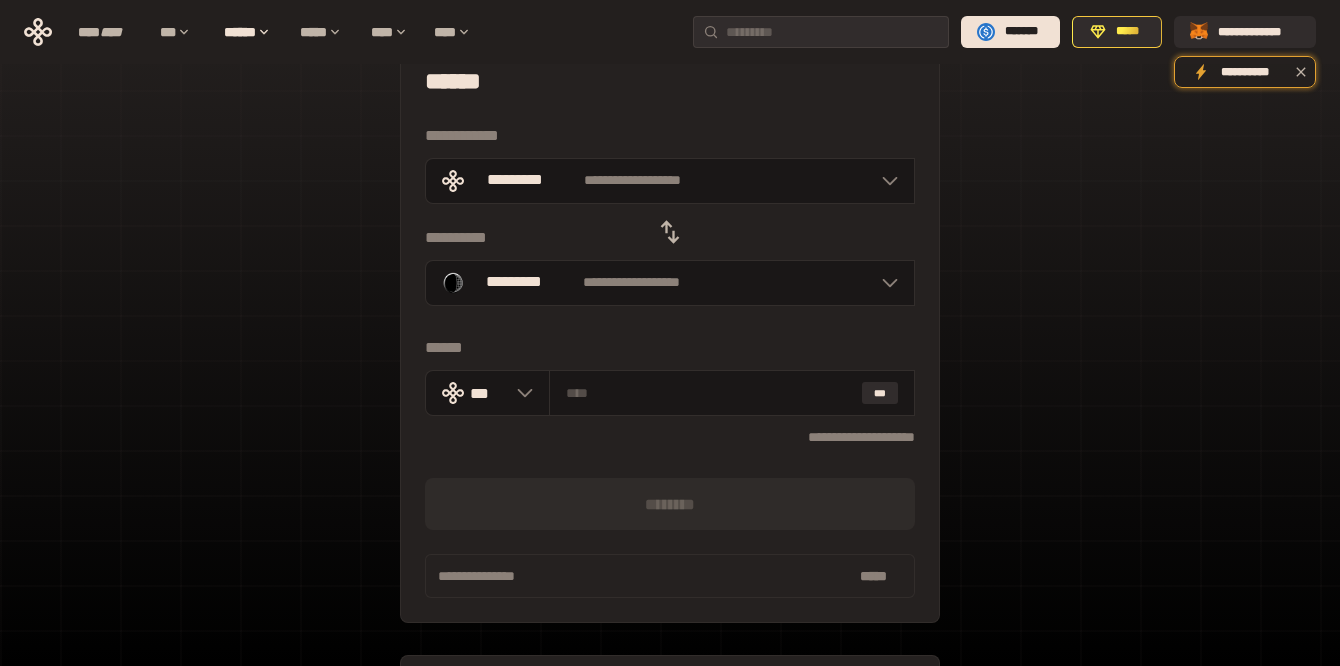 scroll, scrollTop: 0, scrollLeft: 0, axis: both 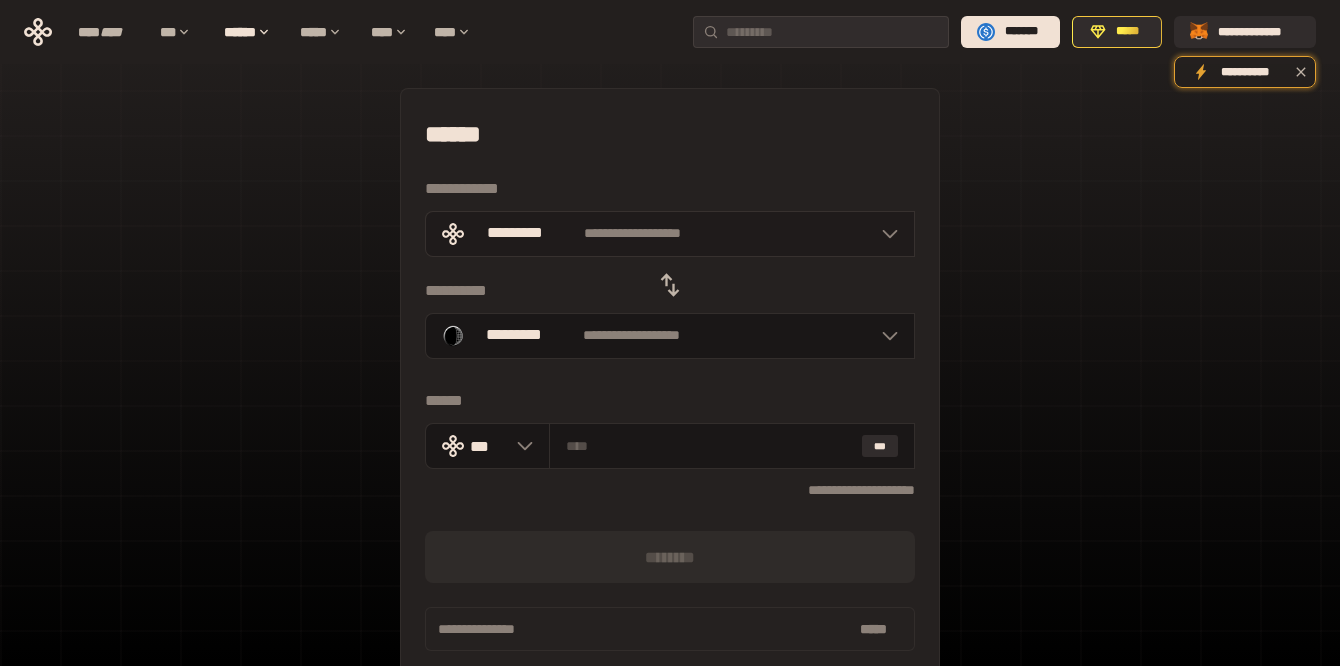 click on "**********" at bounding box center [633, 234] 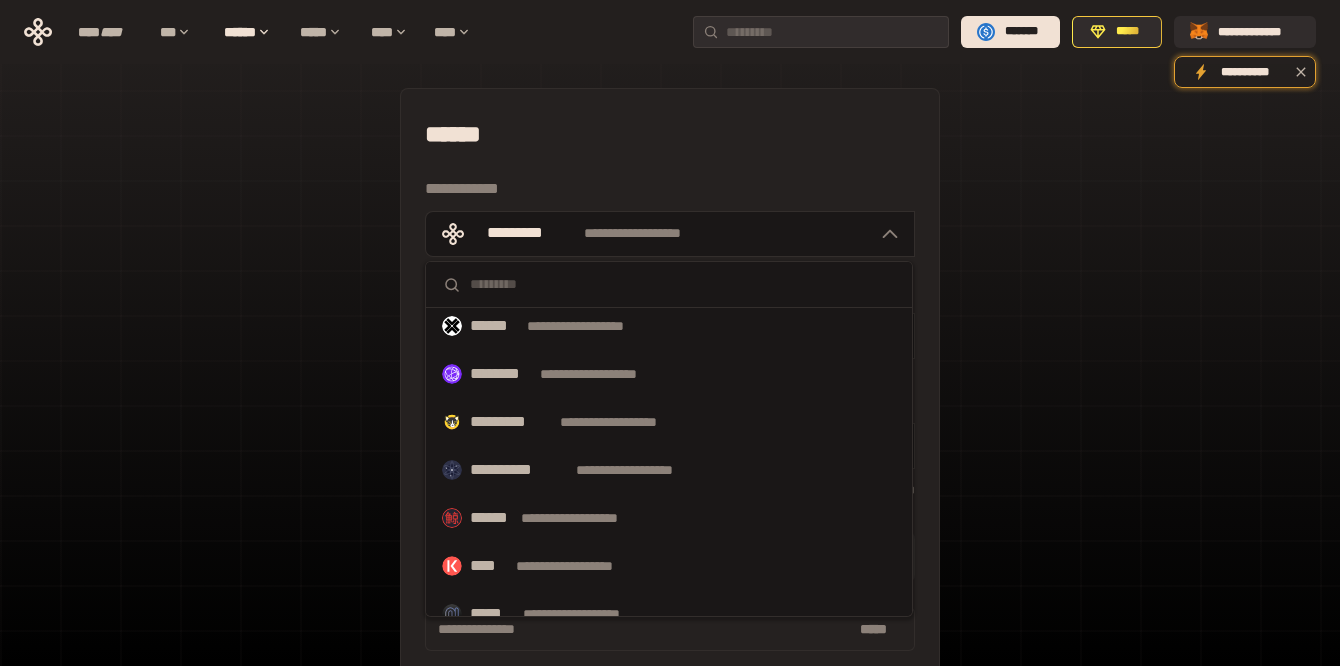 scroll, scrollTop: 1036, scrollLeft: 0, axis: vertical 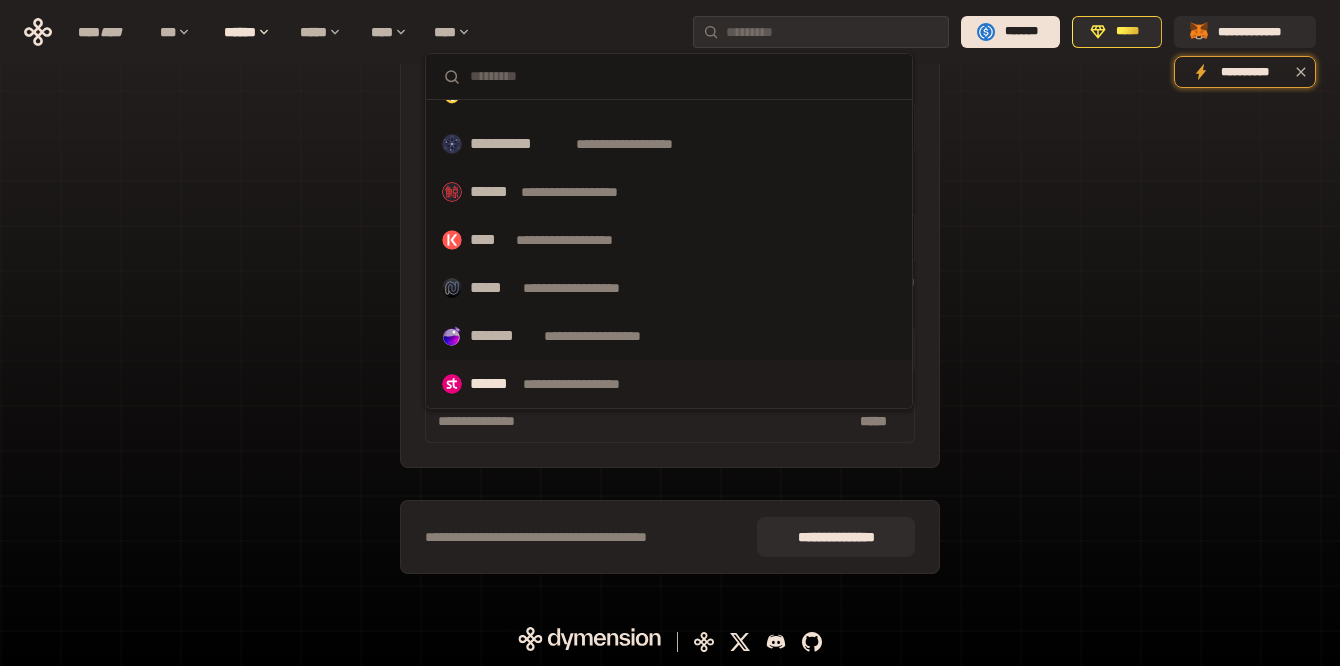 click on "**********" at bounding box center (590, 384) 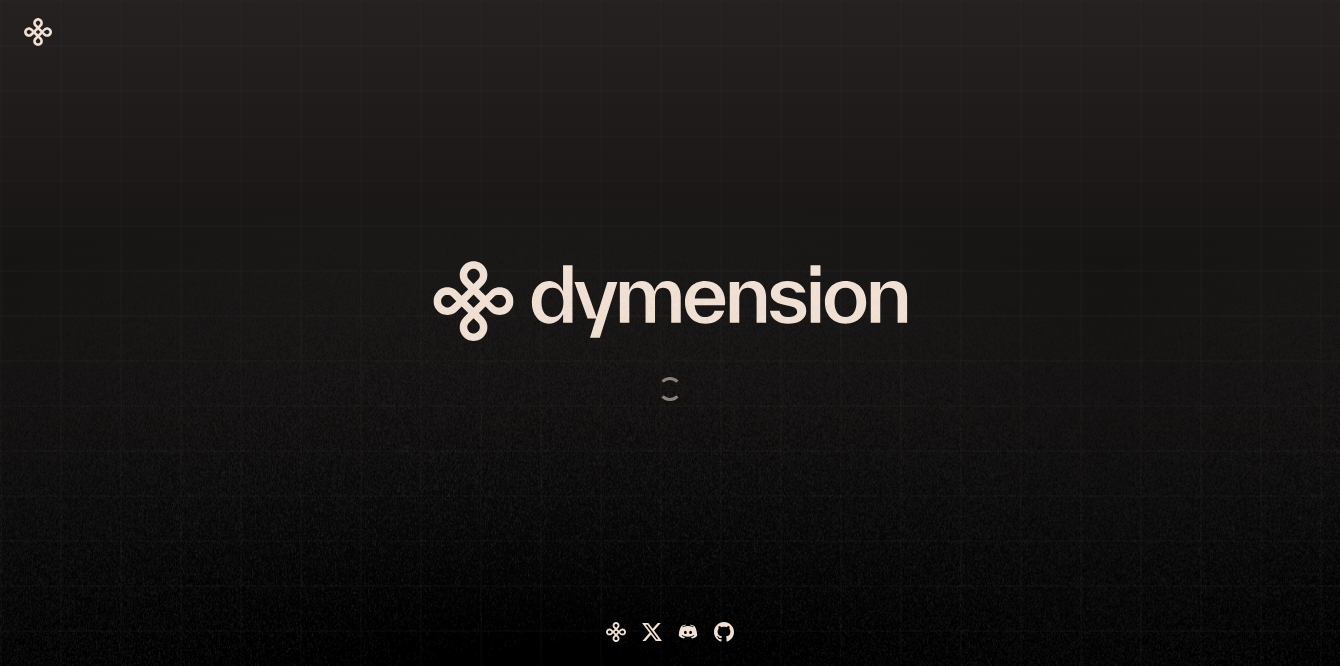 scroll, scrollTop: 0, scrollLeft: 0, axis: both 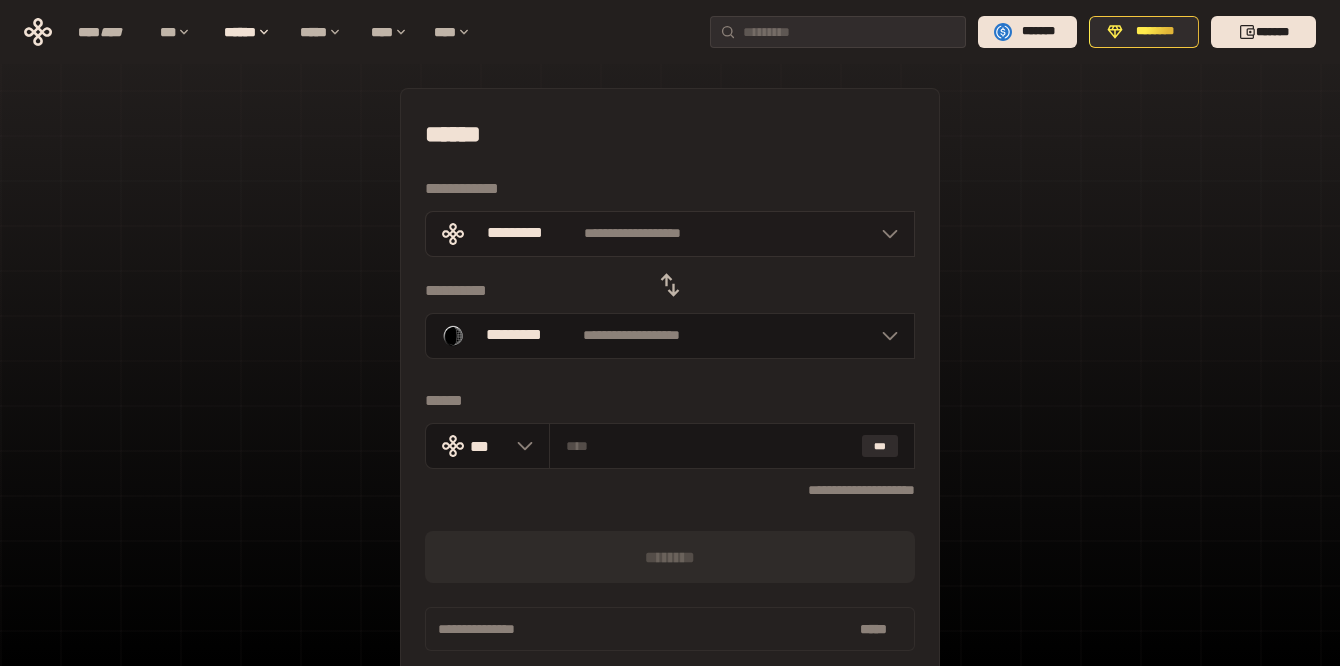 click on "**********" at bounding box center (633, 234) 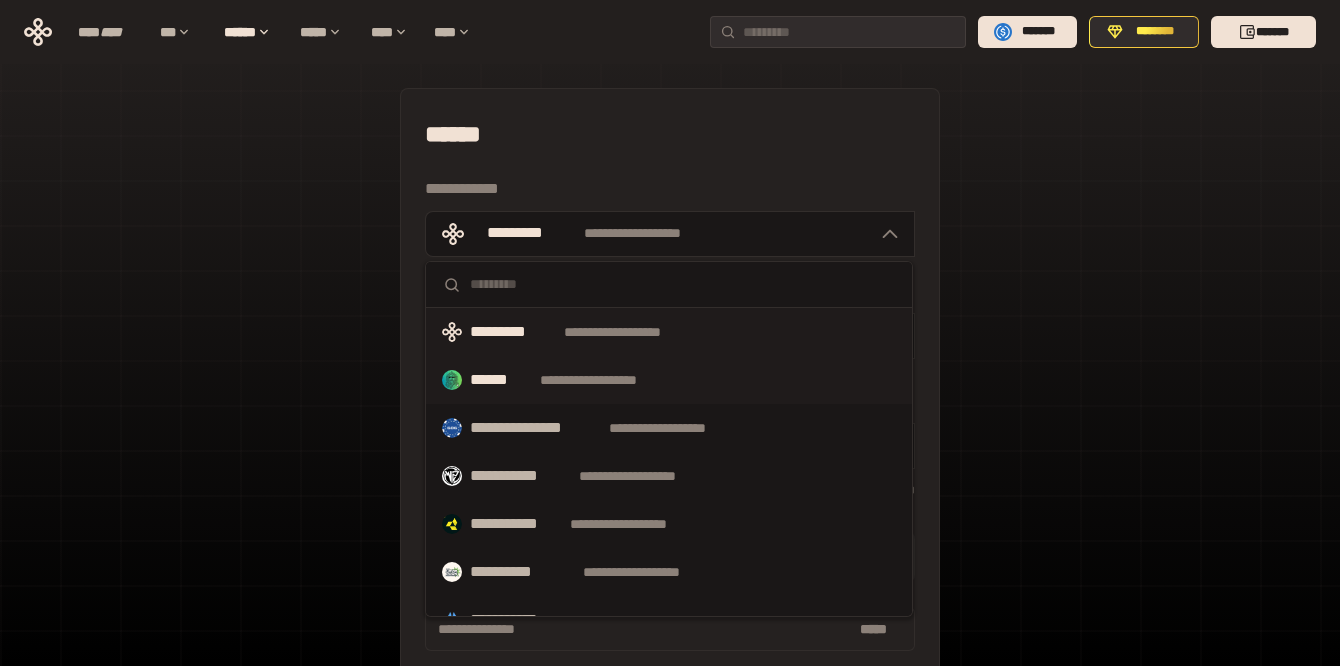 click on "**********" at bounding box center (607, 380) 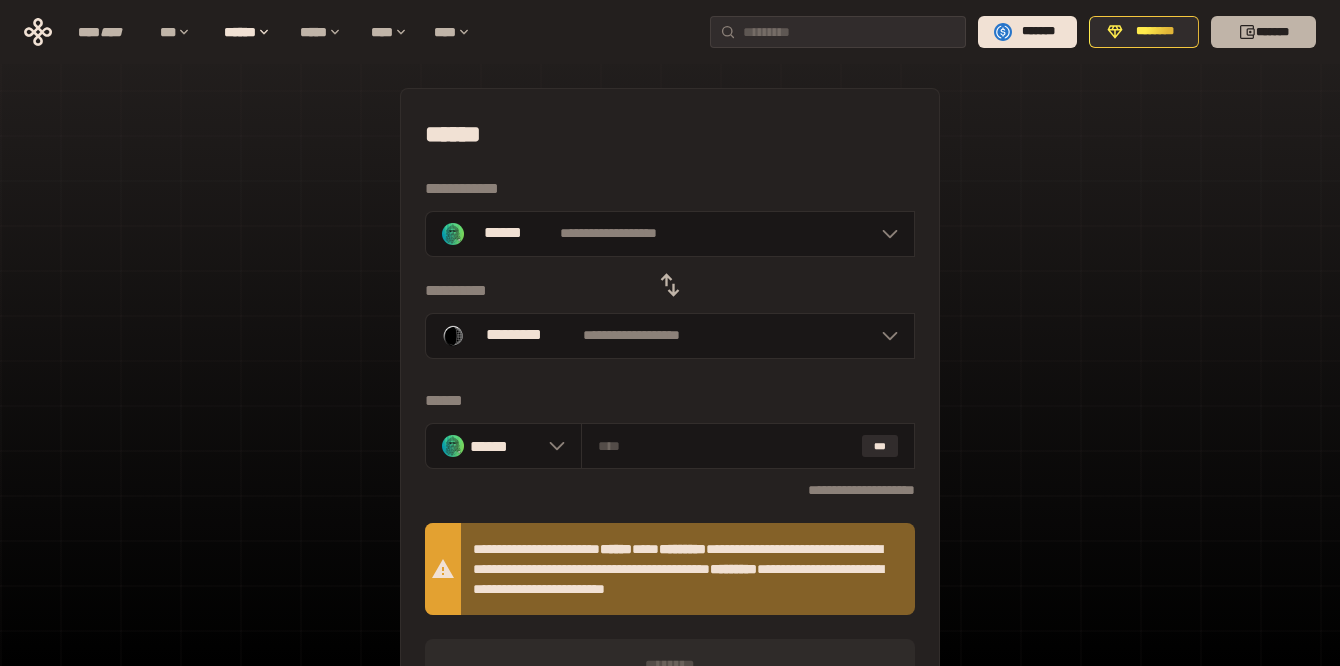 click on "*******" at bounding box center [1263, 32] 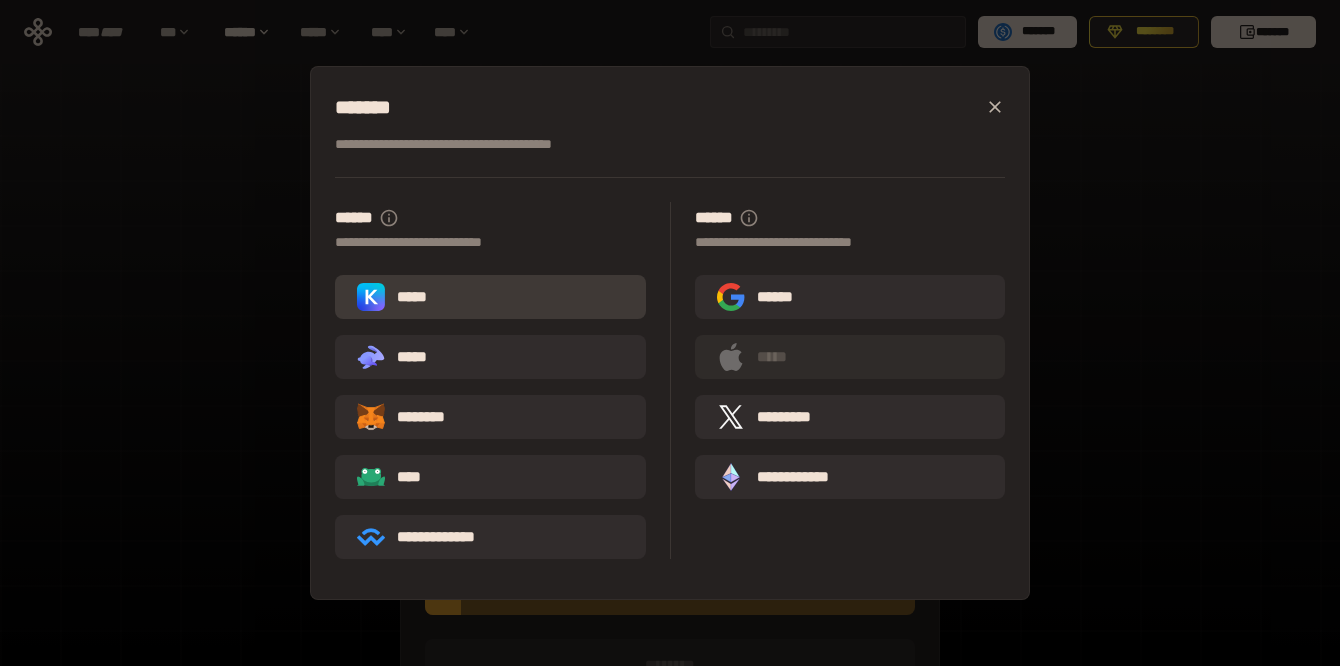click on "*****" at bounding box center [396, 297] 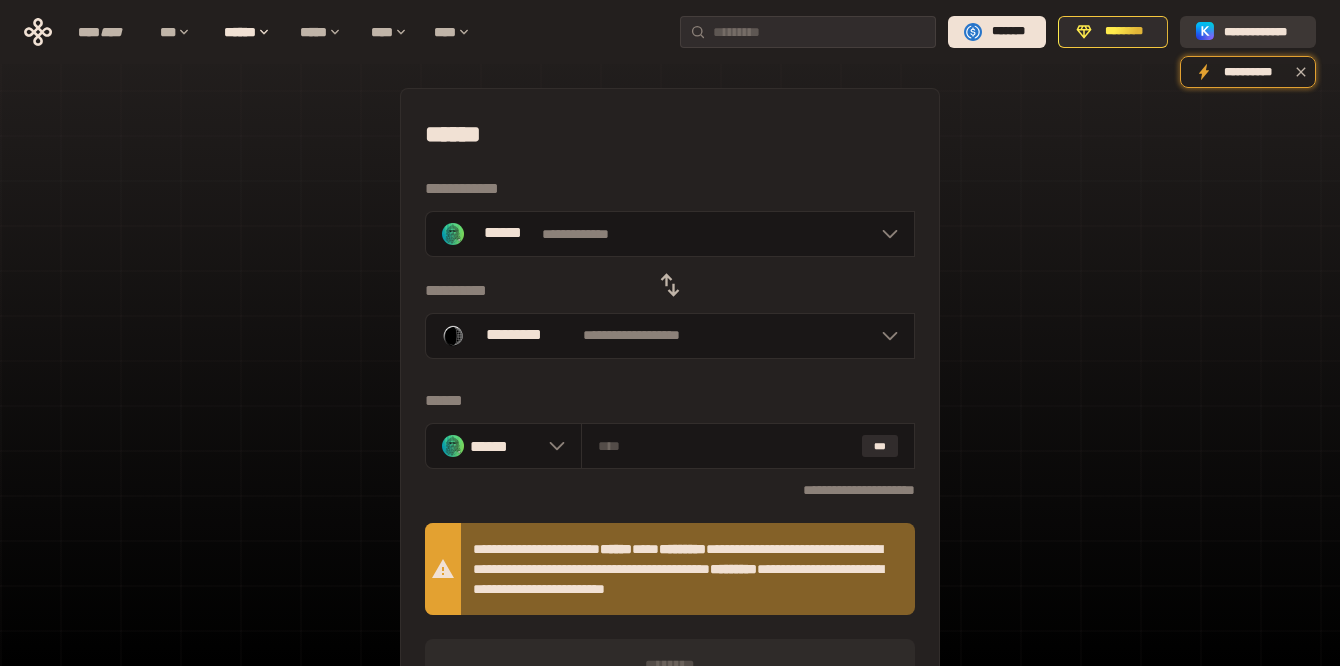 click on "**********" at bounding box center [1262, 32] 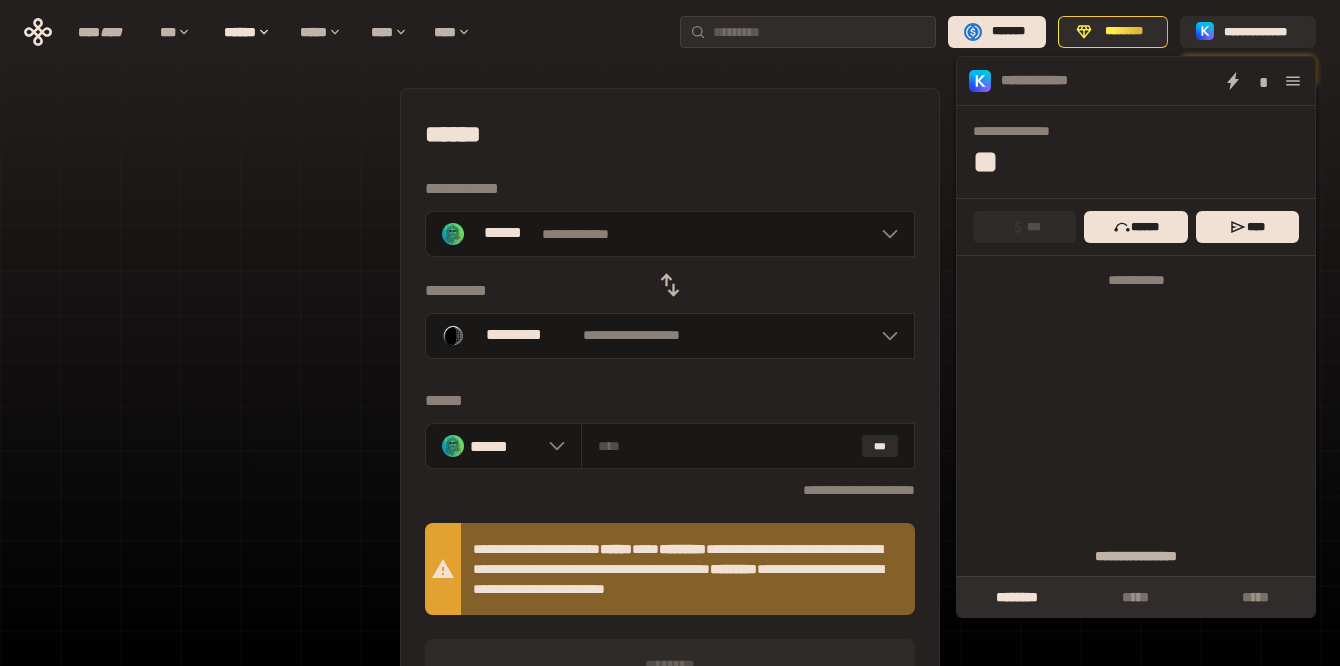 click on "**********" at bounding box center (670, 541) 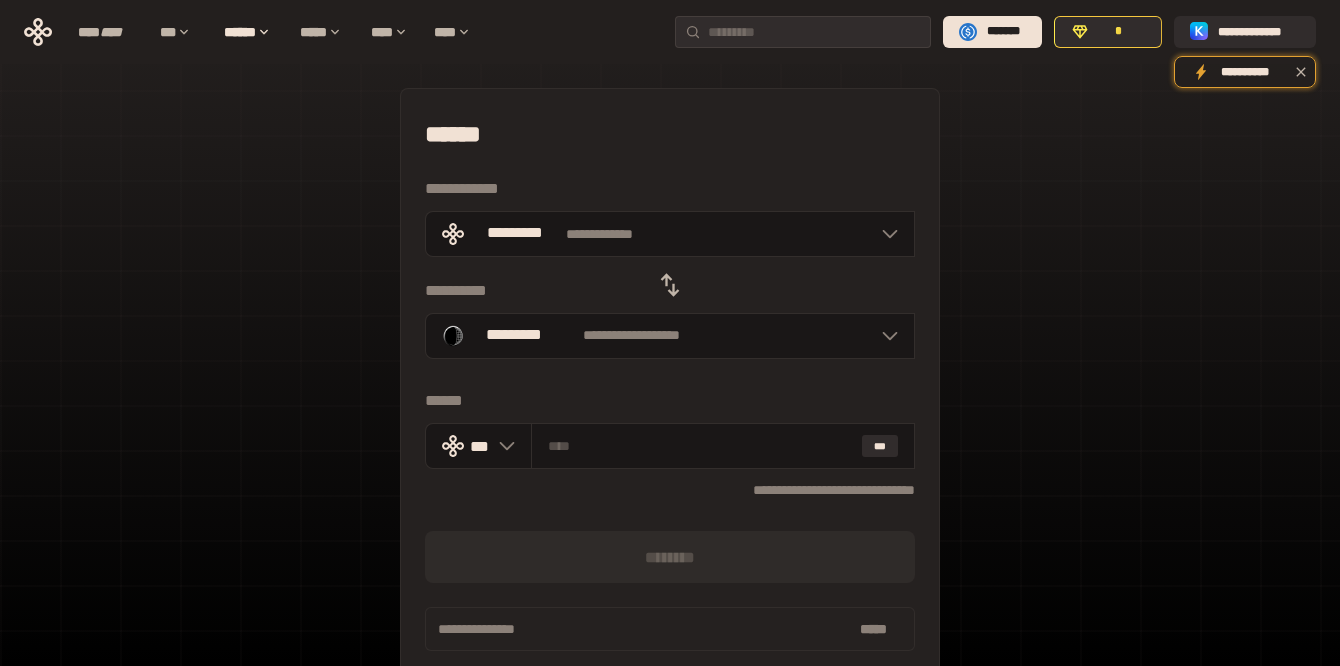 scroll, scrollTop: 0, scrollLeft: 0, axis: both 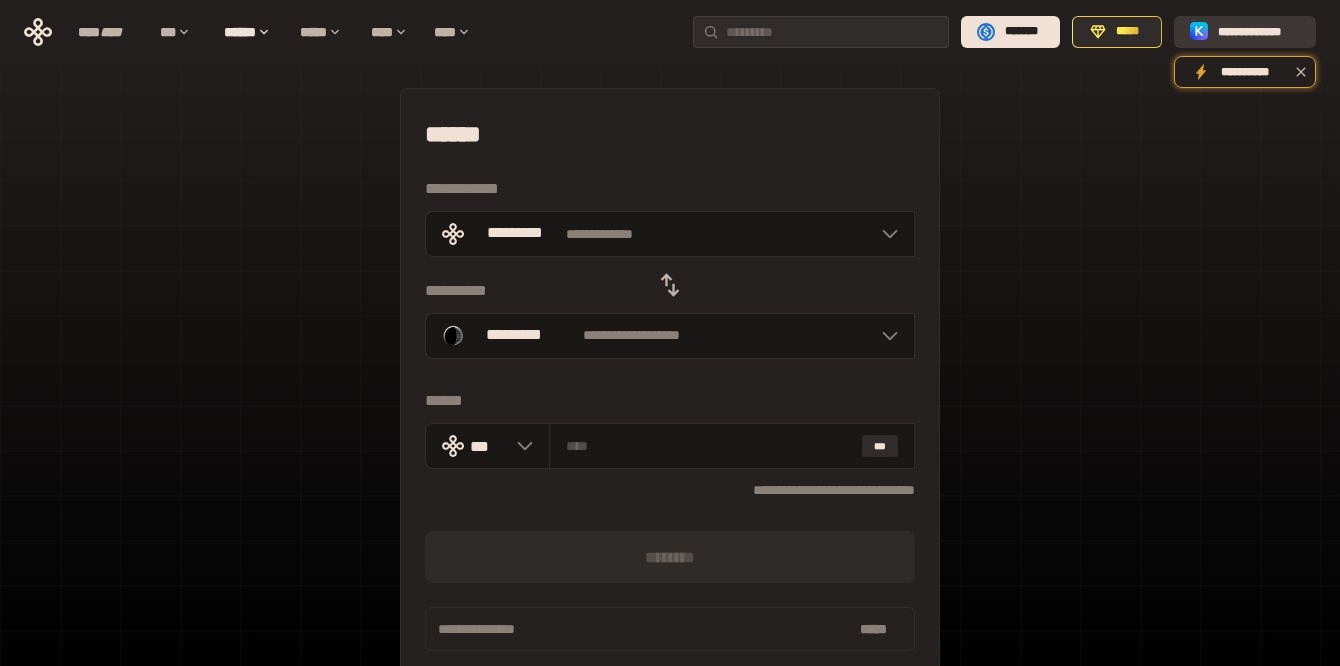 click on "**********" at bounding box center (1259, 32) 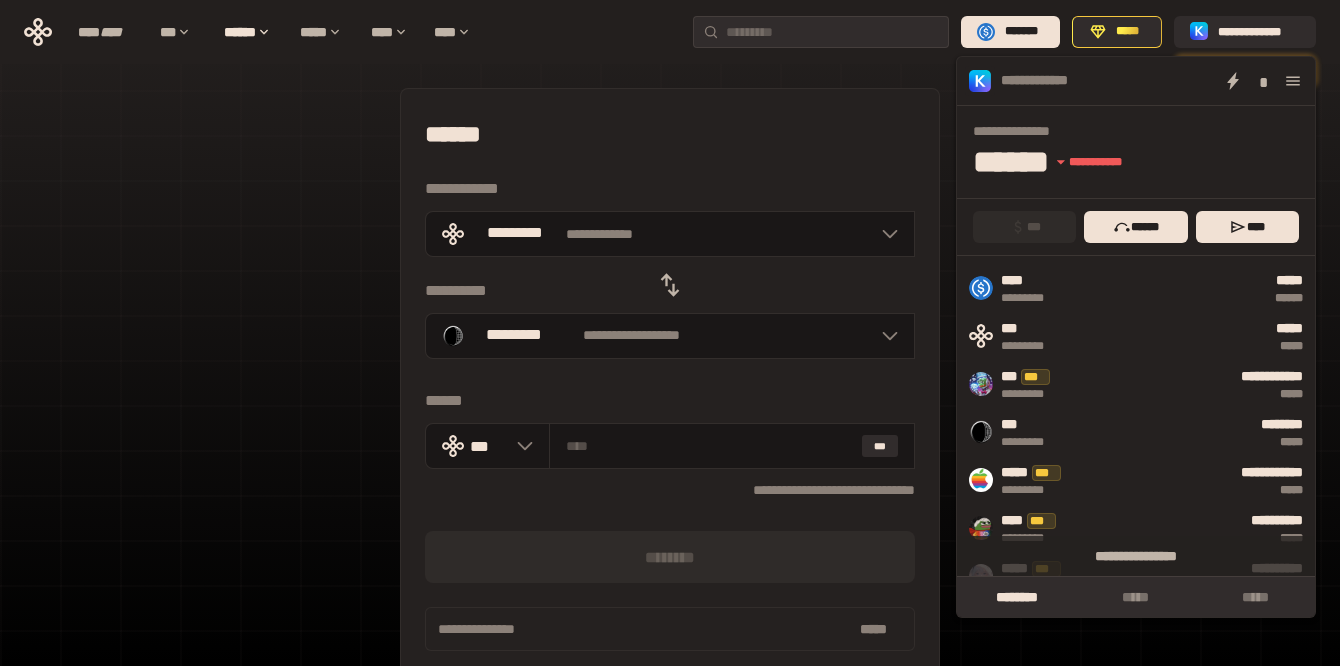 click on "**********" at bounding box center (670, 445) 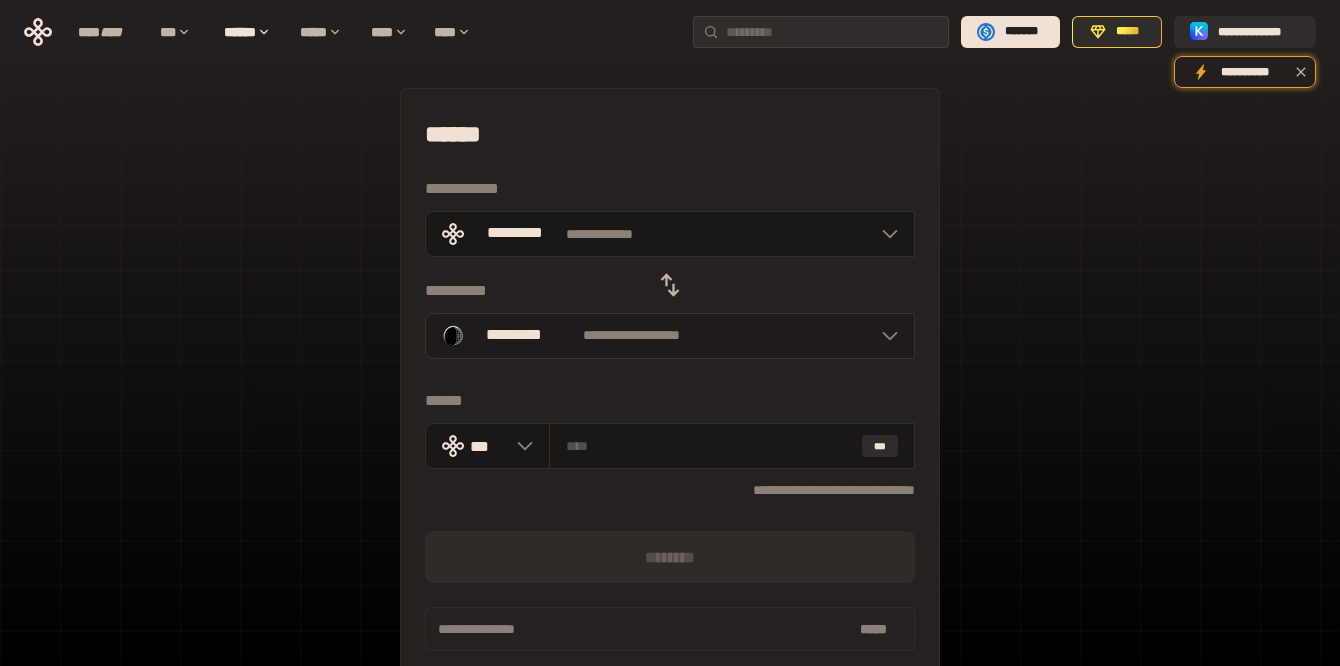 click on "**********" at bounding box center (631, 336) 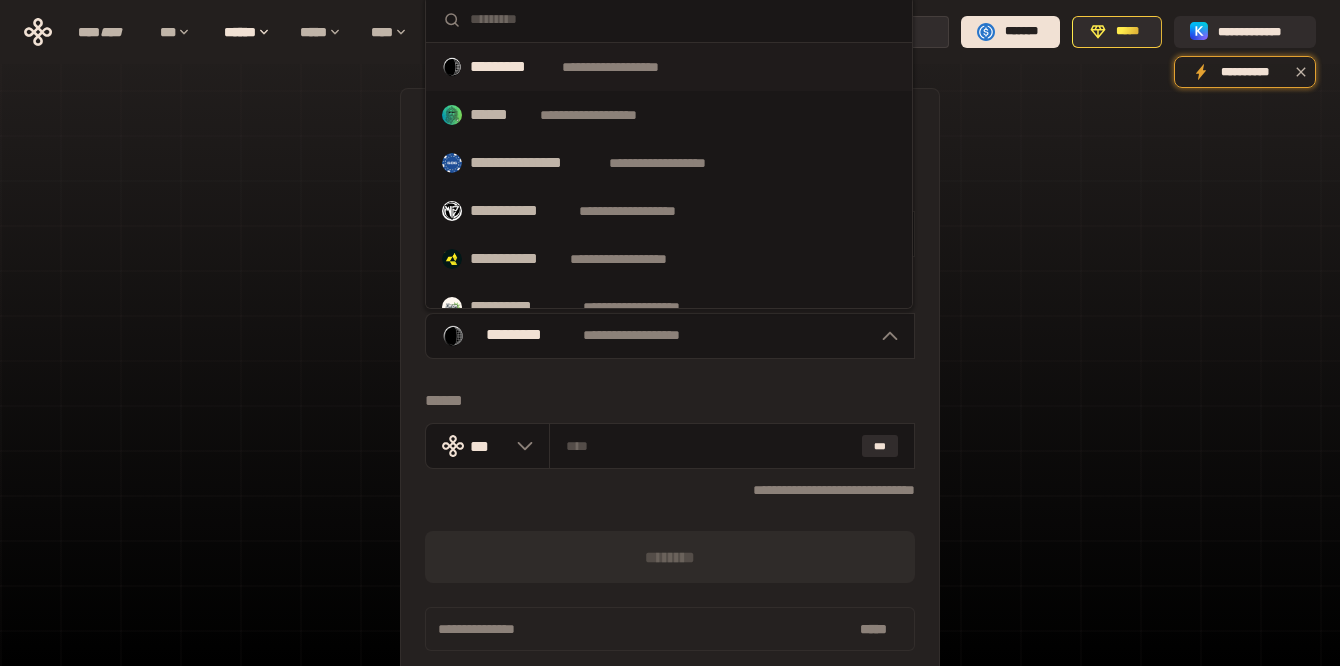 click on "**********" at bounding box center [629, 67] 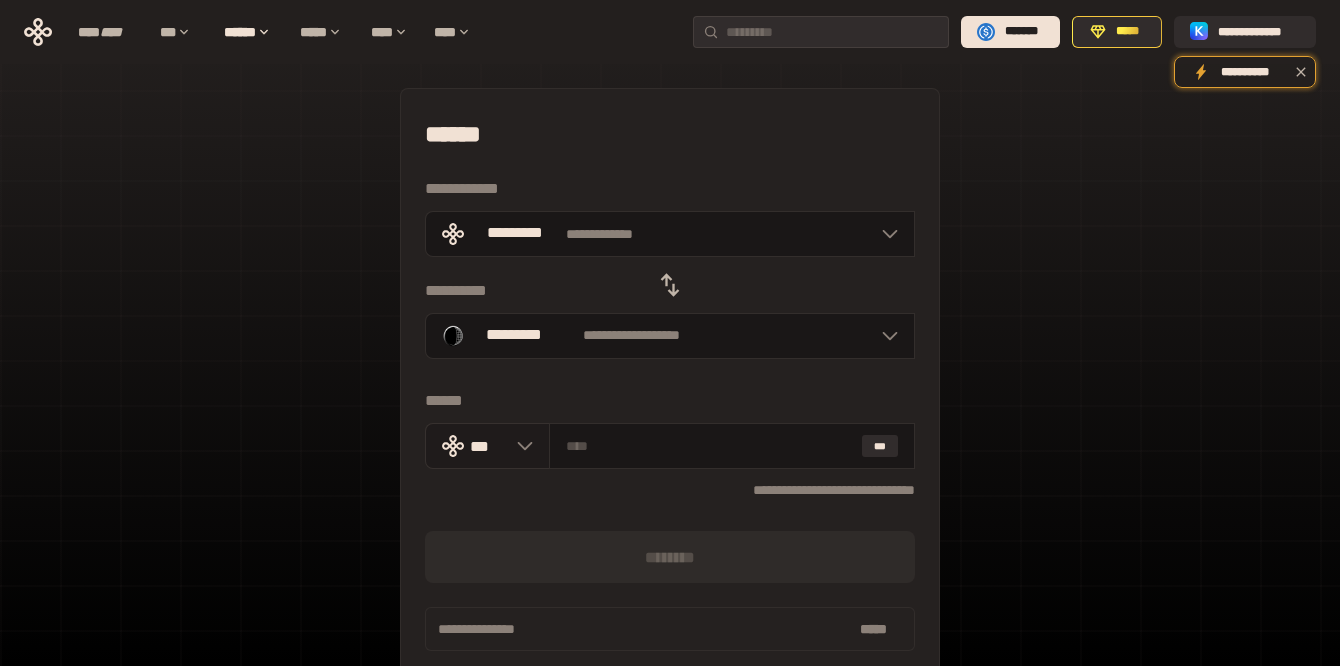 click 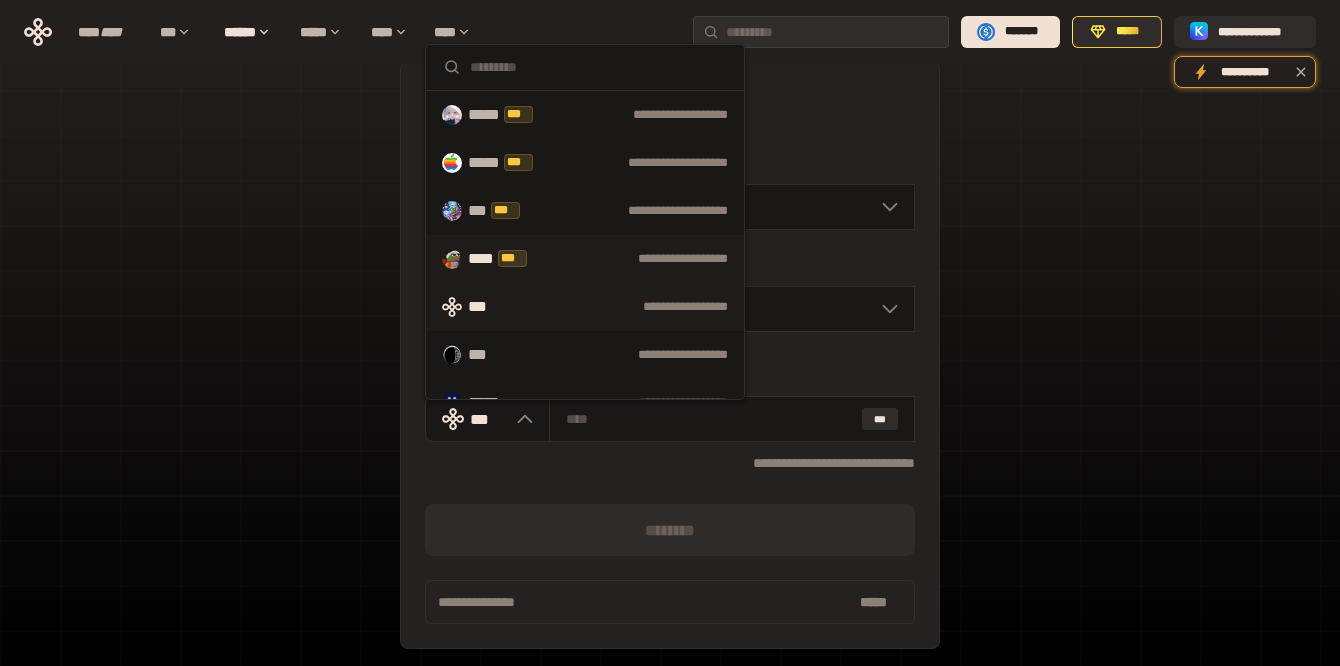 scroll, scrollTop: 42, scrollLeft: 0, axis: vertical 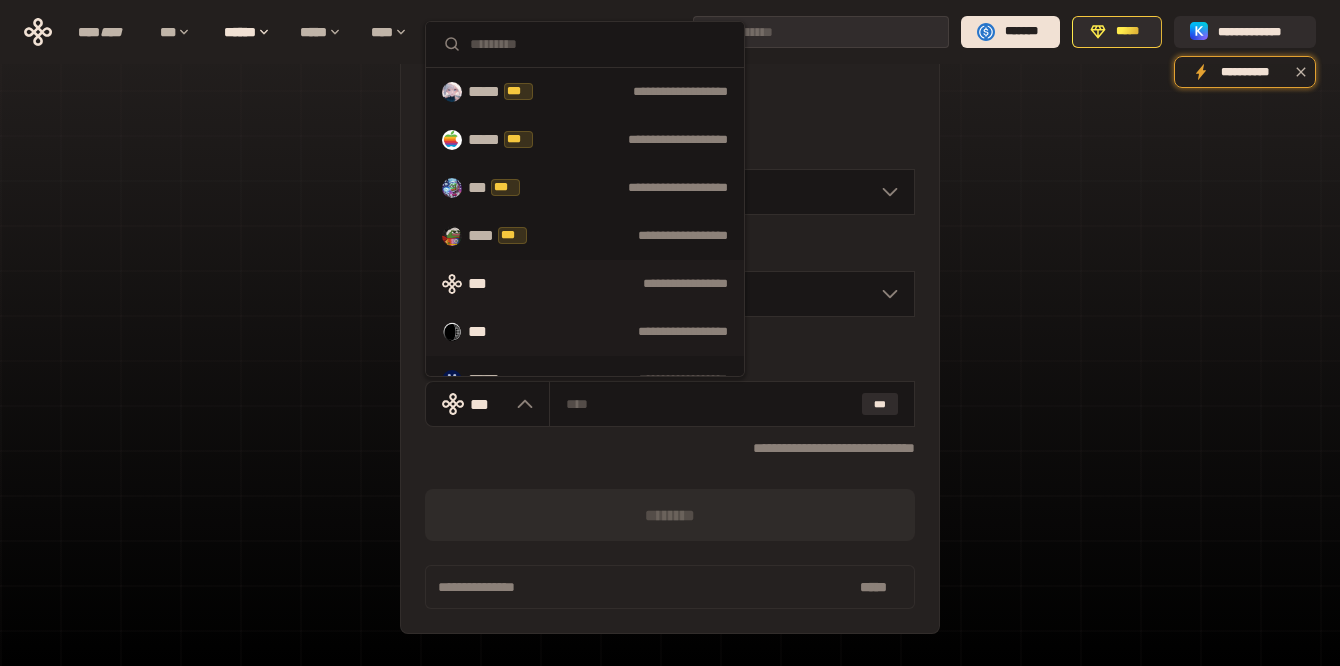 click on "**********" at bounding box center [585, 332] 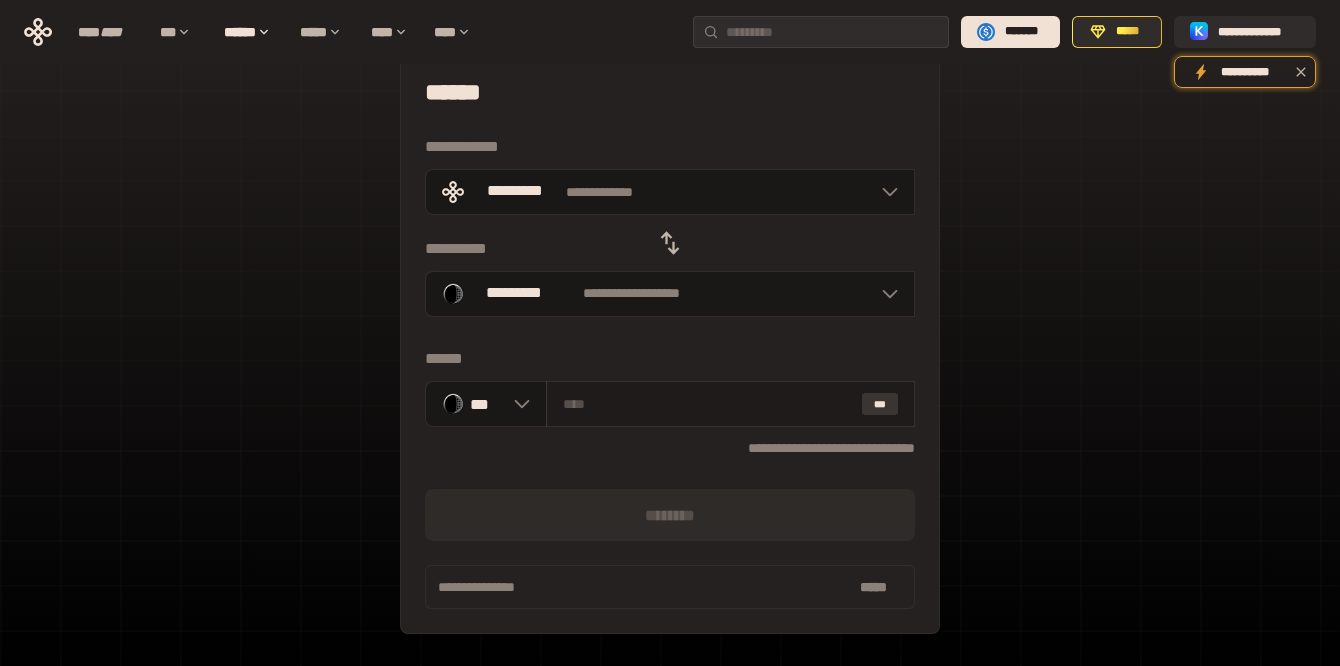 click on "***" at bounding box center (880, 404) 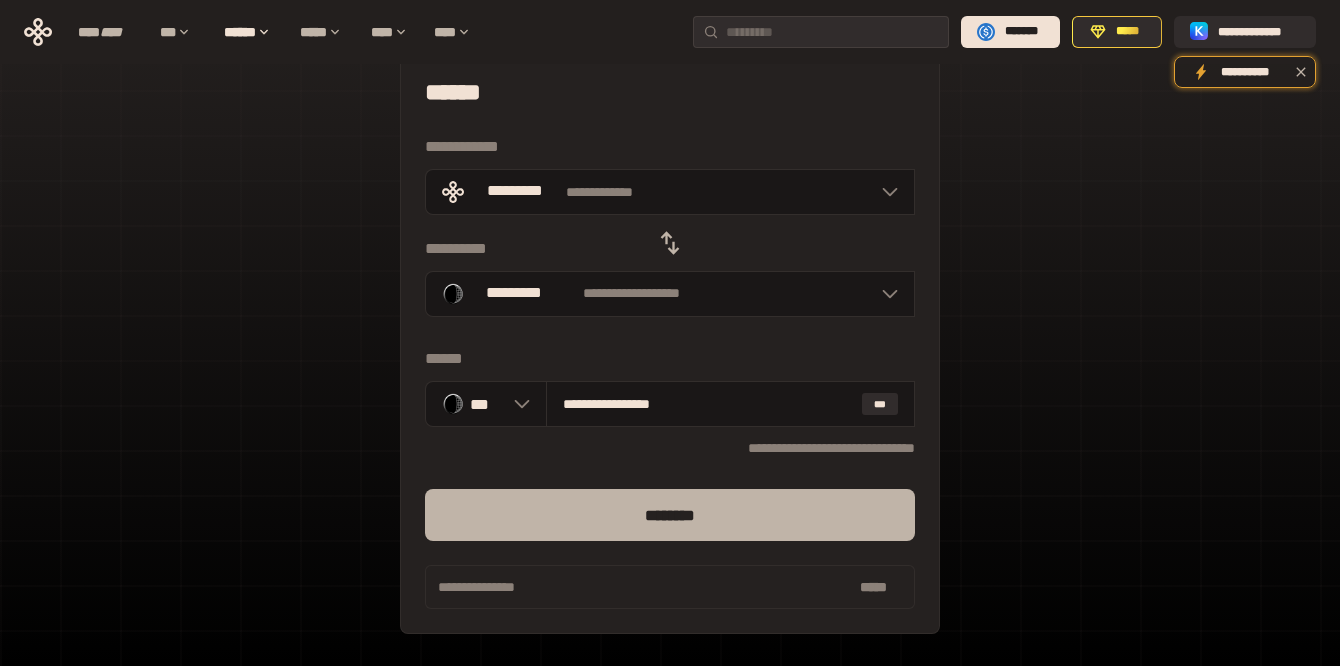 click on "********" at bounding box center (670, 515) 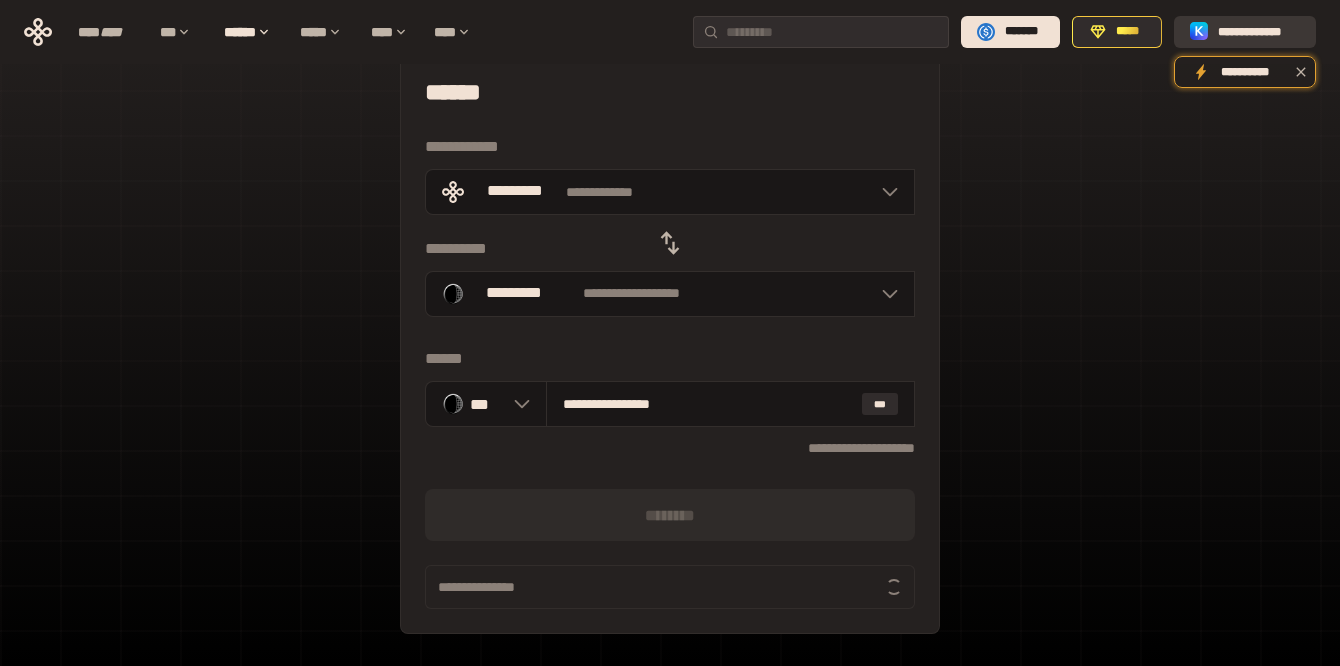 click on "**********" at bounding box center (1259, 32) 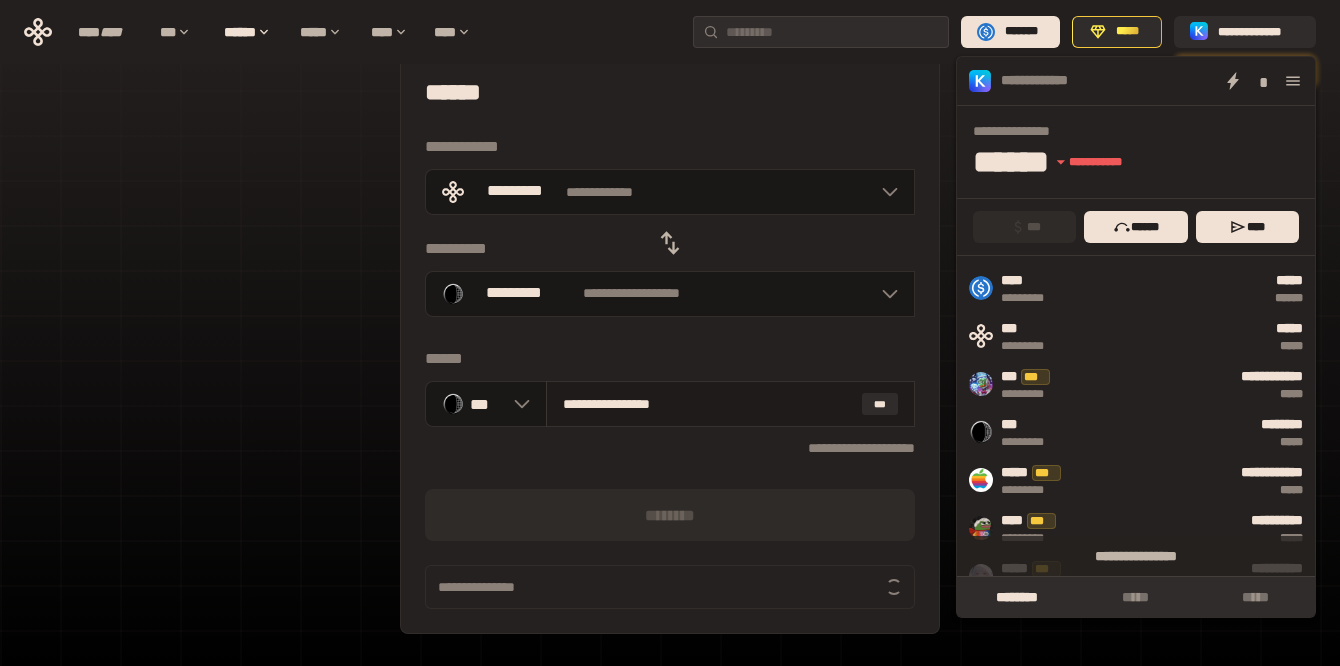 click on "**********" at bounding box center (708, 404) 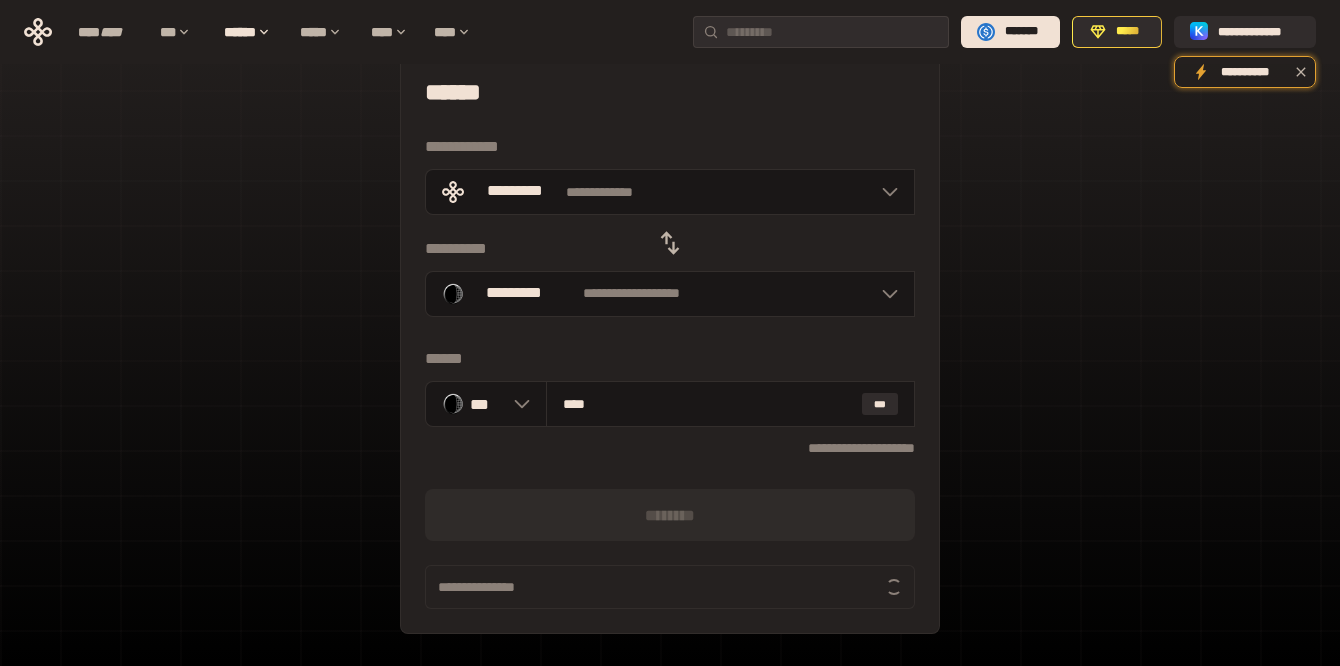 type on "****" 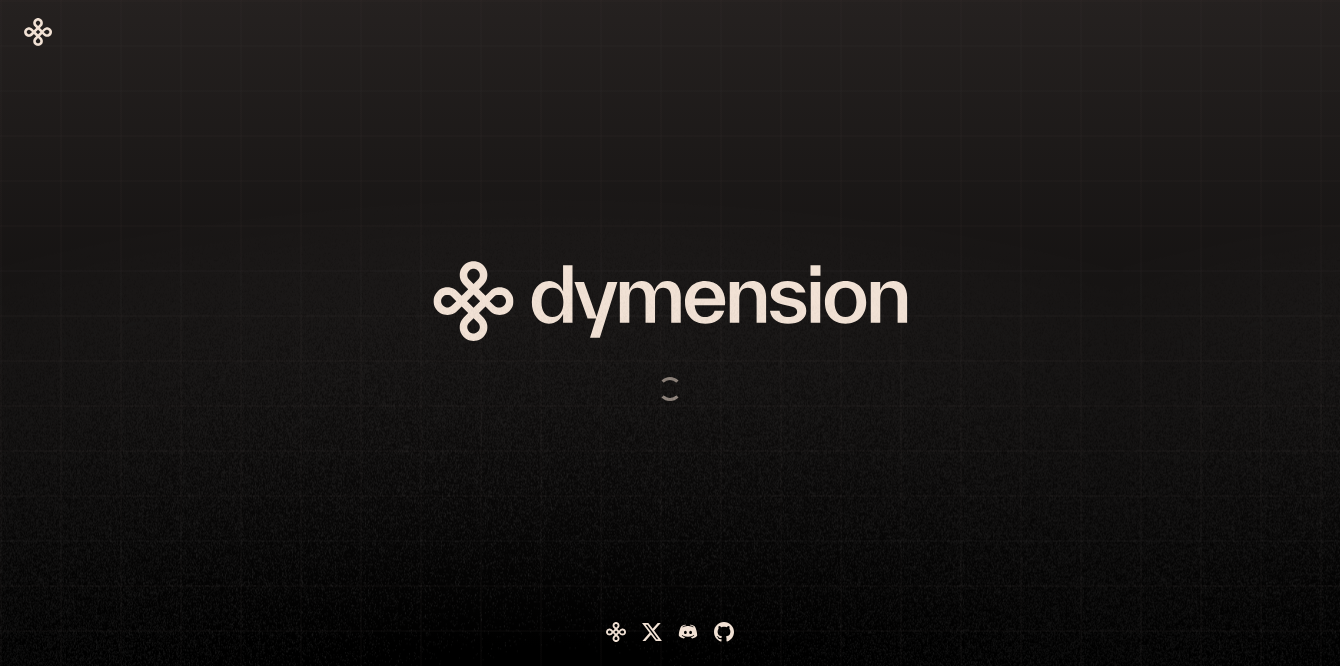 scroll, scrollTop: 0, scrollLeft: 0, axis: both 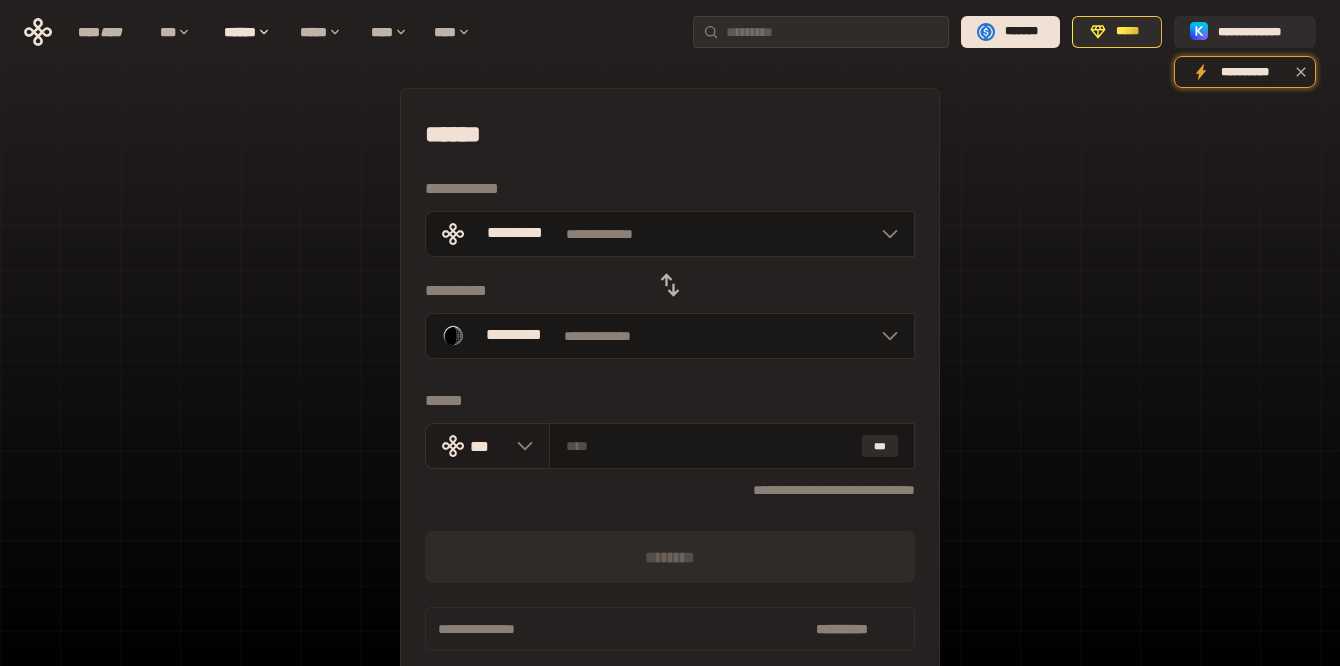 click 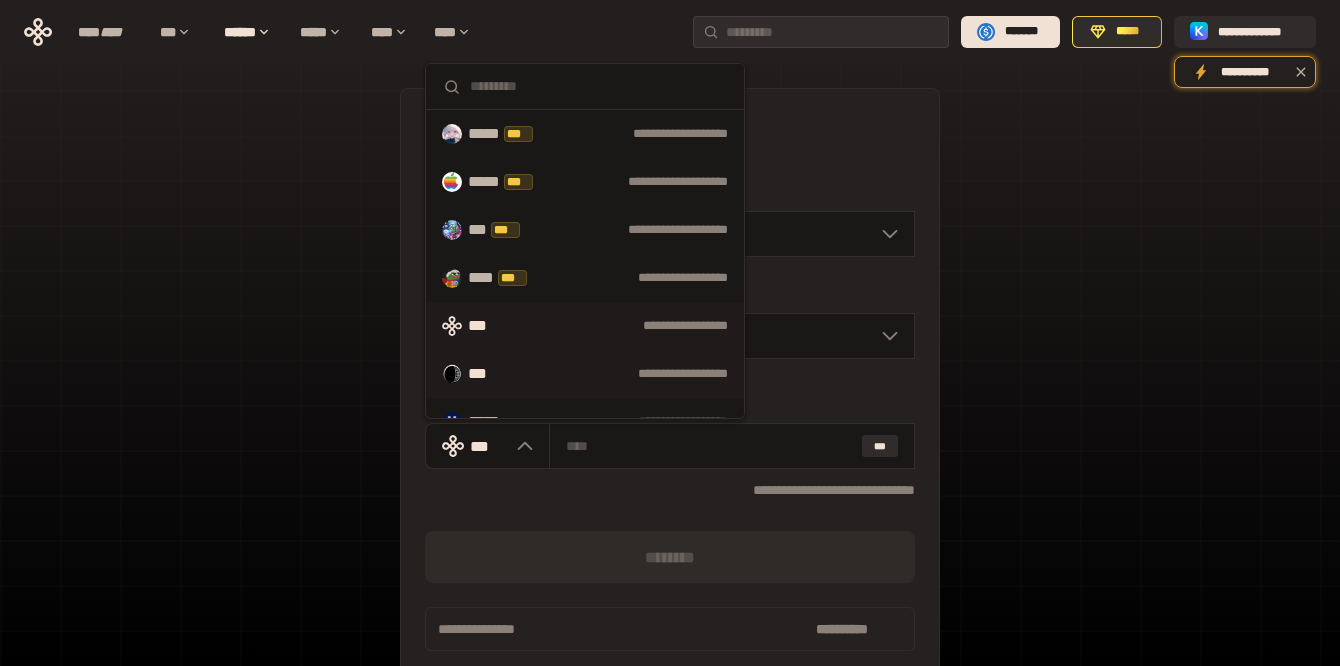 click on "**********" at bounding box center [585, 374] 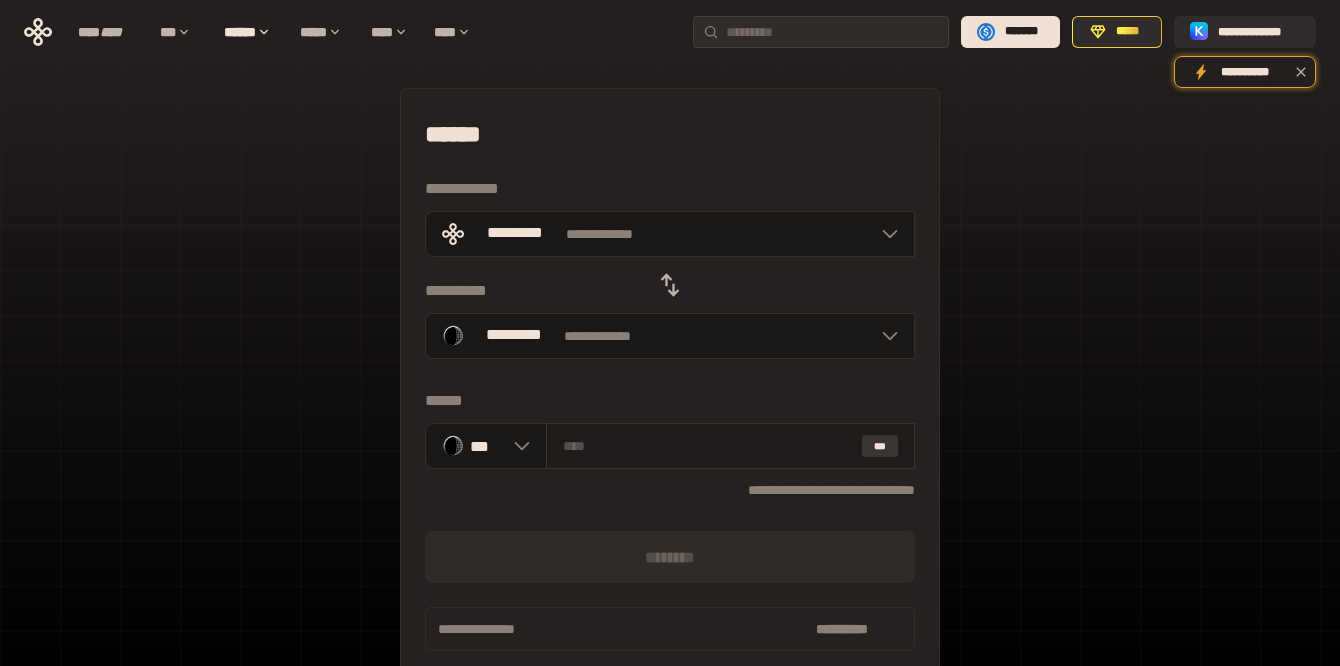 click on "***" at bounding box center [880, 446] 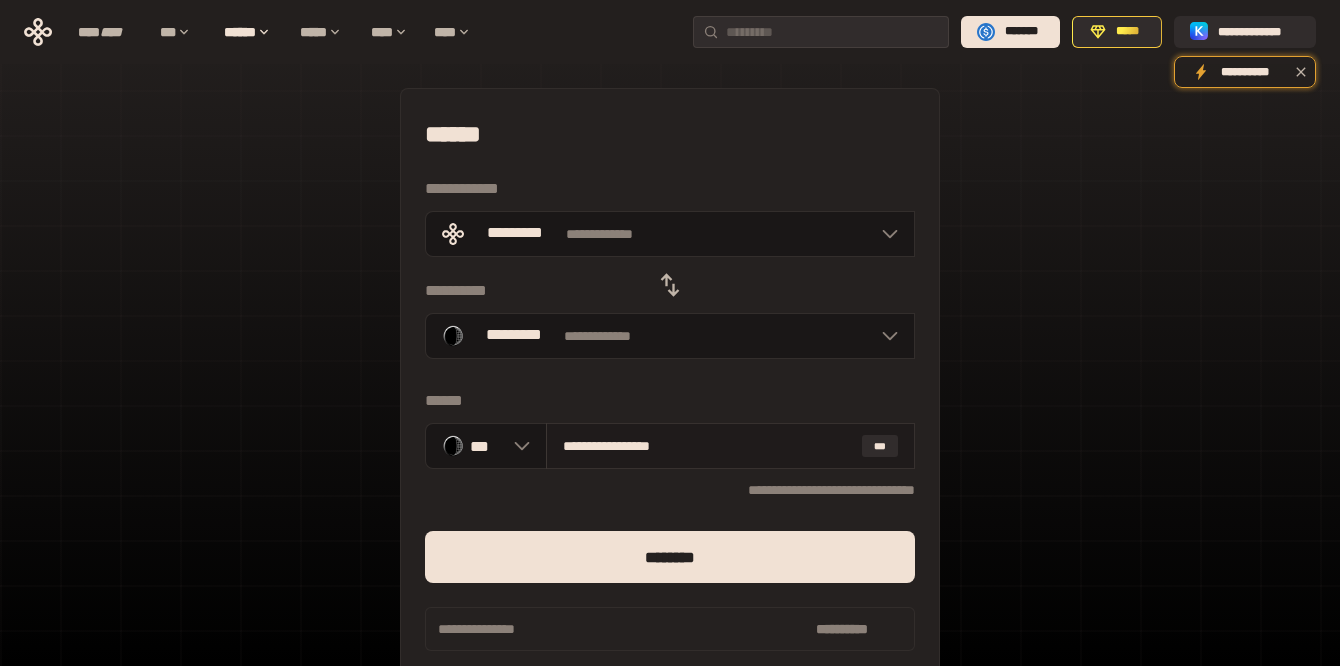 drag, startPoint x: 572, startPoint y: 444, endPoint x: 759, endPoint y: 443, distance: 187.00267 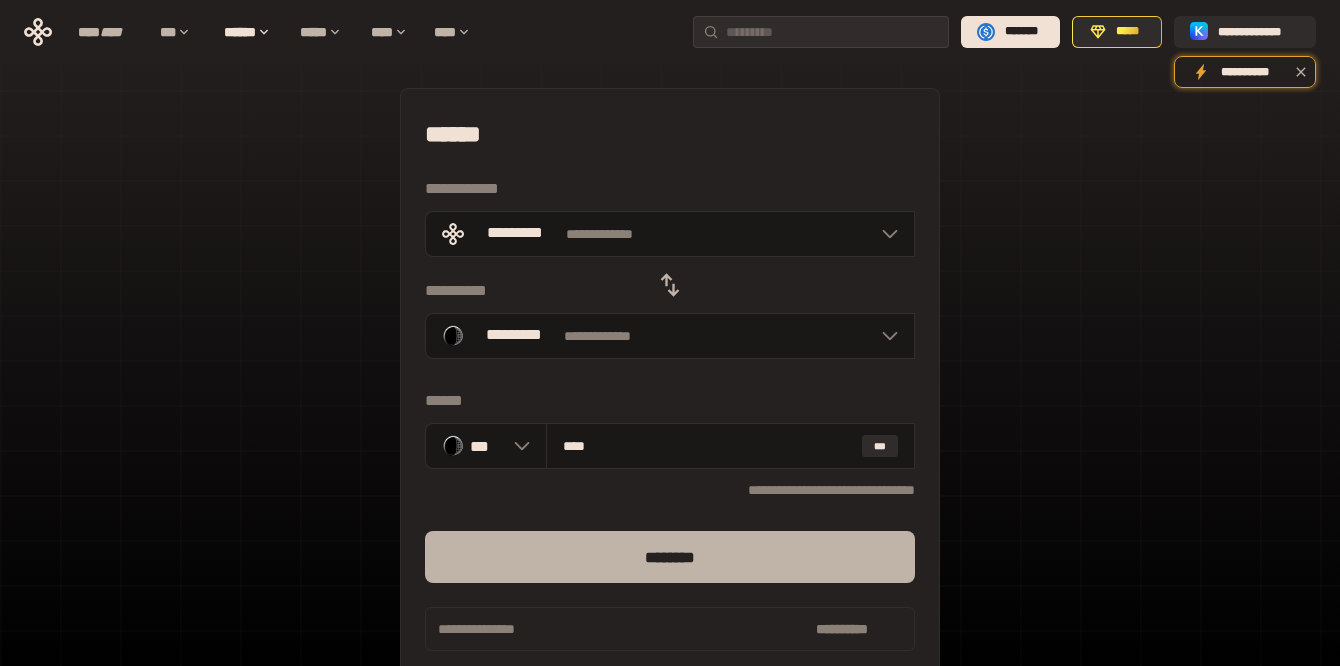 type on "****" 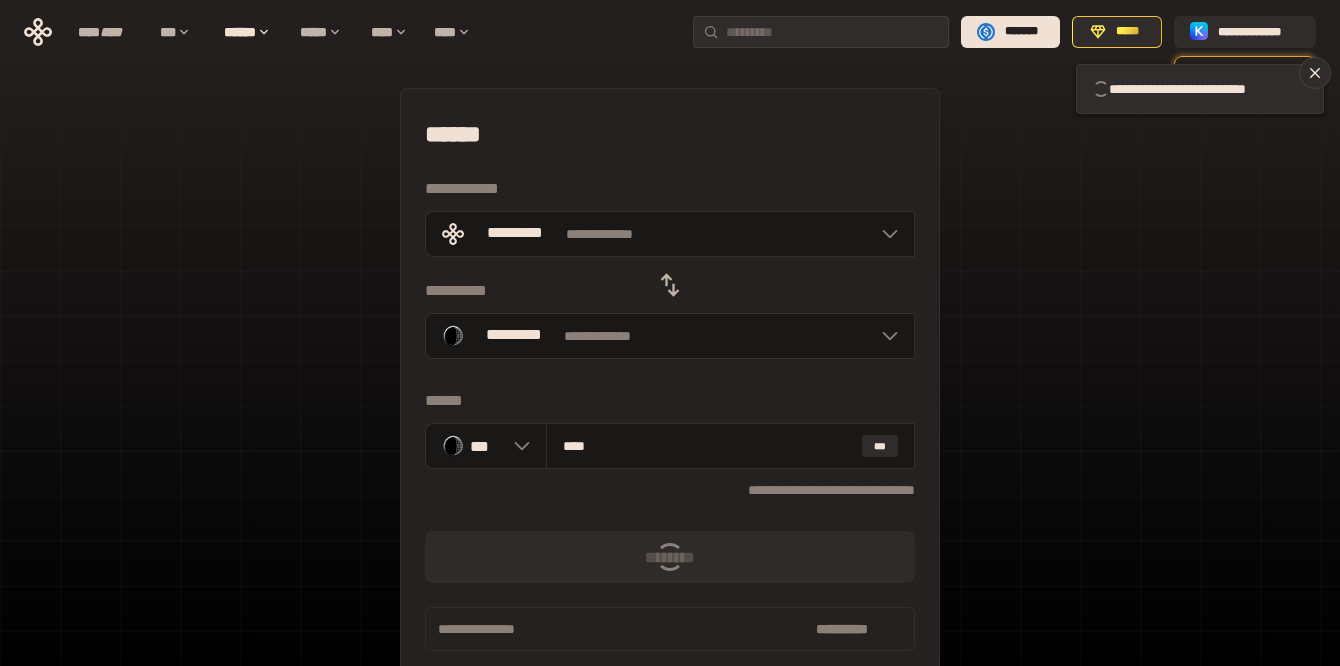 type 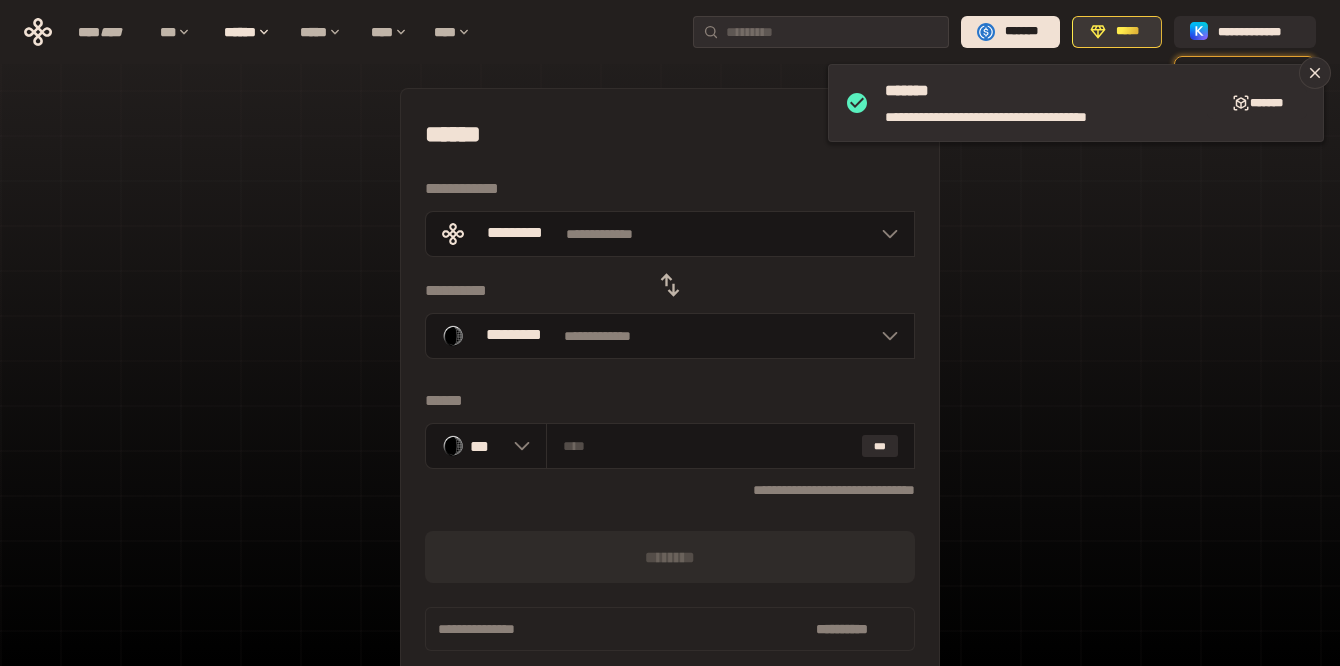 click on "*****" at bounding box center [1117, 32] 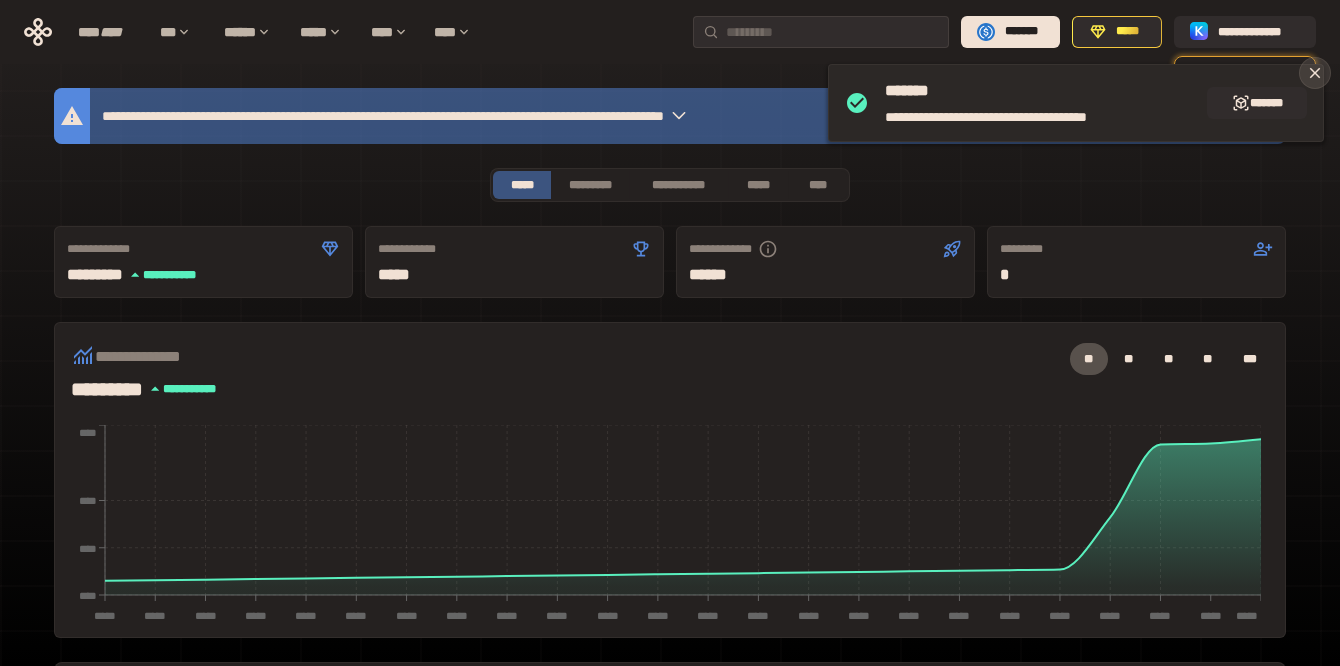 click 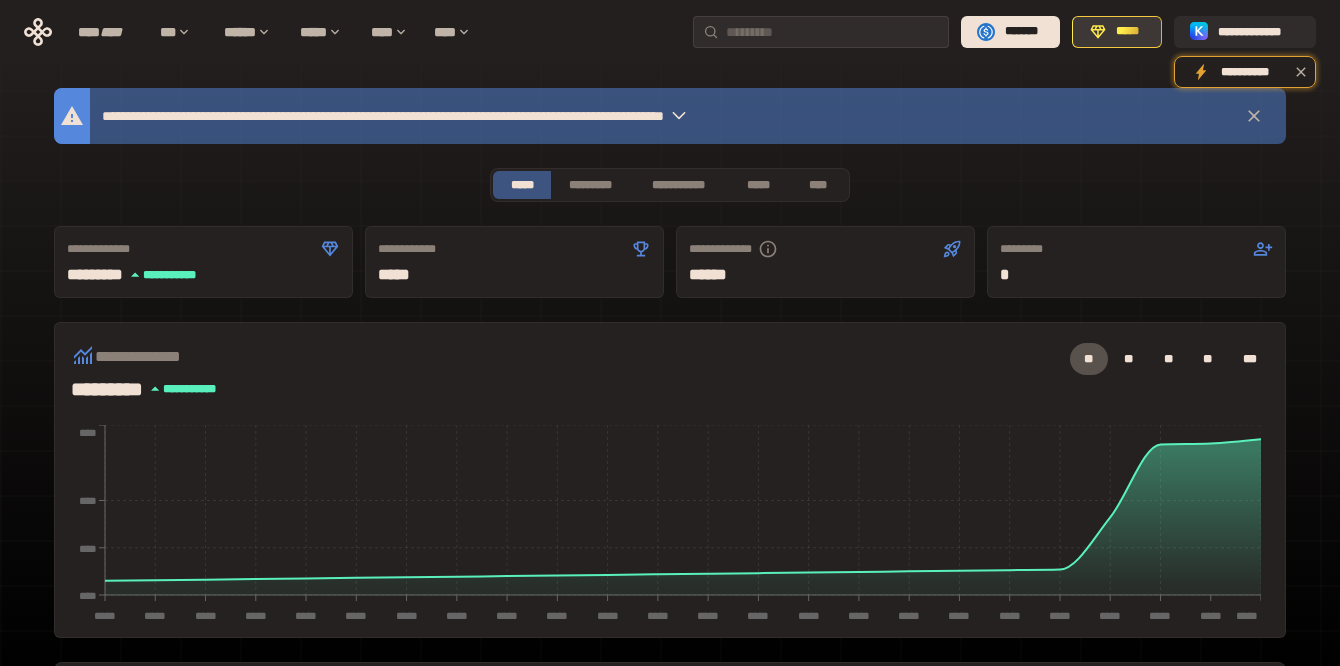 click on "*****" at bounding box center (1117, 32) 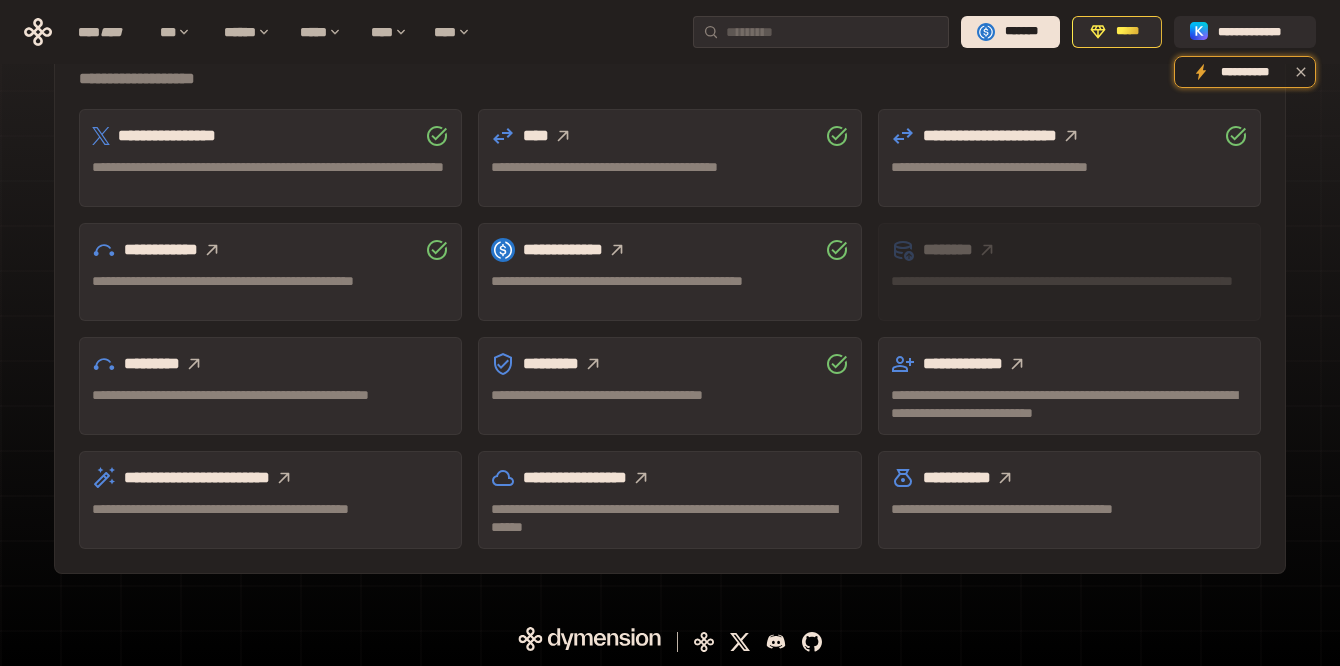 scroll, scrollTop: 0, scrollLeft: 0, axis: both 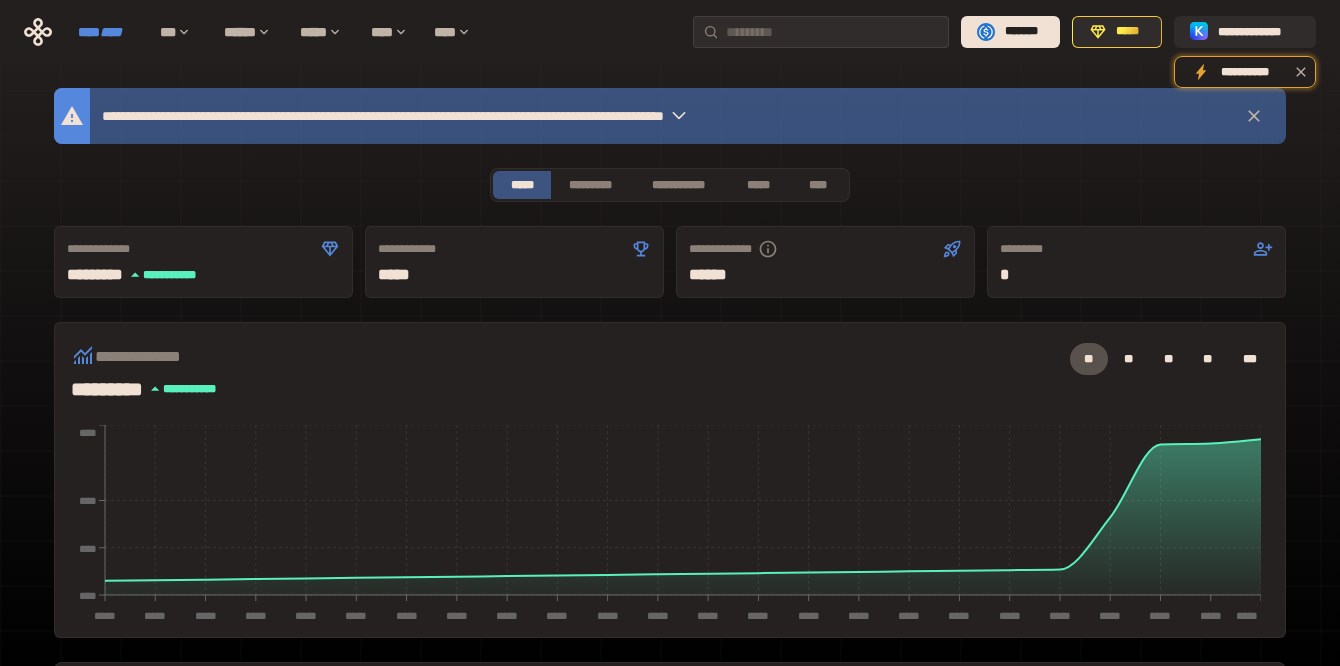 click on "****" at bounding box center [111, 32] 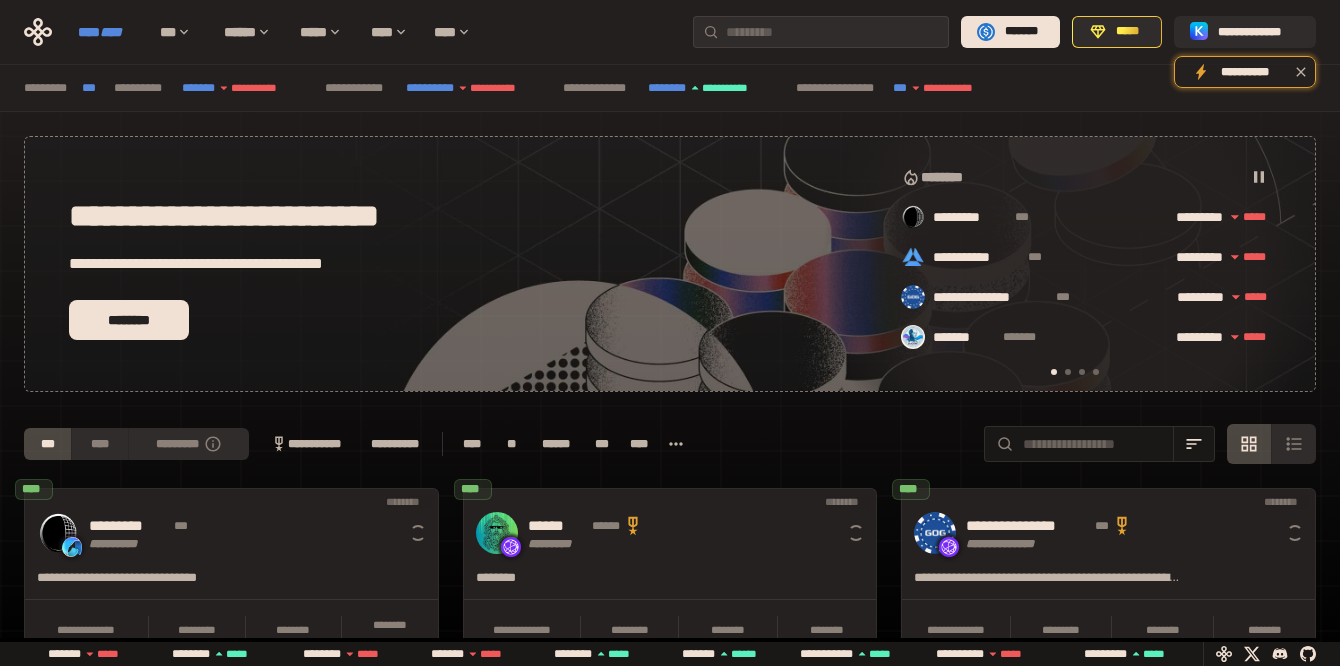 scroll, scrollTop: 0, scrollLeft: 16, axis: horizontal 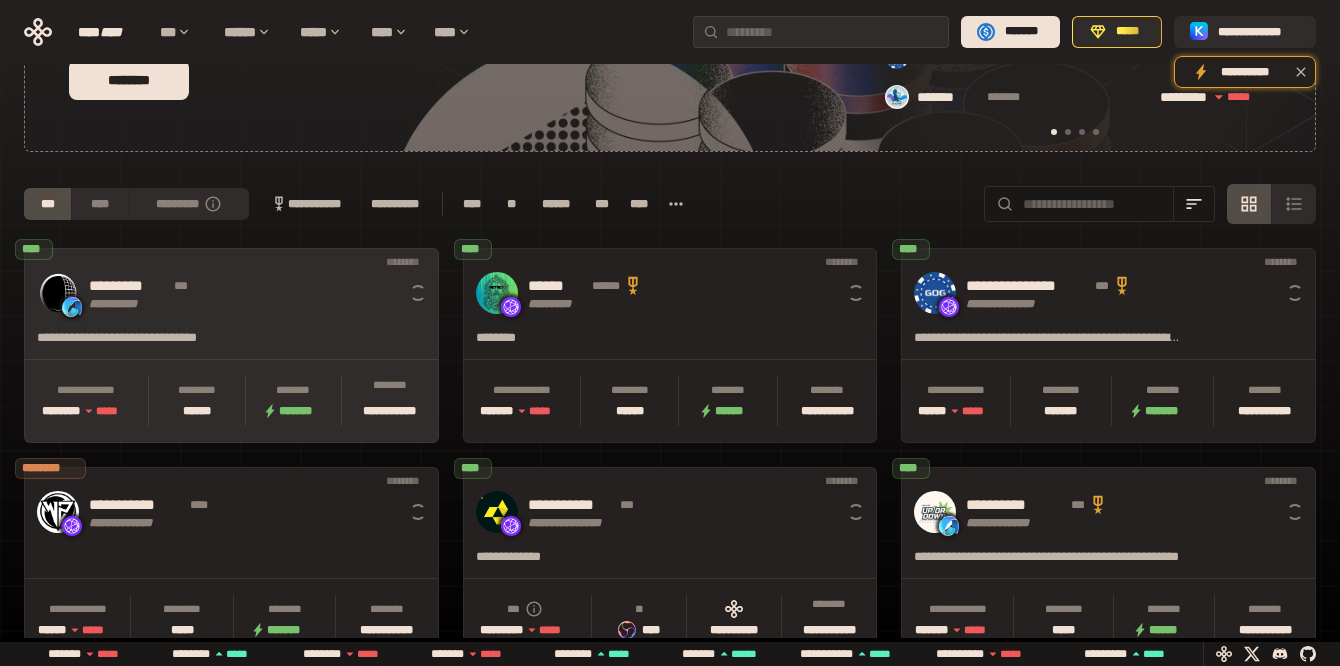 click on "*********" at bounding box center [128, 286] 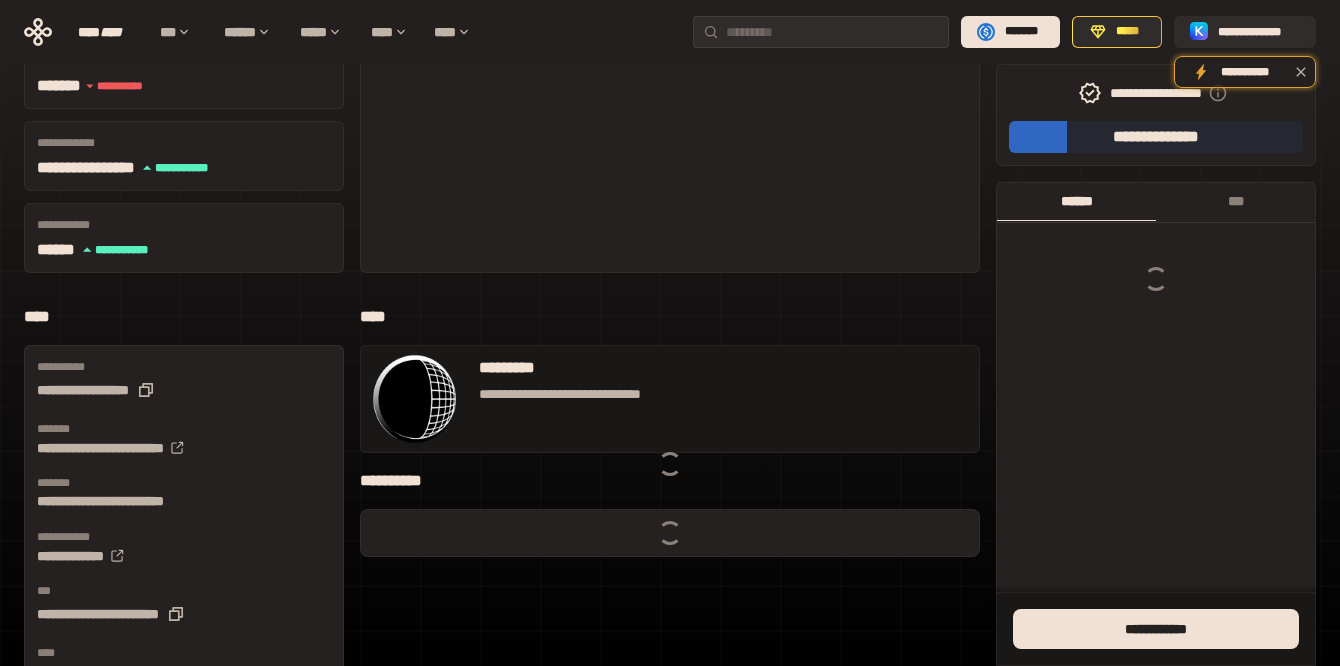 scroll, scrollTop: 0, scrollLeft: 0, axis: both 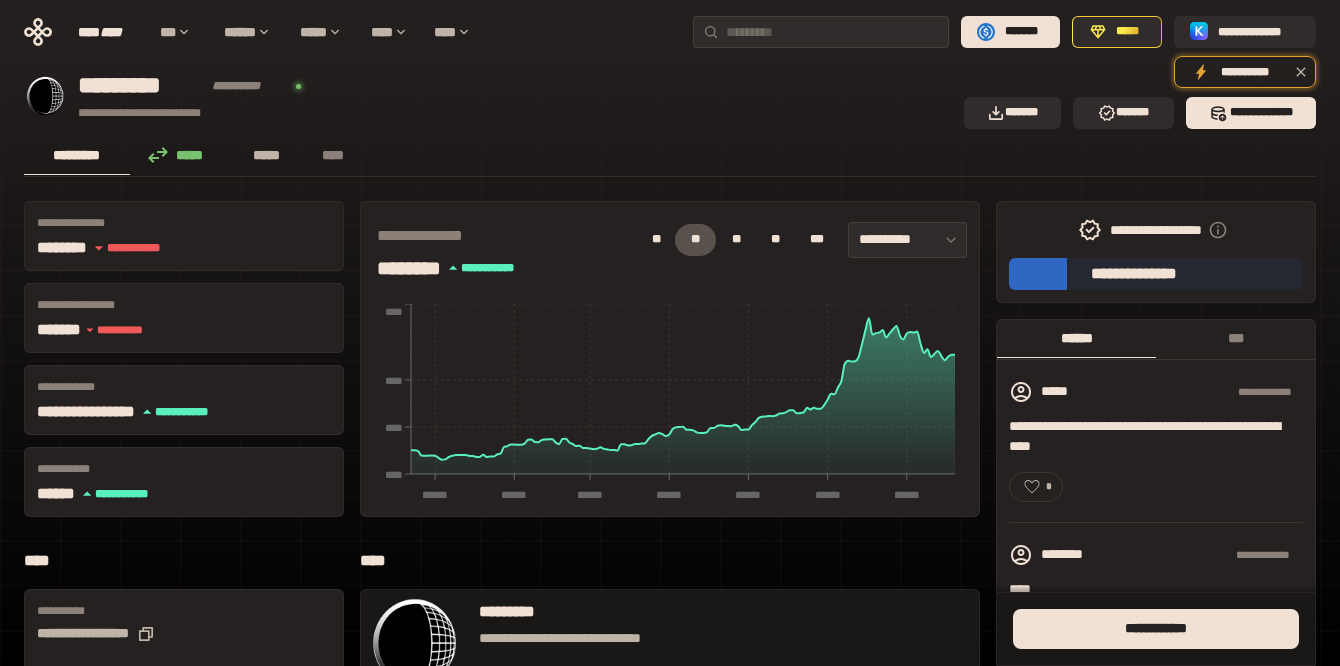 click on "*****" at bounding box center [267, 155] 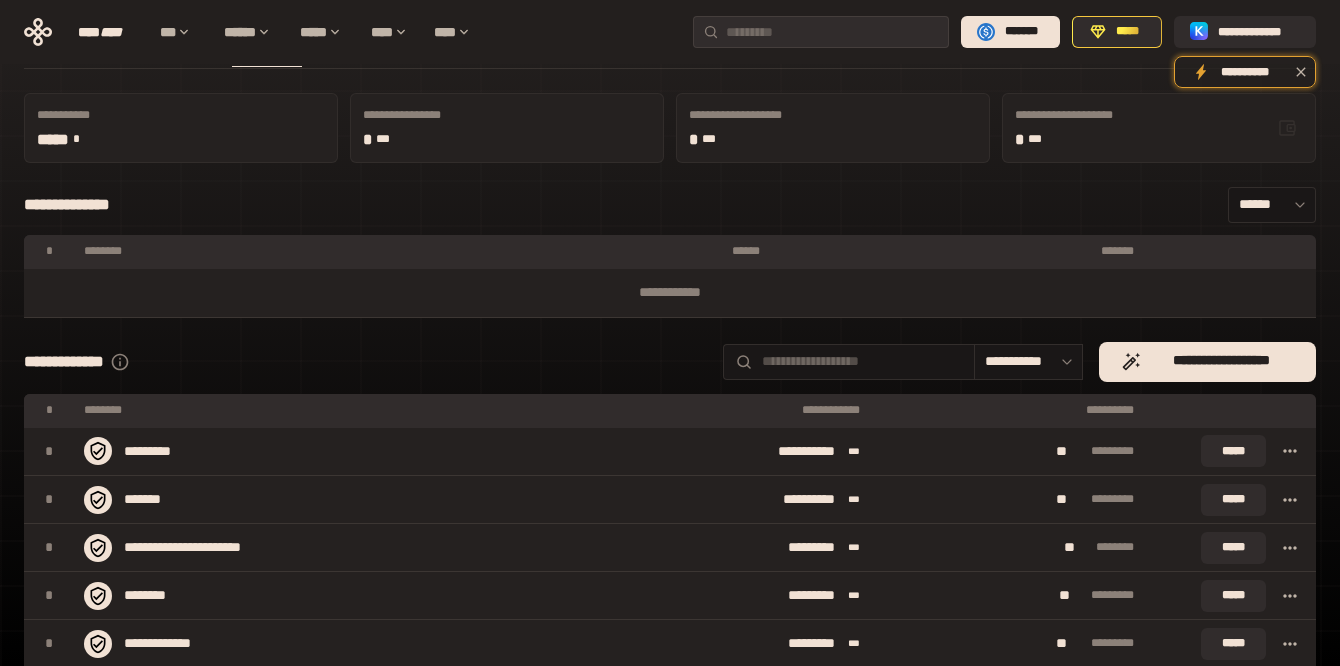 scroll, scrollTop: 140, scrollLeft: 0, axis: vertical 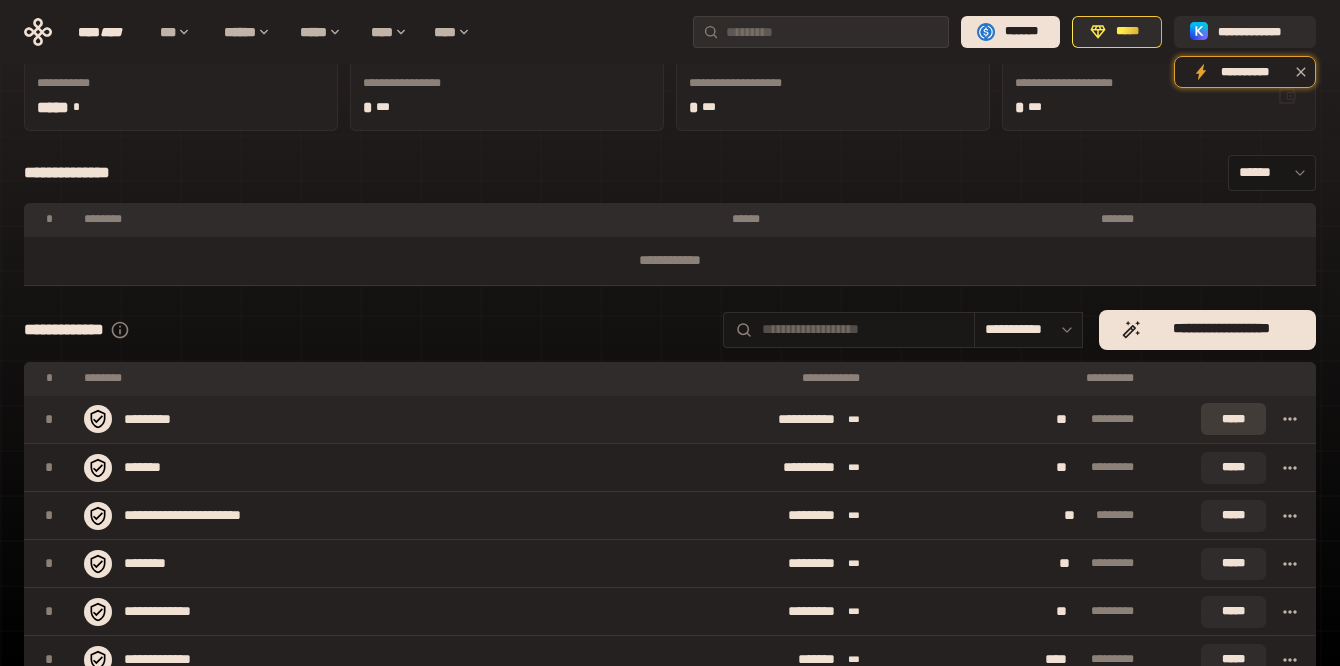 click on "*****" at bounding box center (1233, 419) 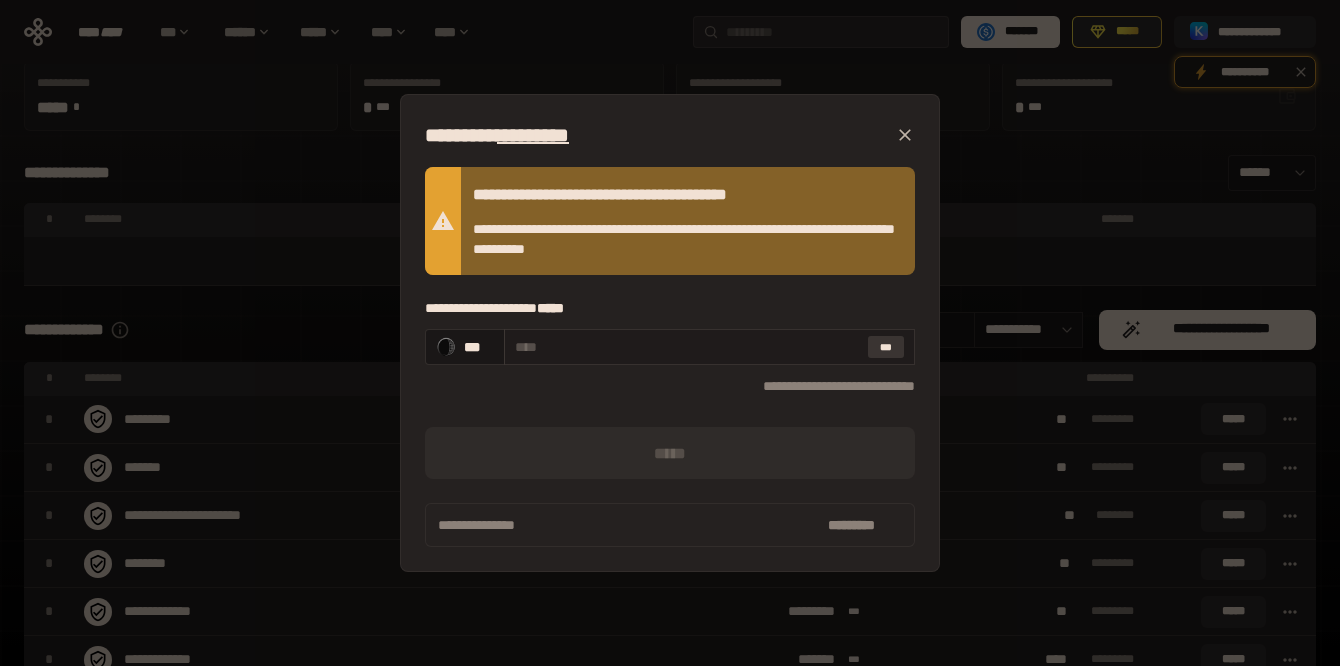 click on "***" at bounding box center (886, 347) 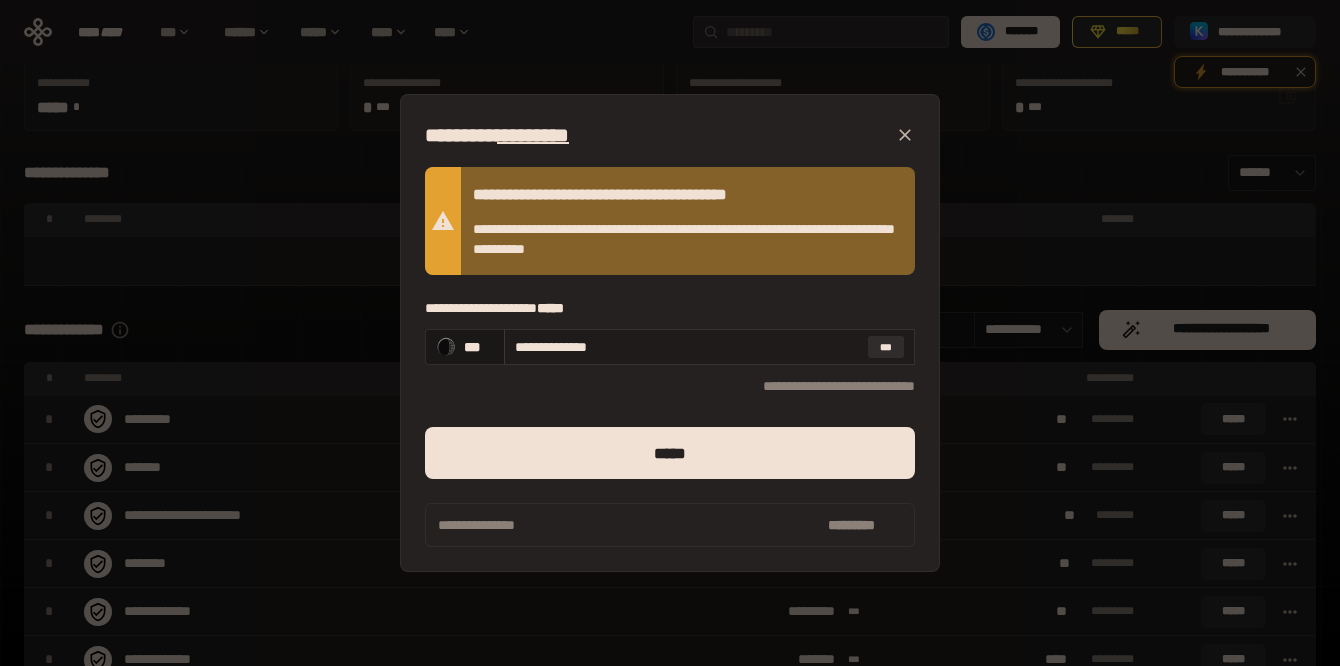 drag, startPoint x: 552, startPoint y: 346, endPoint x: 665, endPoint y: 348, distance: 113.0177 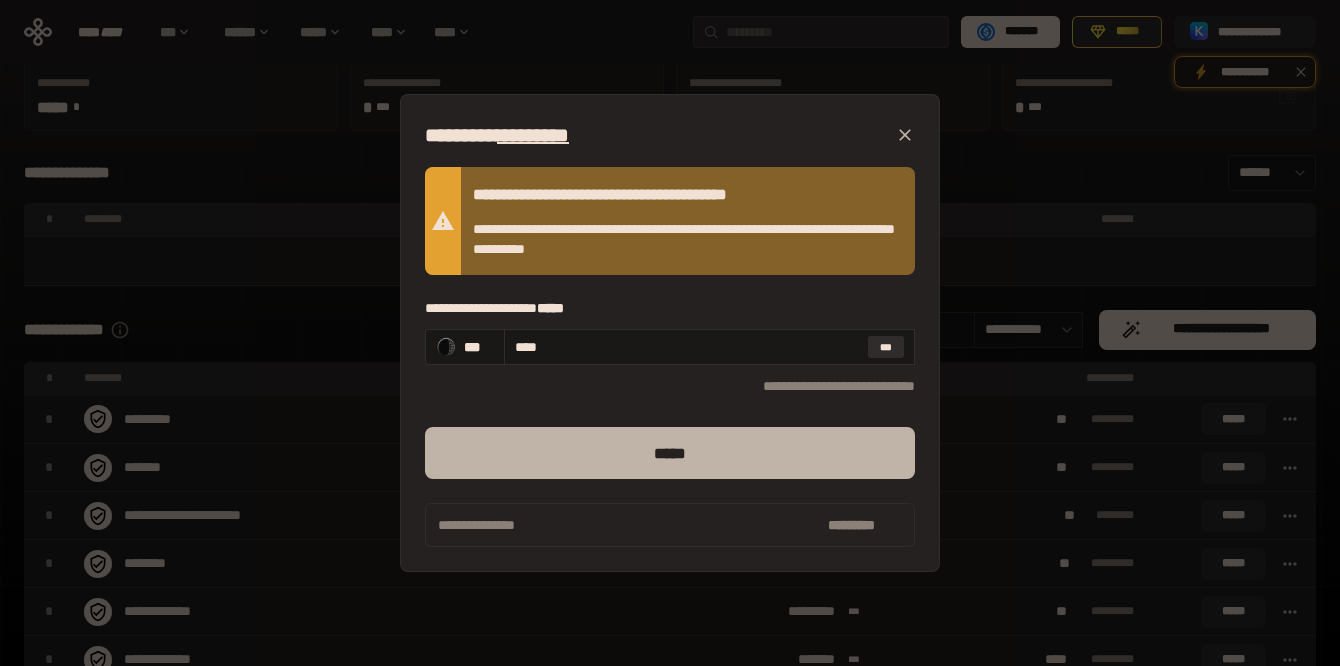 type on "****" 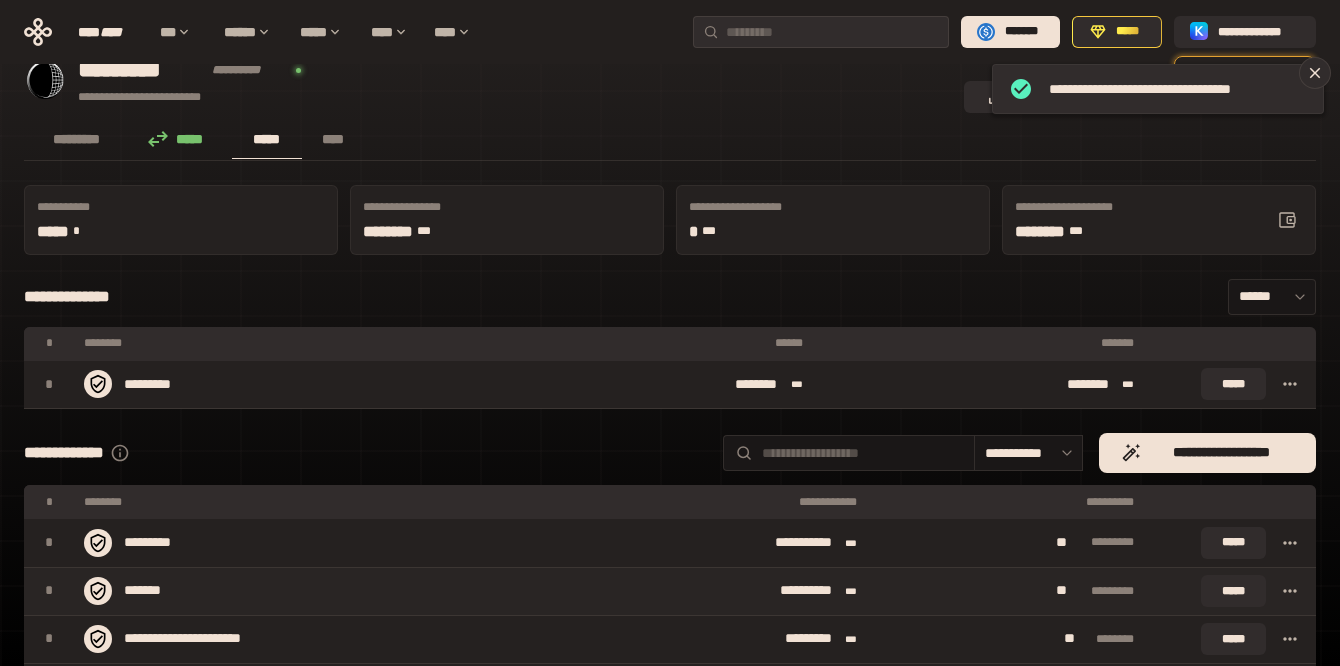 scroll, scrollTop: 0, scrollLeft: 0, axis: both 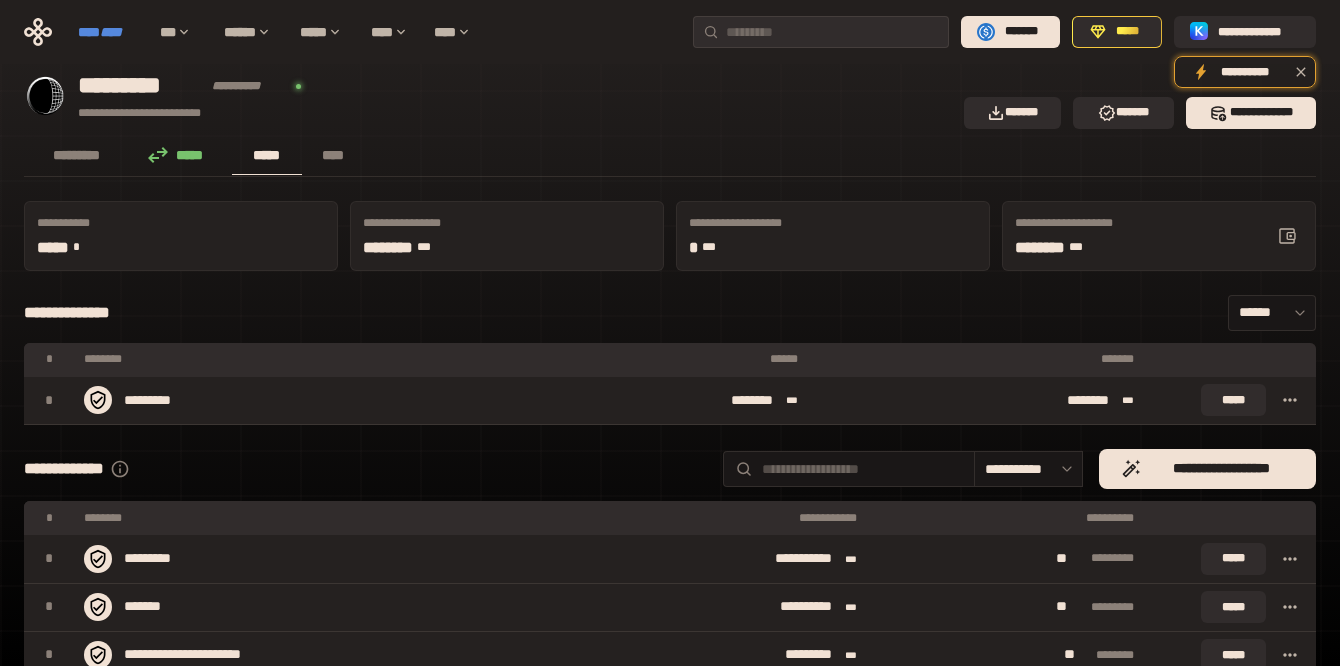 click on "**** ****" at bounding box center [109, 32] 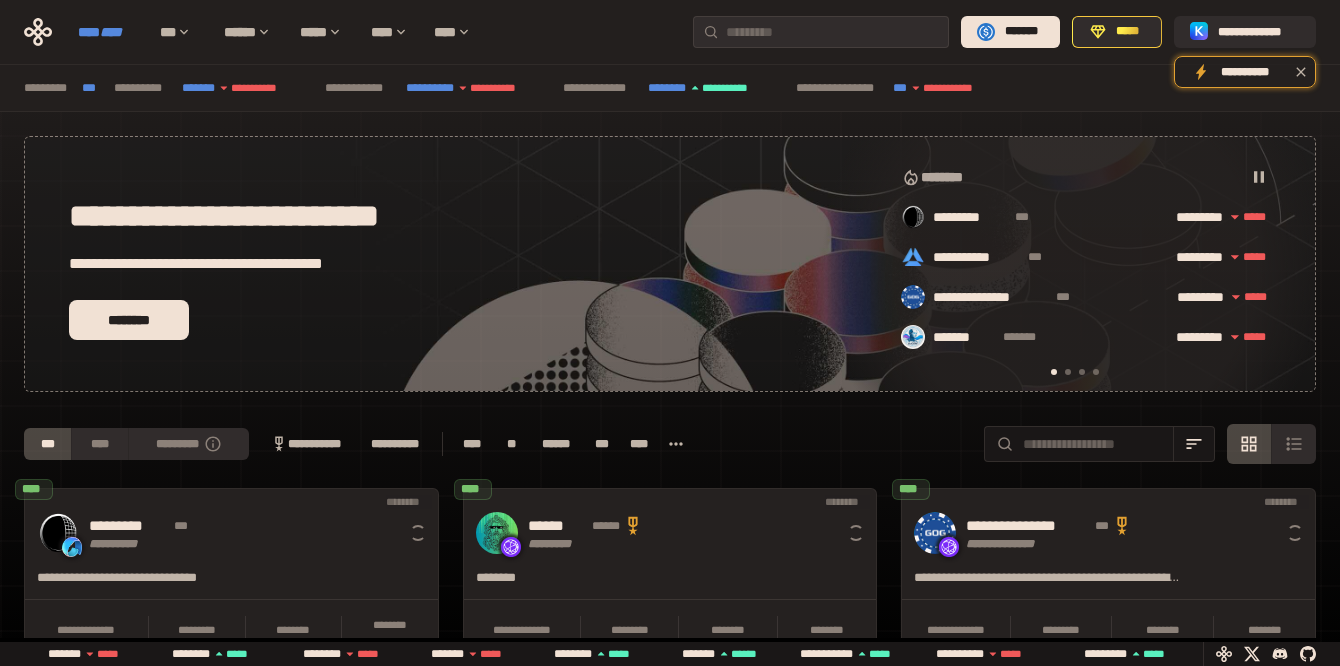 scroll, scrollTop: 0, scrollLeft: 16, axis: horizontal 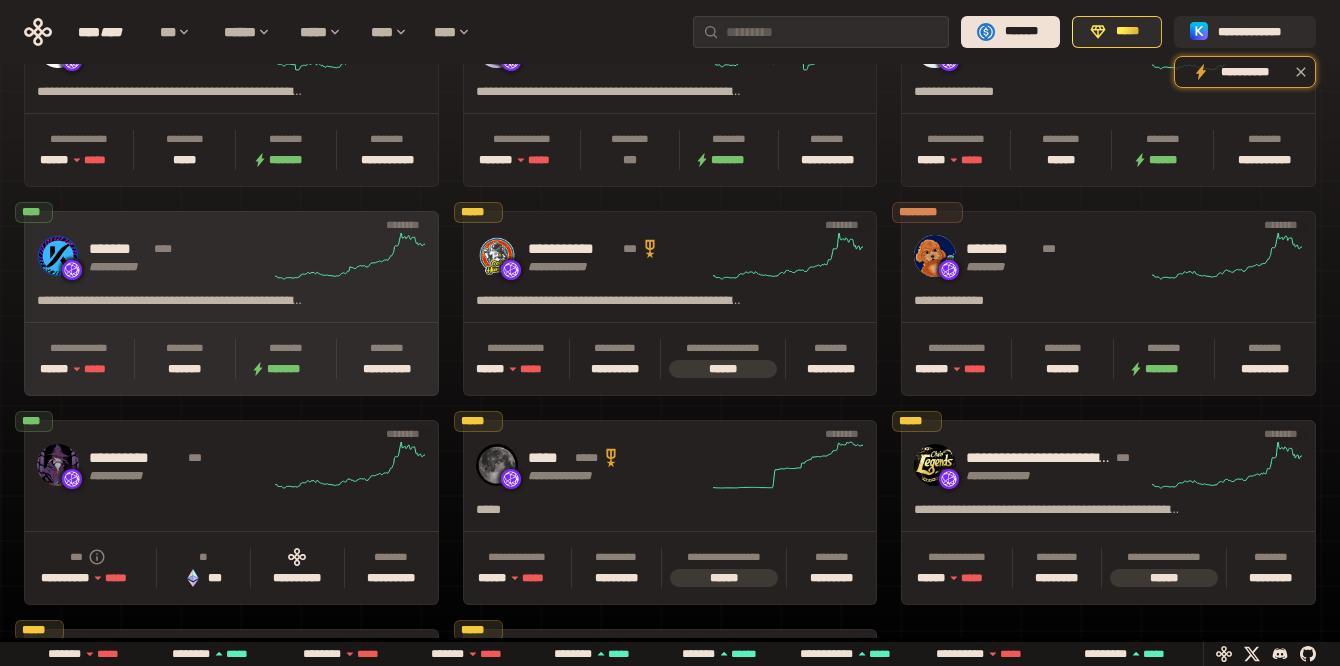 click on "*******" at bounding box center (118, 249) 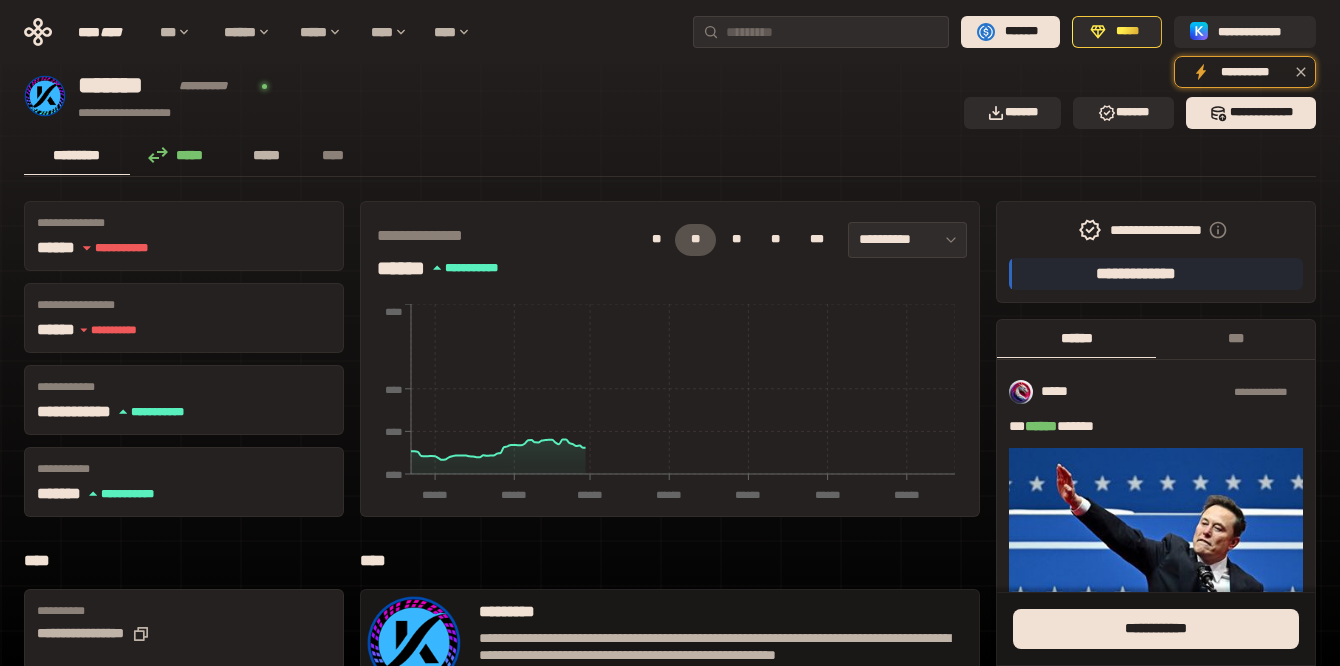 click on "*****" at bounding box center [267, 155] 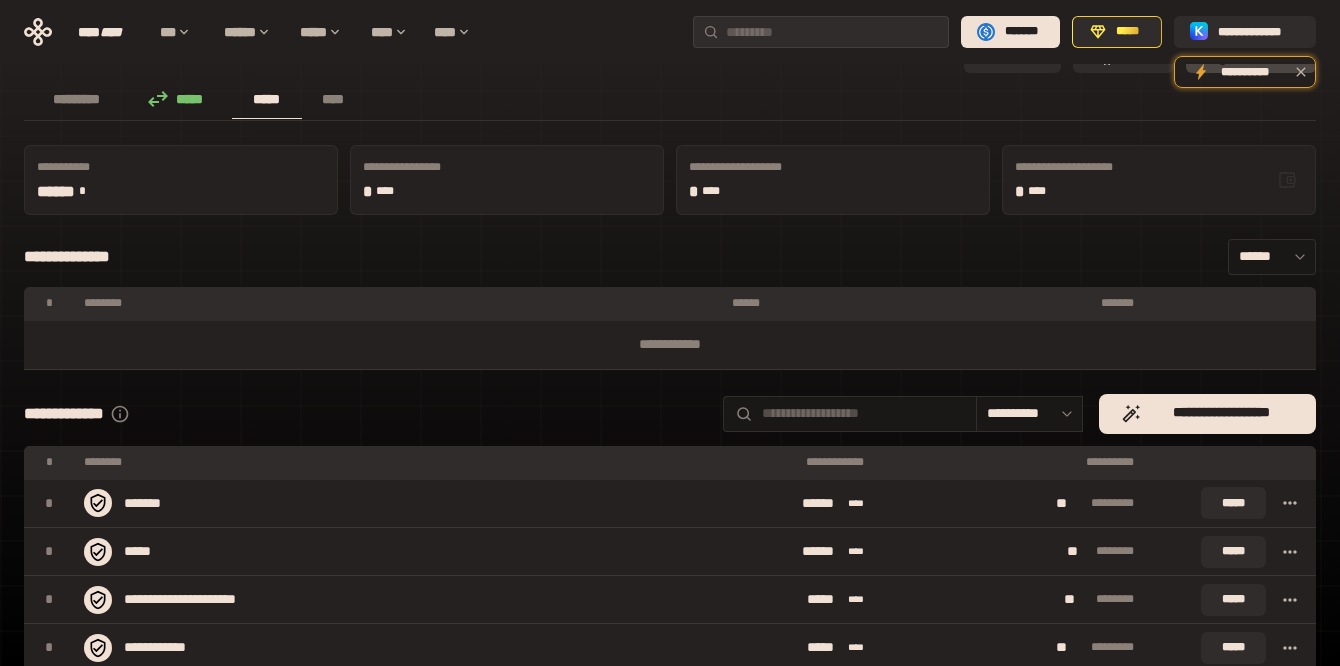 scroll, scrollTop: 0, scrollLeft: 0, axis: both 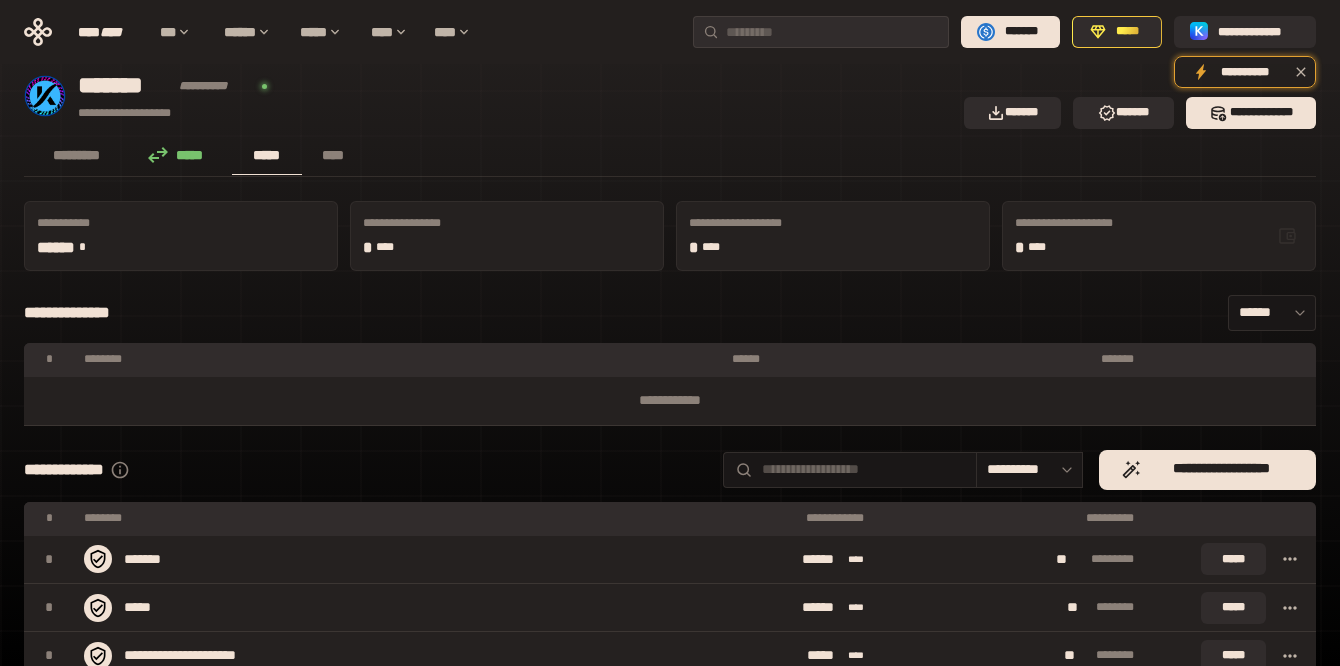 click on "*****" at bounding box center [181, 155] 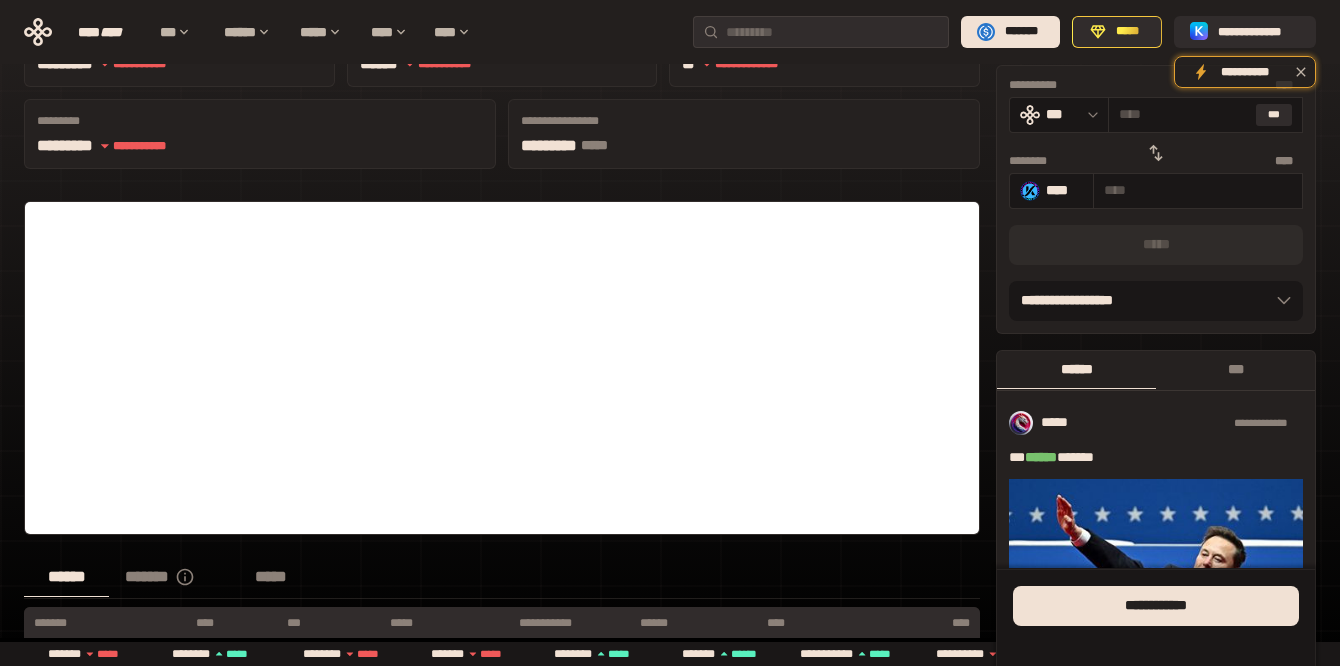 scroll, scrollTop: 165, scrollLeft: 0, axis: vertical 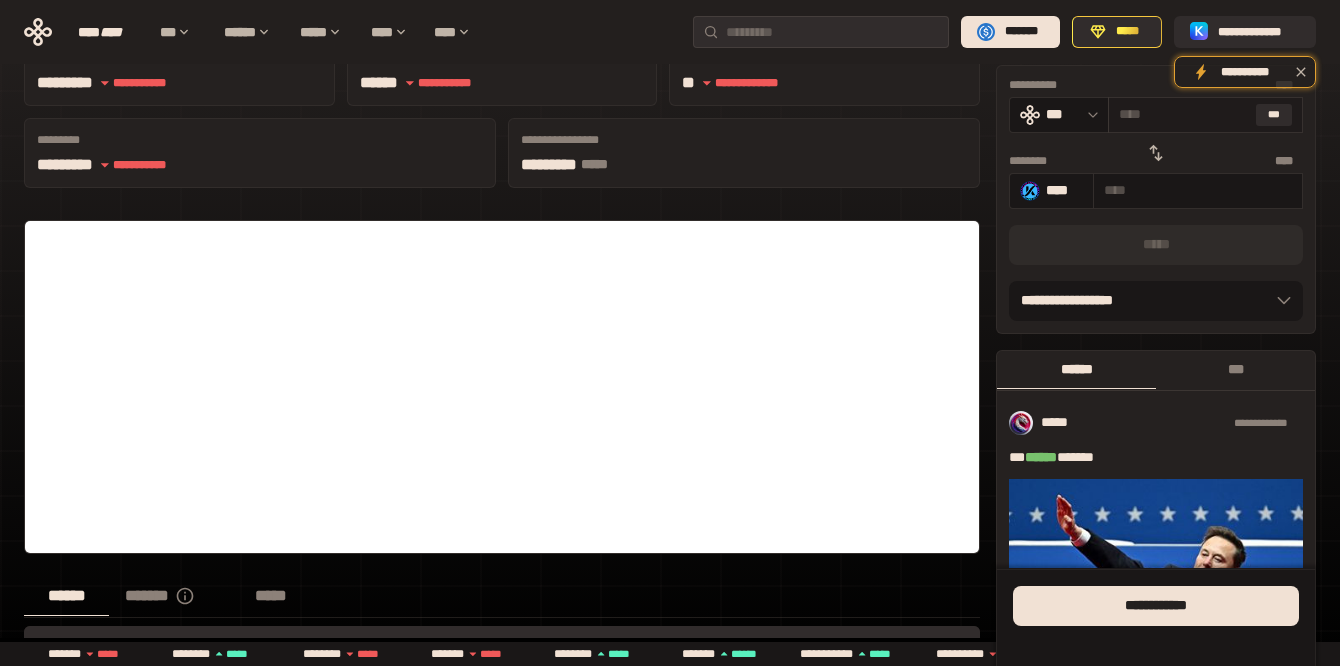 click at bounding box center [1183, 114] 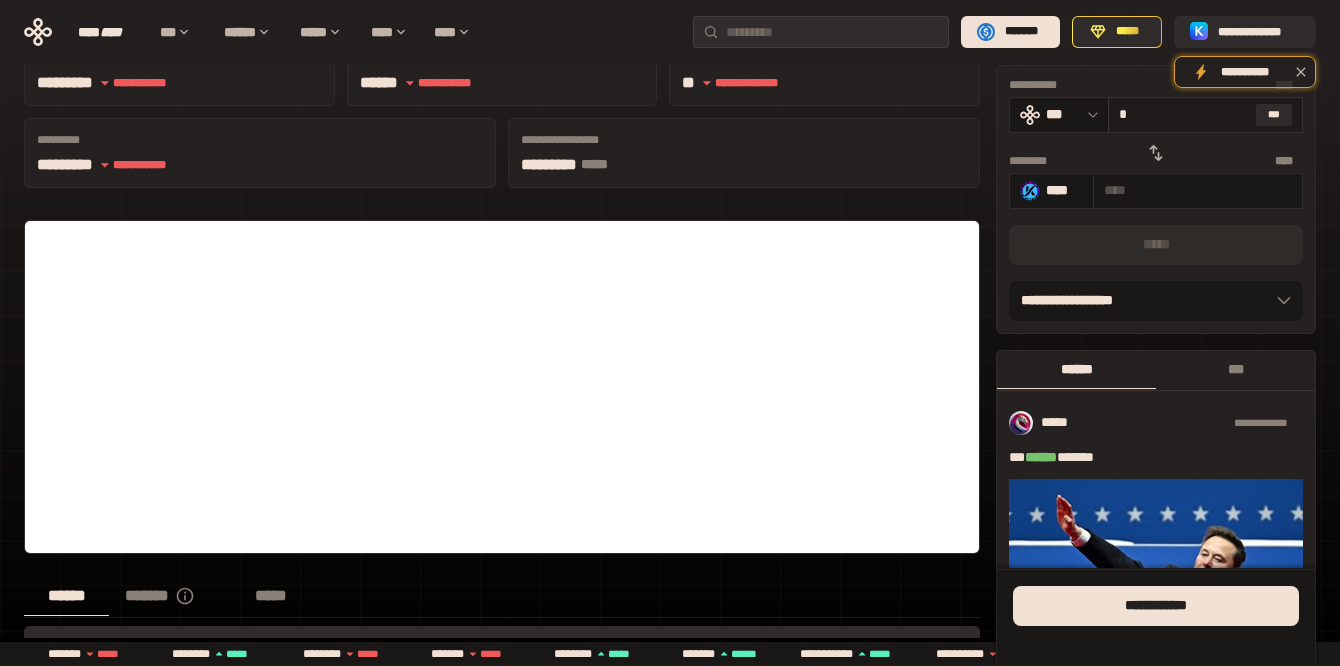 type on "**********" 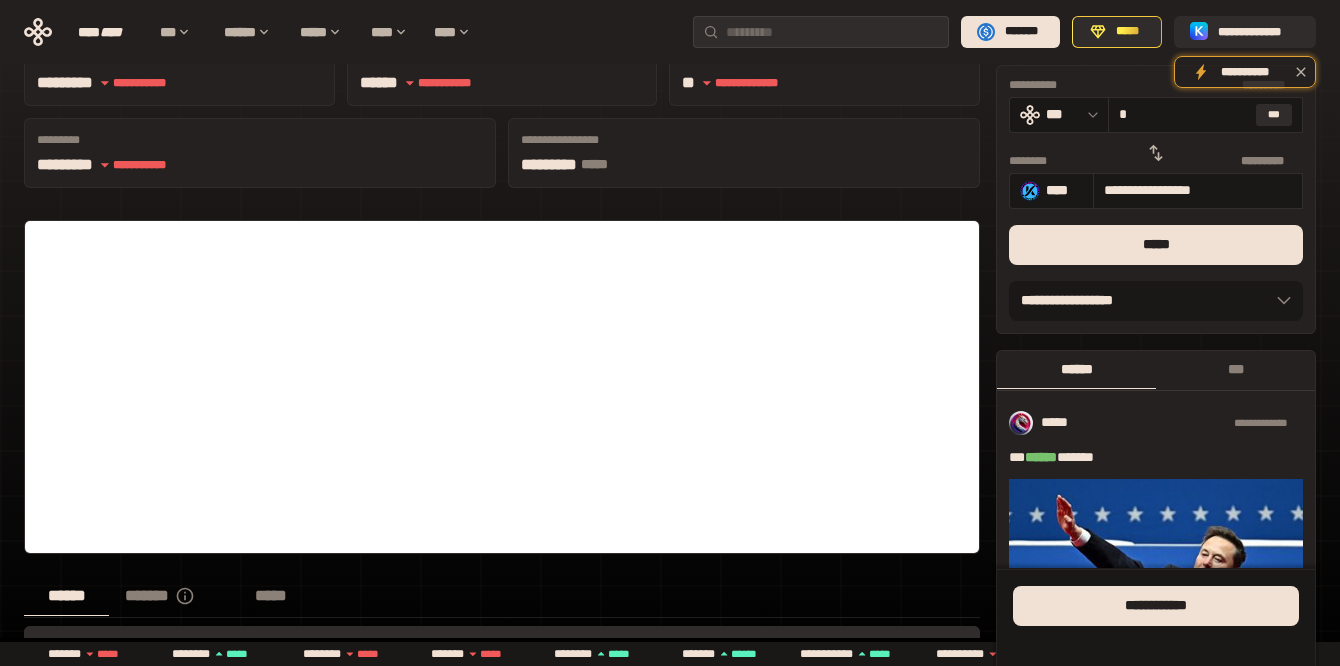 scroll, scrollTop: 0, scrollLeft: 0, axis: both 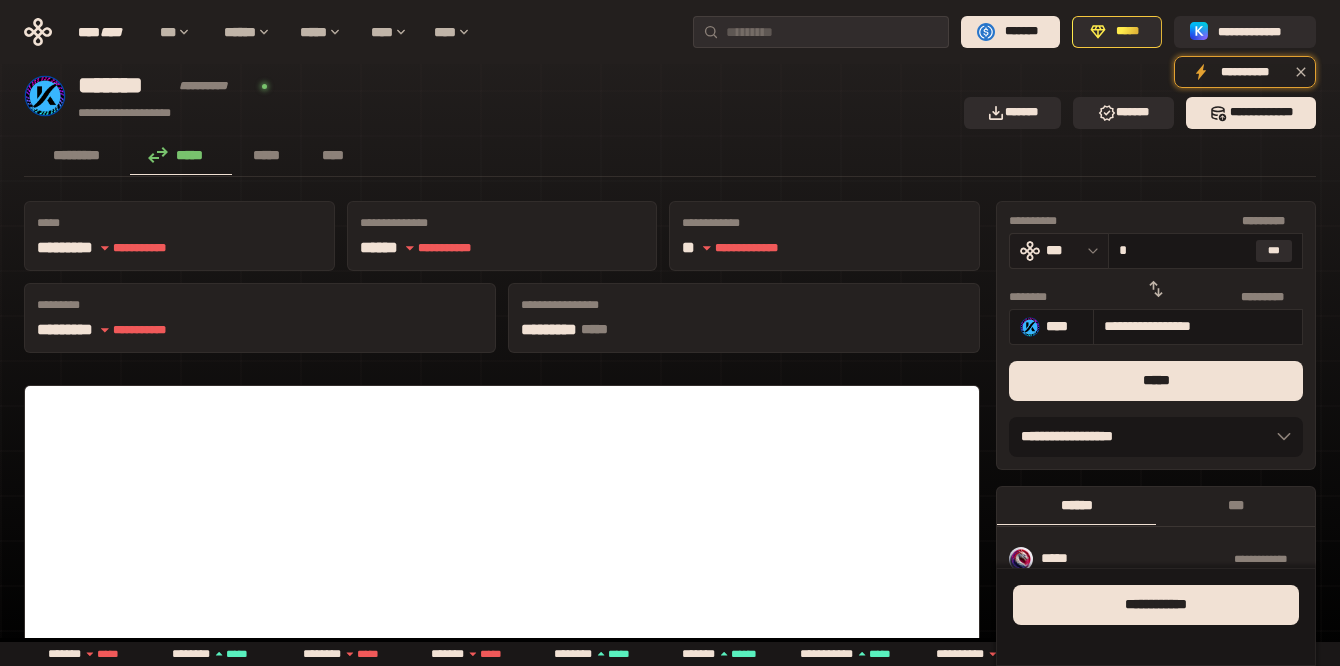 type on "*" 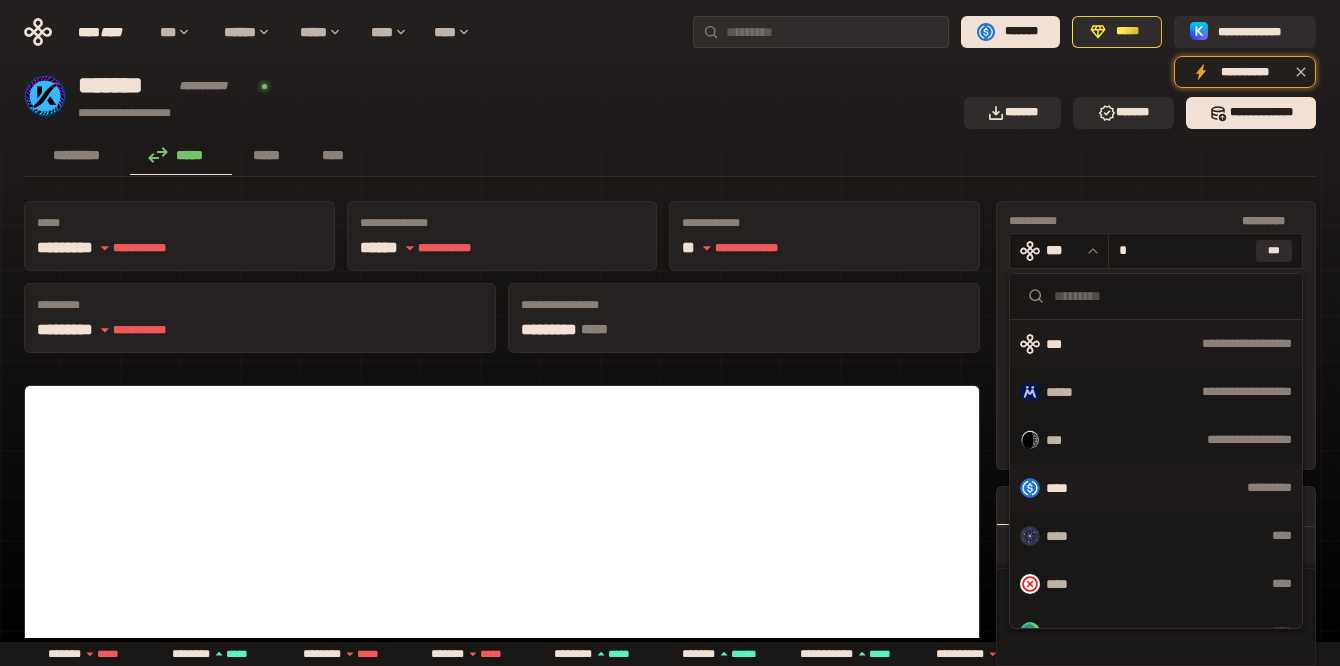 click on "****" at bounding box center [1066, 488] 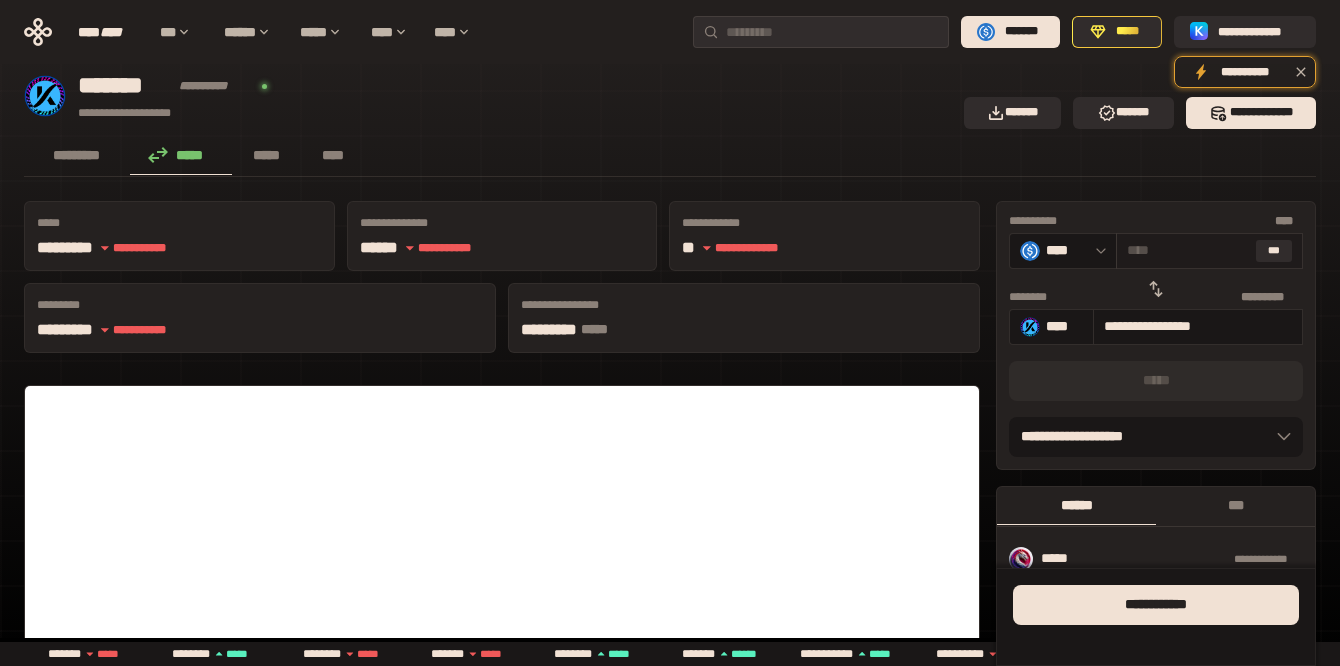 click at bounding box center [1187, 250] 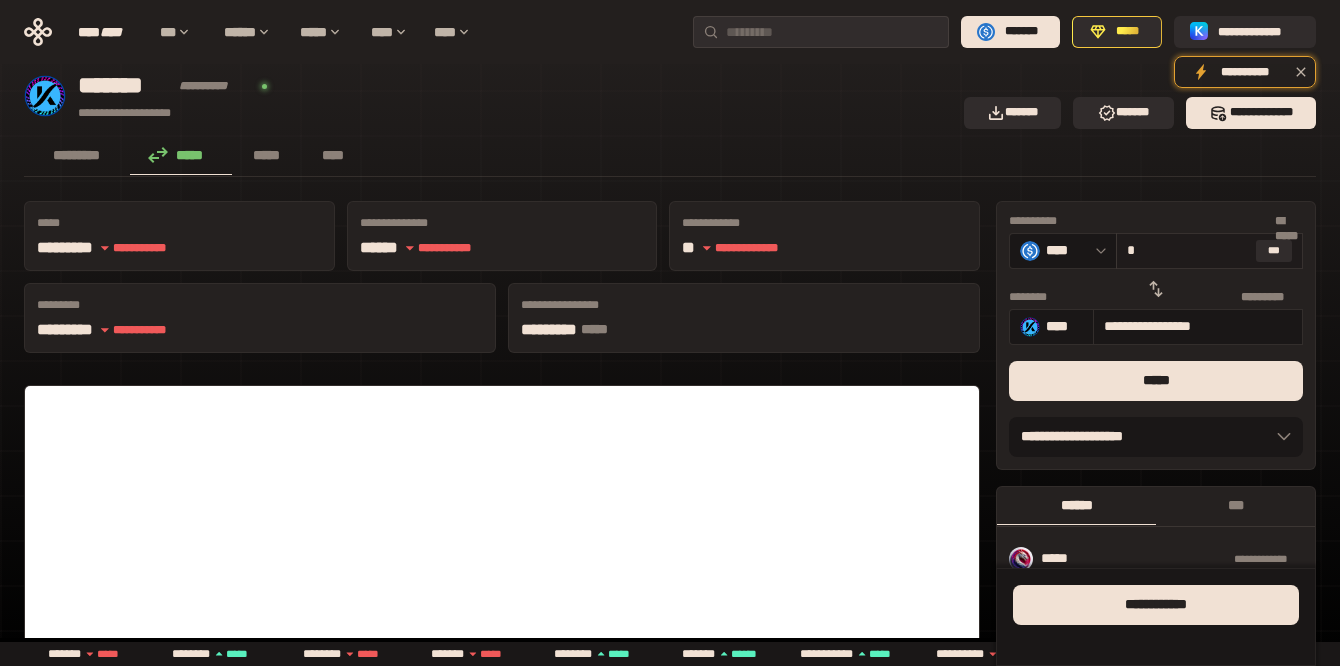 type on "**********" 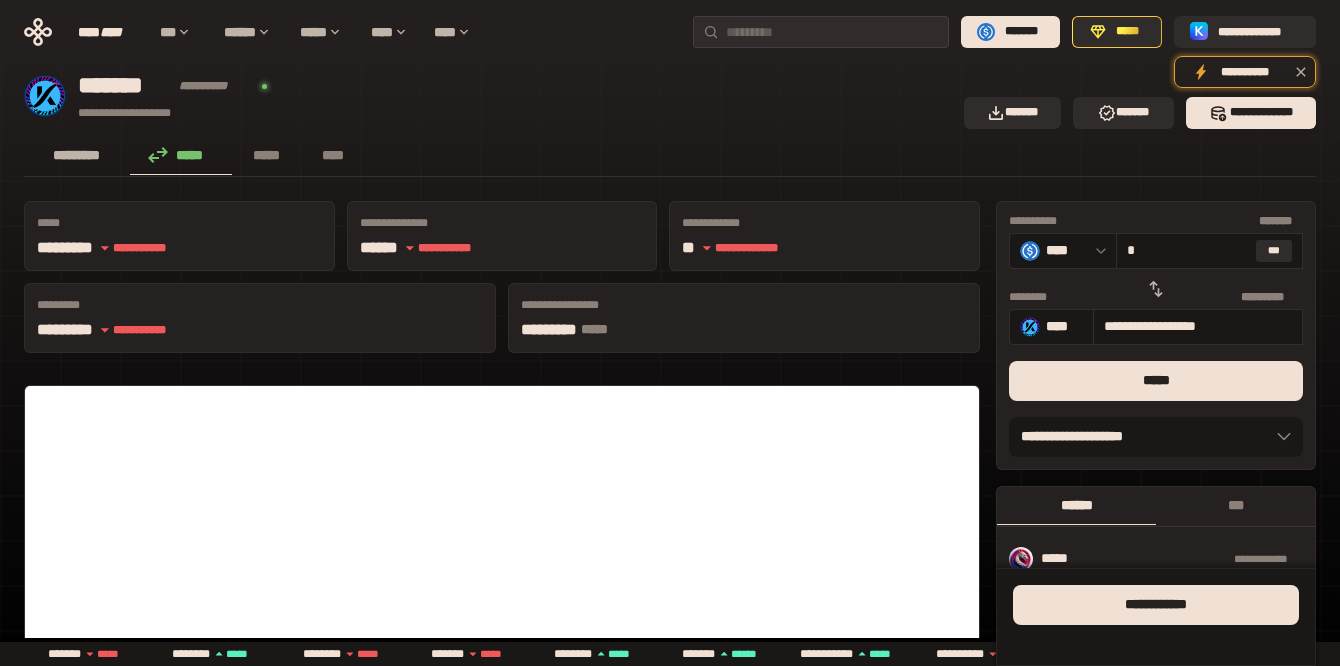 type on "*" 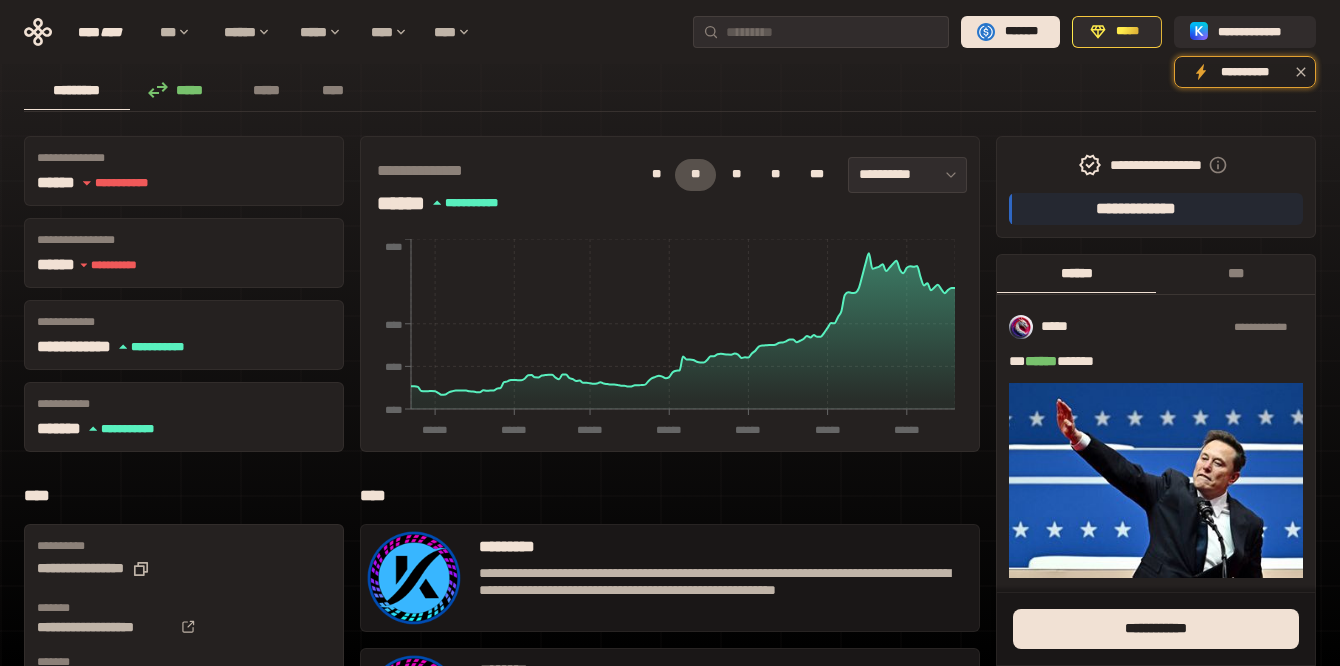 scroll, scrollTop: 0, scrollLeft: 0, axis: both 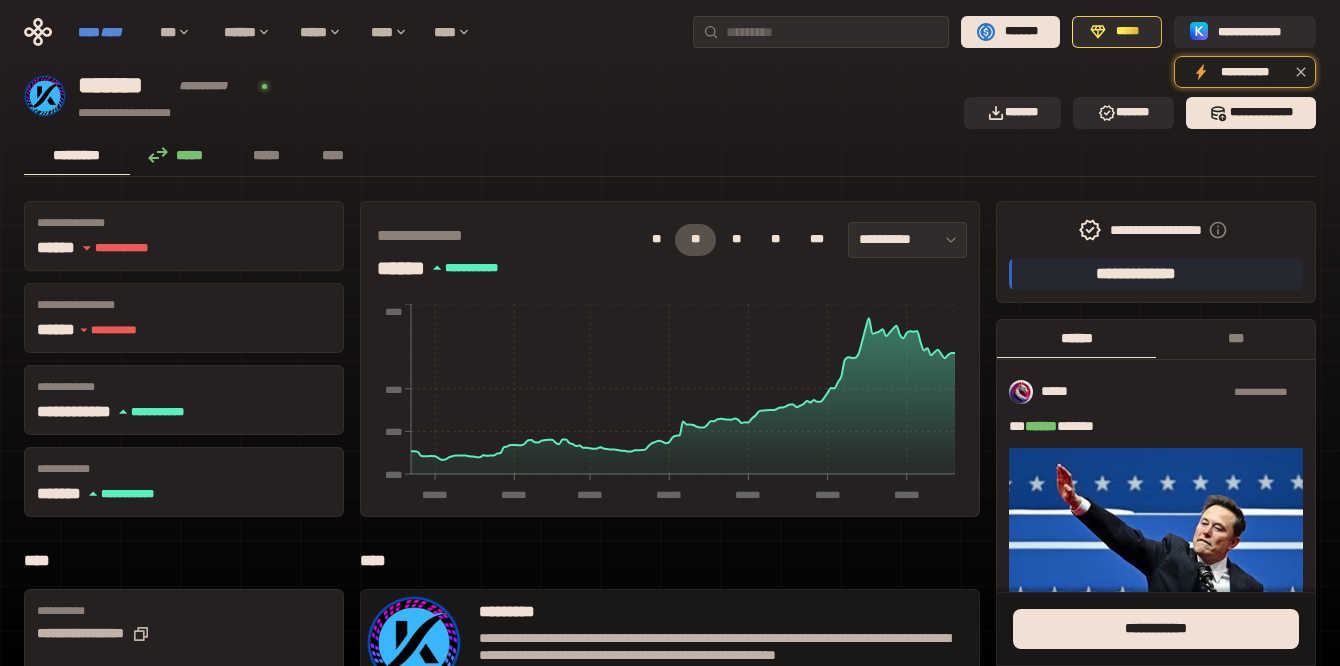 click on "****" at bounding box center [111, 32] 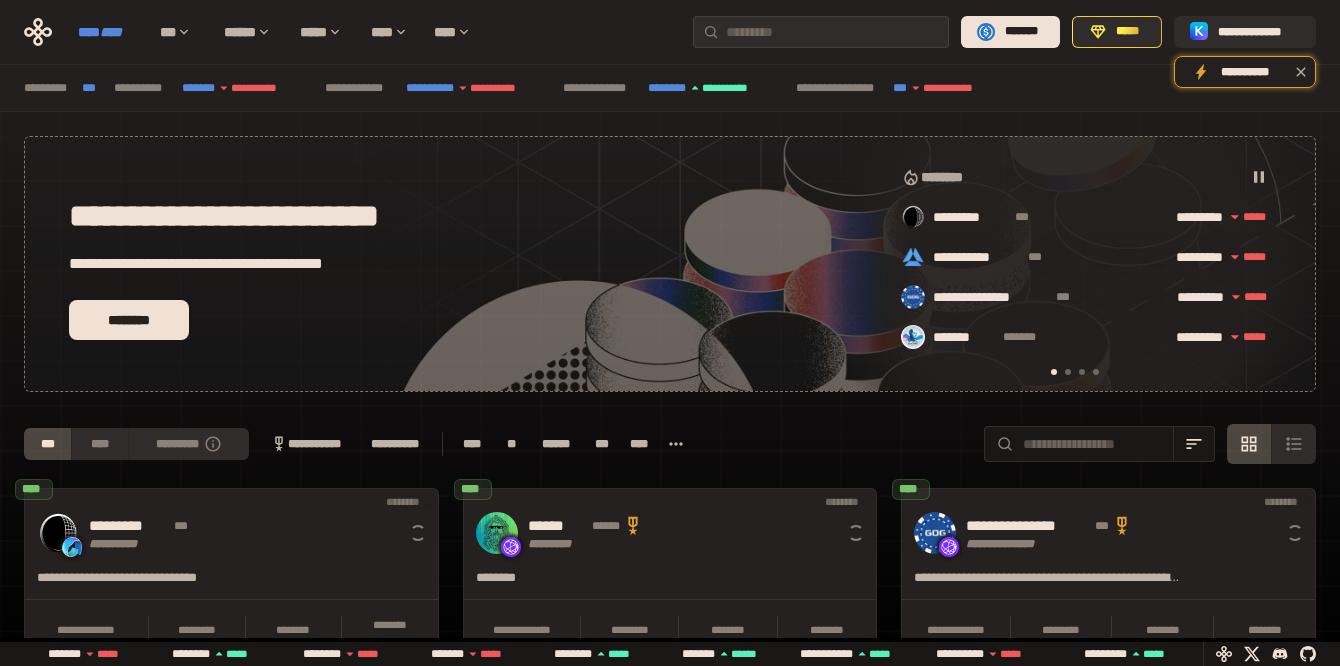 scroll, scrollTop: 0, scrollLeft: 16, axis: horizontal 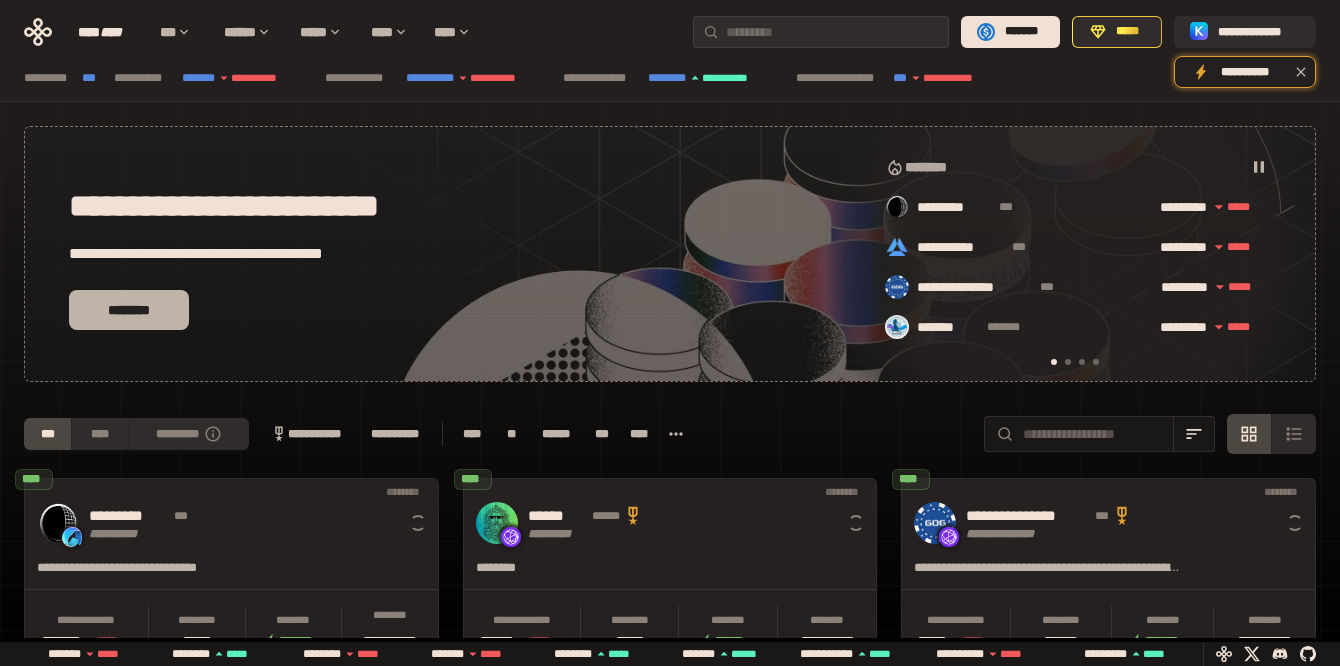 click on "********" at bounding box center (129, 310) 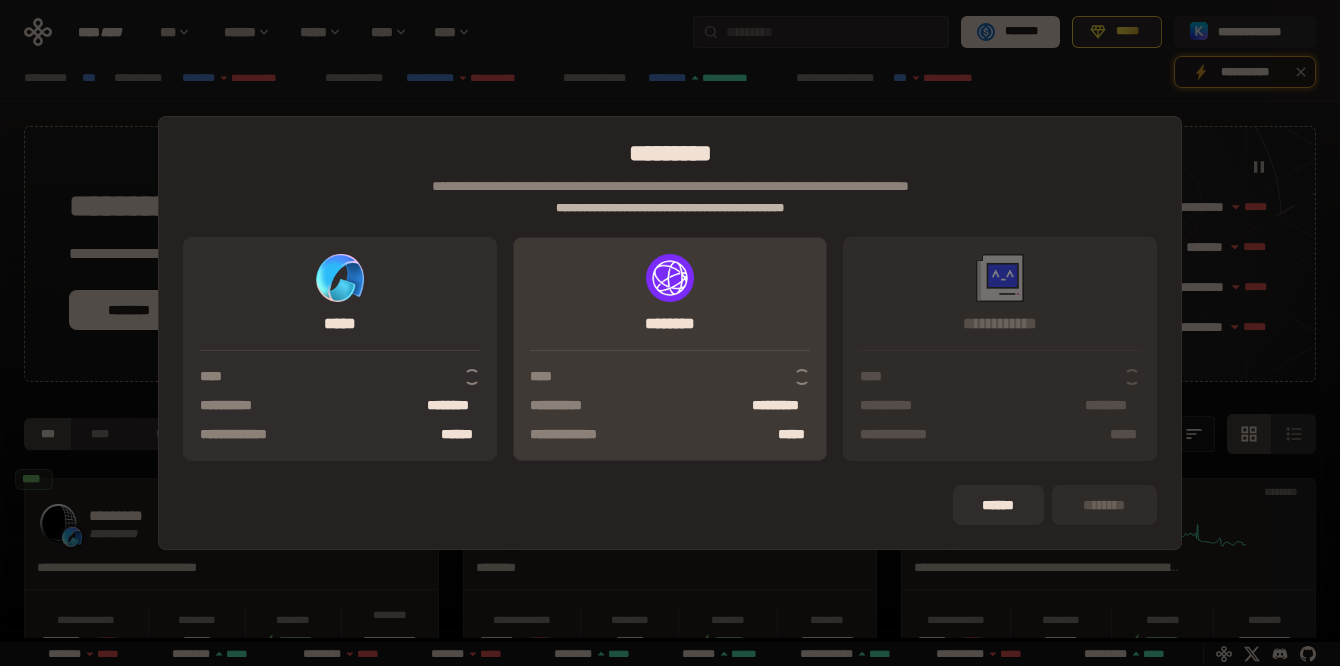scroll, scrollTop: 0, scrollLeft: 436, axis: horizontal 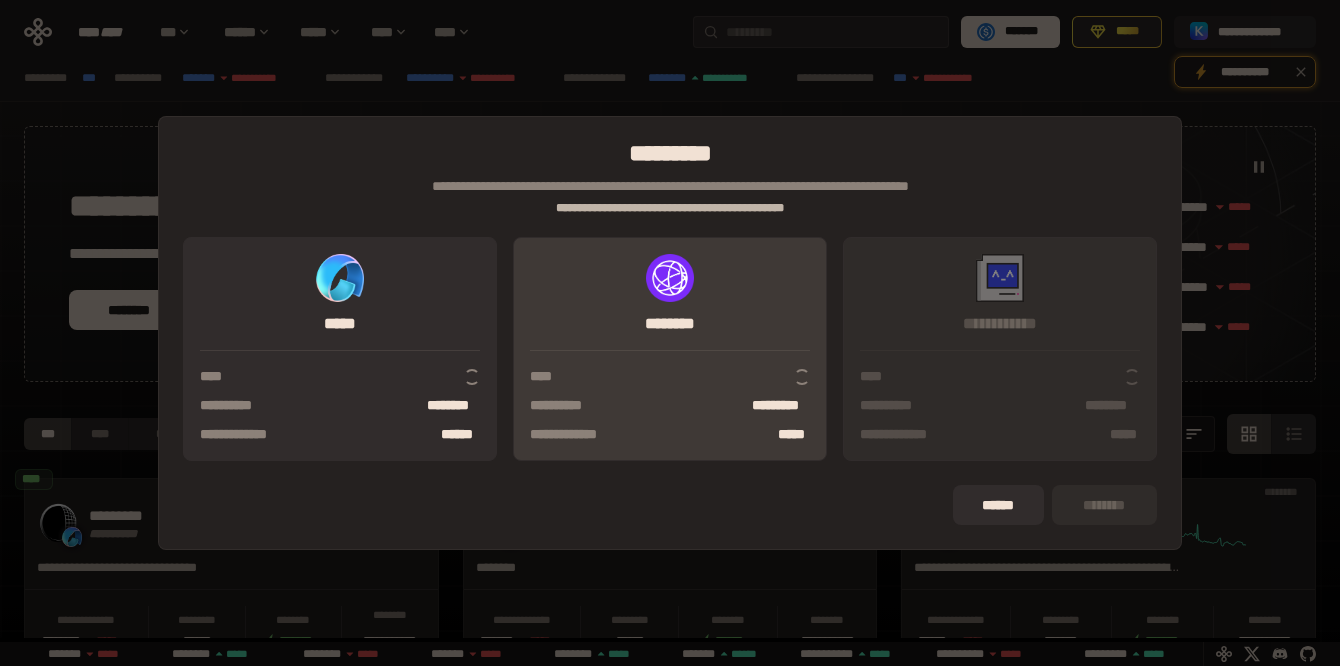 click on "********" at bounding box center [670, 324] 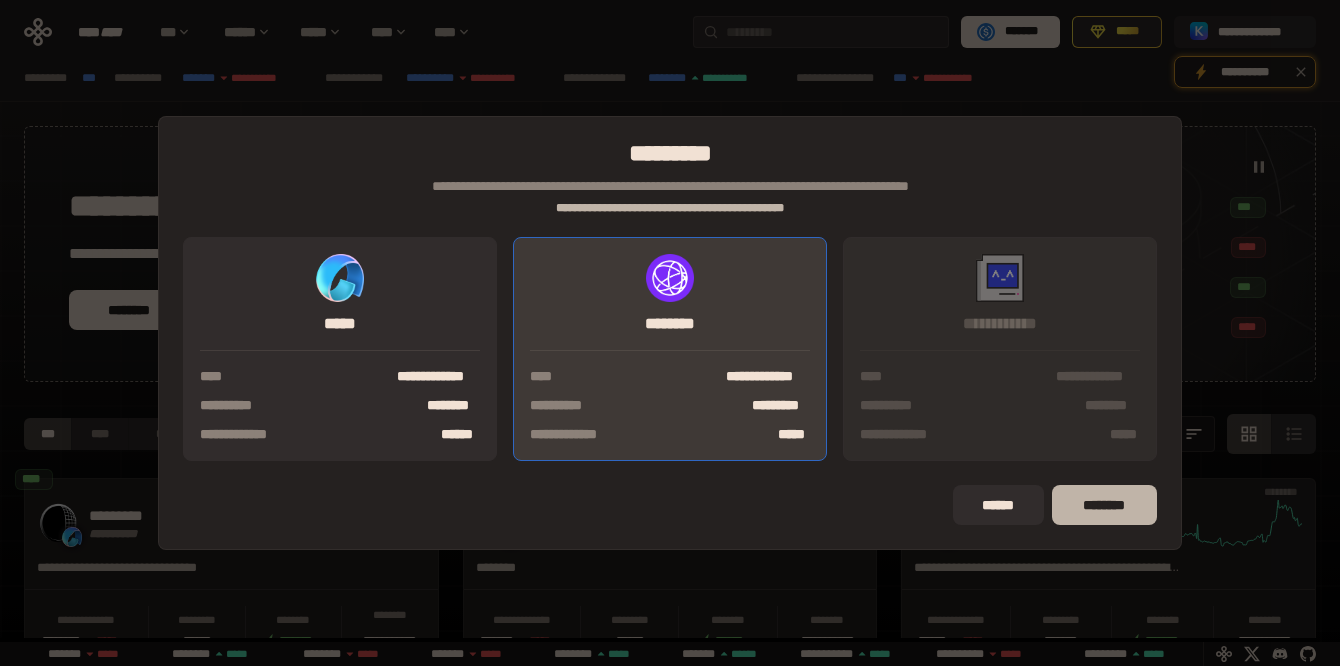 scroll, scrollTop: 0, scrollLeft: 1276, axis: horizontal 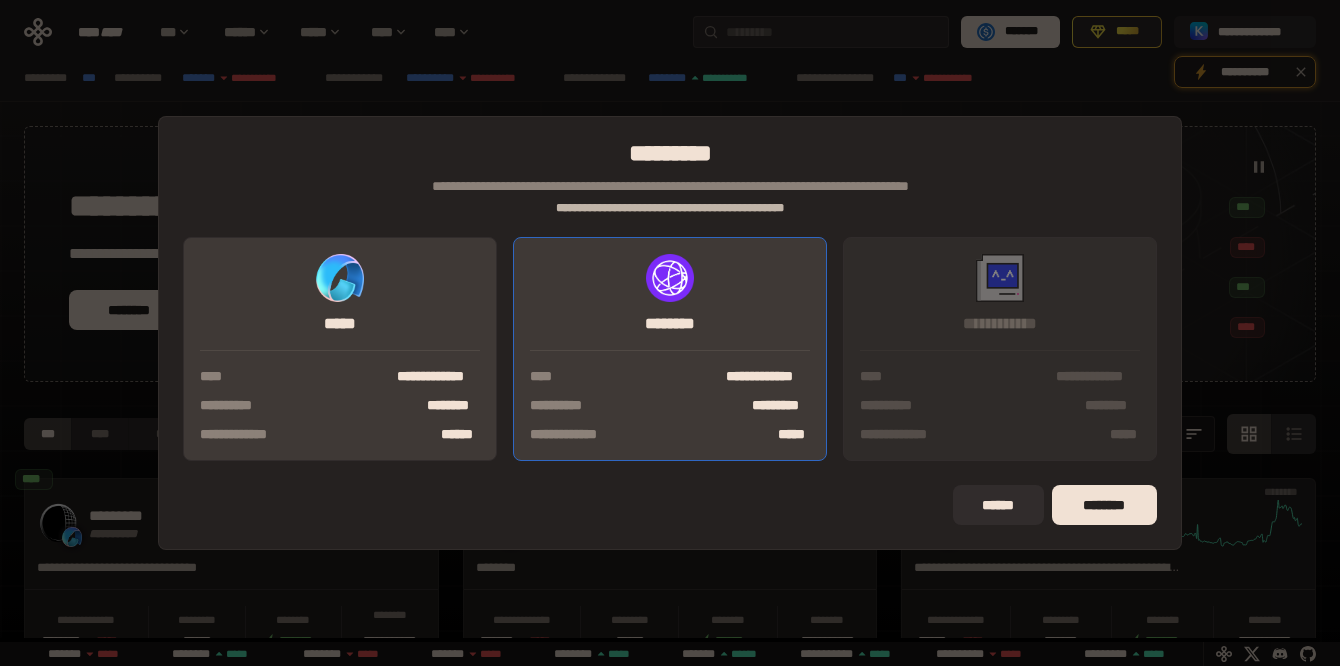 click on "**********" at bounding box center (340, 349) 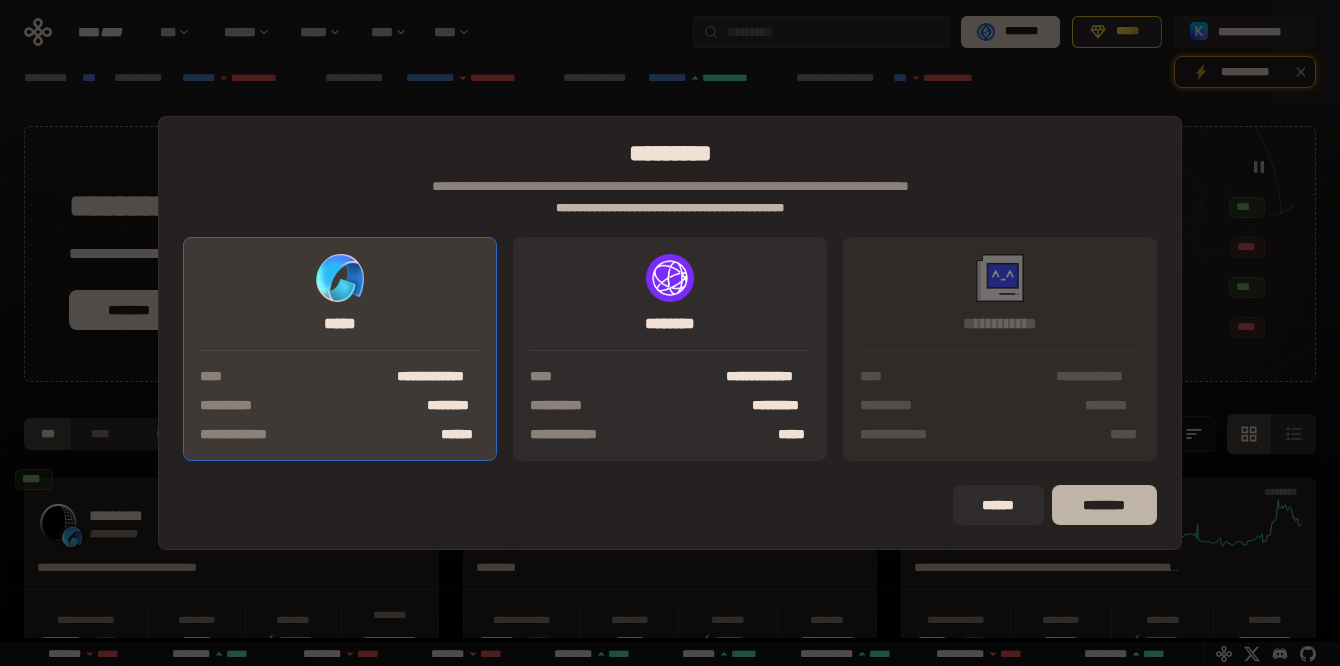 click on "********" at bounding box center (1104, 505) 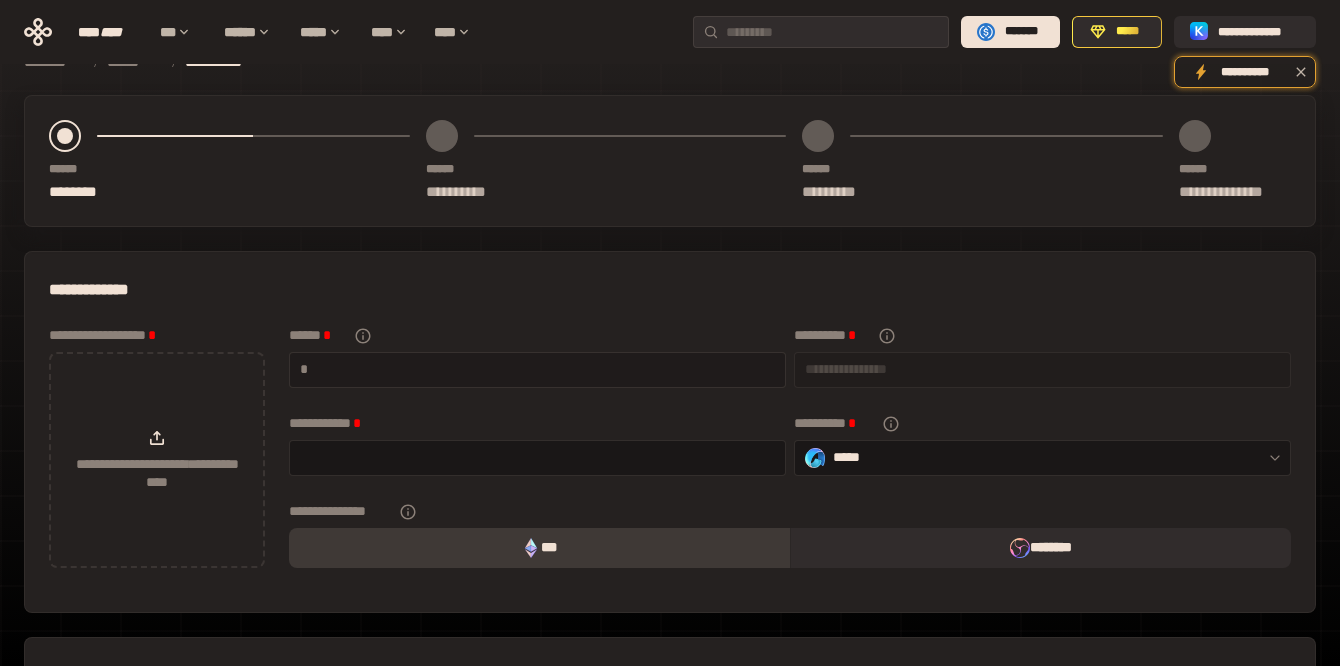 click at bounding box center (543, 369) 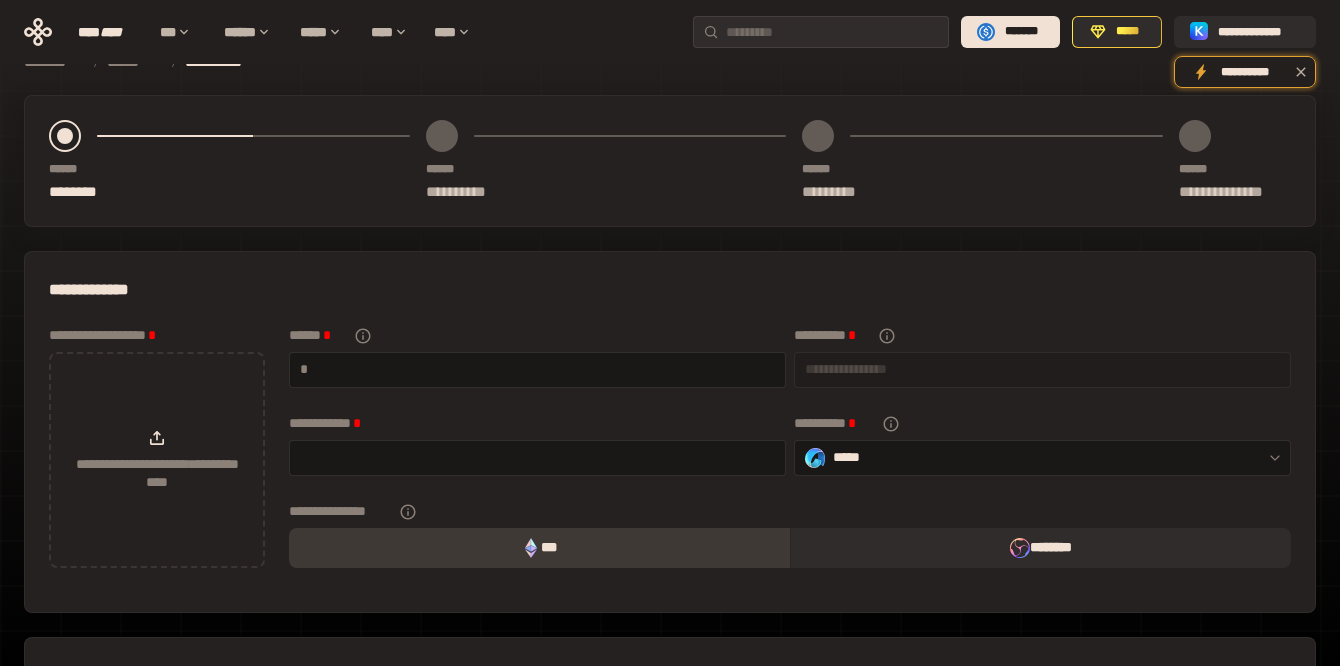 drag, startPoint x: 367, startPoint y: 330, endPoint x: 408, endPoint y: 336, distance: 41.4367 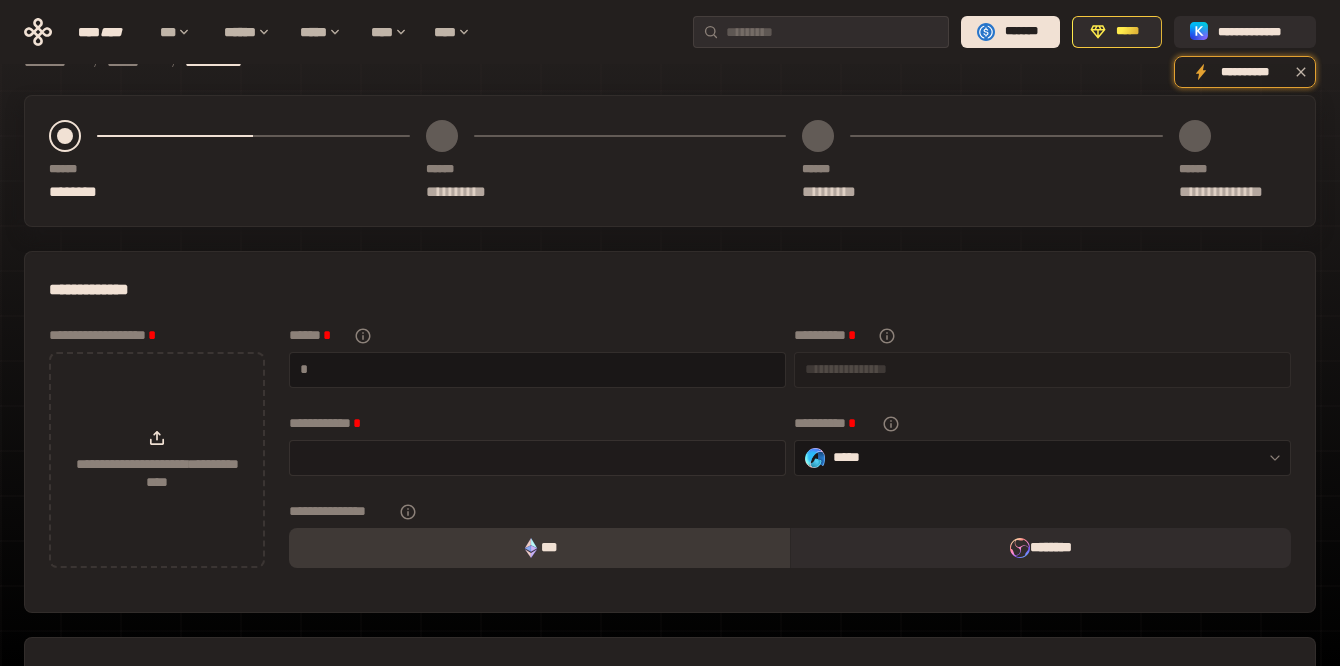 click at bounding box center (537, 457) 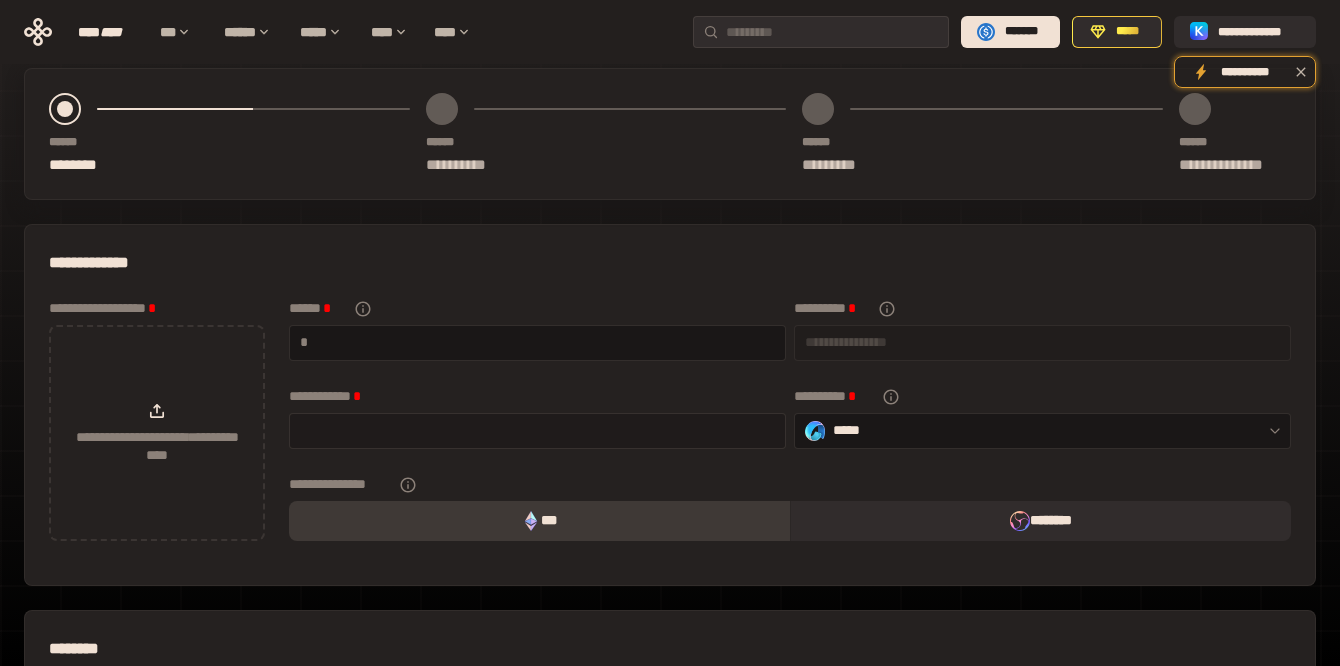 scroll, scrollTop: 43, scrollLeft: 0, axis: vertical 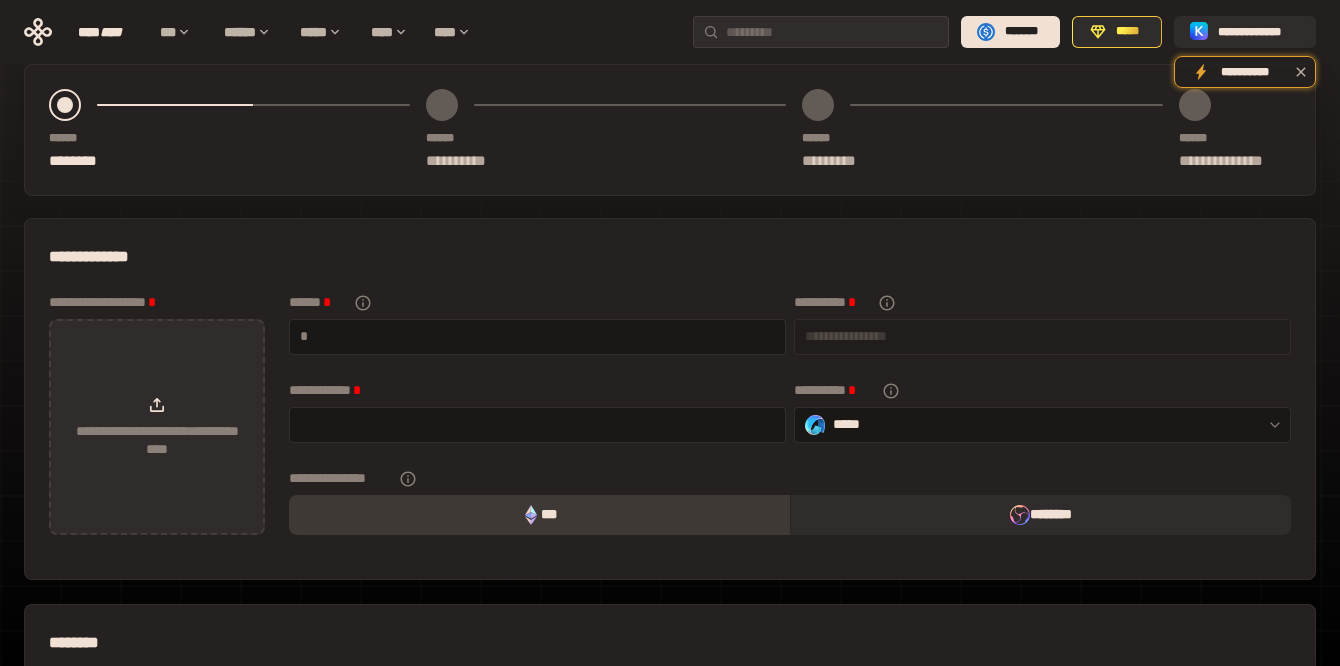 click 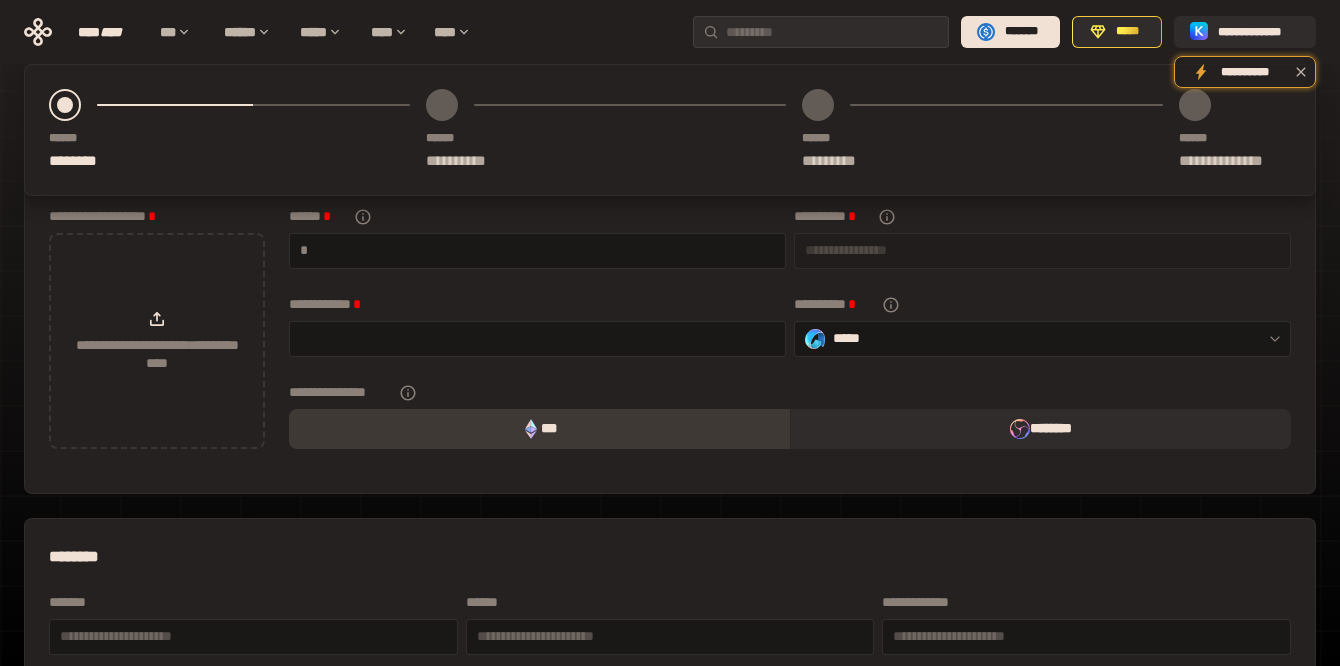 scroll, scrollTop: 0, scrollLeft: 0, axis: both 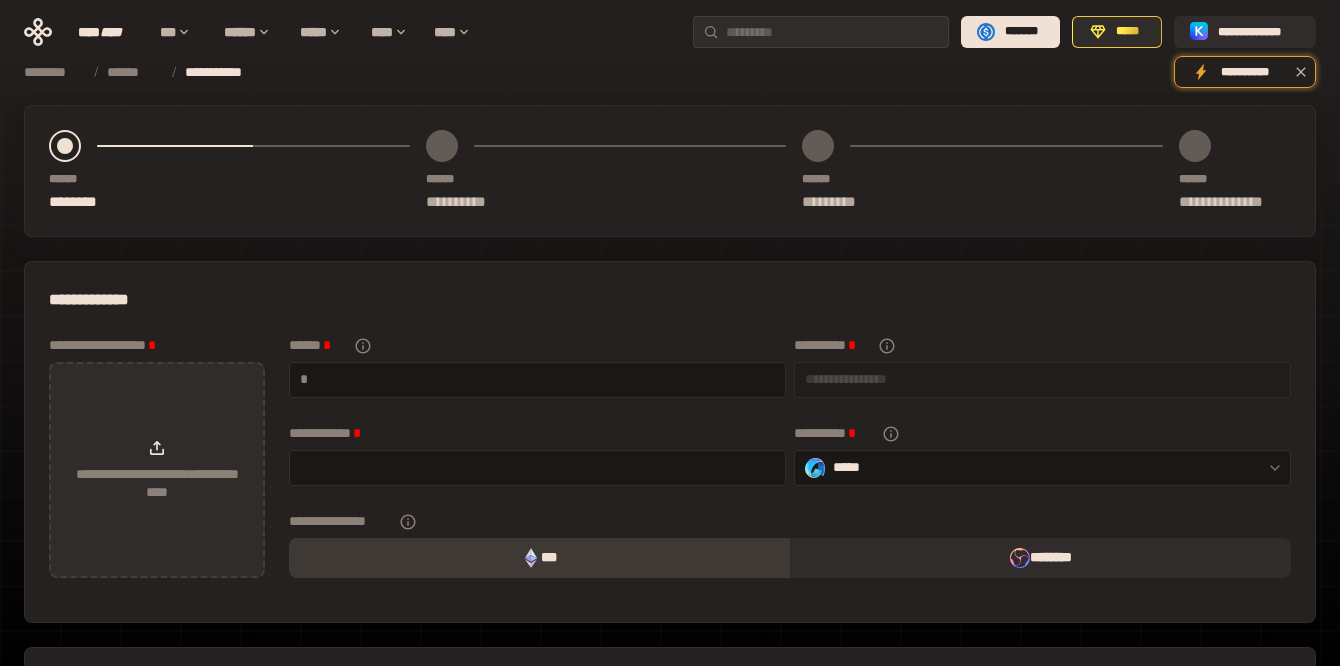click 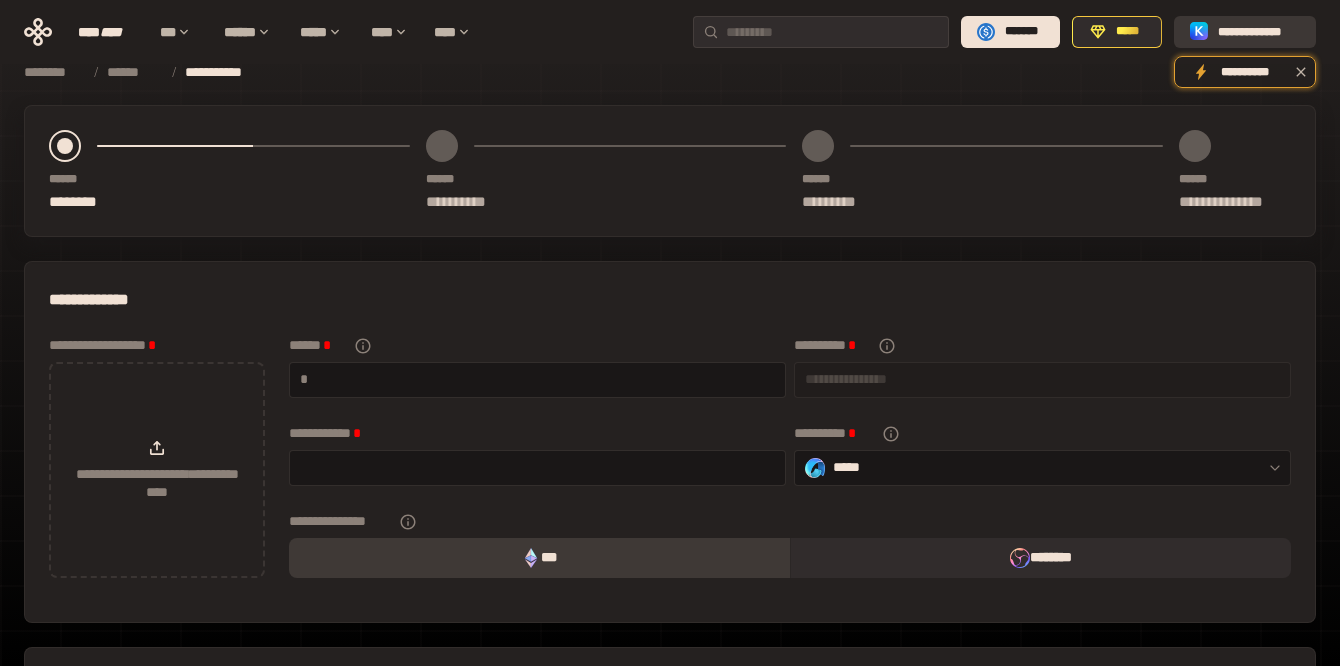 click on "**********" at bounding box center (1259, 32) 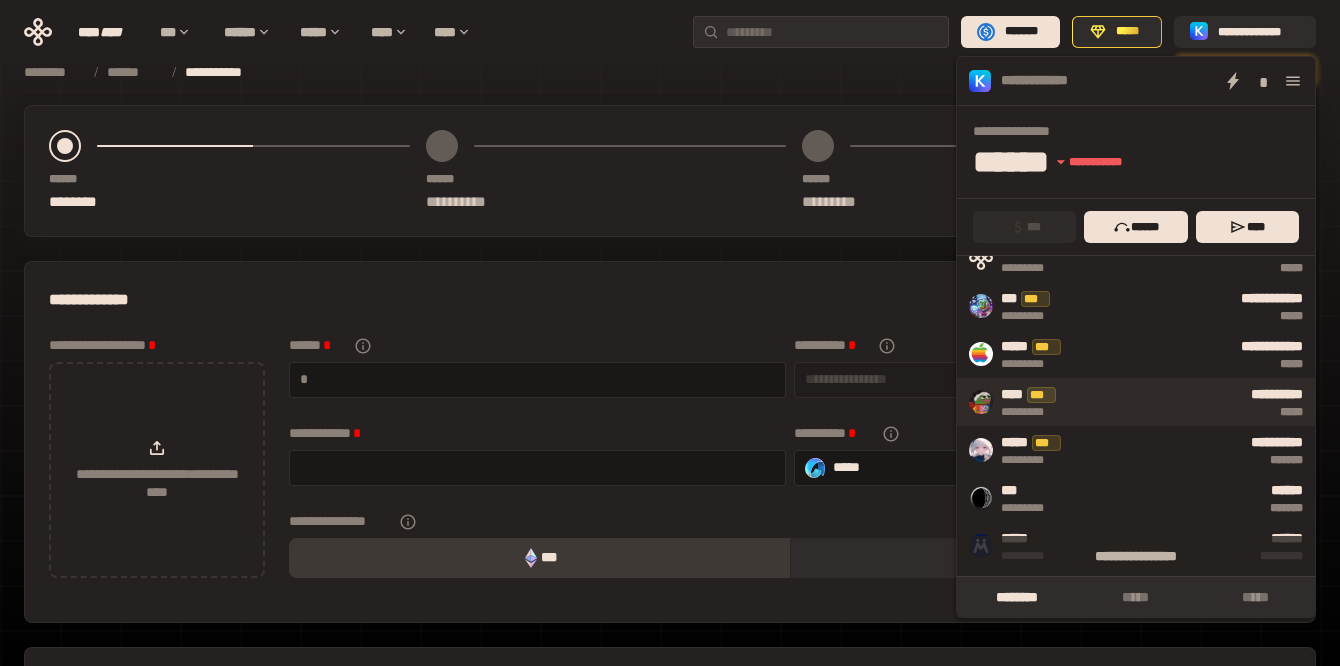 scroll, scrollTop: 0, scrollLeft: 0, axis: both 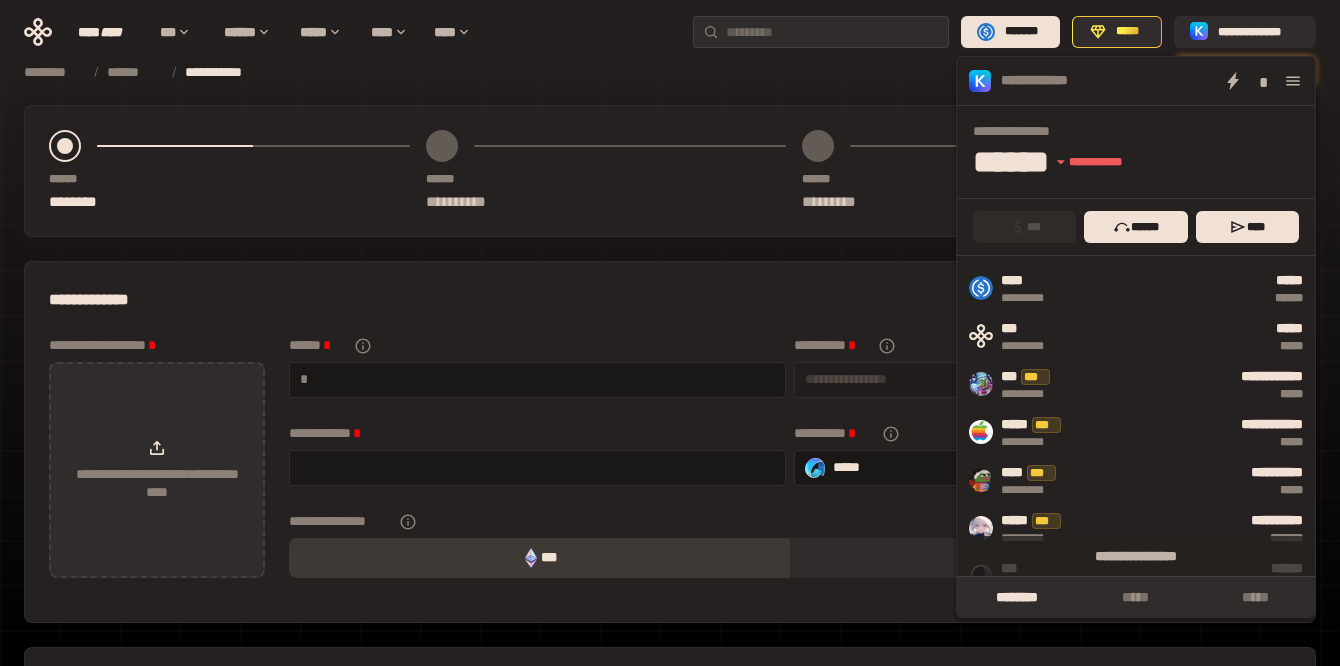 click 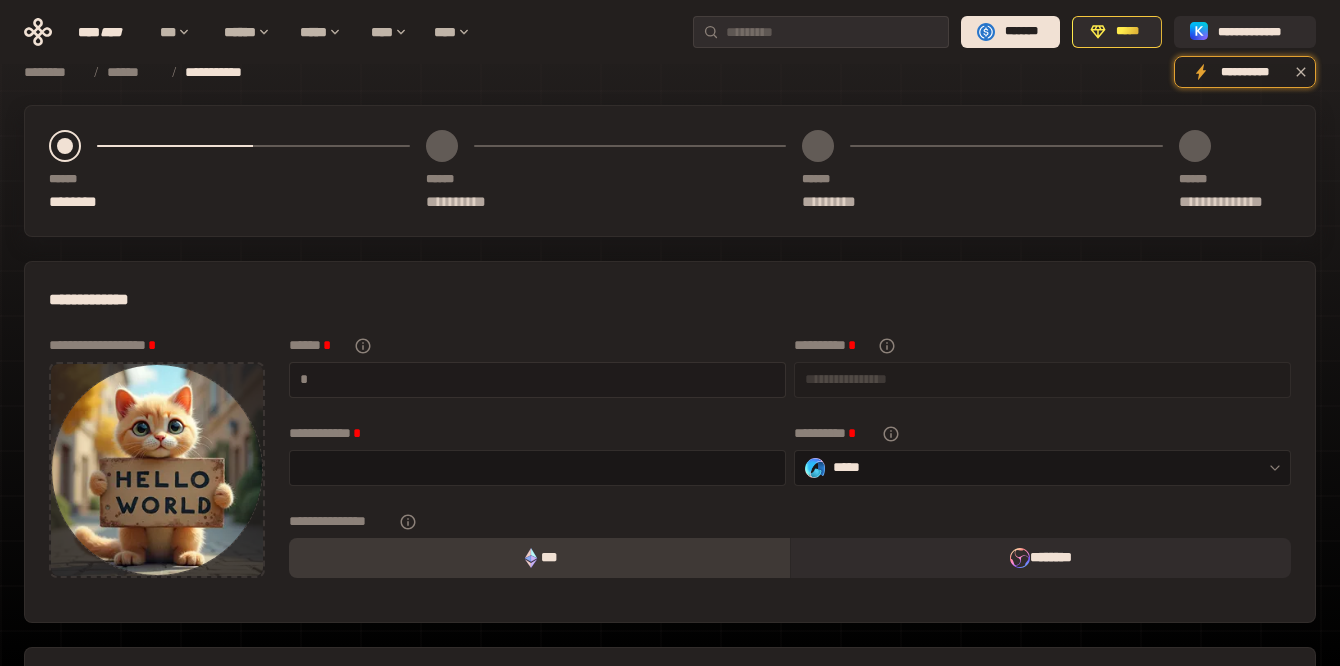 click at bounding box center [543, 379] 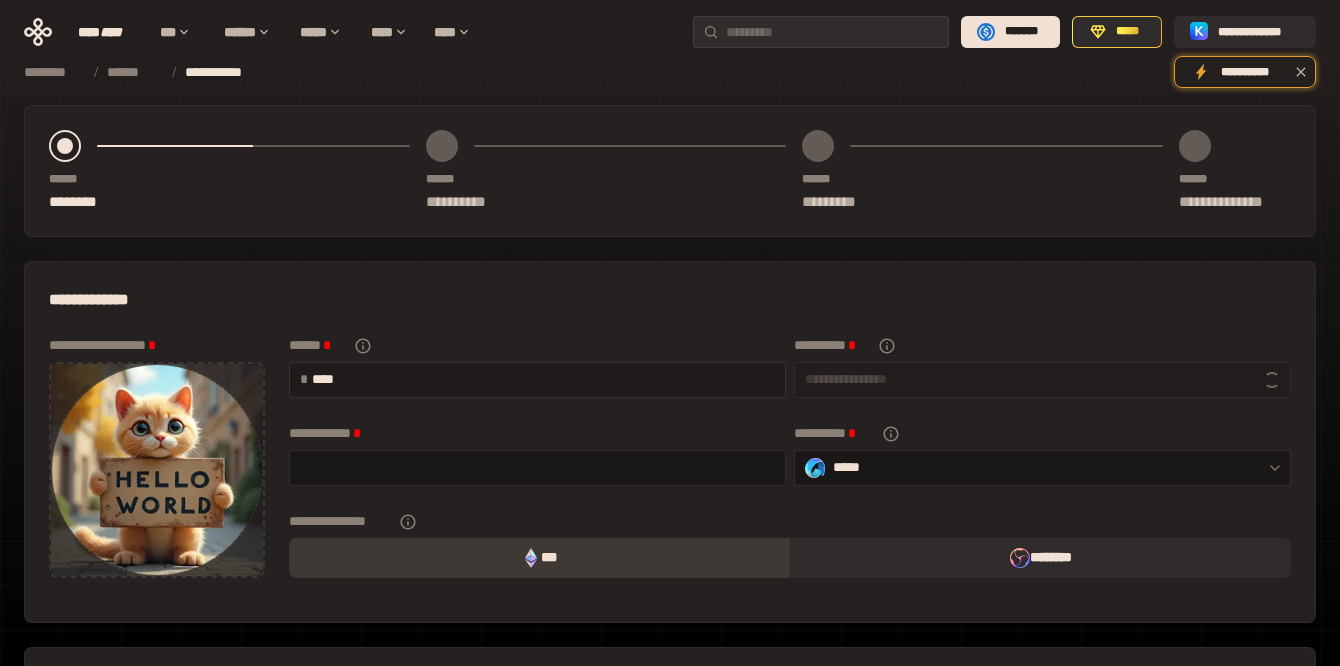 type on "*****" 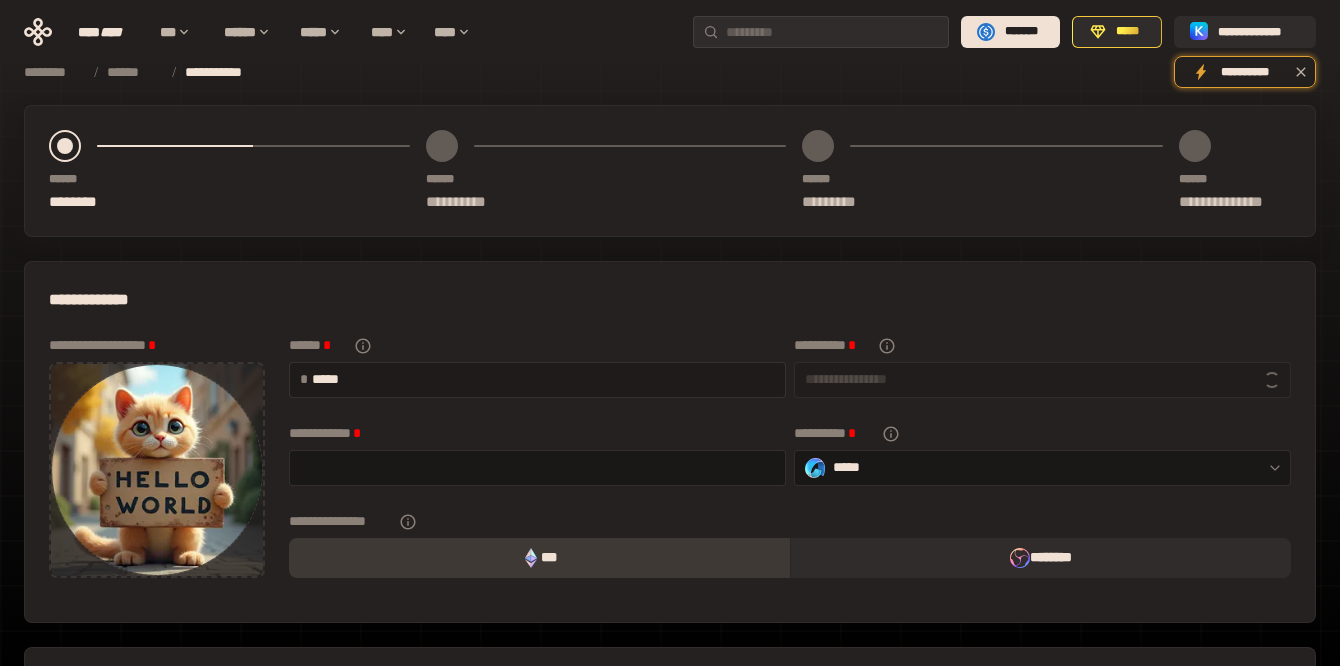 type on "**********" 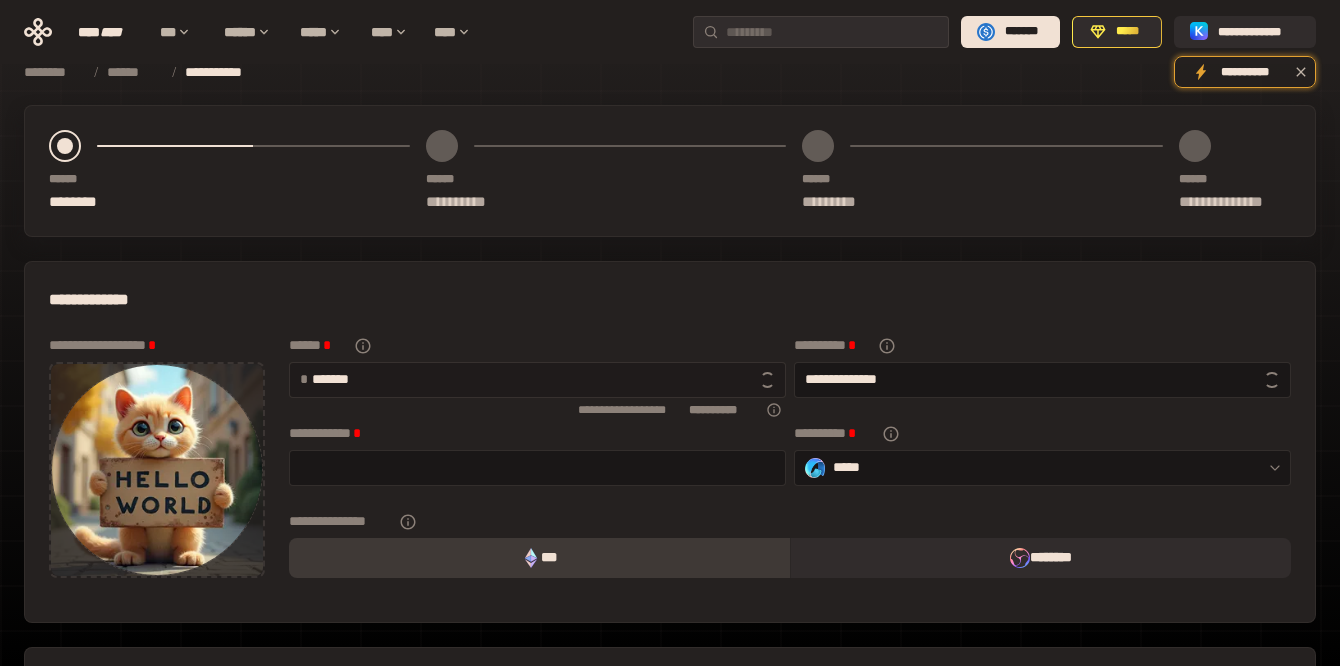 type on "********" 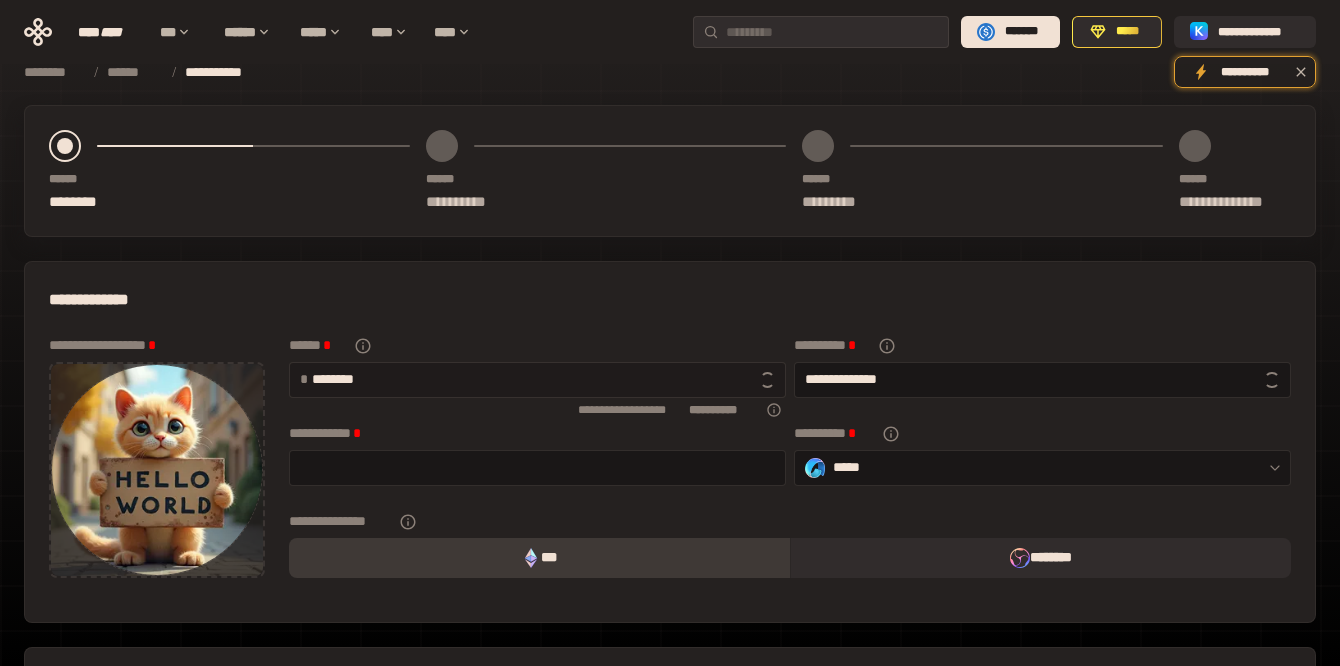 type on "**********" 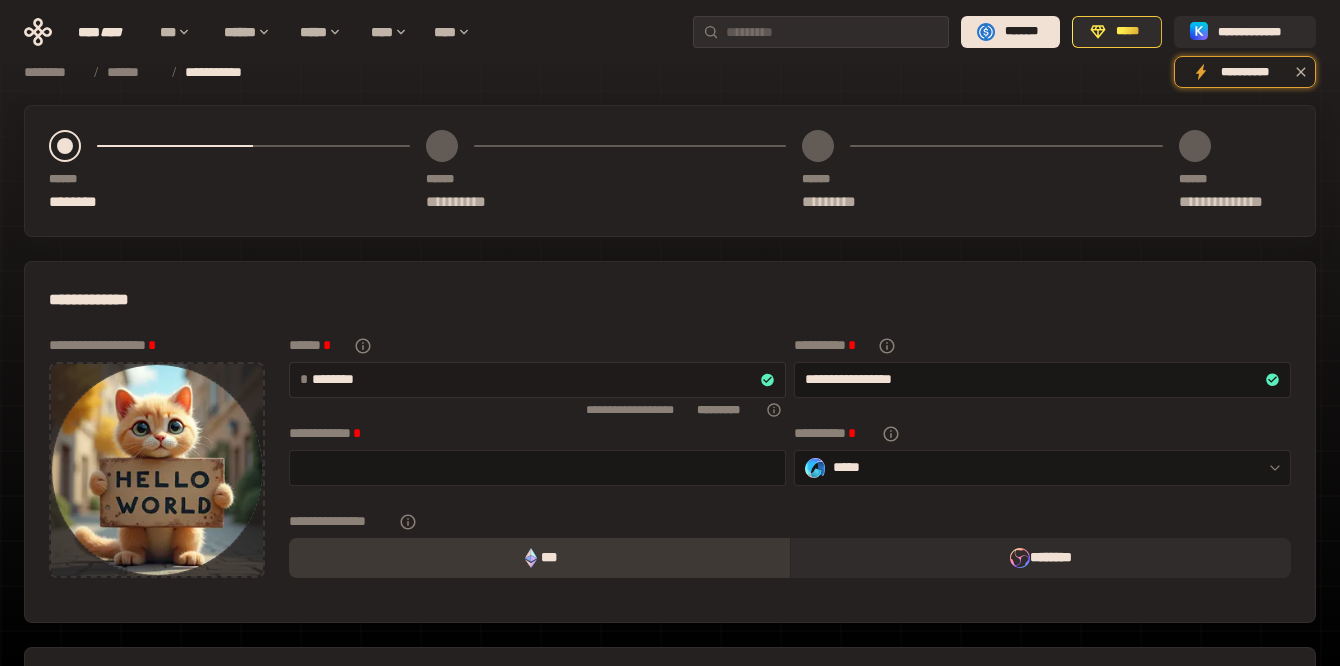 type on "*********" 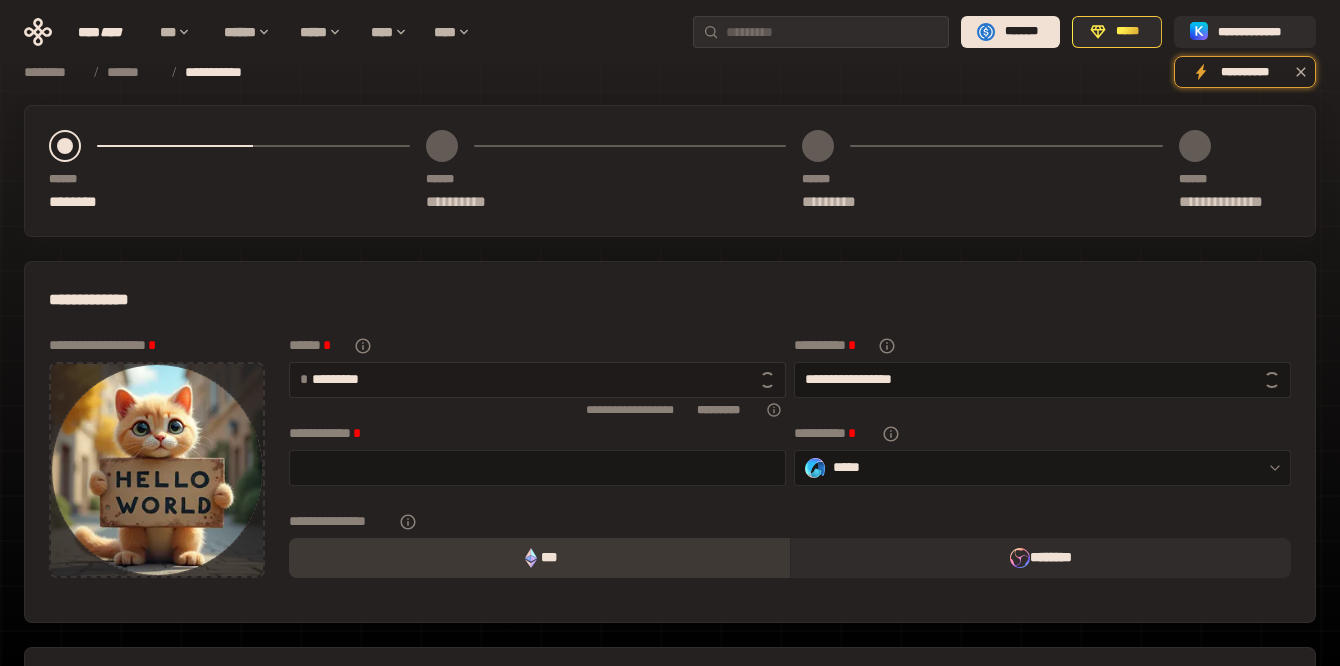 type on "**********" 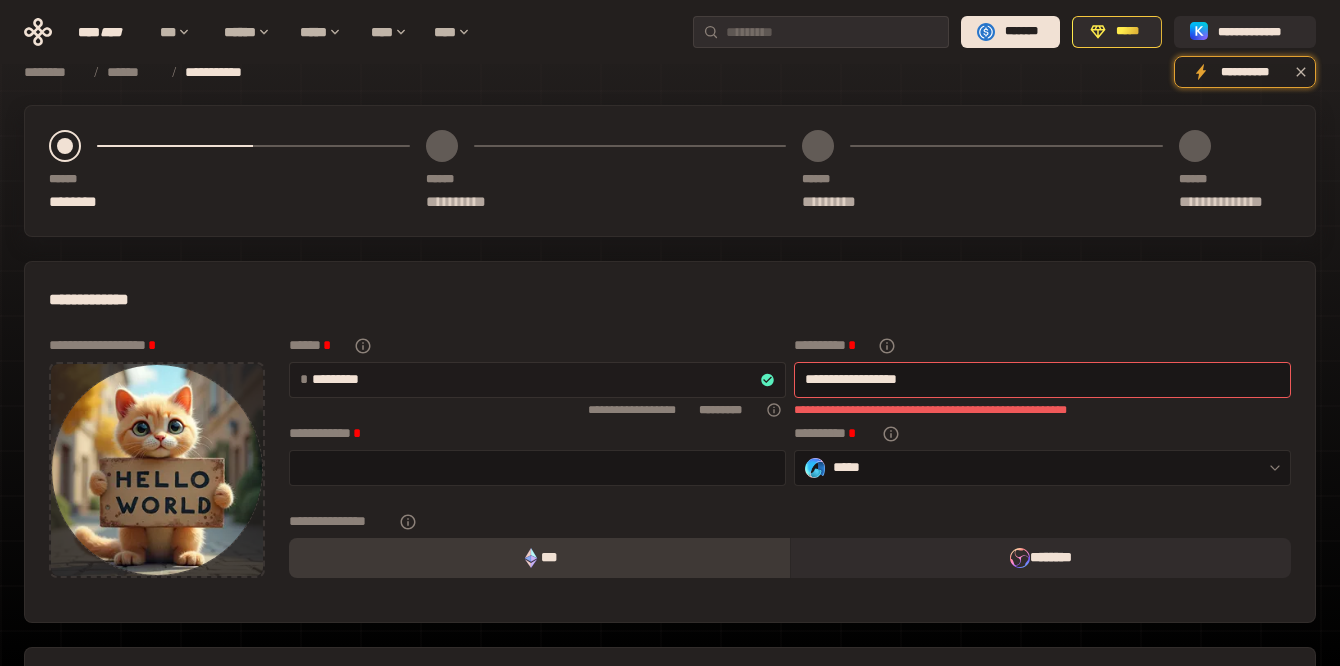 type on "**********" 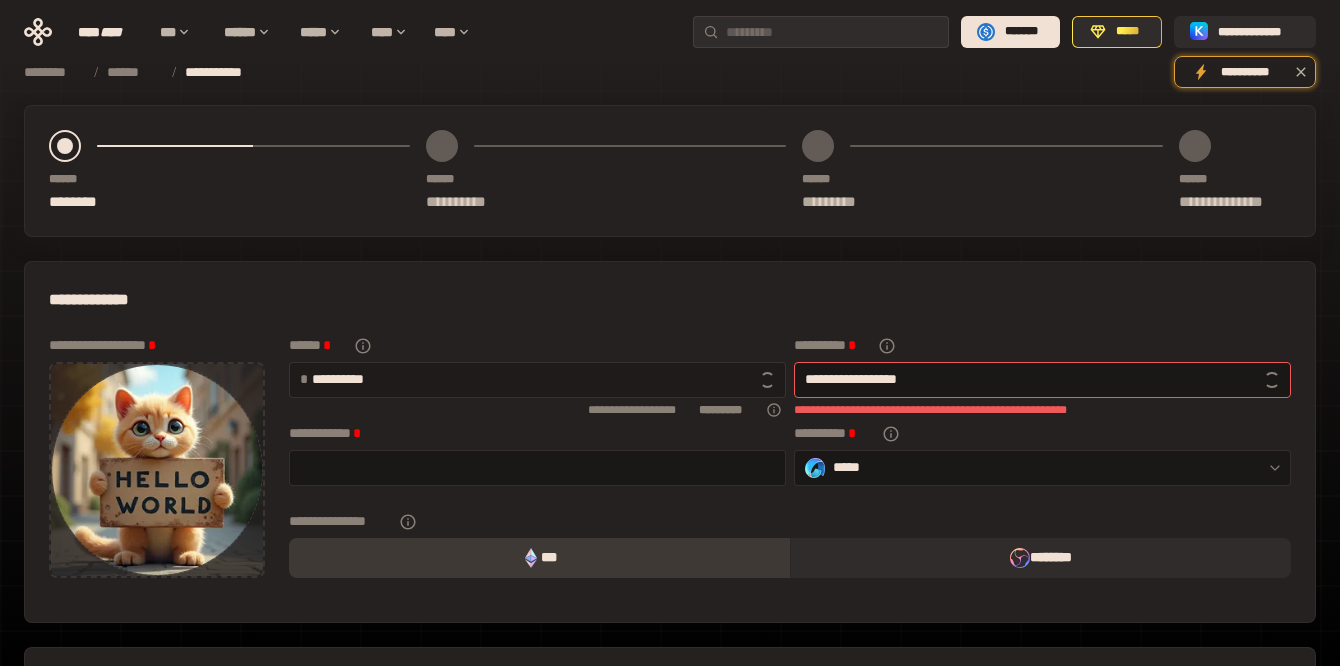 type on "**********" 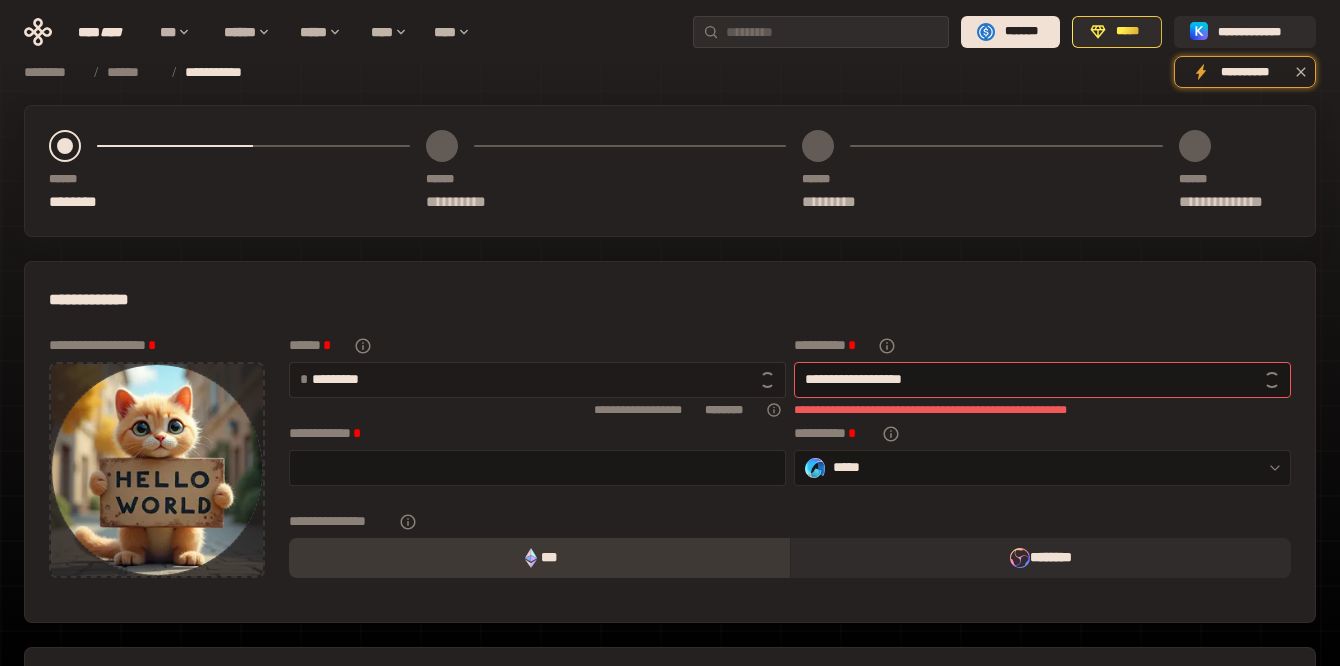 type on "********" 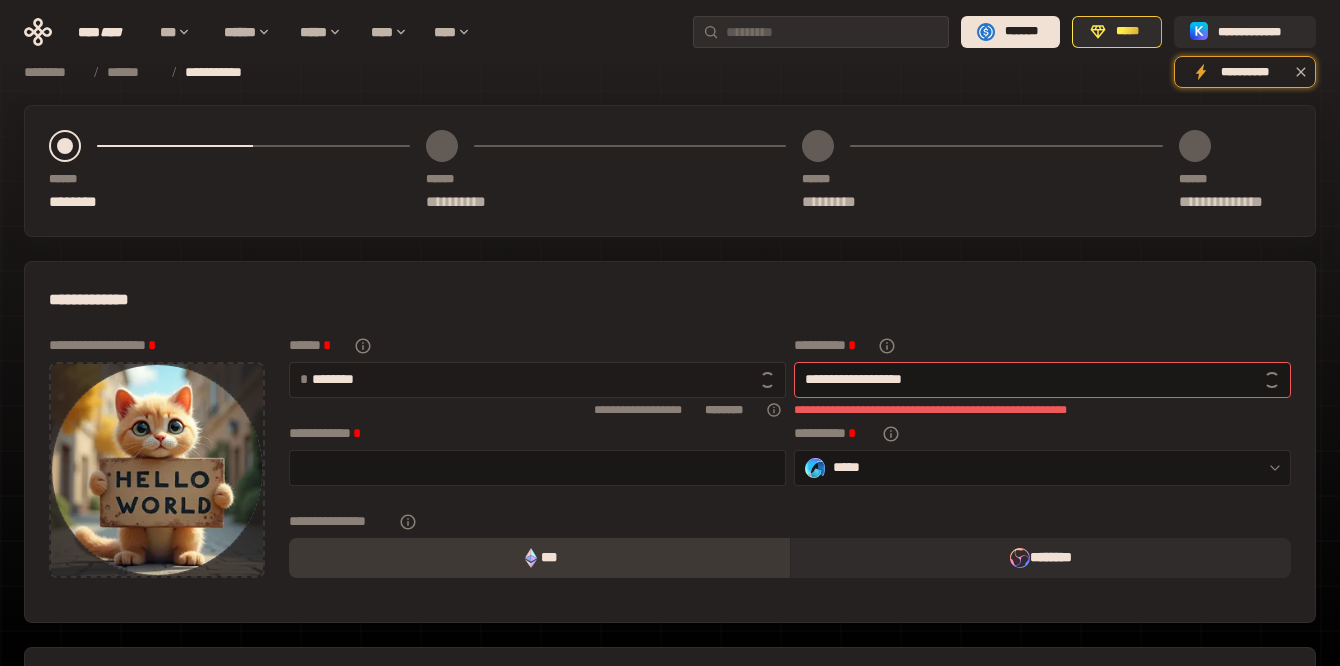 type on "**********" 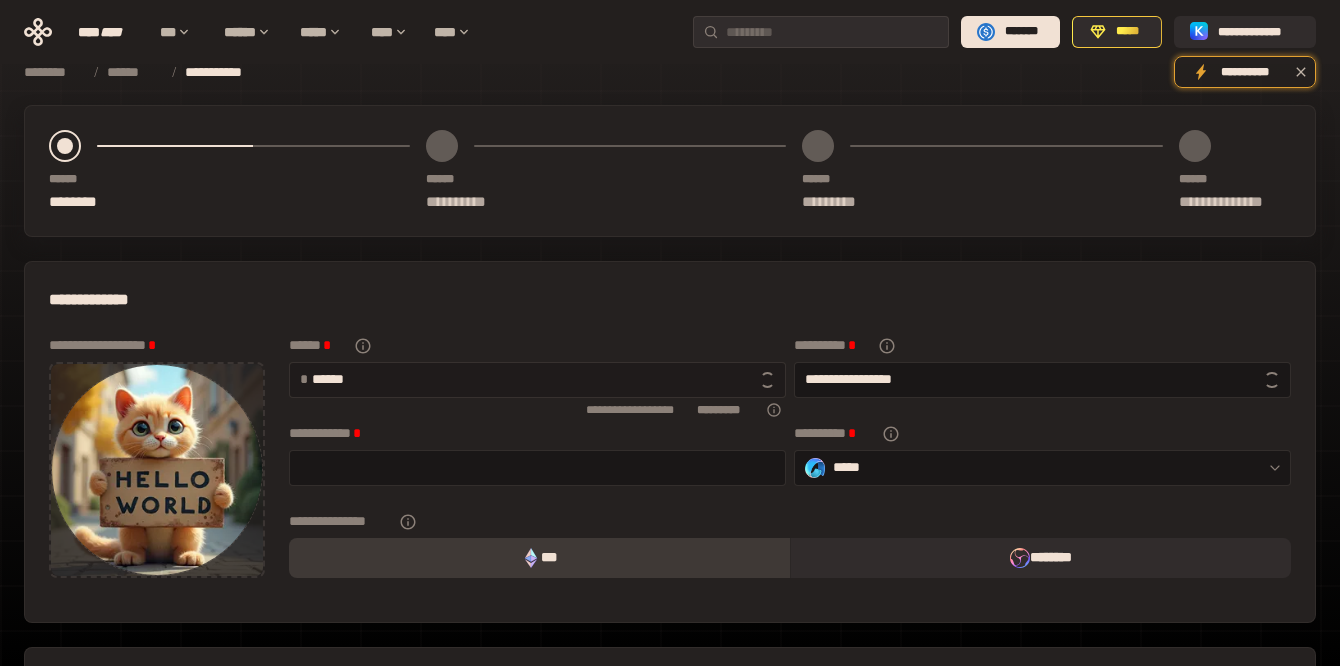 type on "*****" 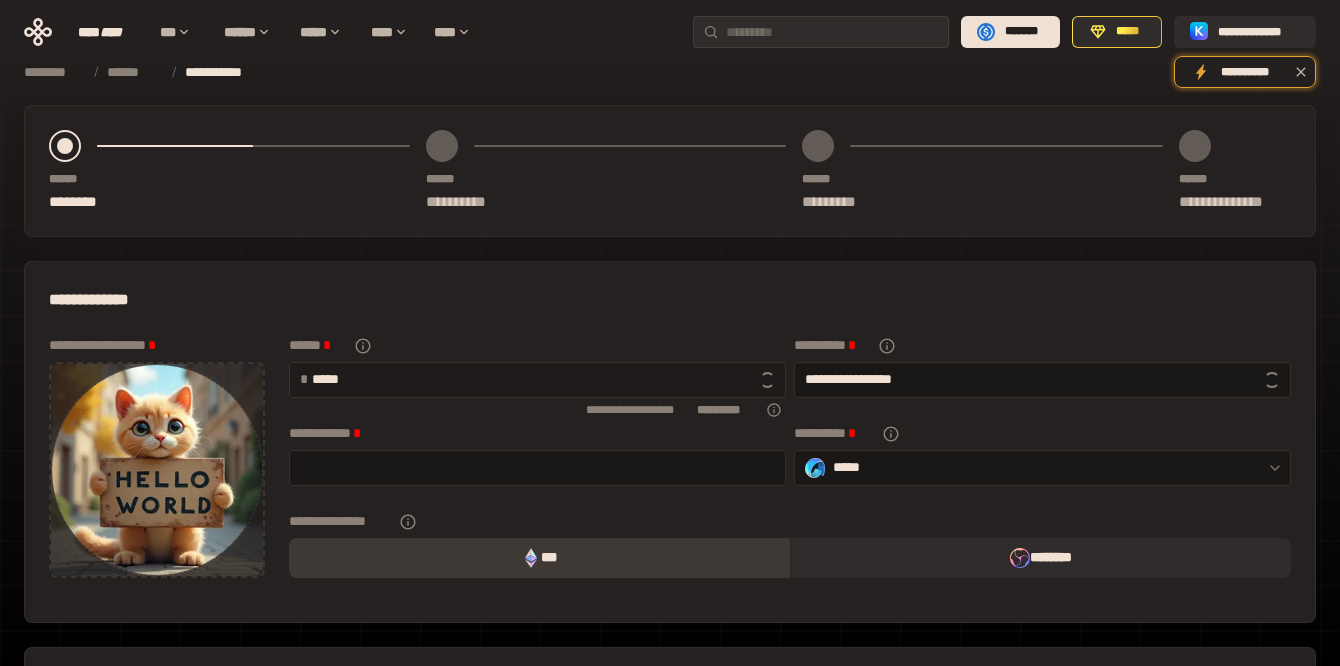 type on "**********" 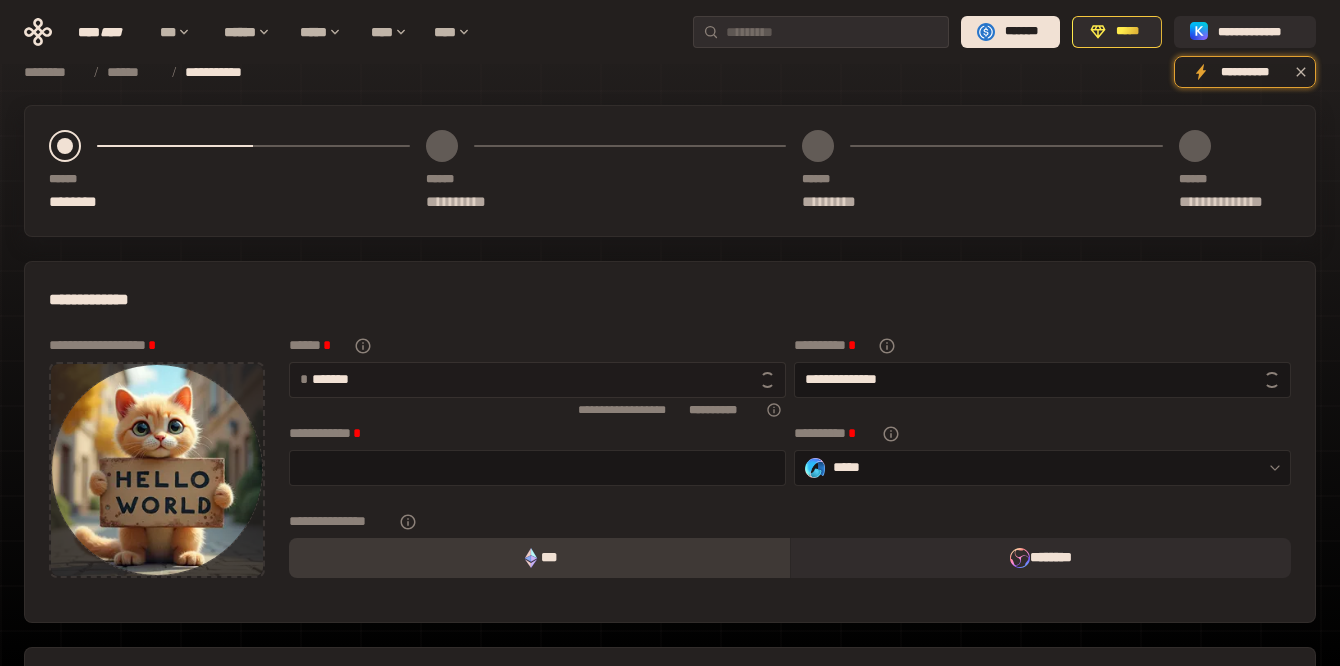 type on "********" 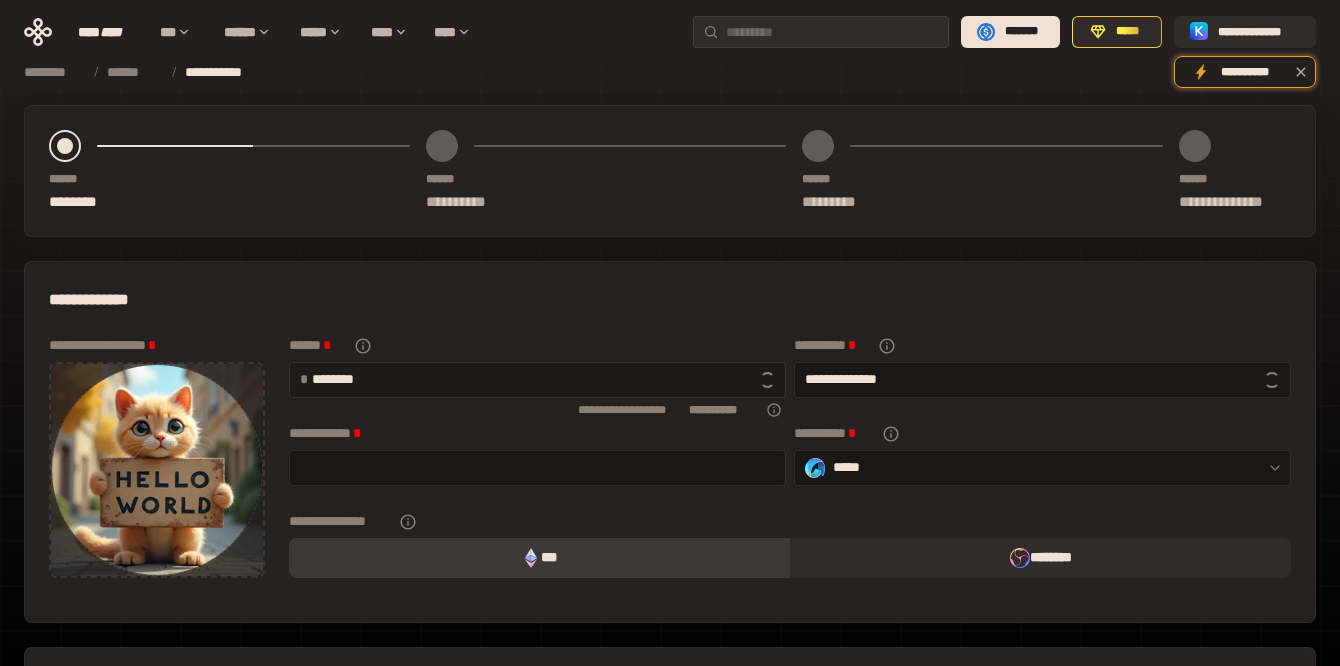 type on "**********" 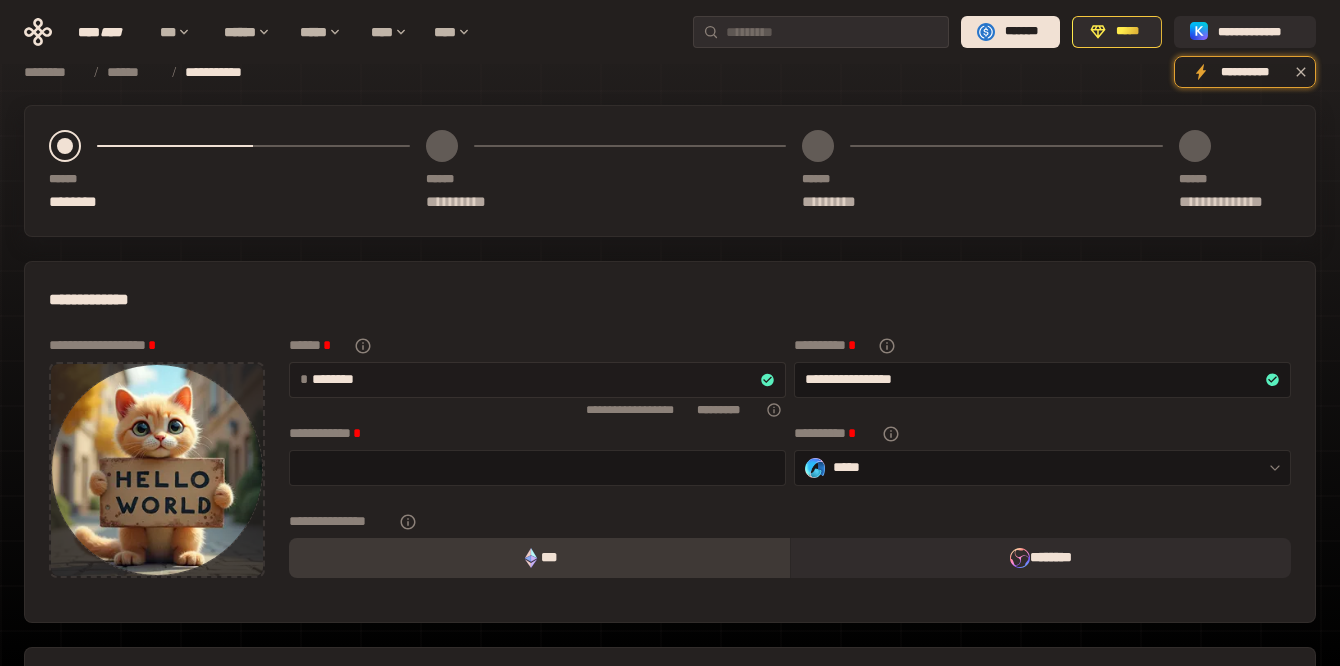 type on "*********" 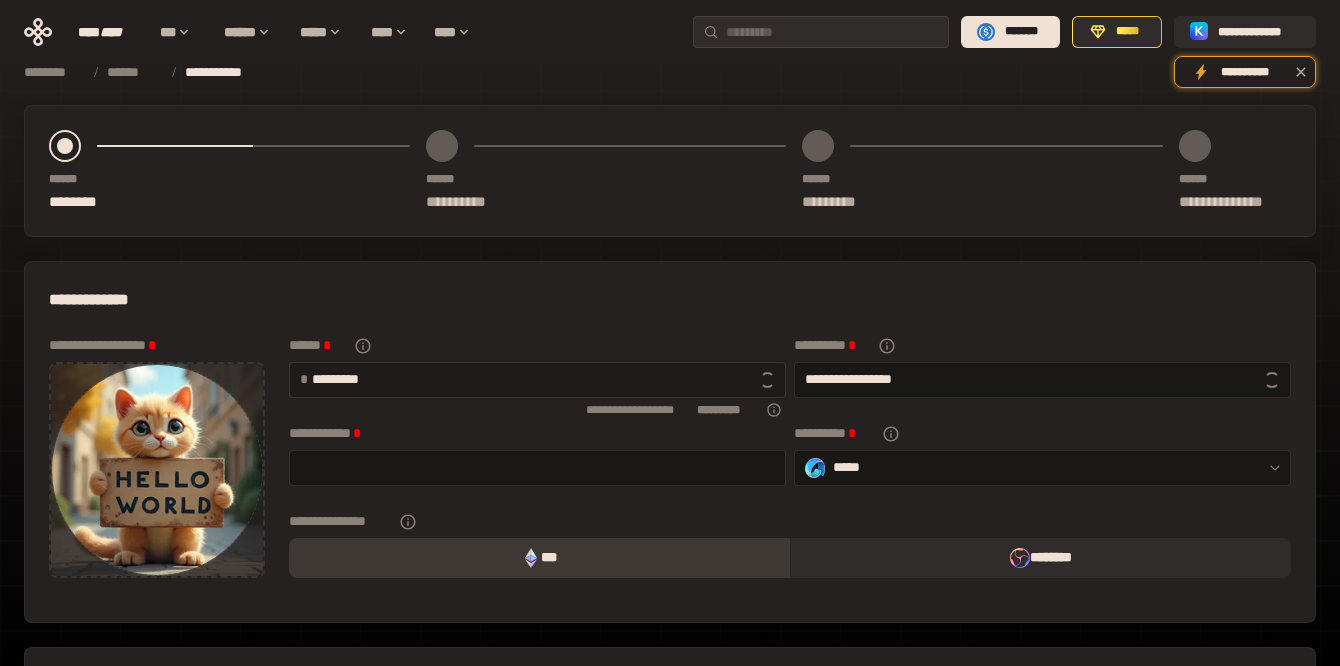 type on "**********" 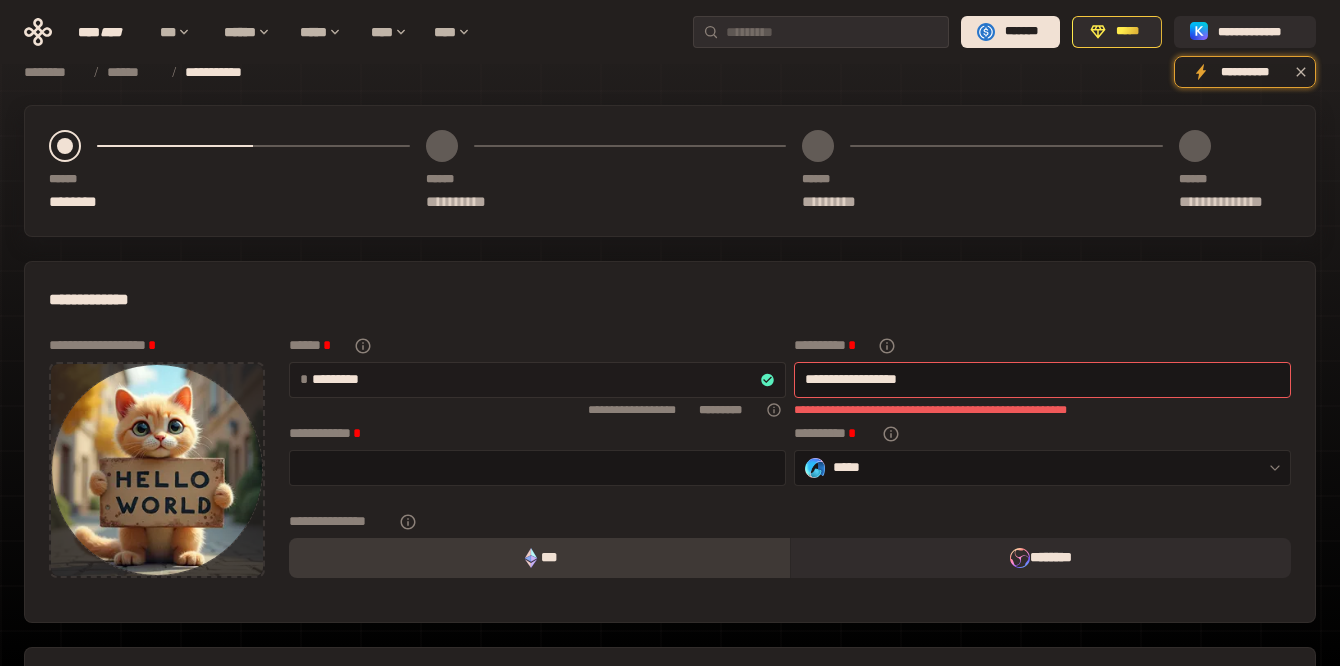 type on "********" 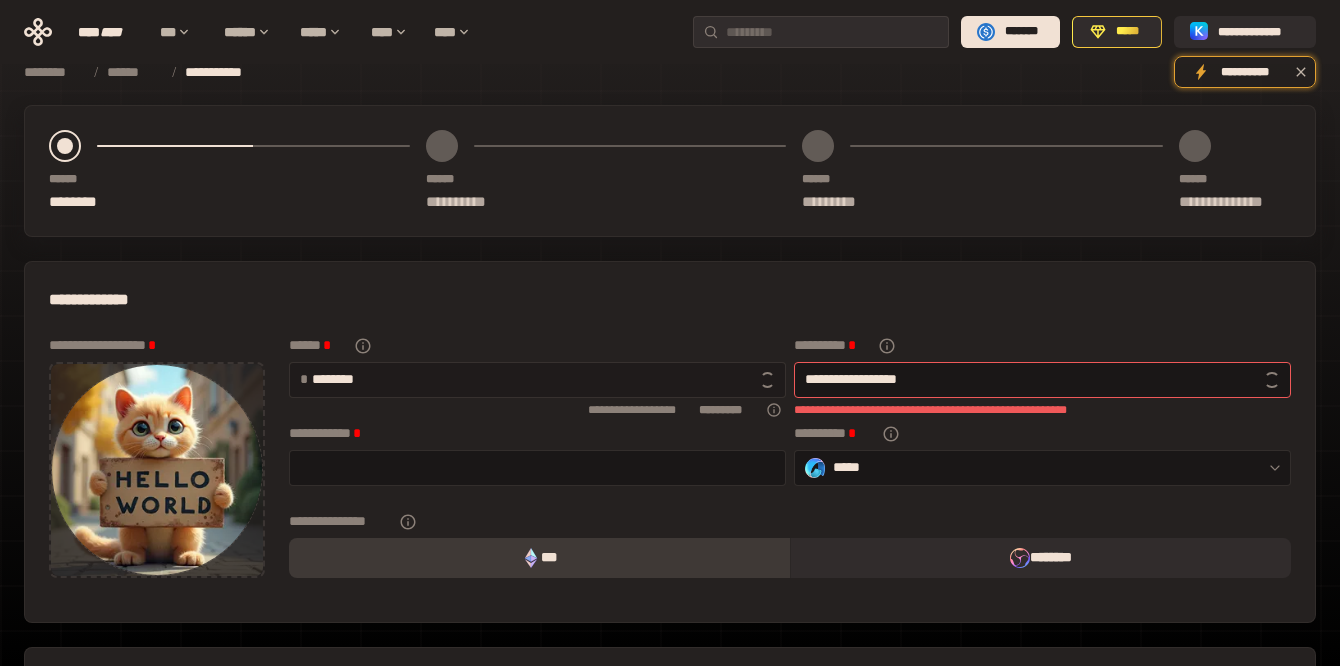 type on "**********" 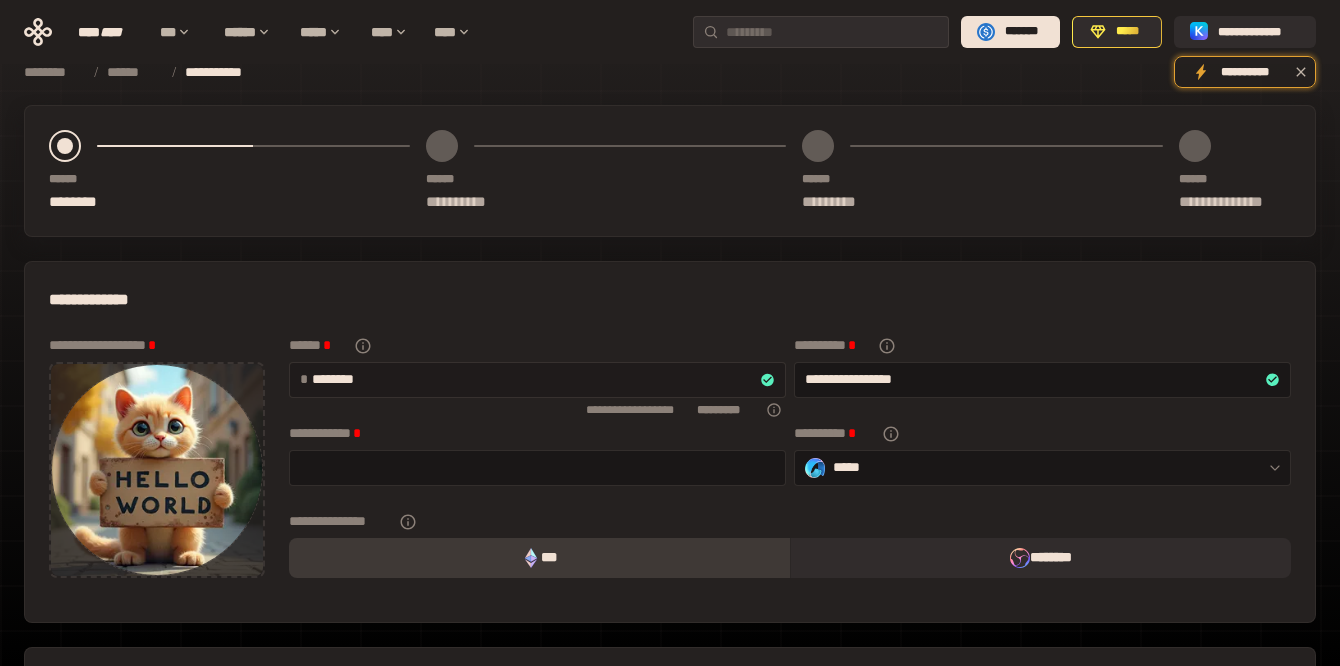 type on "*********" 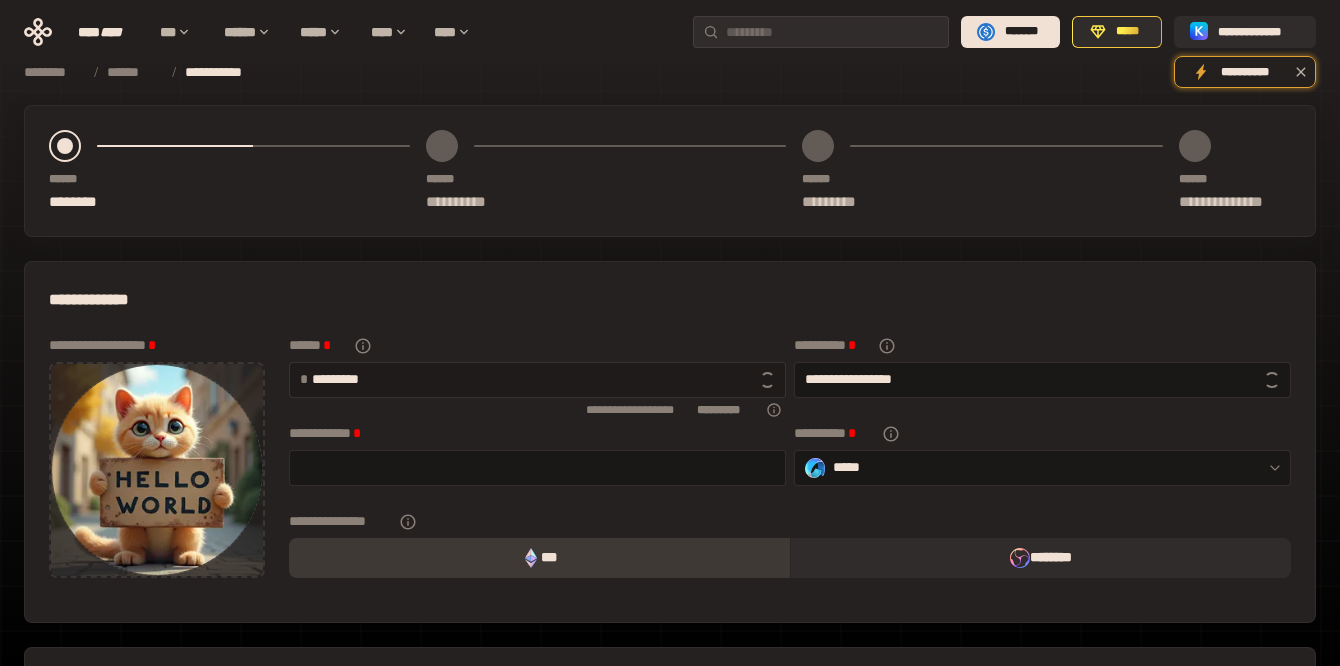 type on "**********" 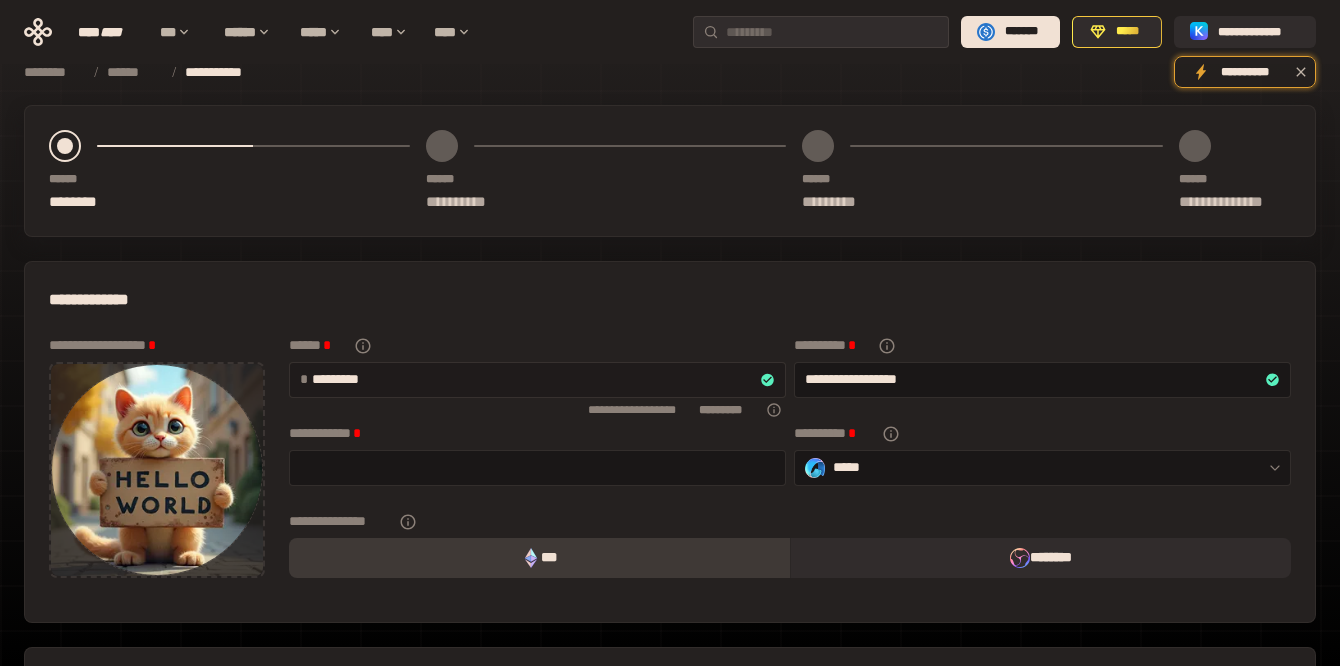 type on "**********" 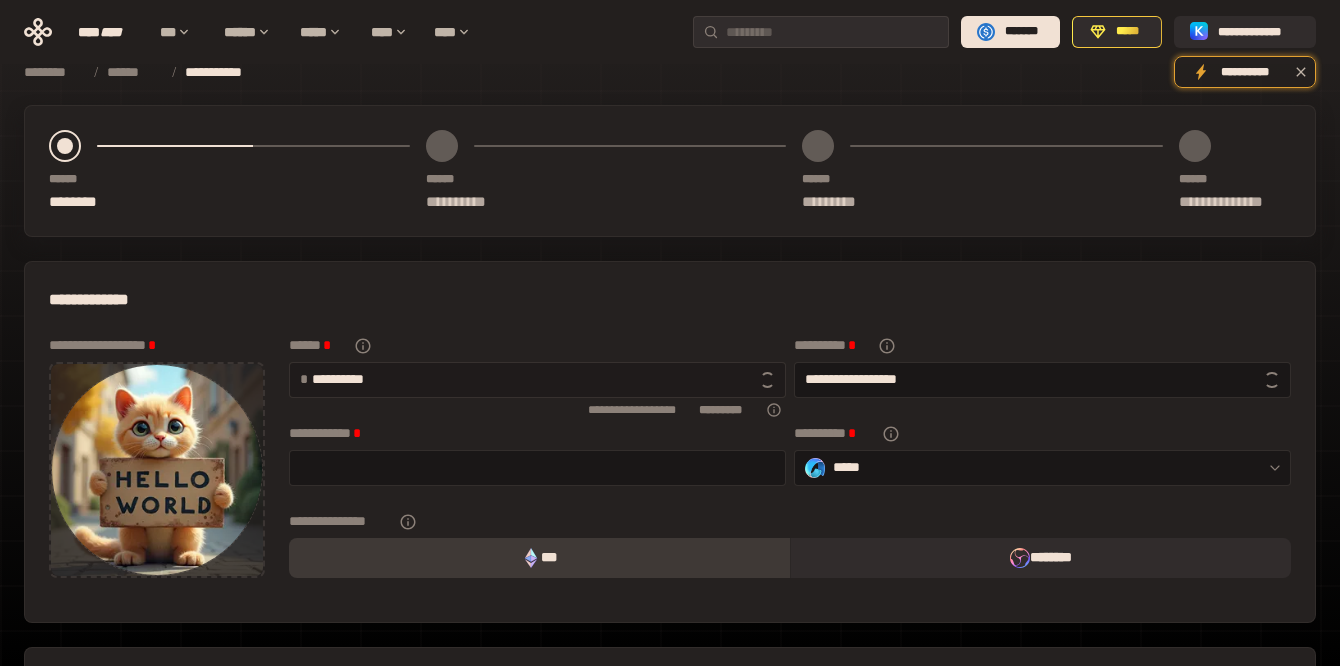 type on "**********" 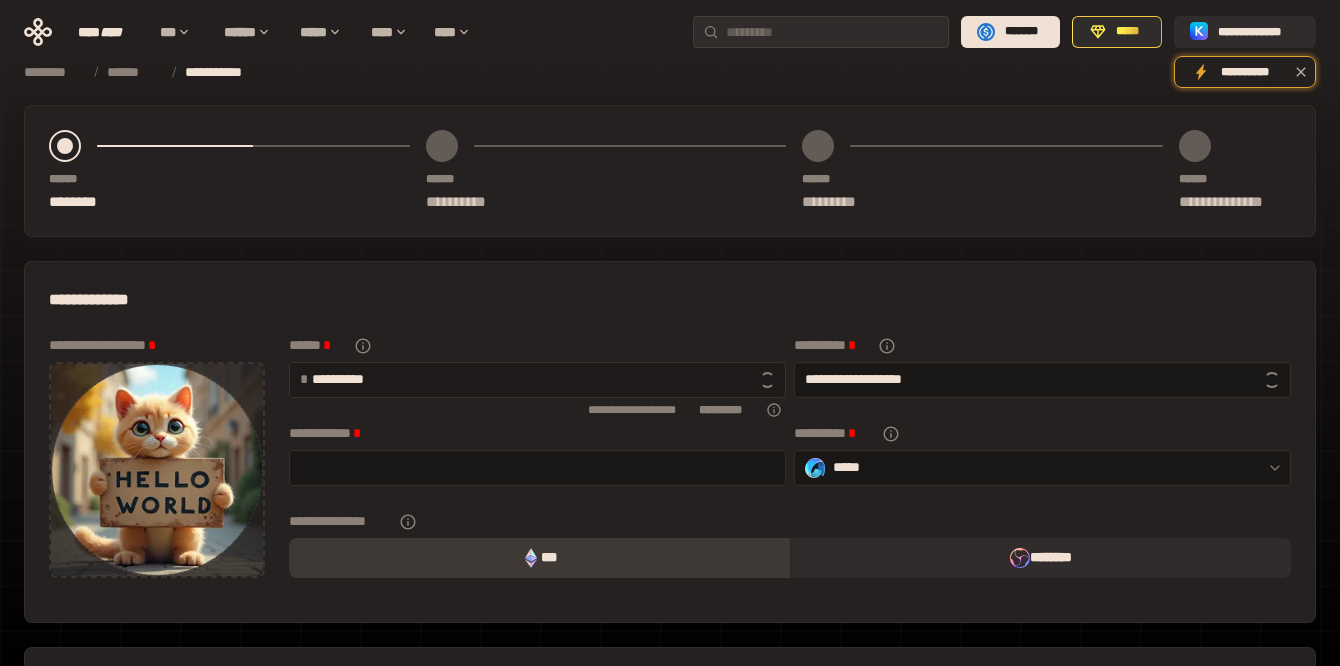 type on "**********" 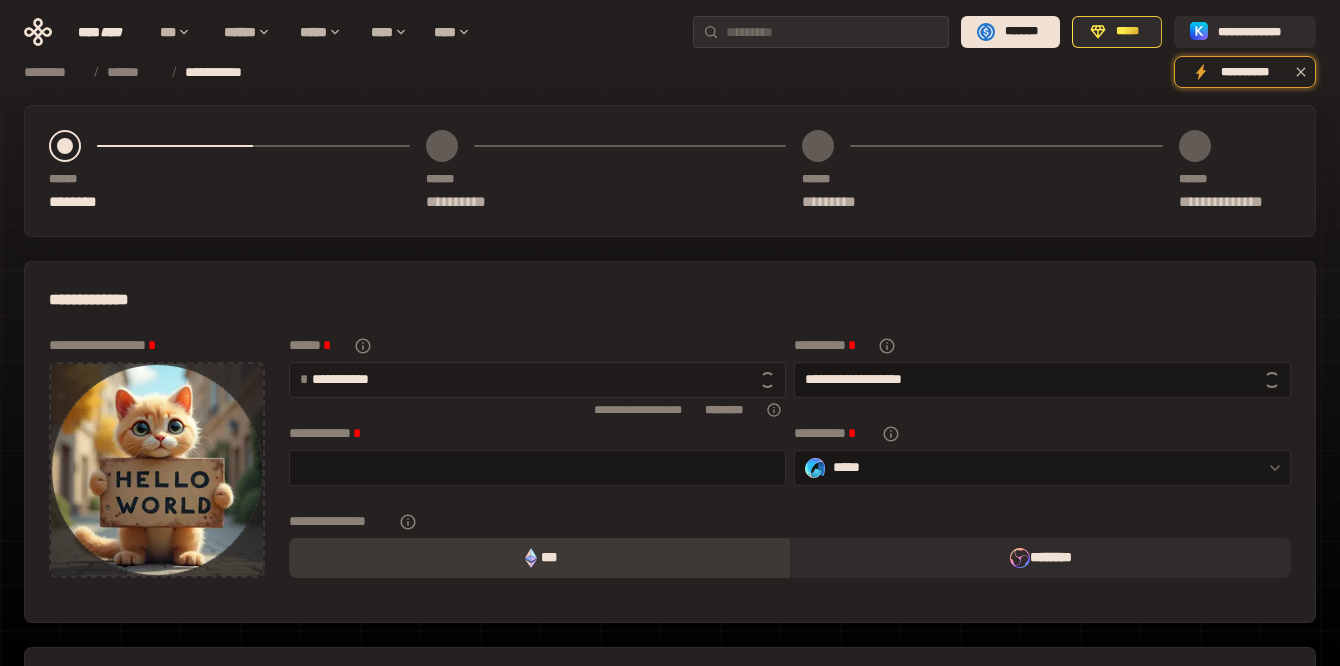 type on "**********" 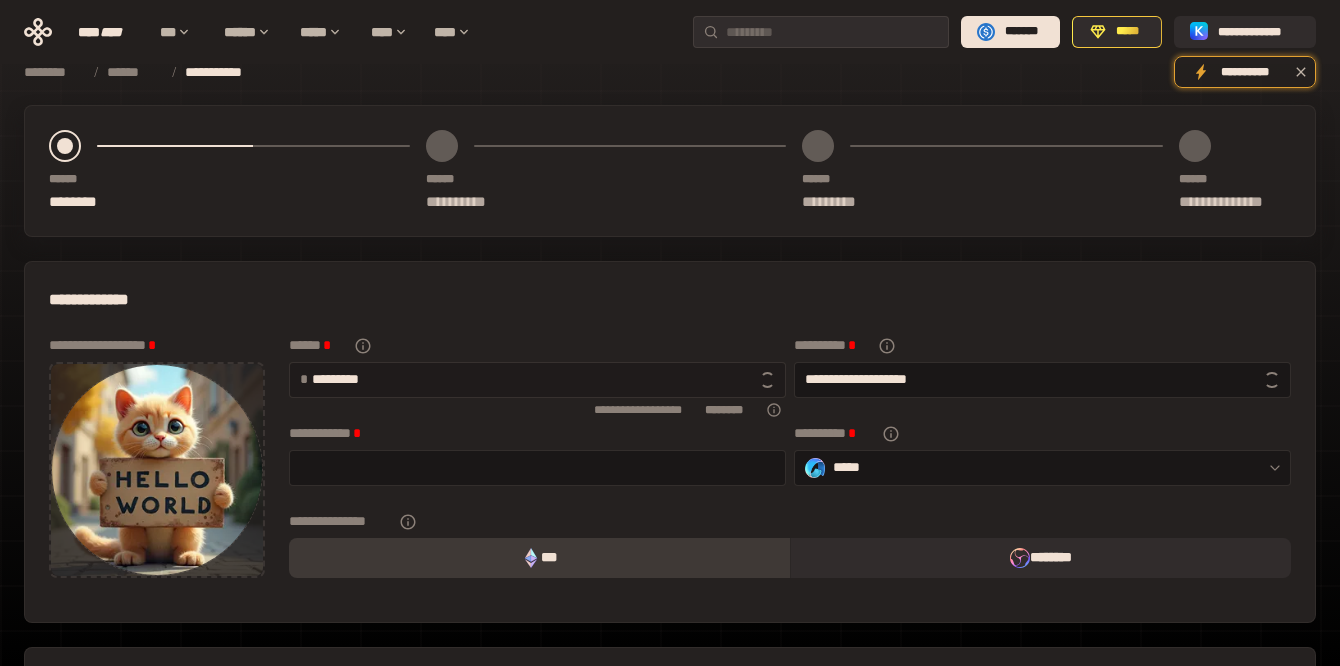 type on "********" 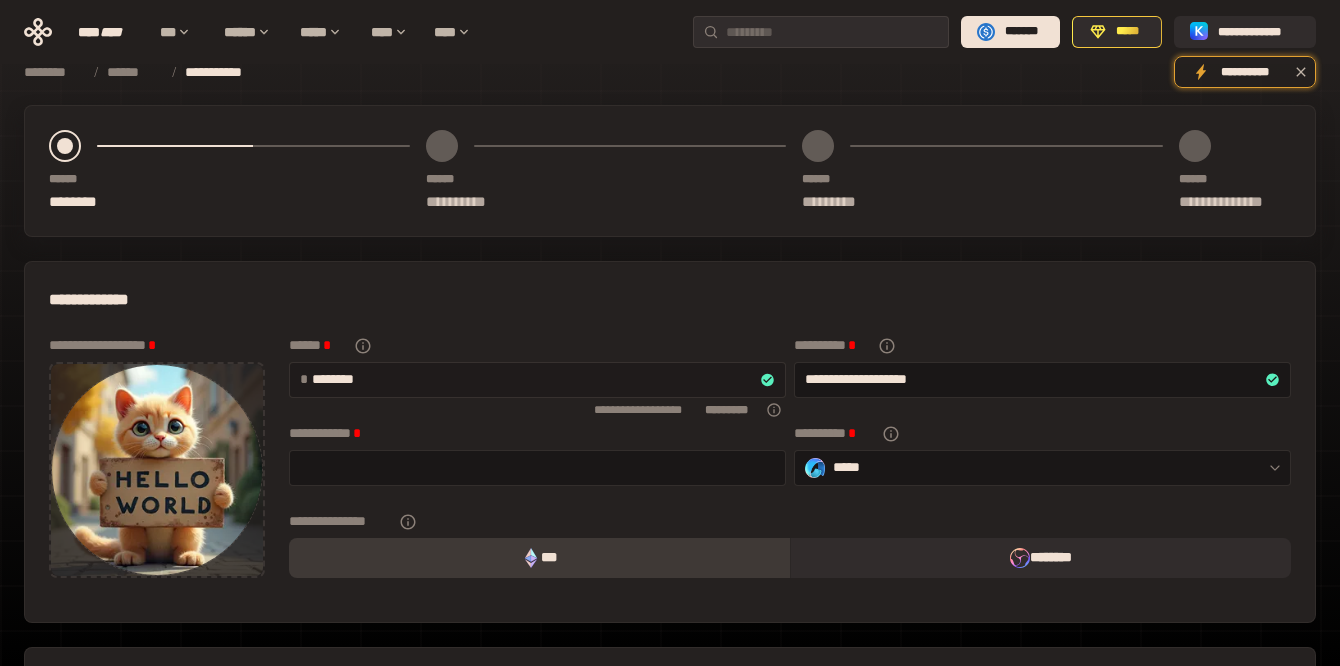 type on "**********" 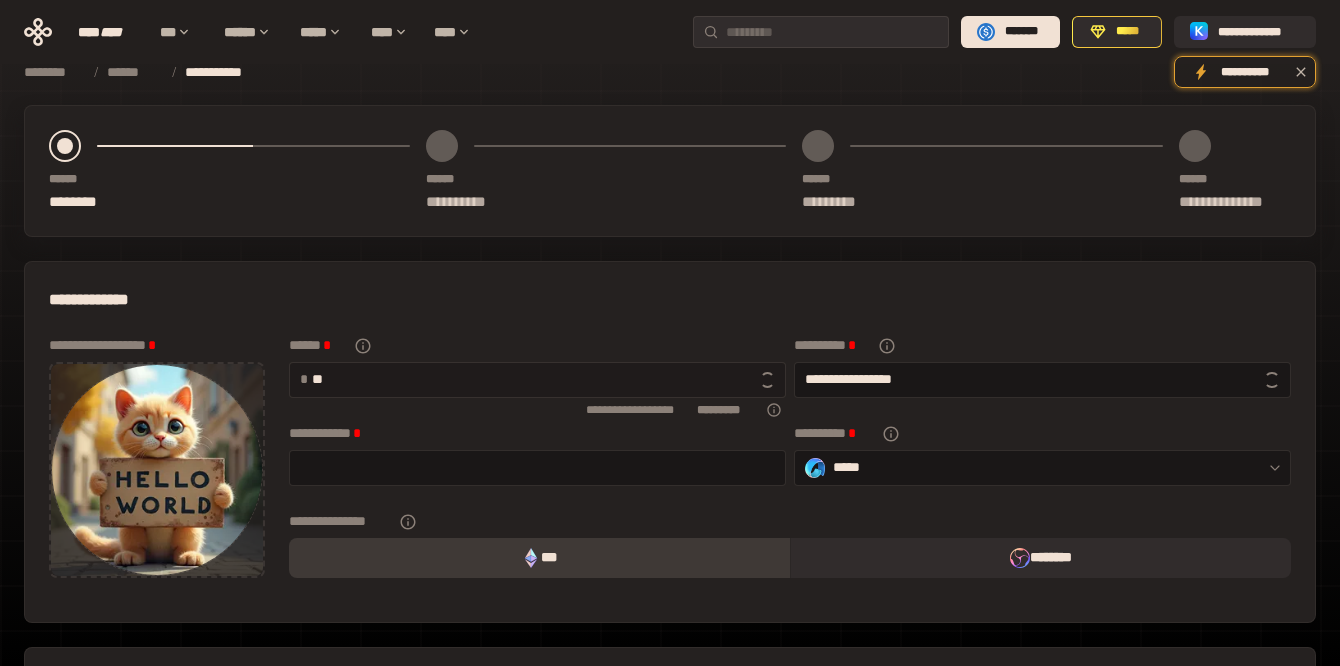 type on "*" 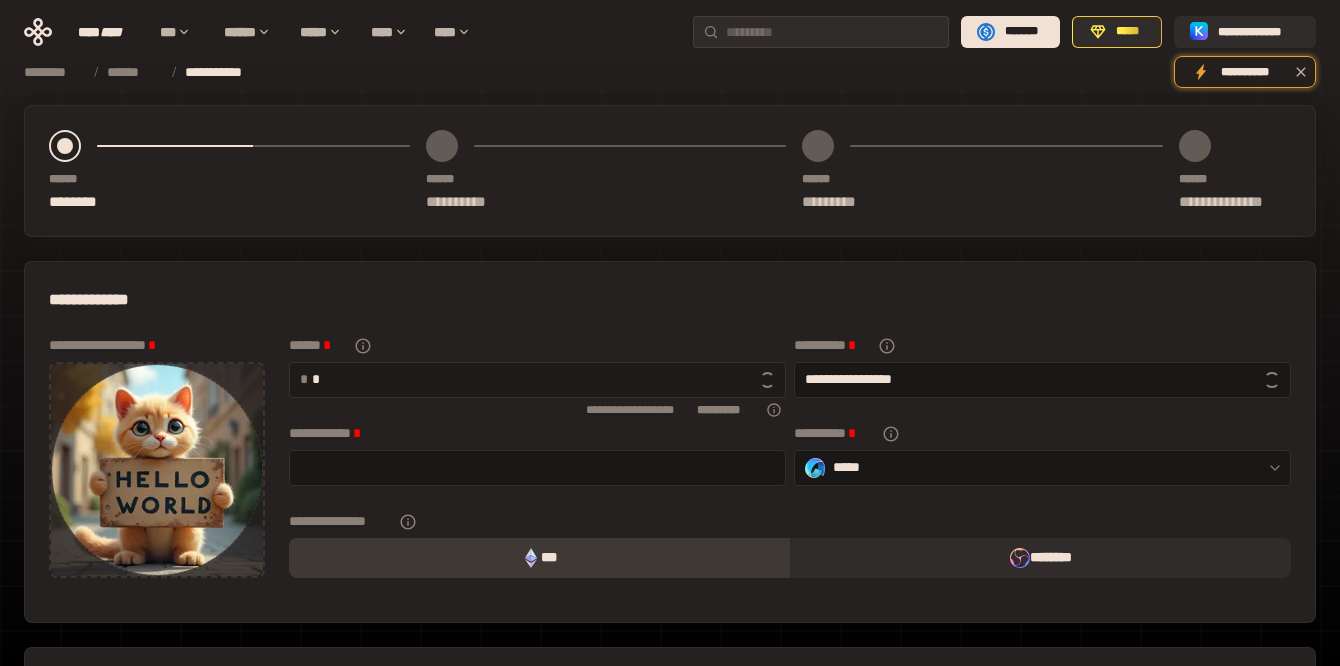type 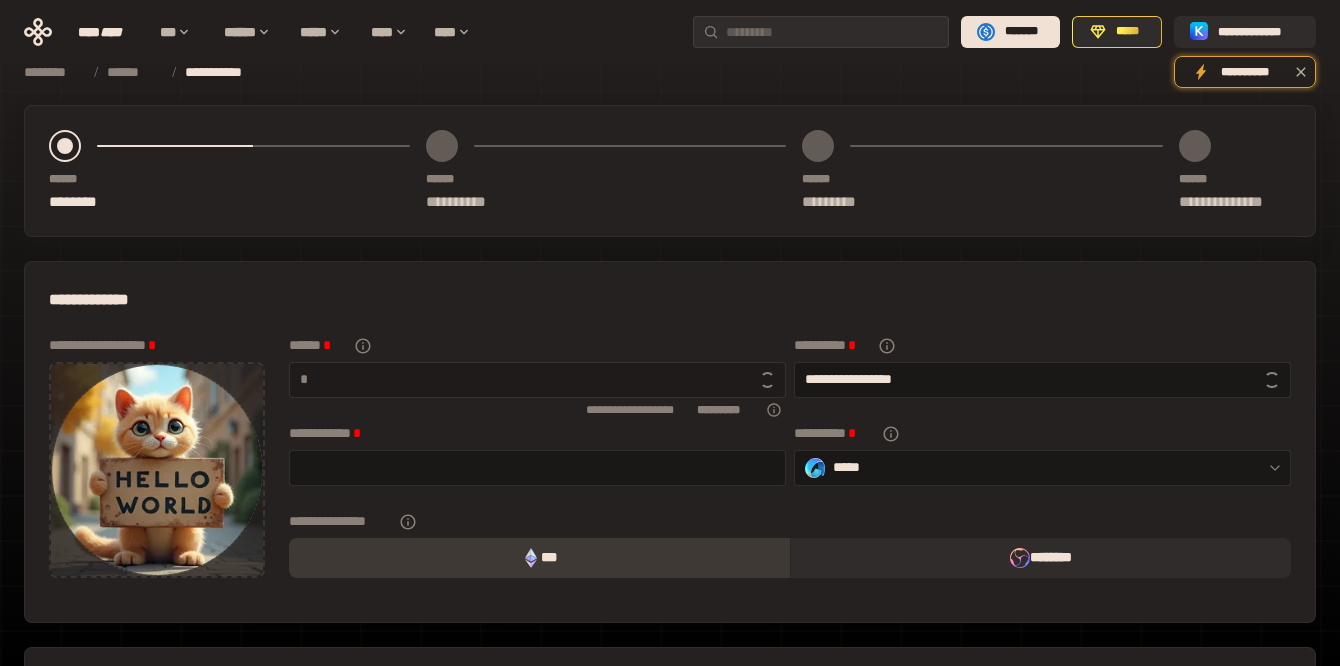 type 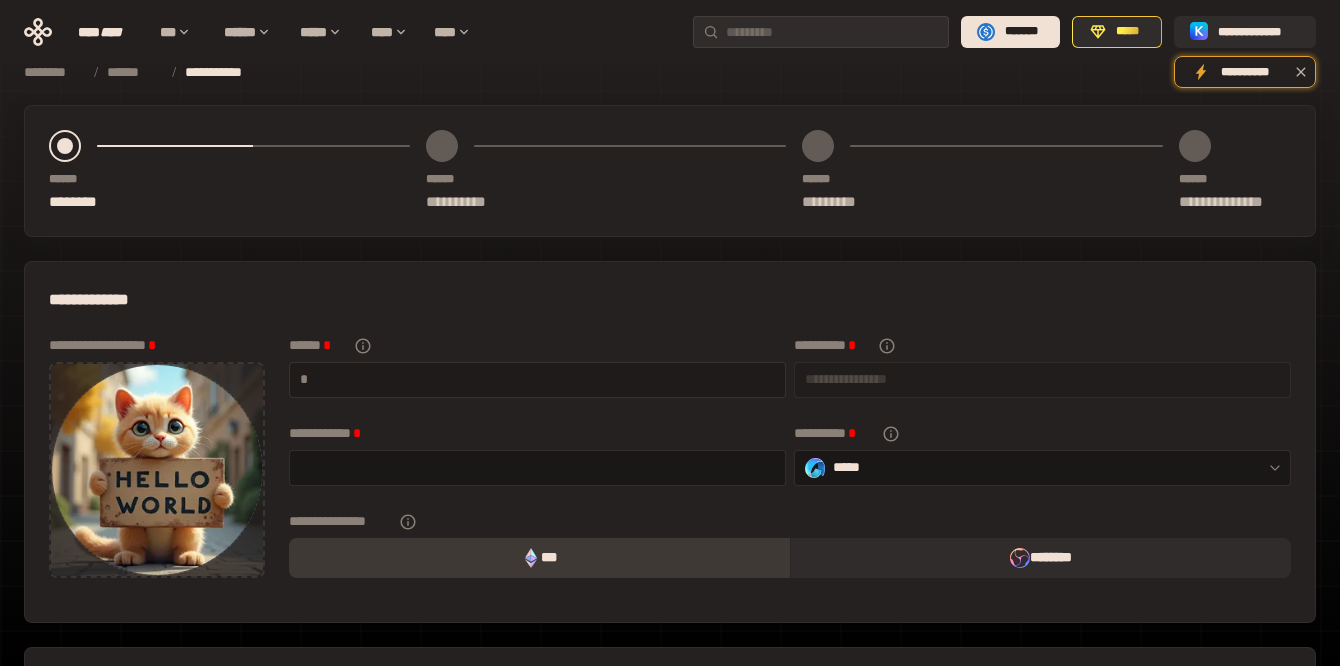 type on "*" 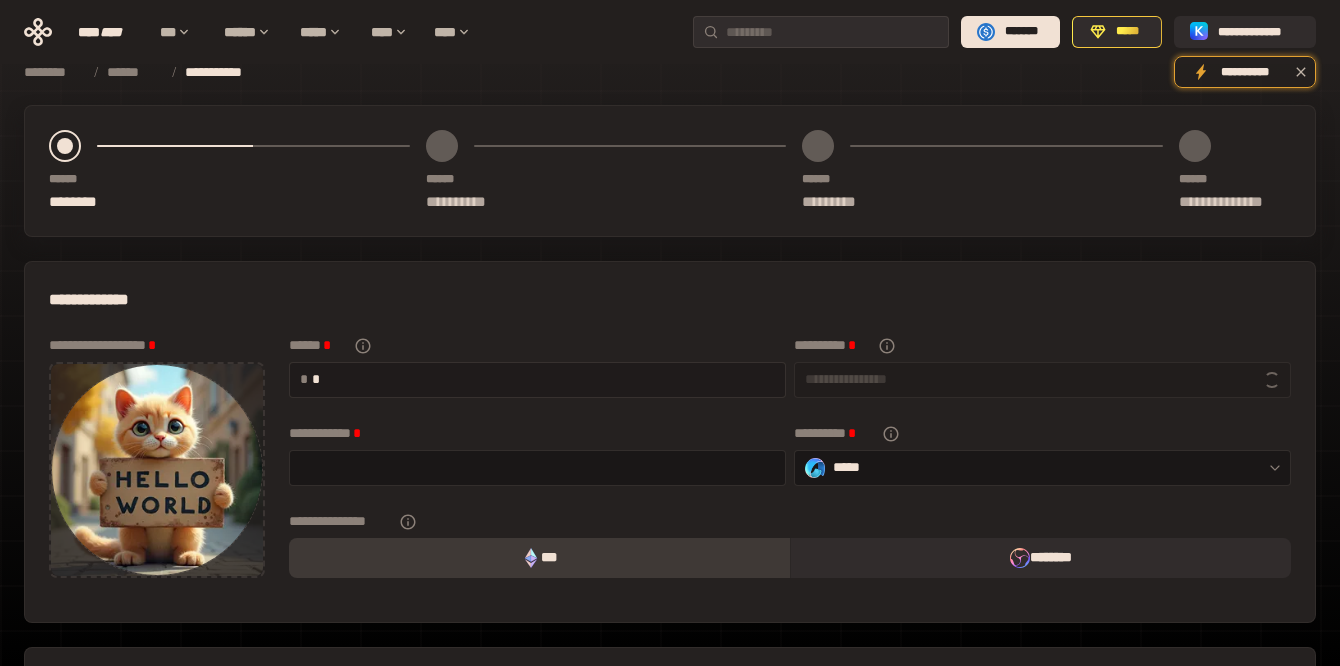 type on "**********" 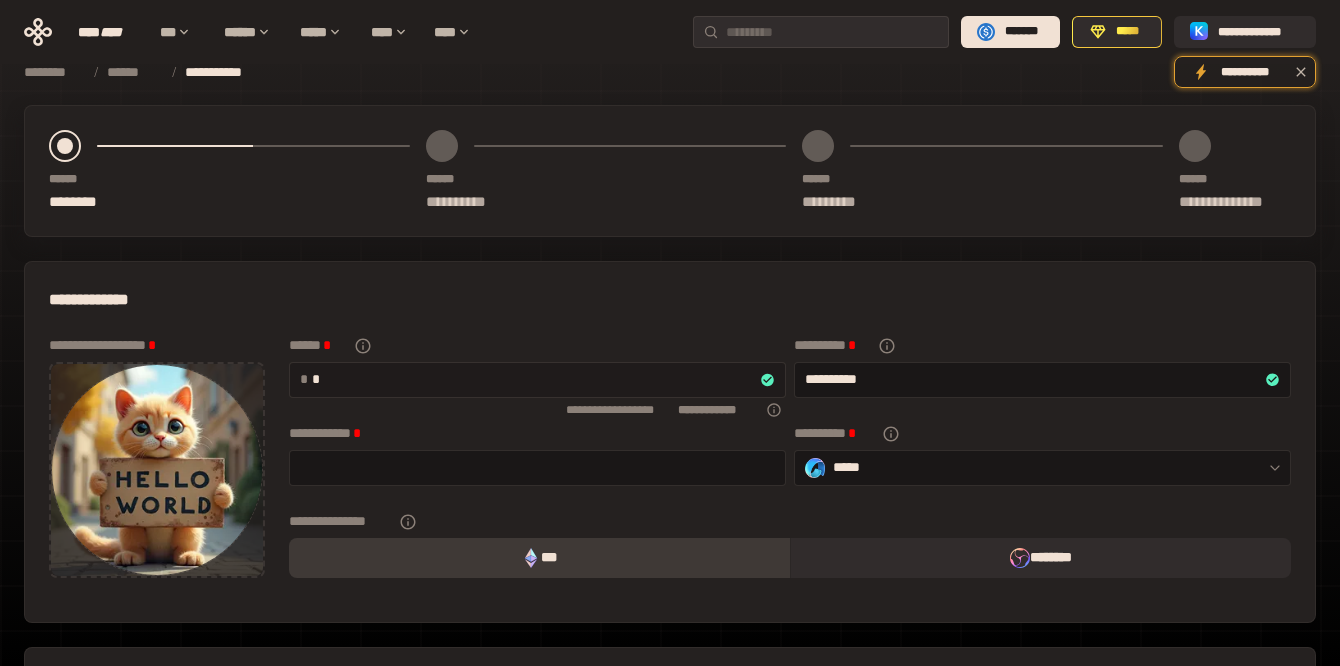 type 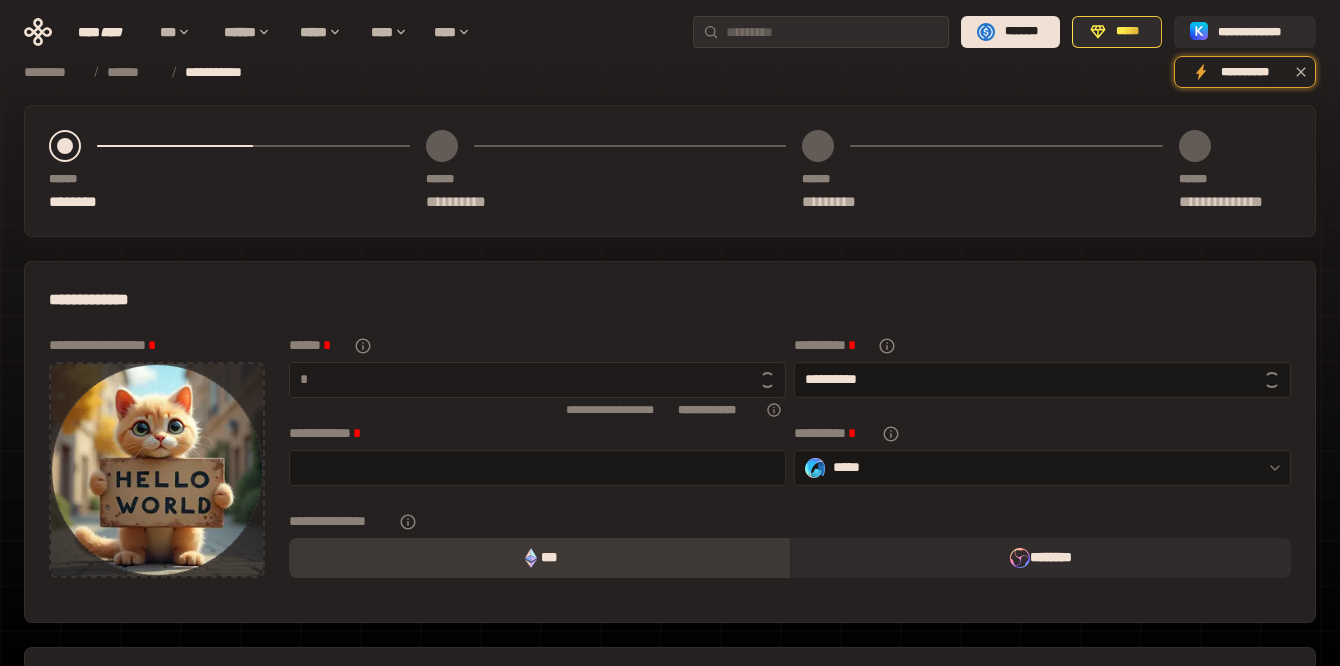 type 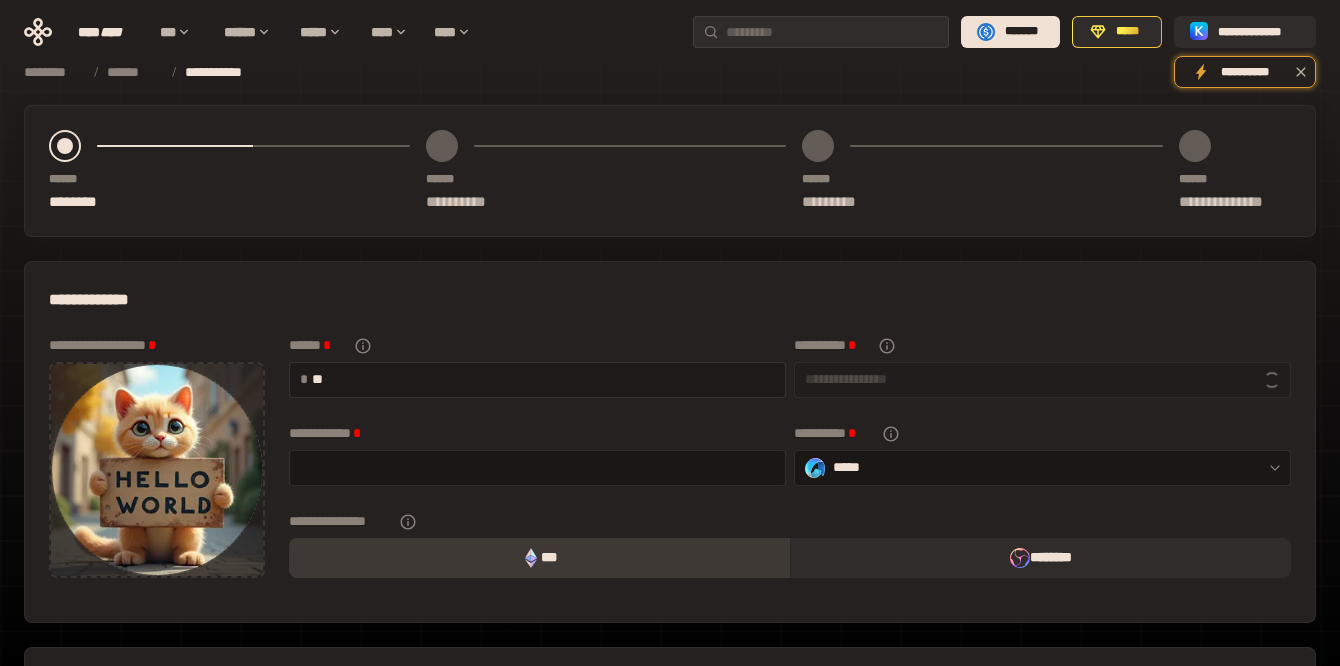 type on "*" 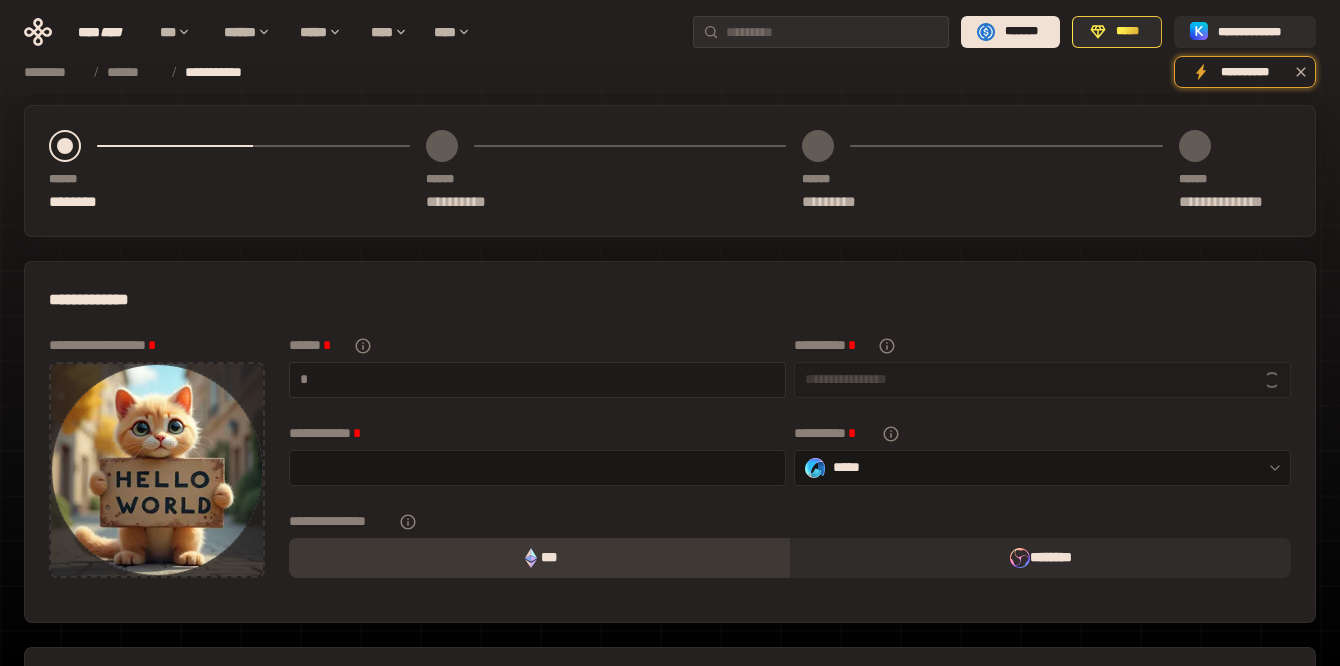 type on "*" 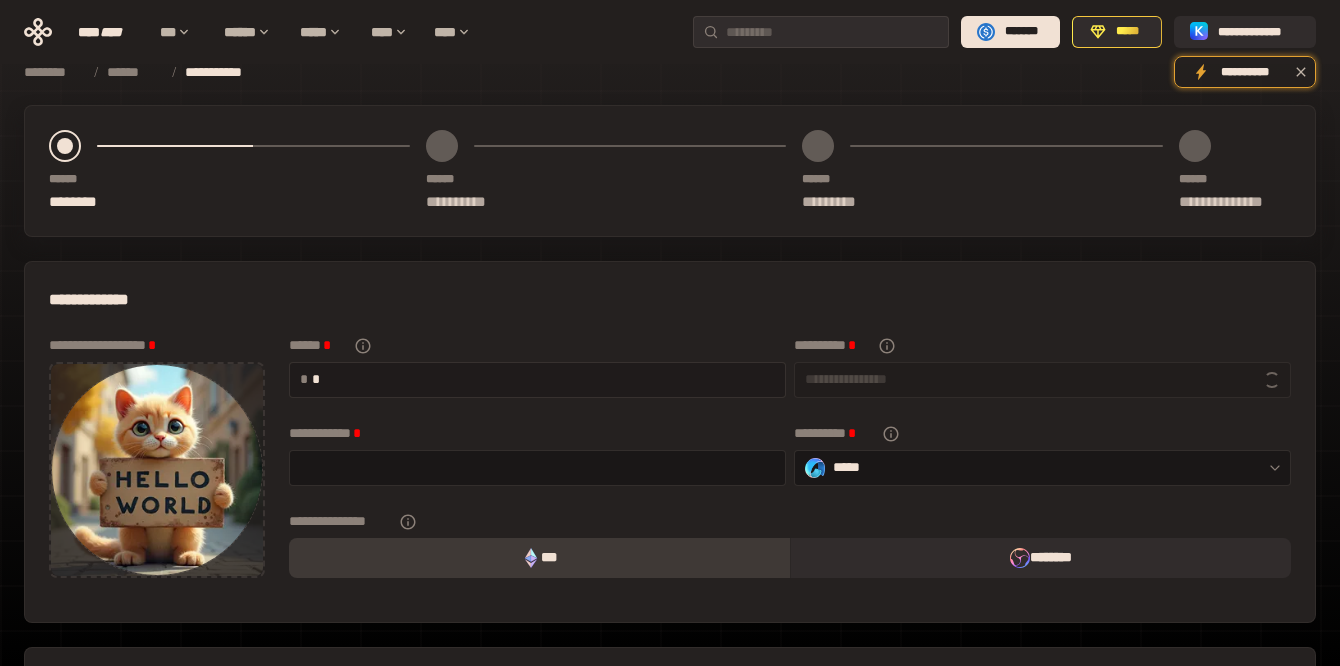 type on "**********" 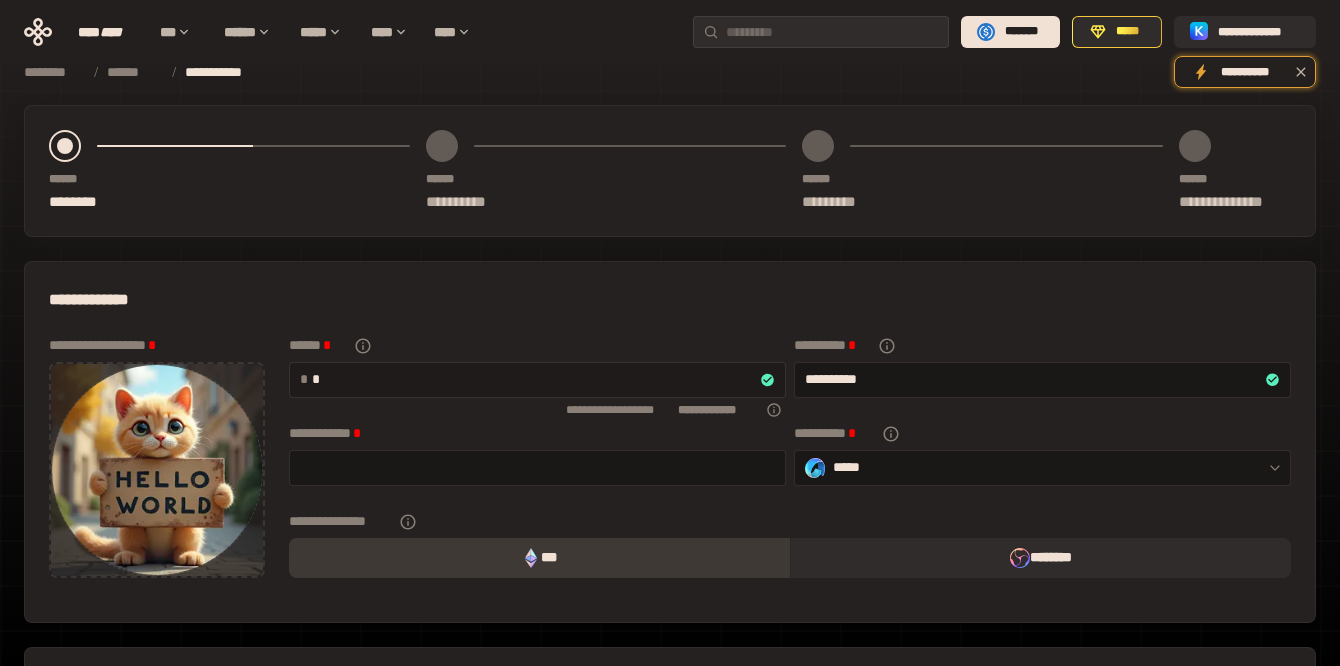 type on "**" 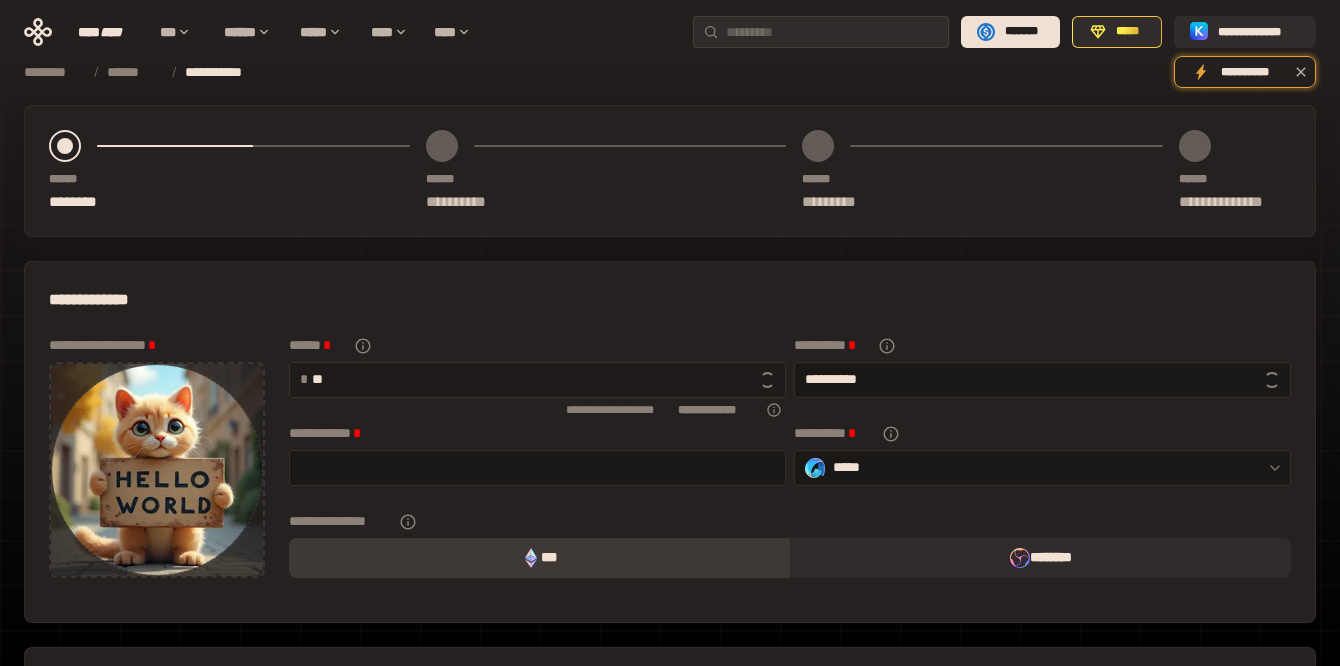 type on "**********" 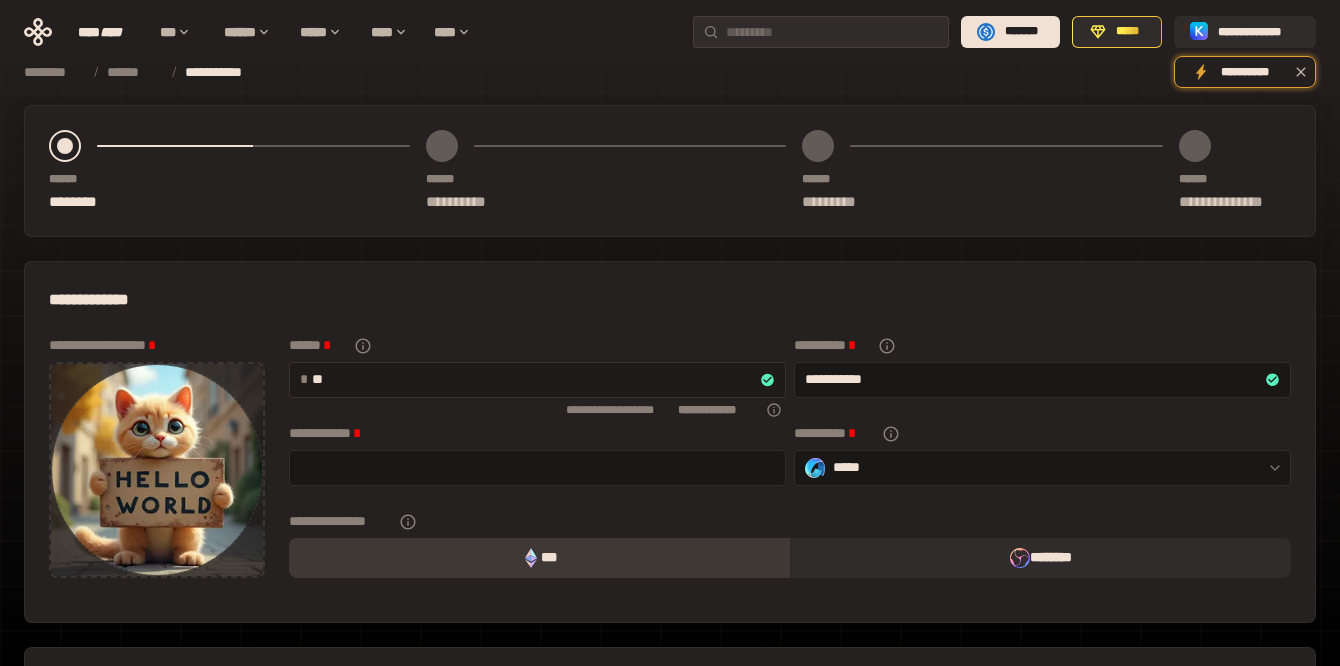 type on "*" 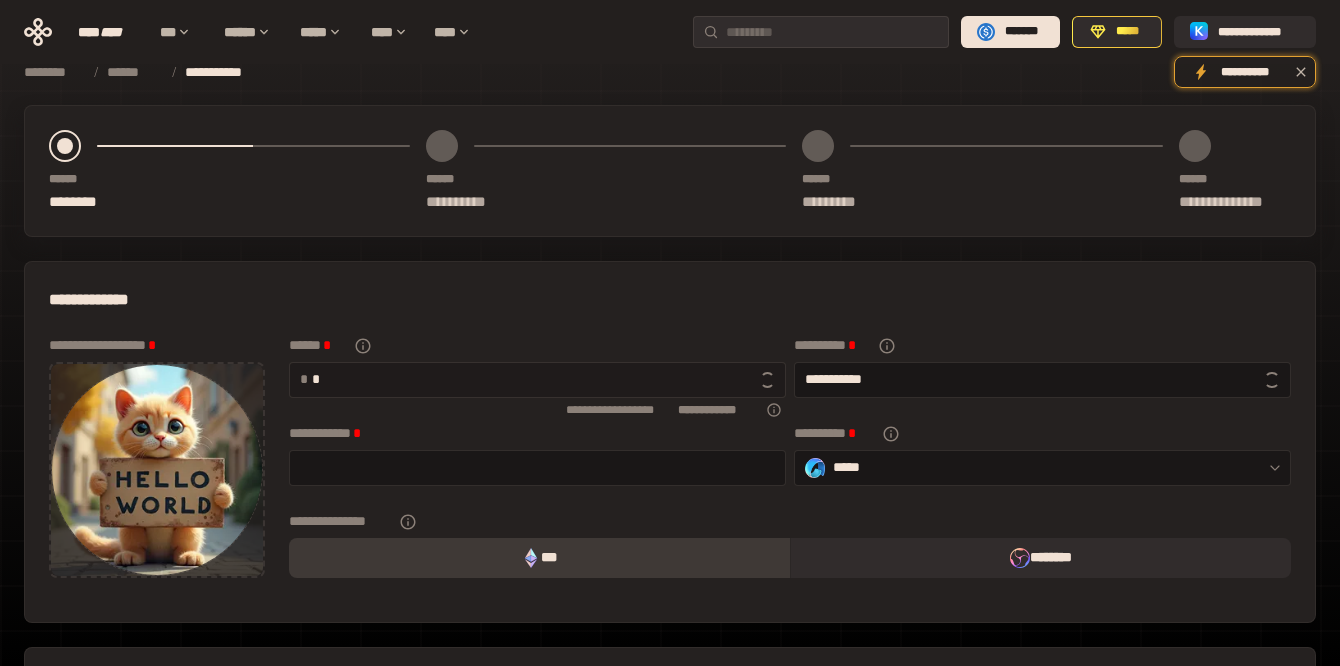 type on "**********" 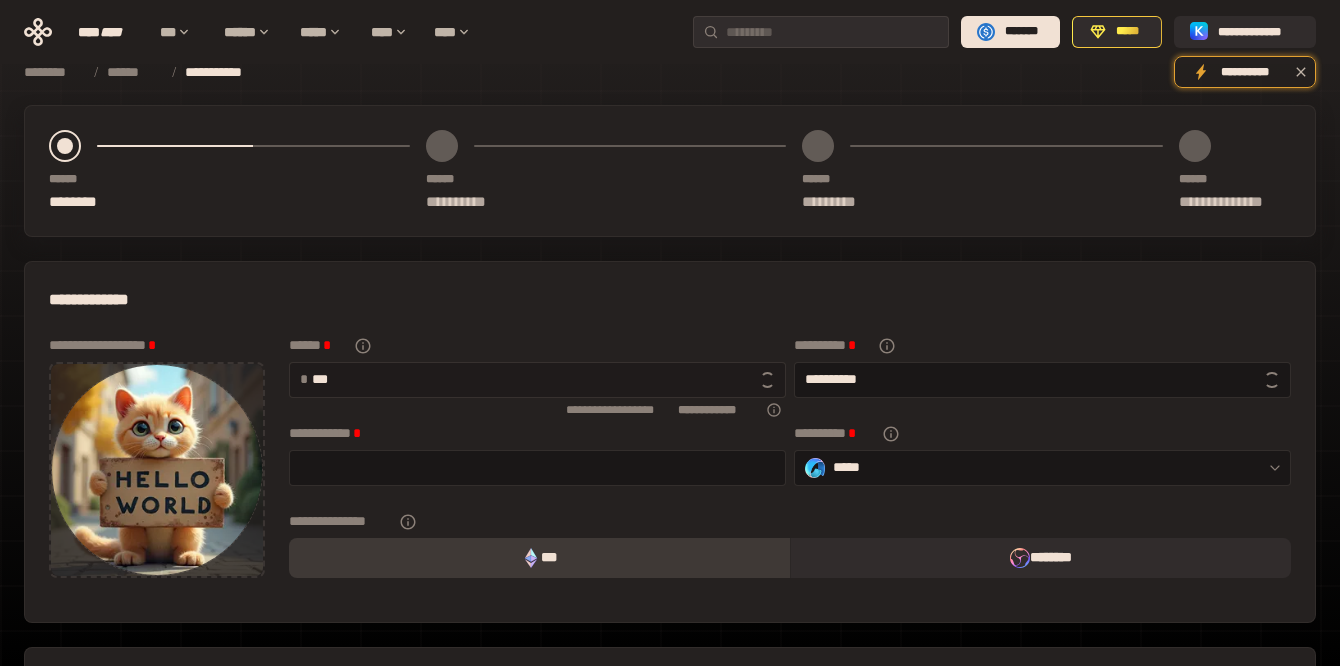type on "****" 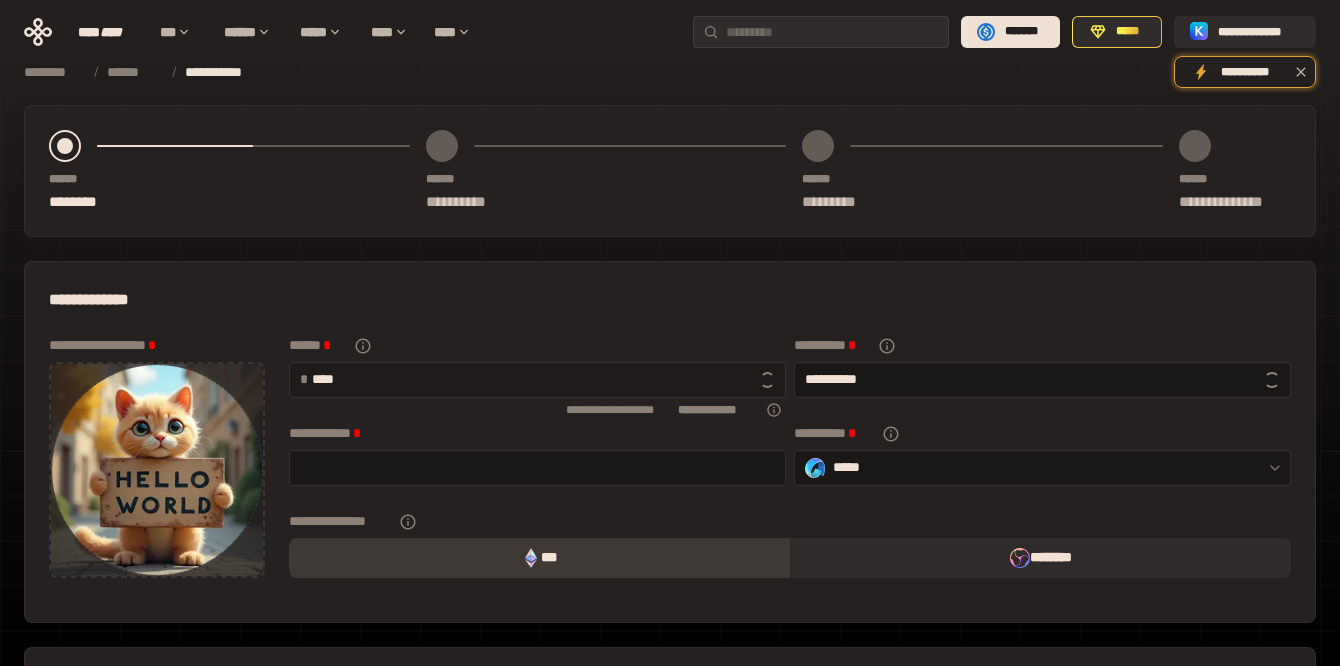 type on "**********" 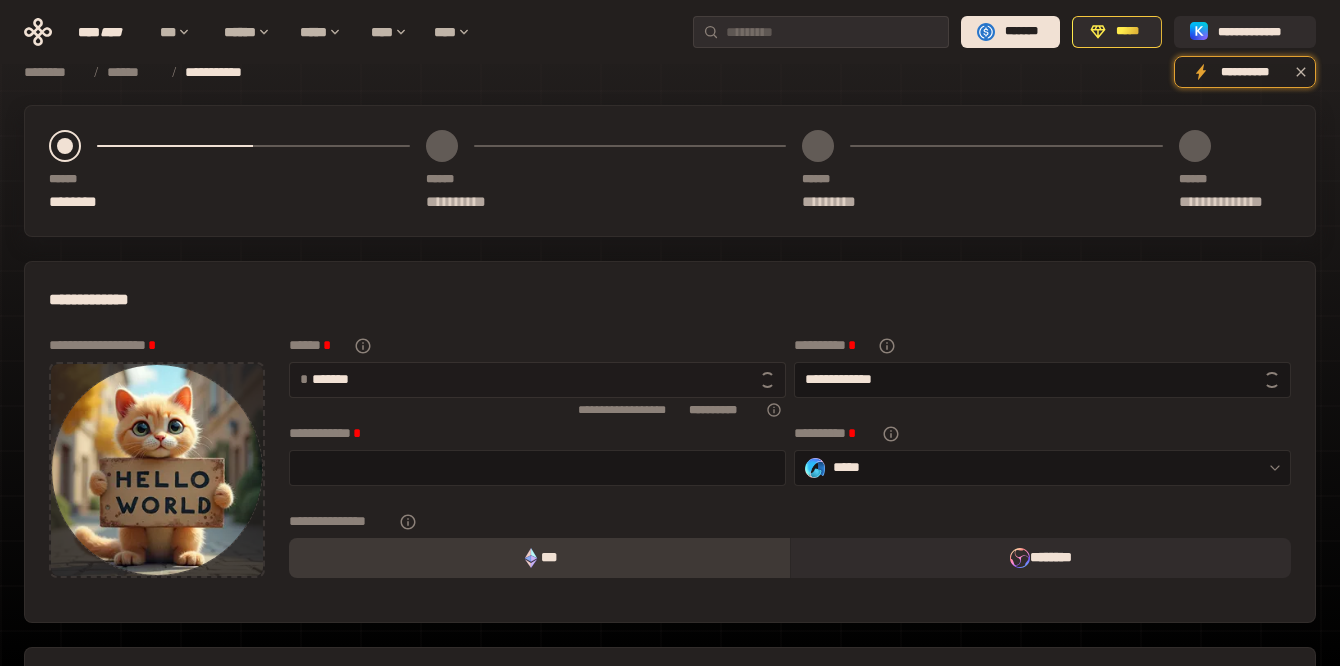 type on "********" 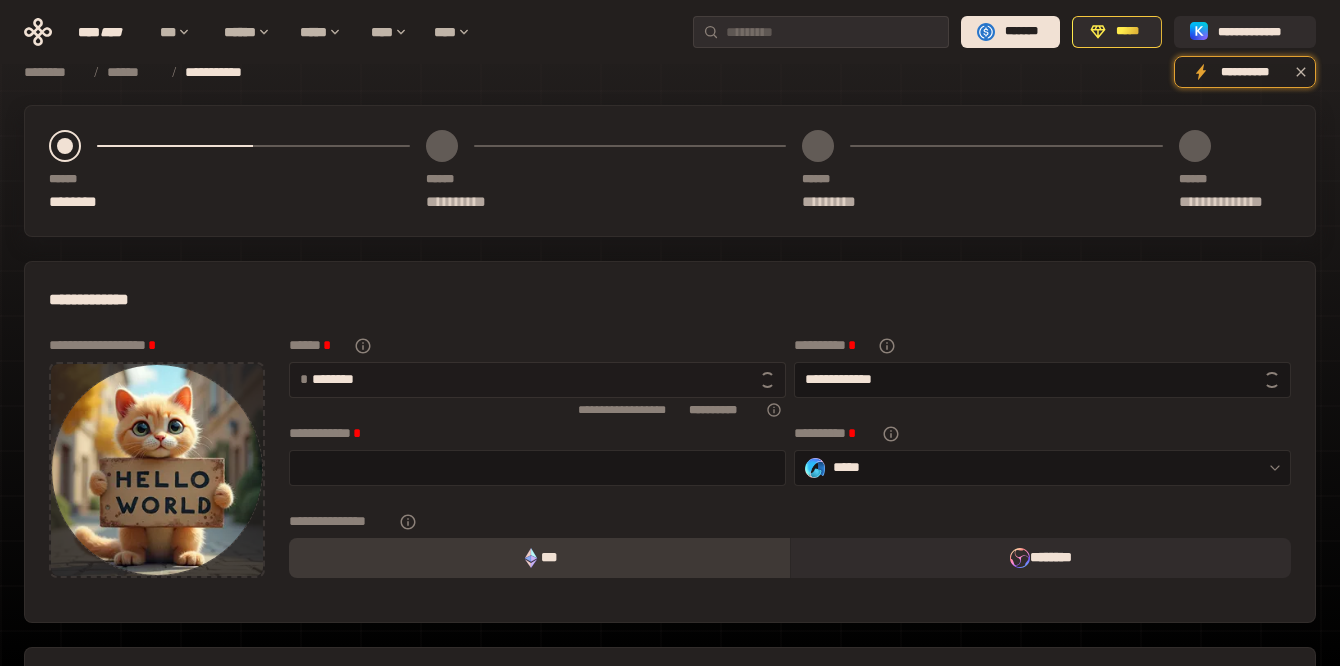 type on "**********" 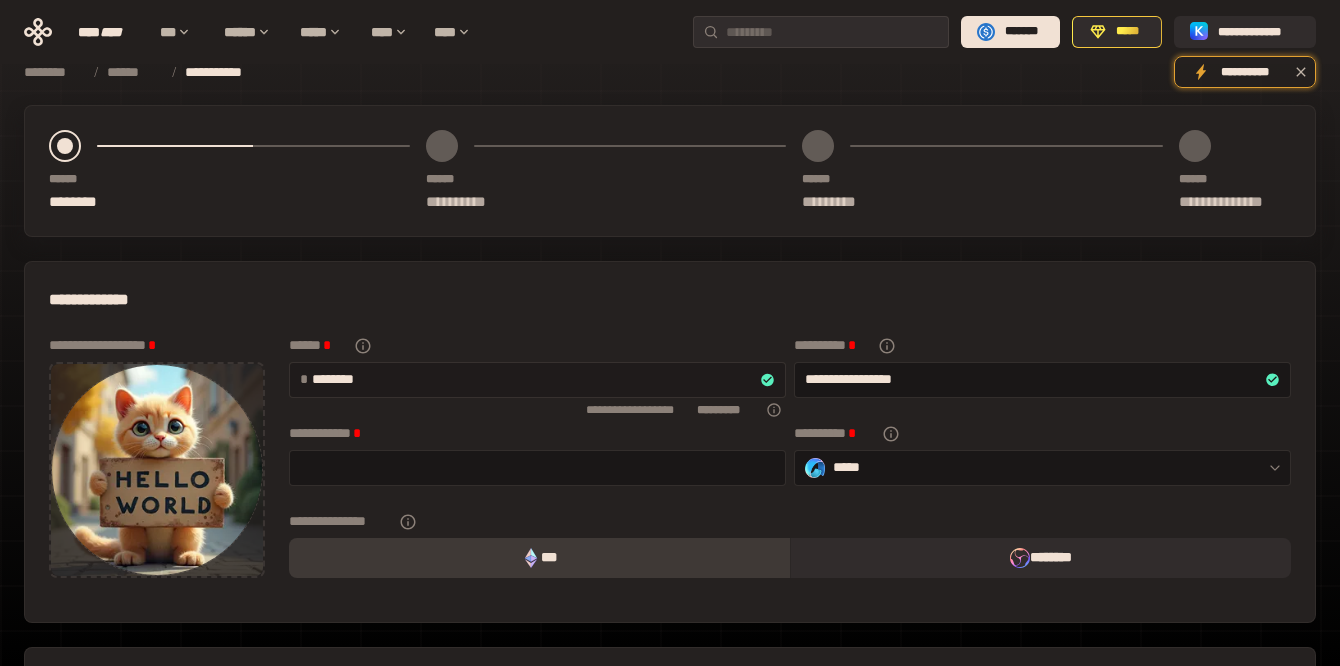 type on "*********" 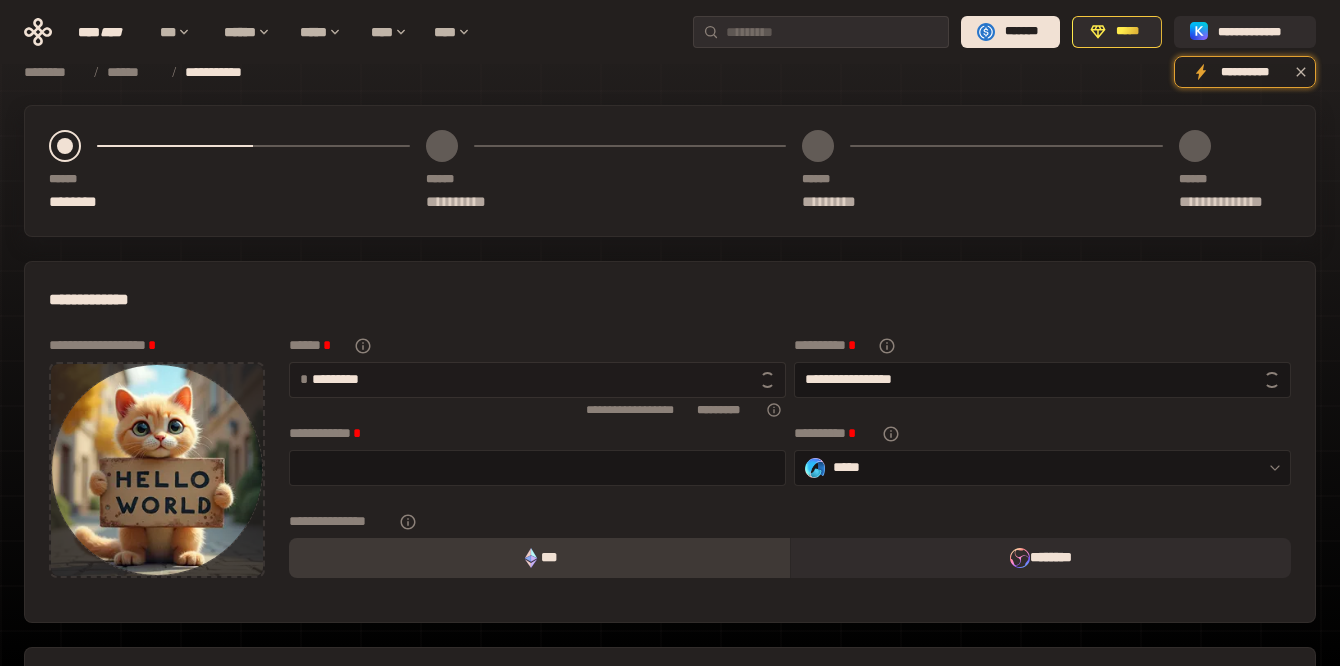 type on "**********" 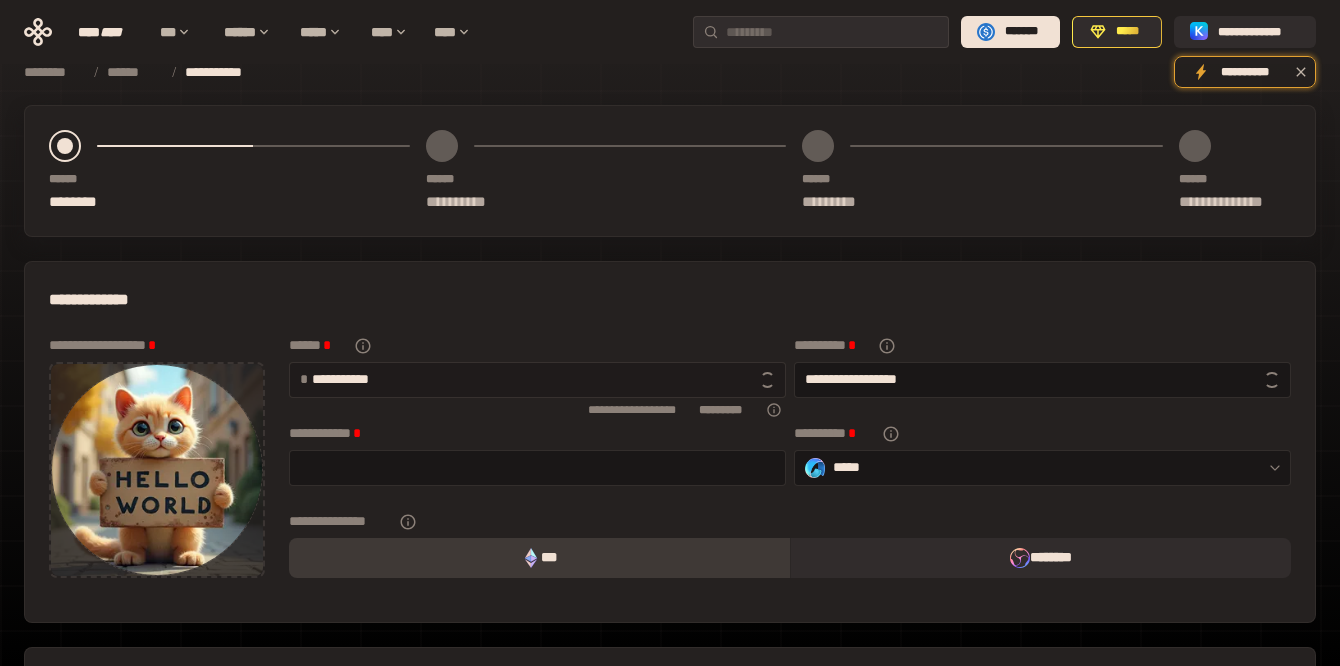 type on "**********" 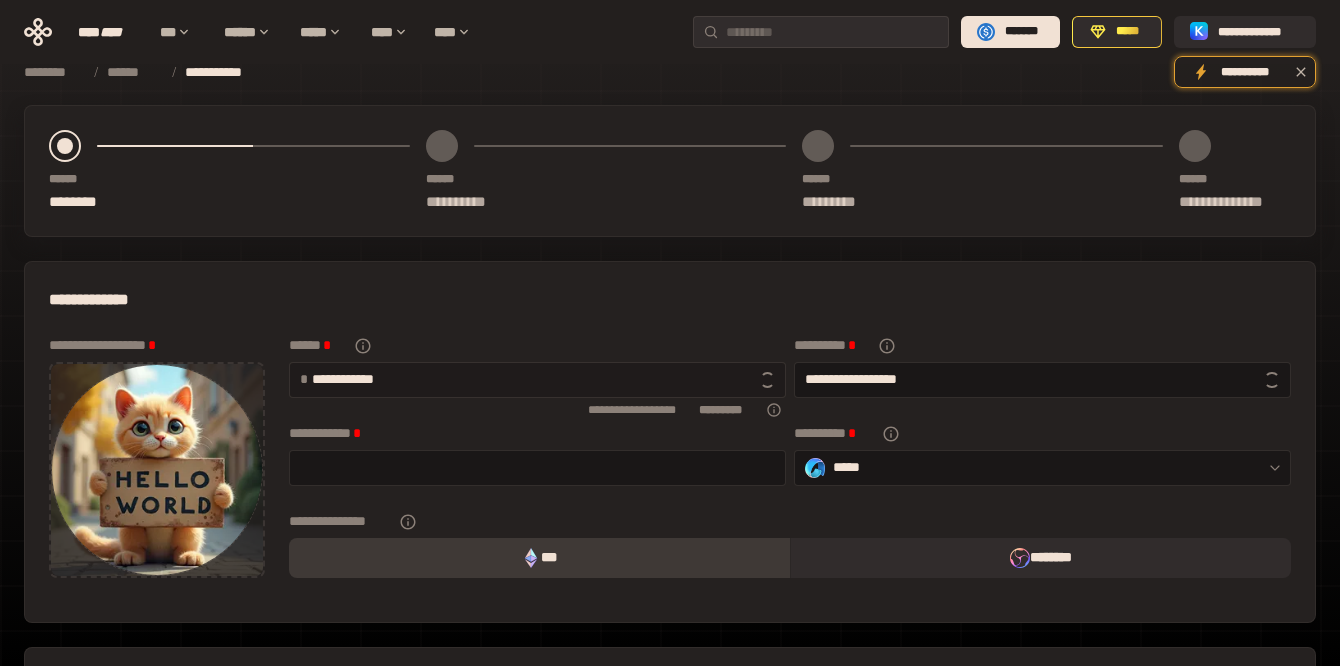 type on "**********" 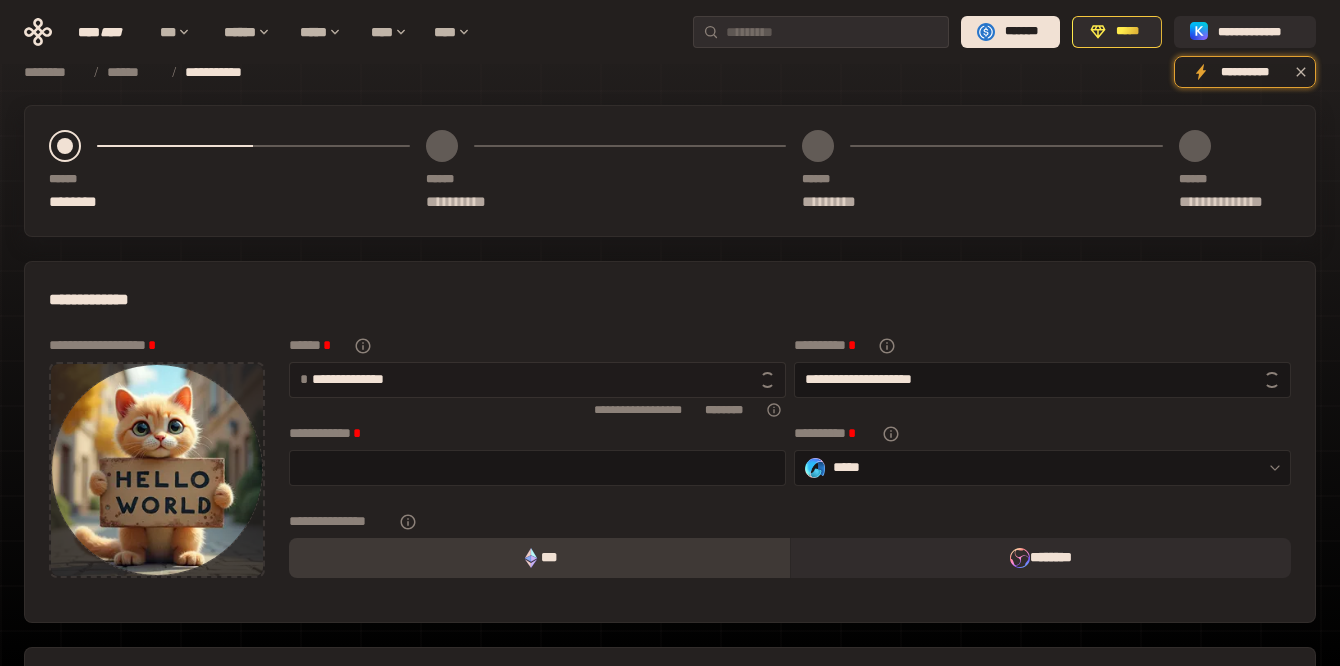 type on "**********" 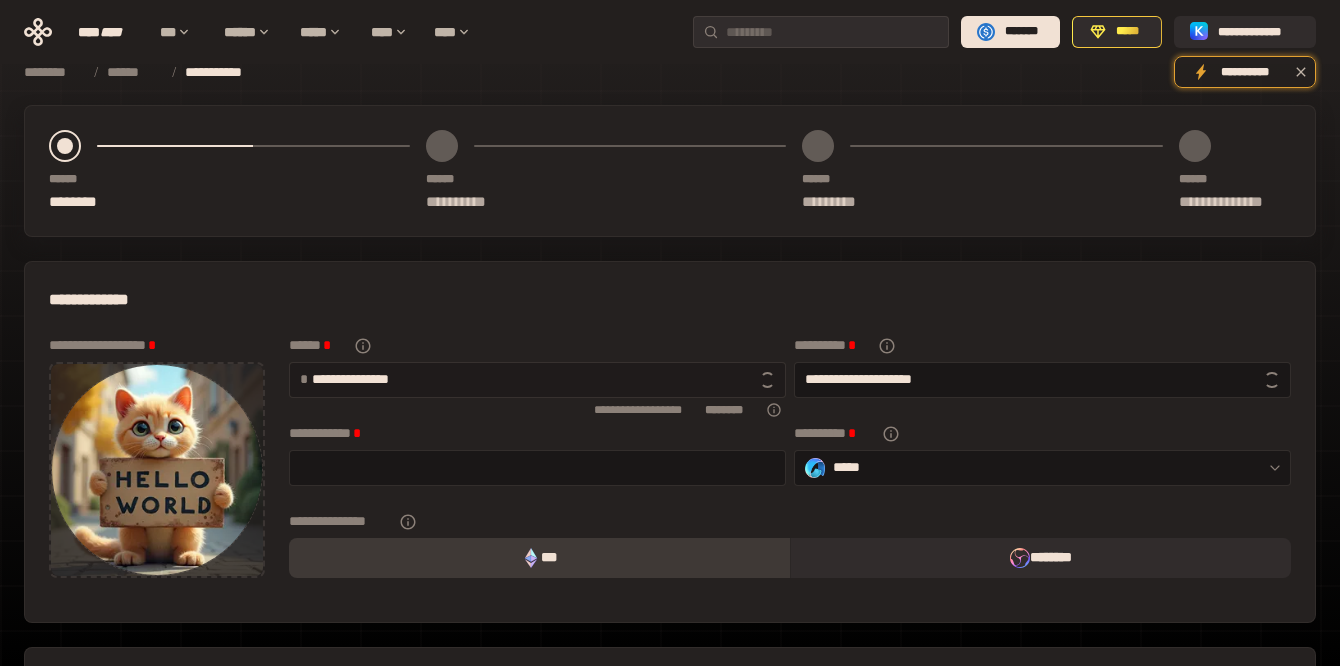 type on "**********" 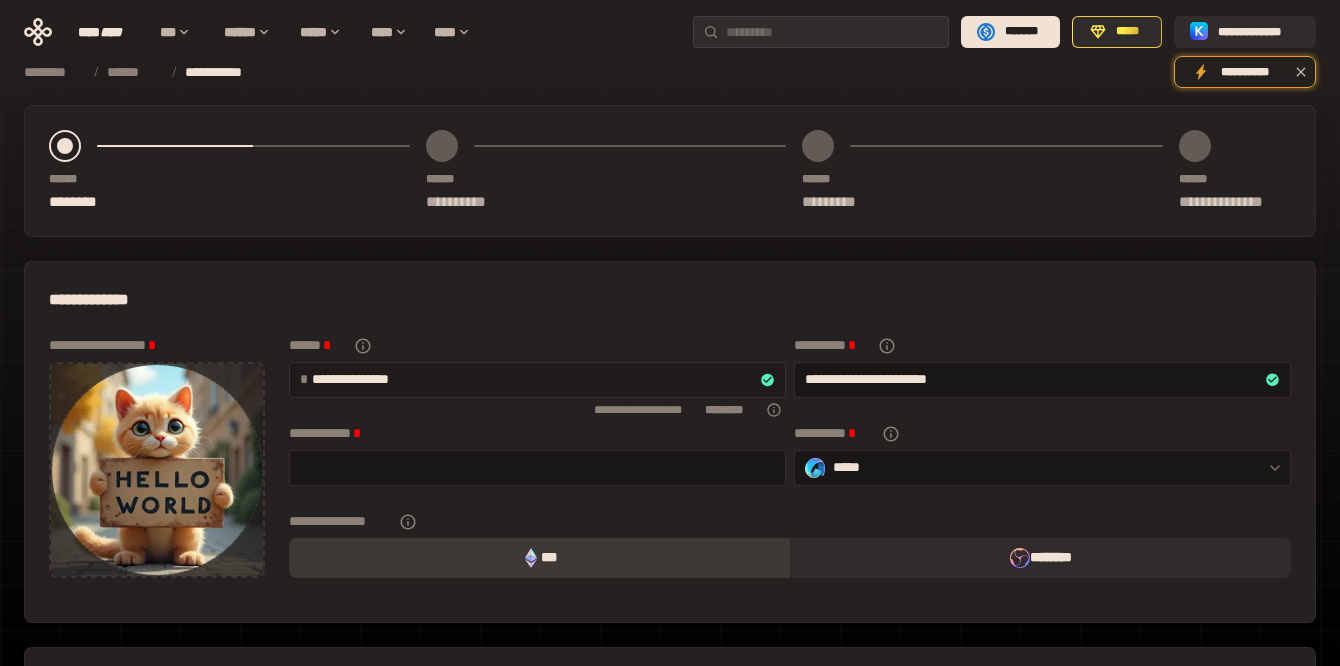 type on "**********" 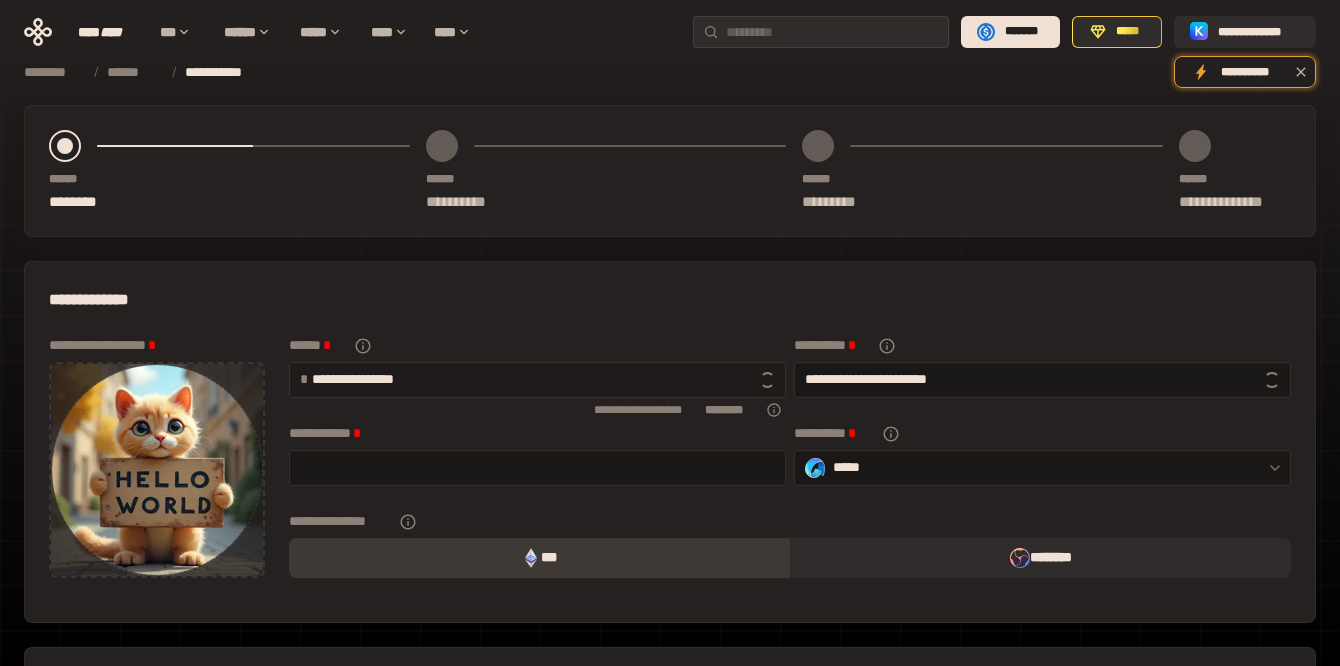 type on "**********" 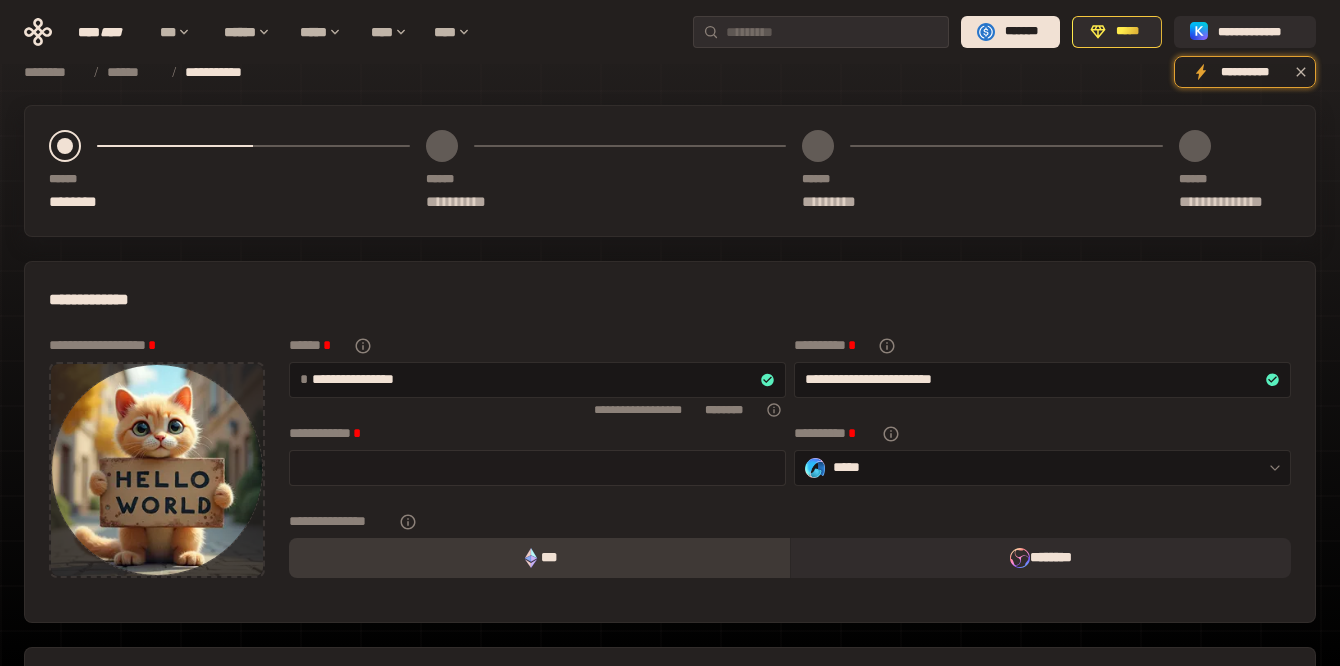 type on "**********" 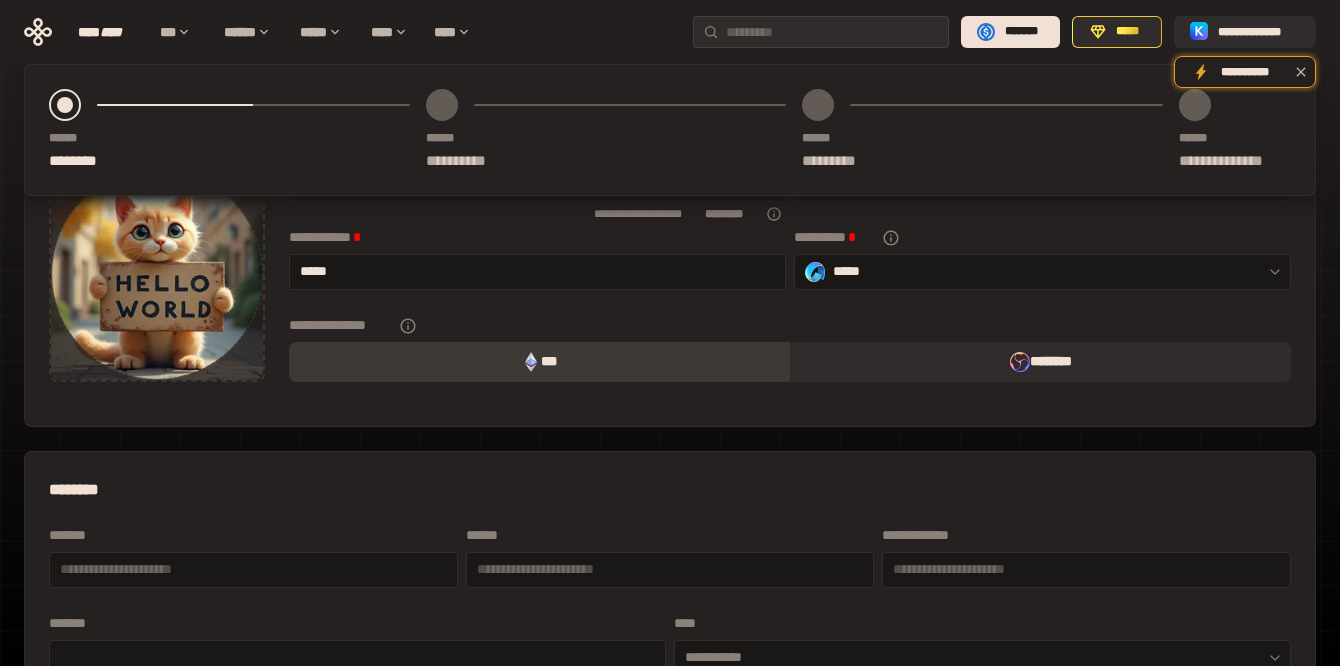 scroll, scrollTop: 218, scrollLeft: 0, axis: vertical 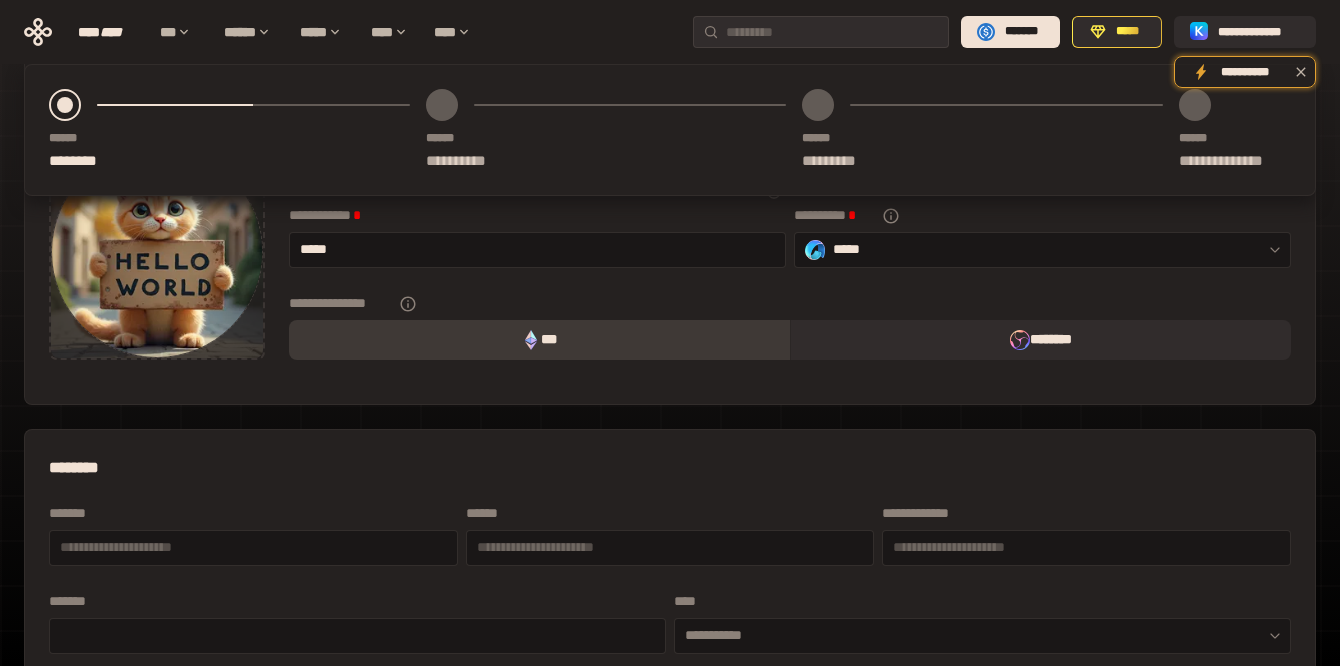 type on "*****" 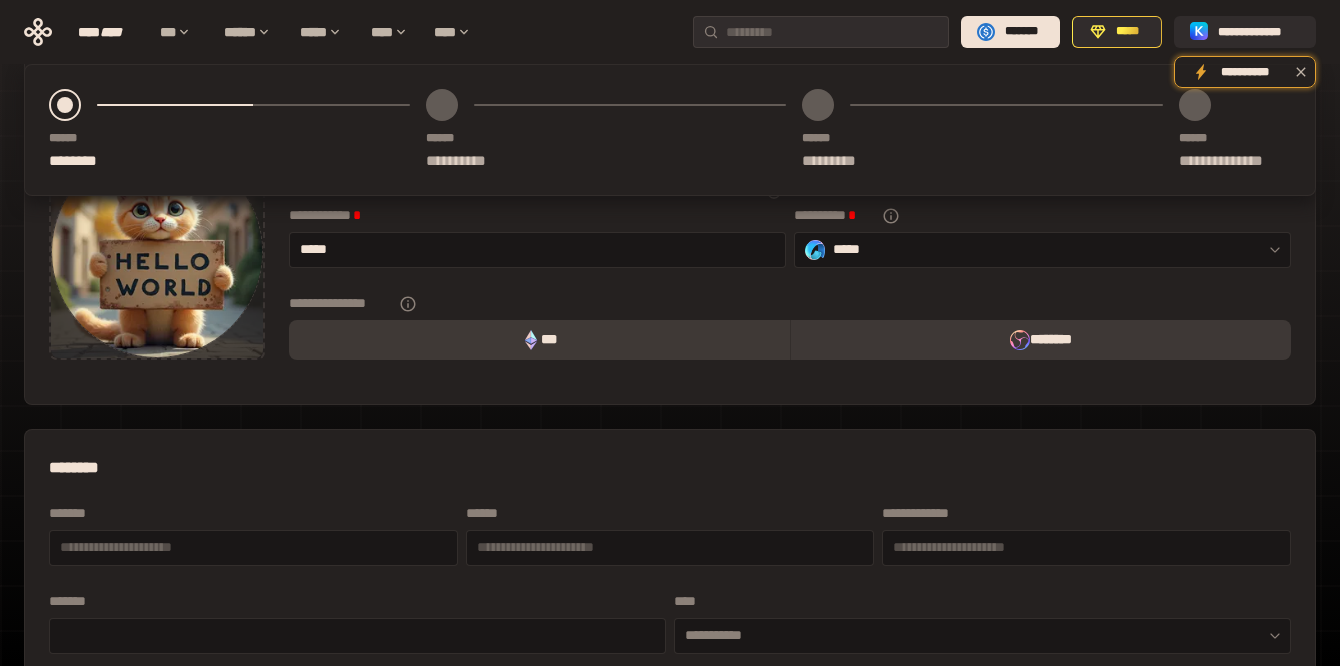 click on "********" at bounding box center (1041, 340) 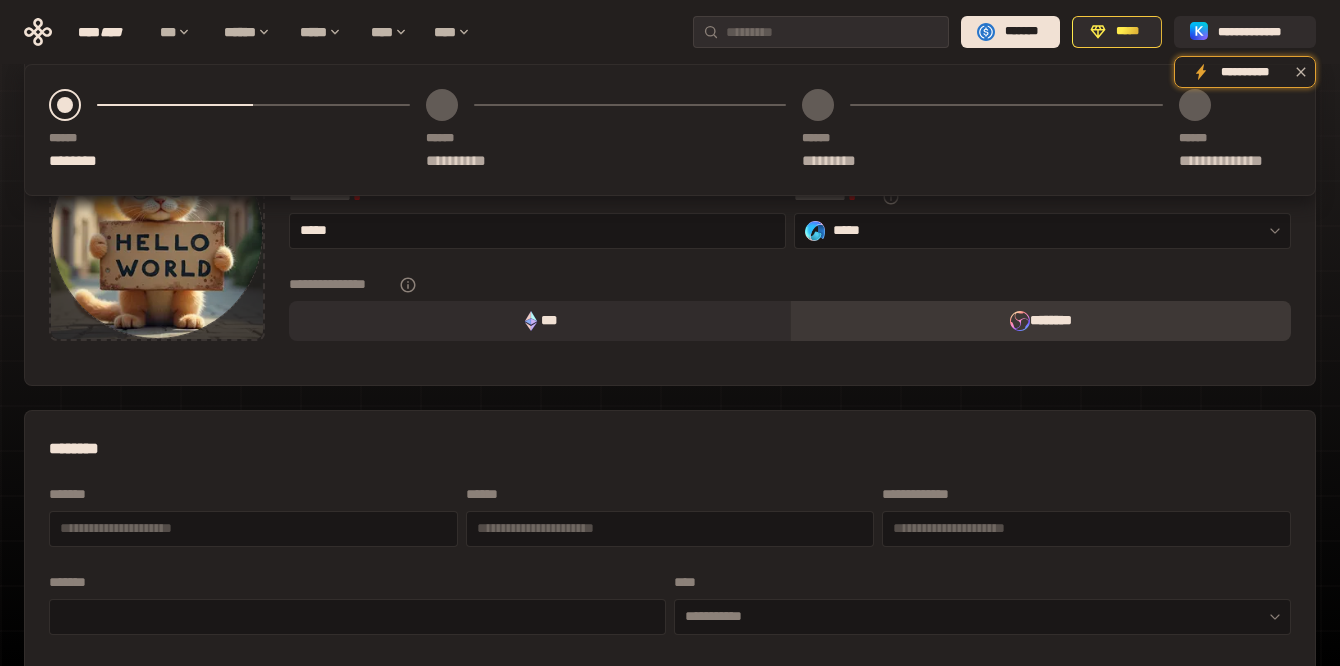 scroll, scrollTop: 254, scrollLeft: 0, axis: vertical 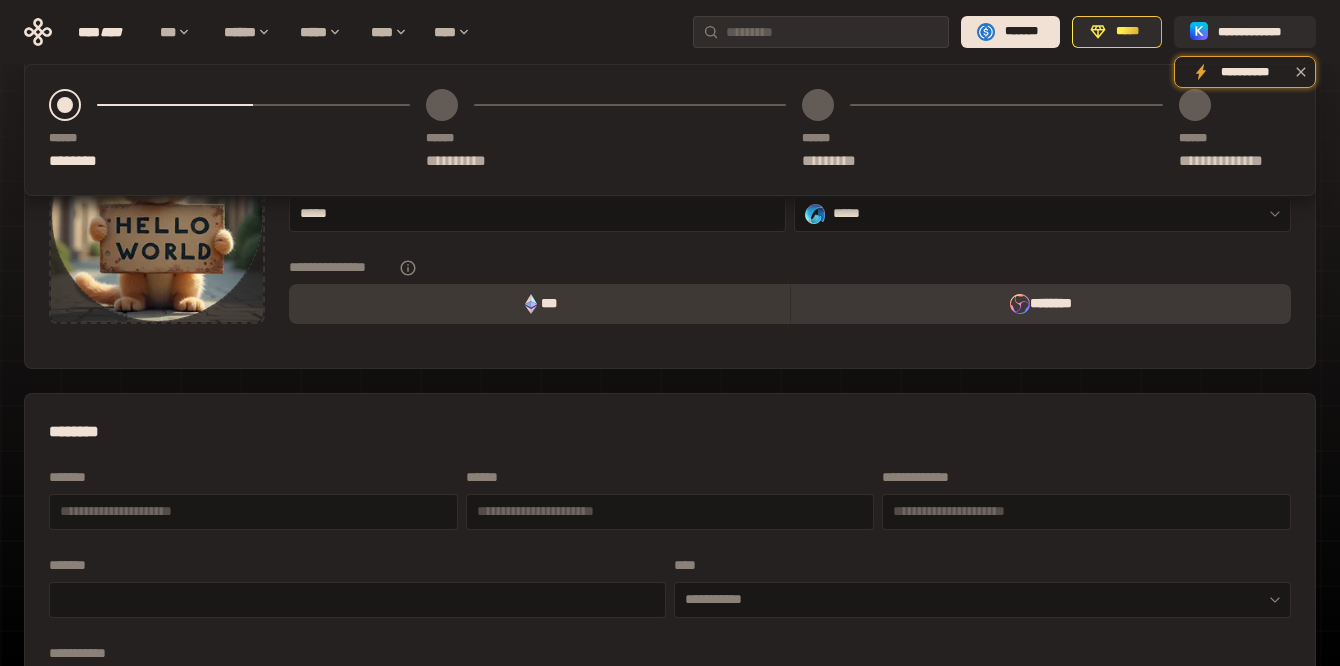 click on "***" at bounding box center [539, 304] 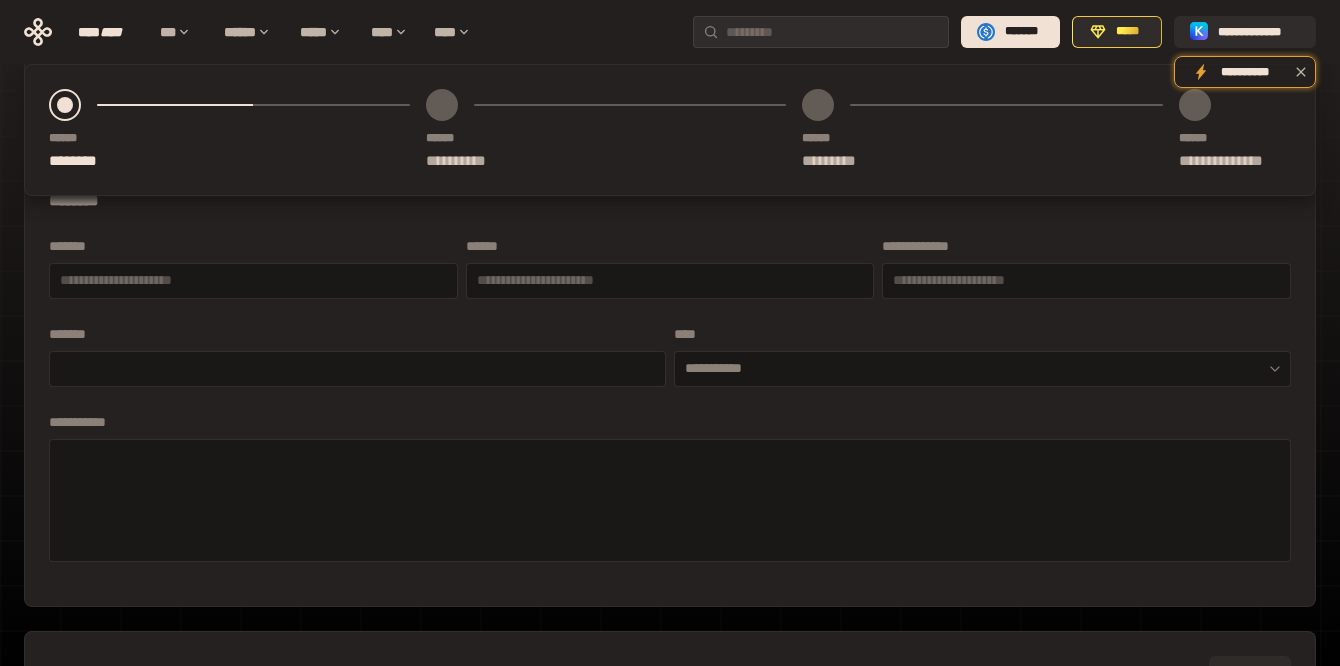 scroll, scrollTop: 474, scrollLeft: 0, axis: vertical 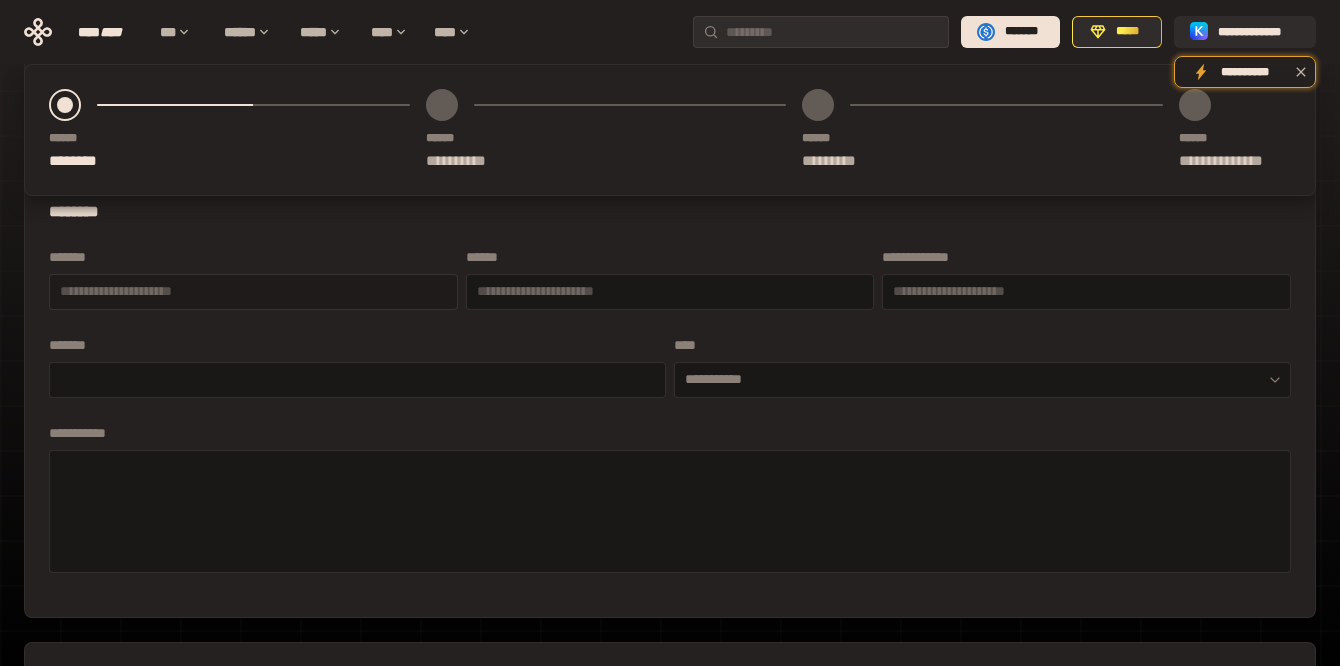 click at bounding box center (253, 291) 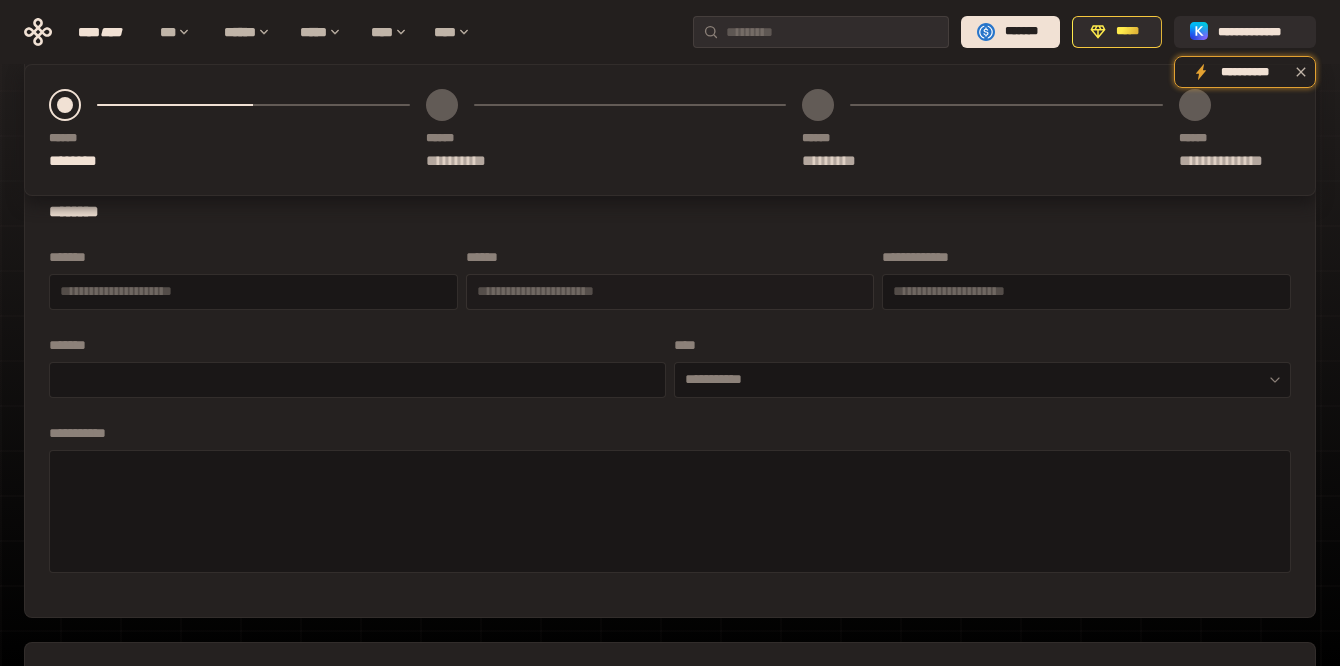 click at bounding box center (670, 291) 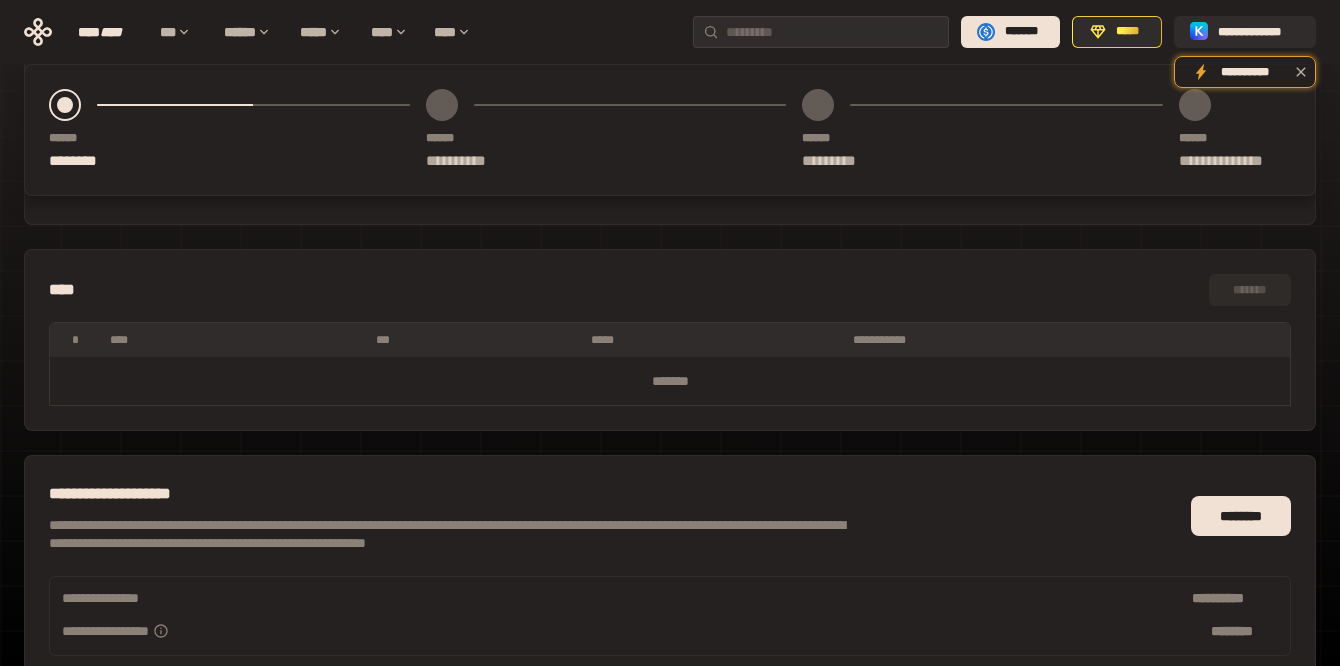 scroll, scrollTop: 873, scrollLeft: 0, axis: vertical 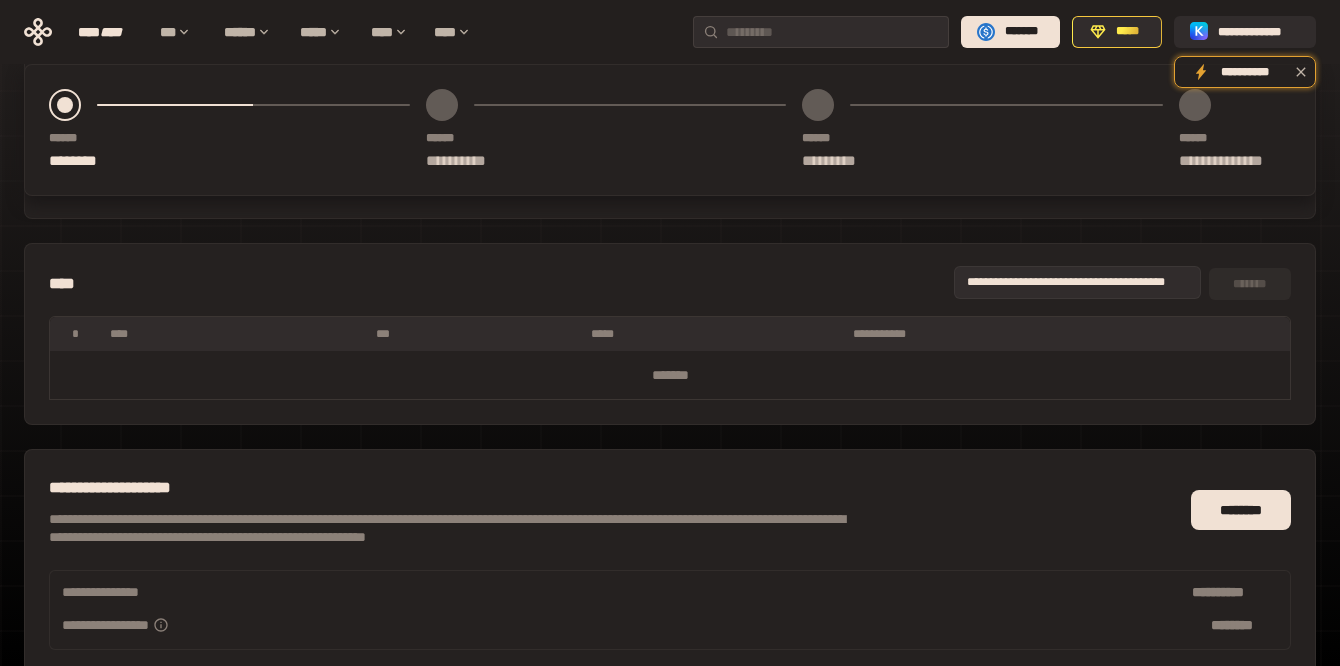 click on "*******" at bounding box center [1250, 284] 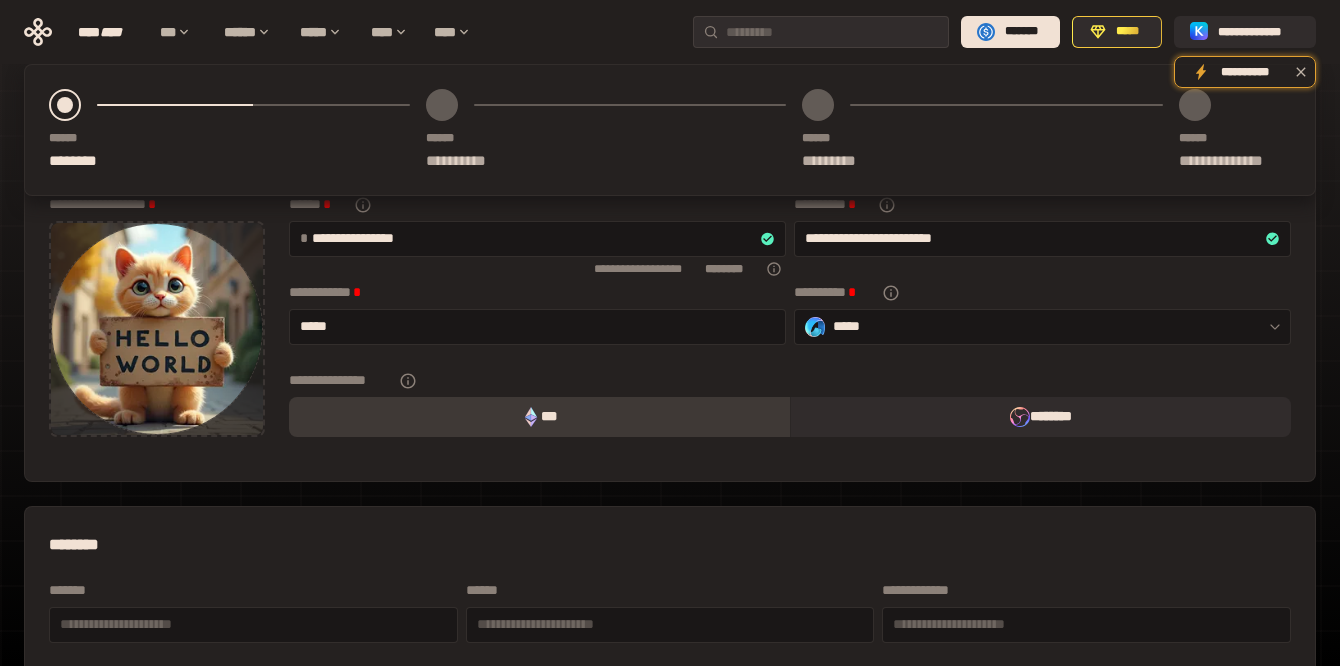 scroll, scrollTop: 0, scrollLeft: 0, axis: both 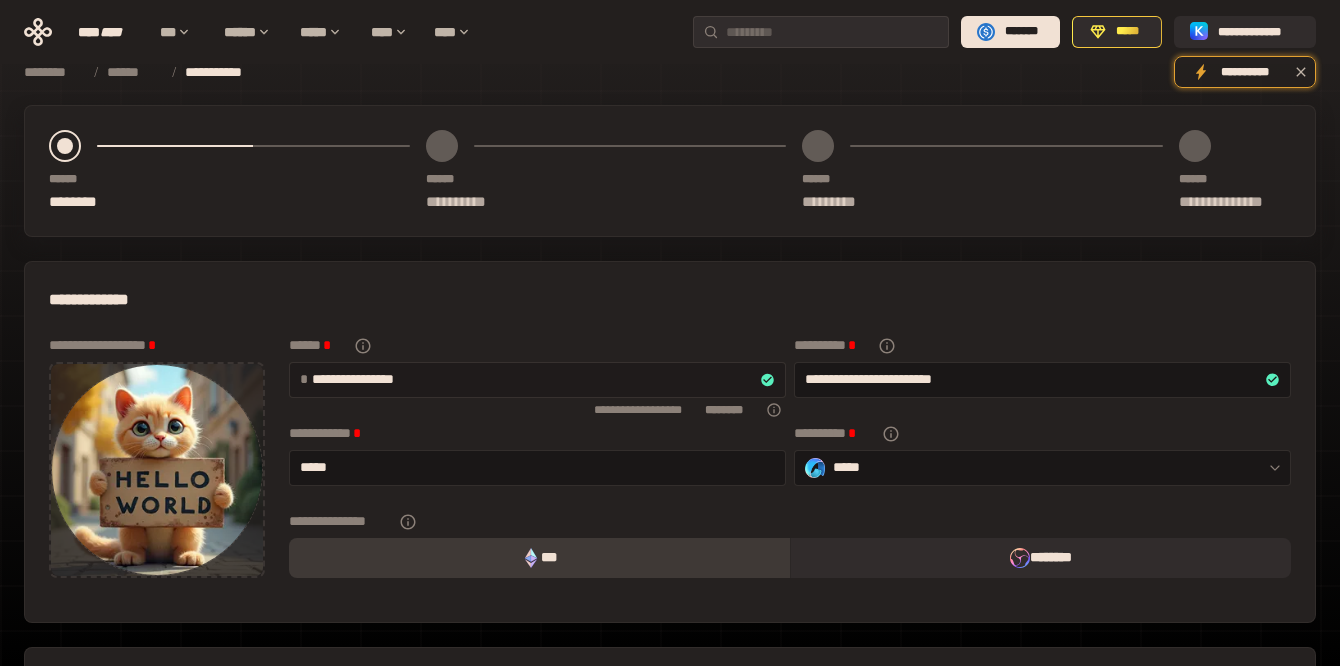 drag, startPoint x: 317, startPoint y: 382, endPoint x: 356, endPoint y: 382, distance: 39 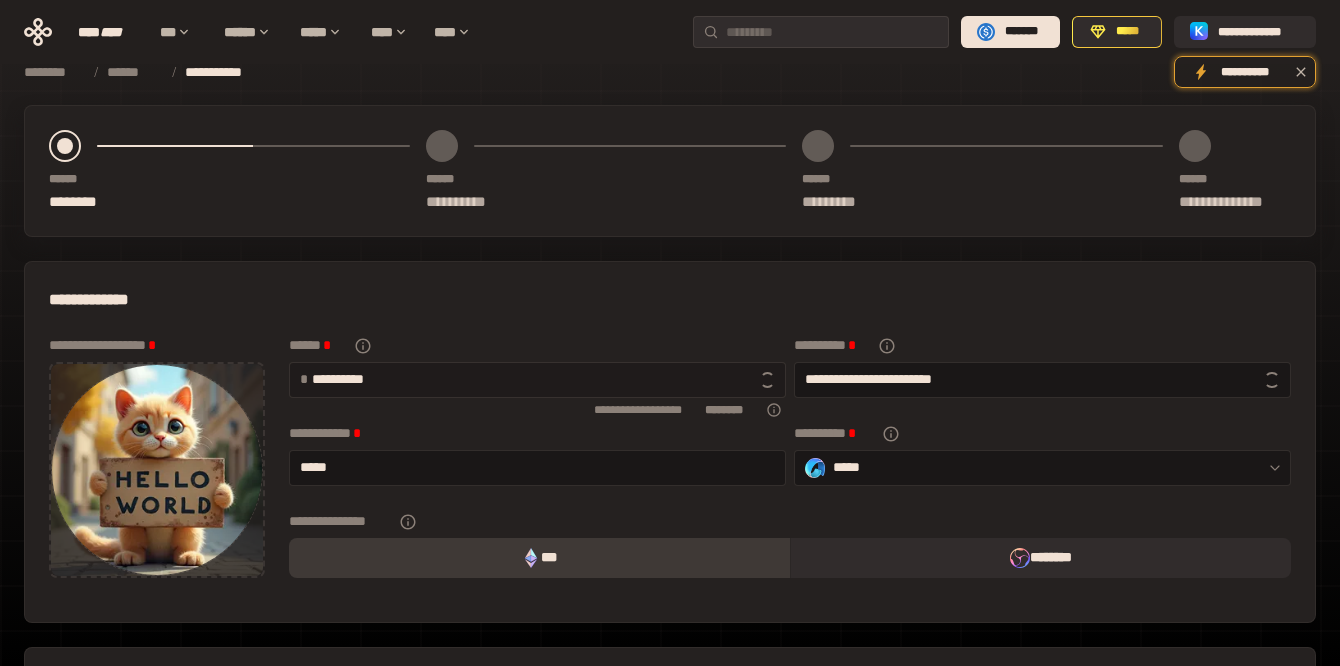 type on "*********" 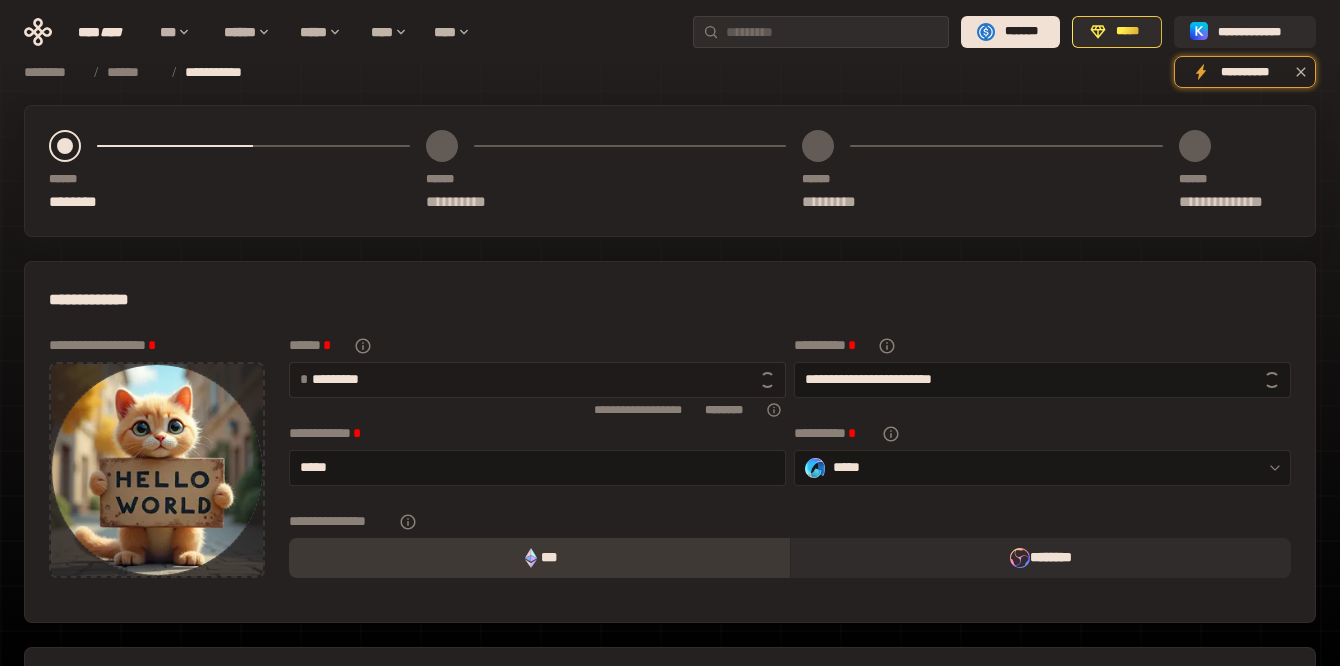 type on "**********" 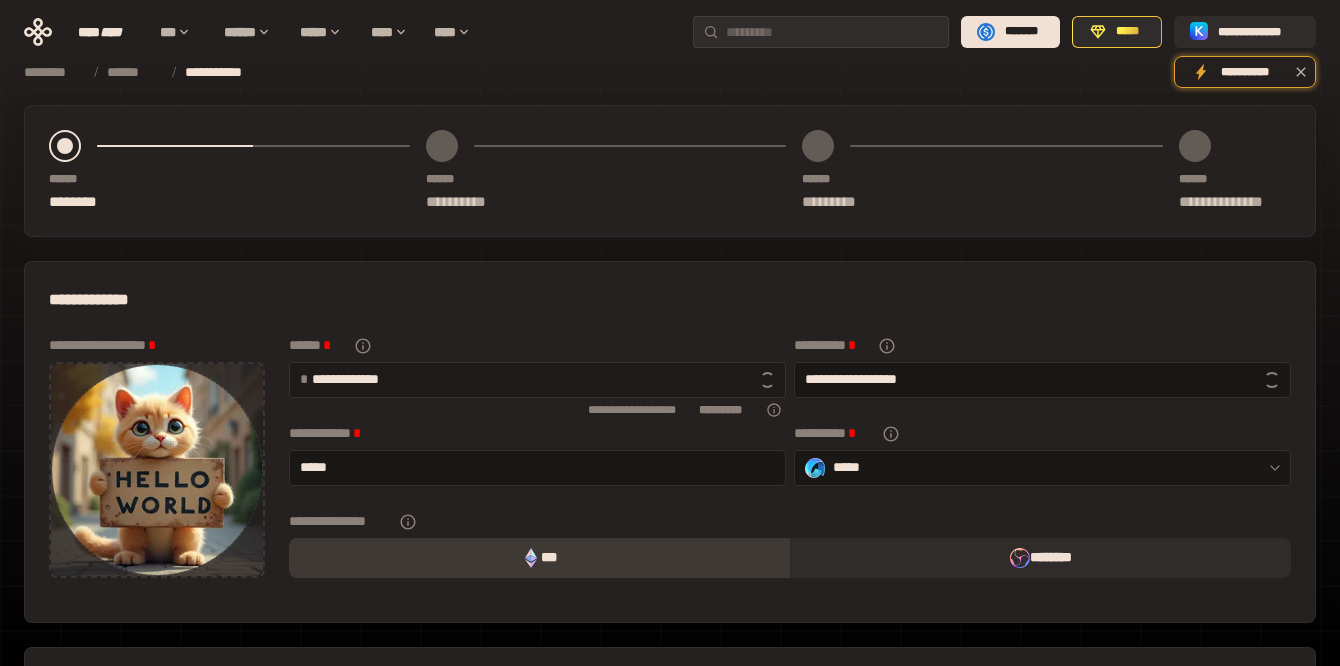 type on "**********" 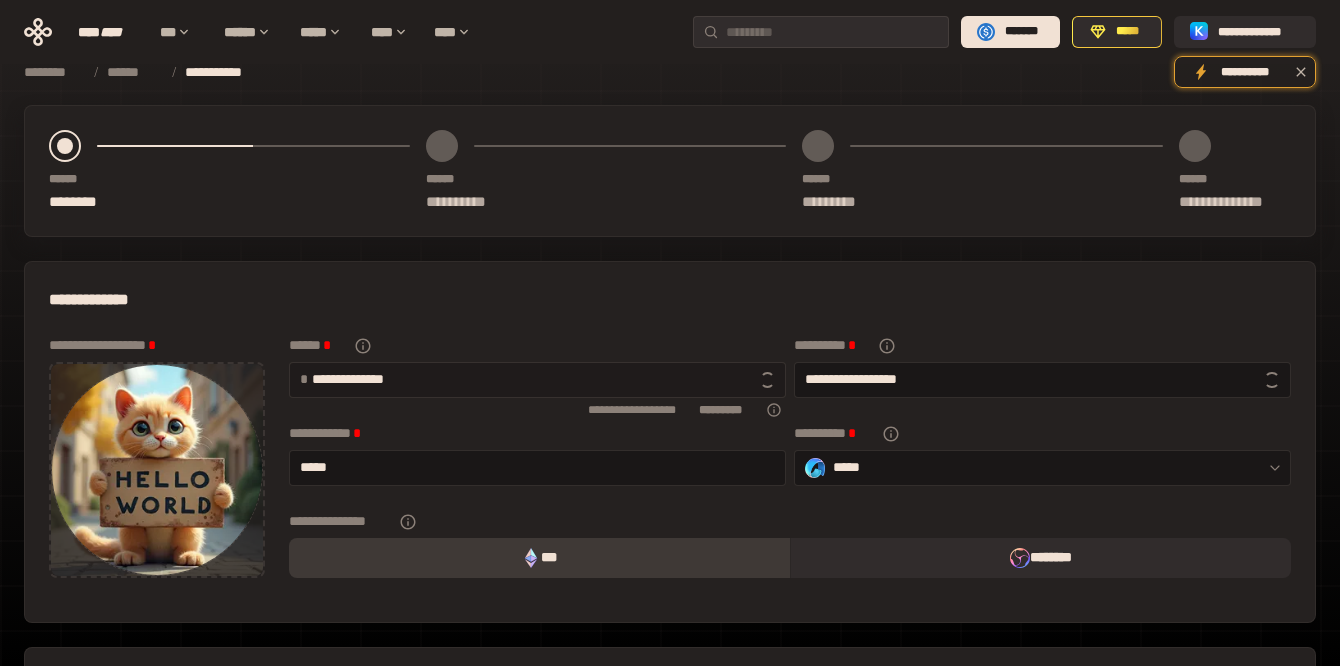 type on "**********" 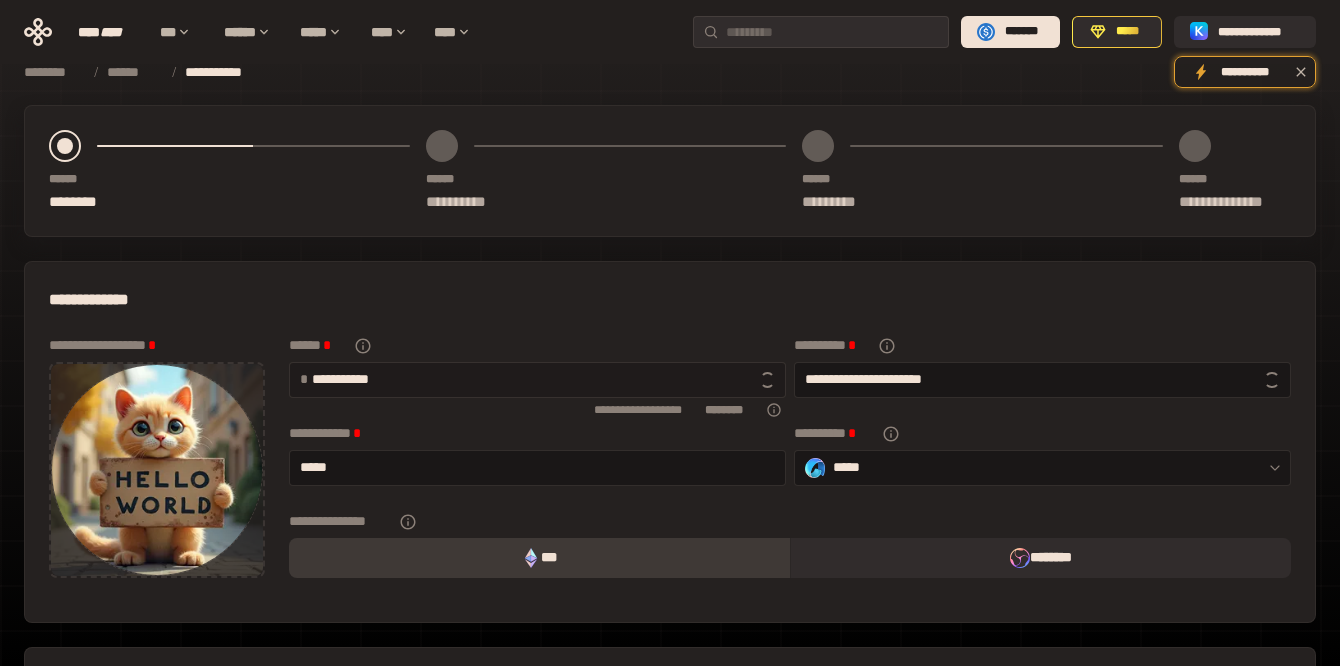 type on "**********" 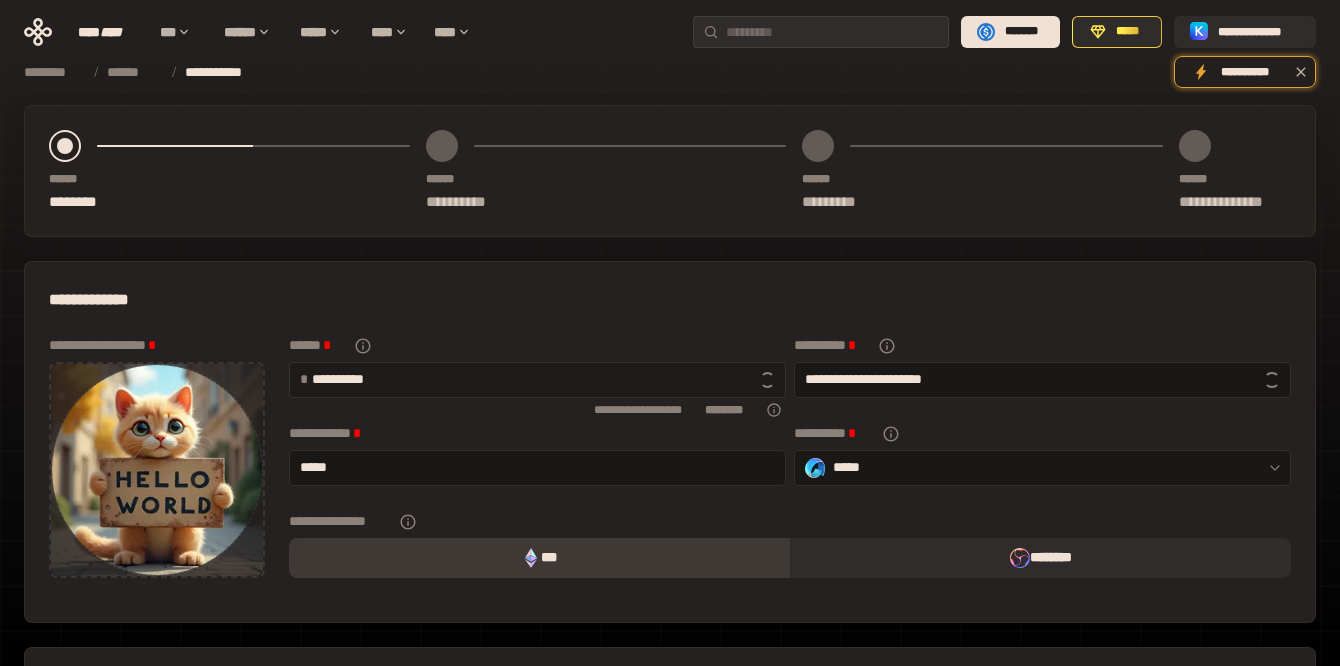 type on "**********" 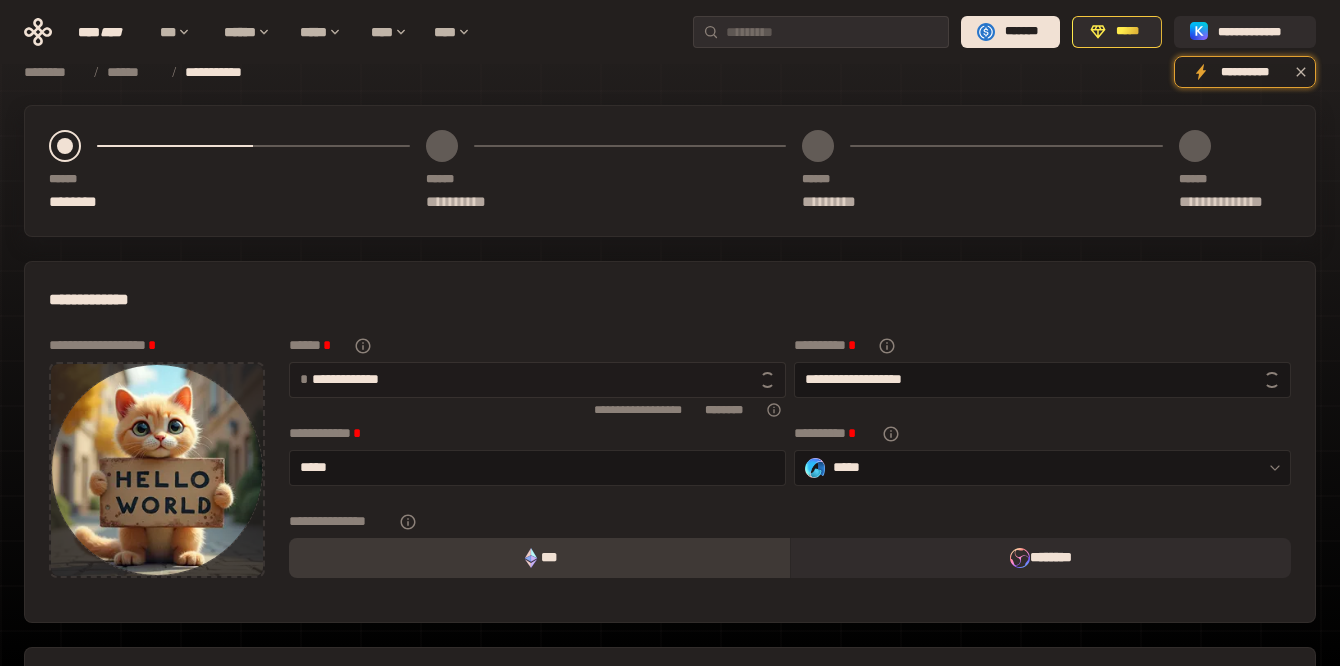 type on "**********" 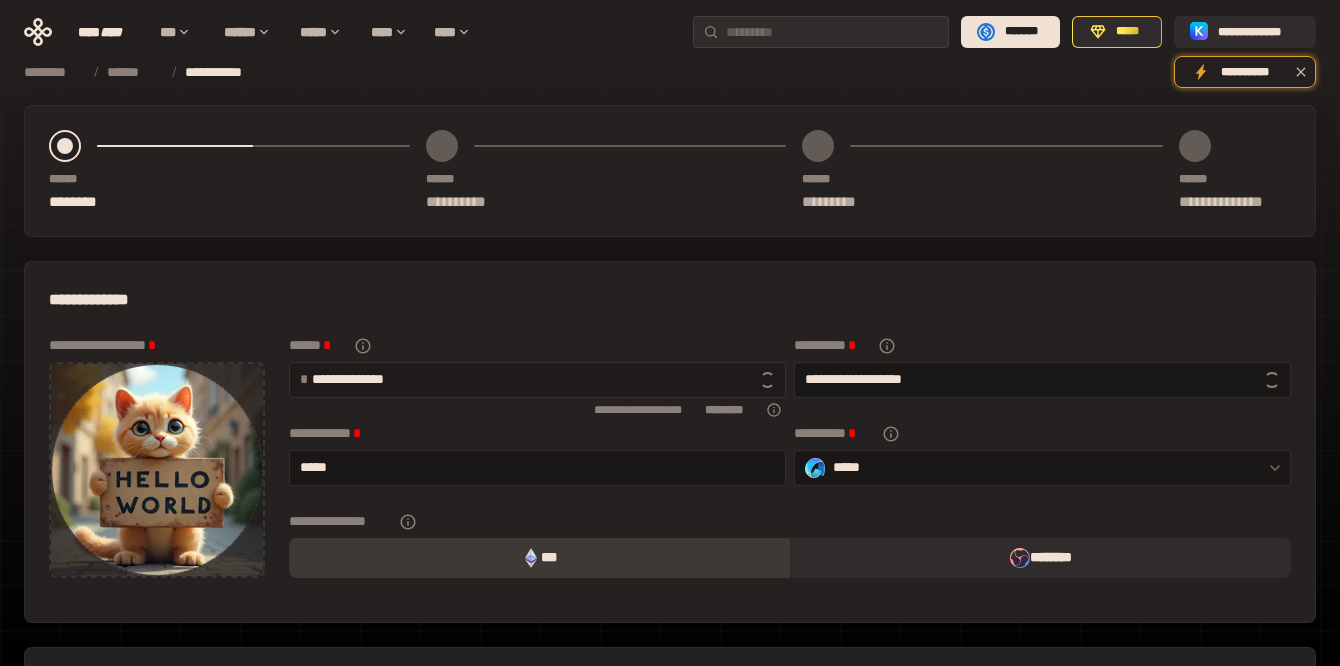 type on "**********" 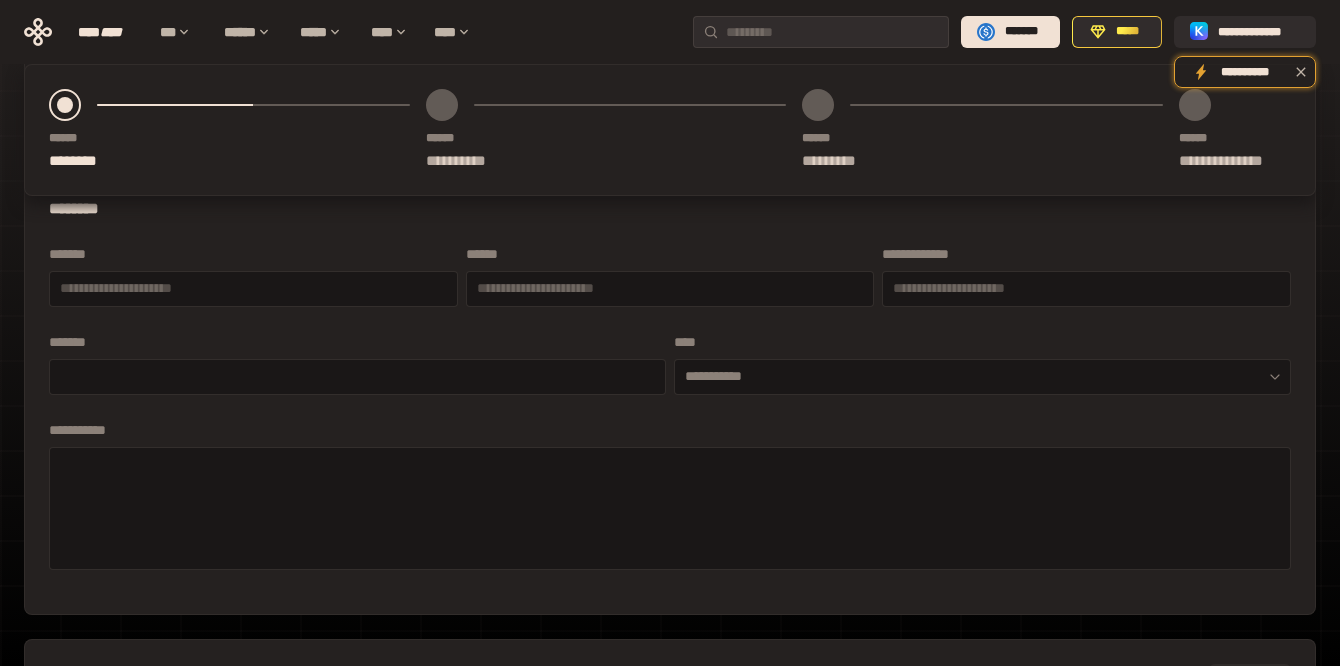 scroll, scrollTop: 391, scrollLeft: 0, axis: vertical 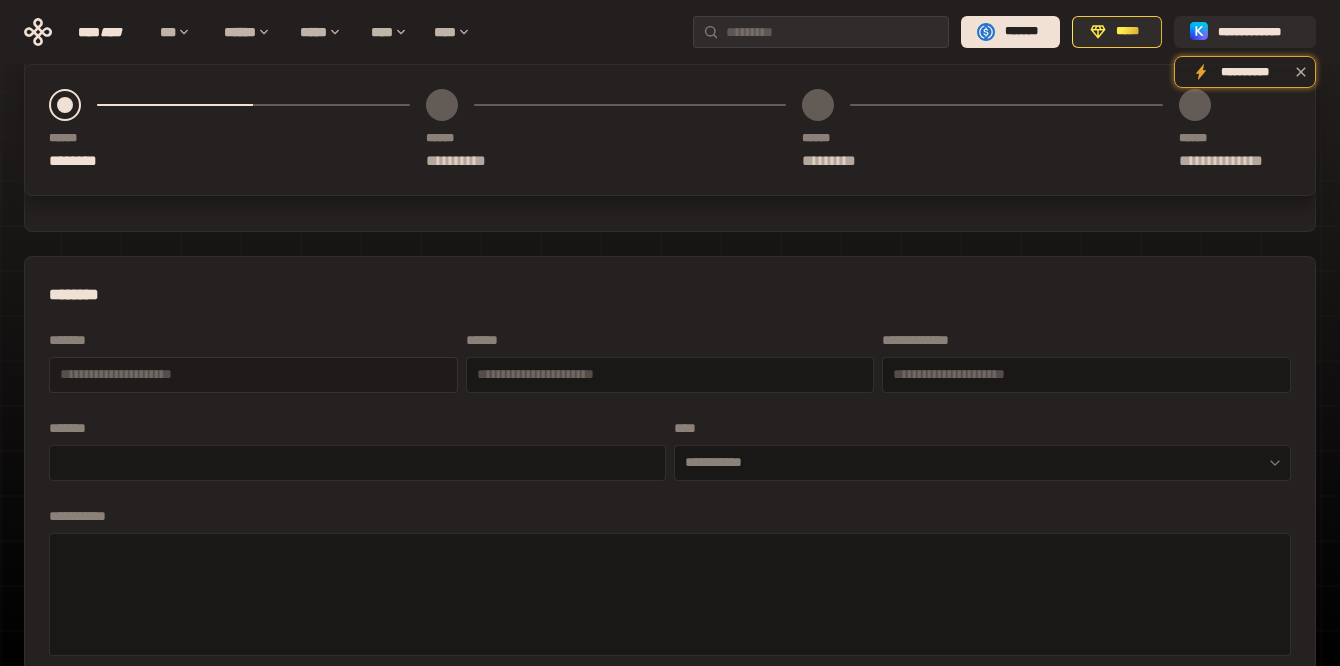 type on "**********" 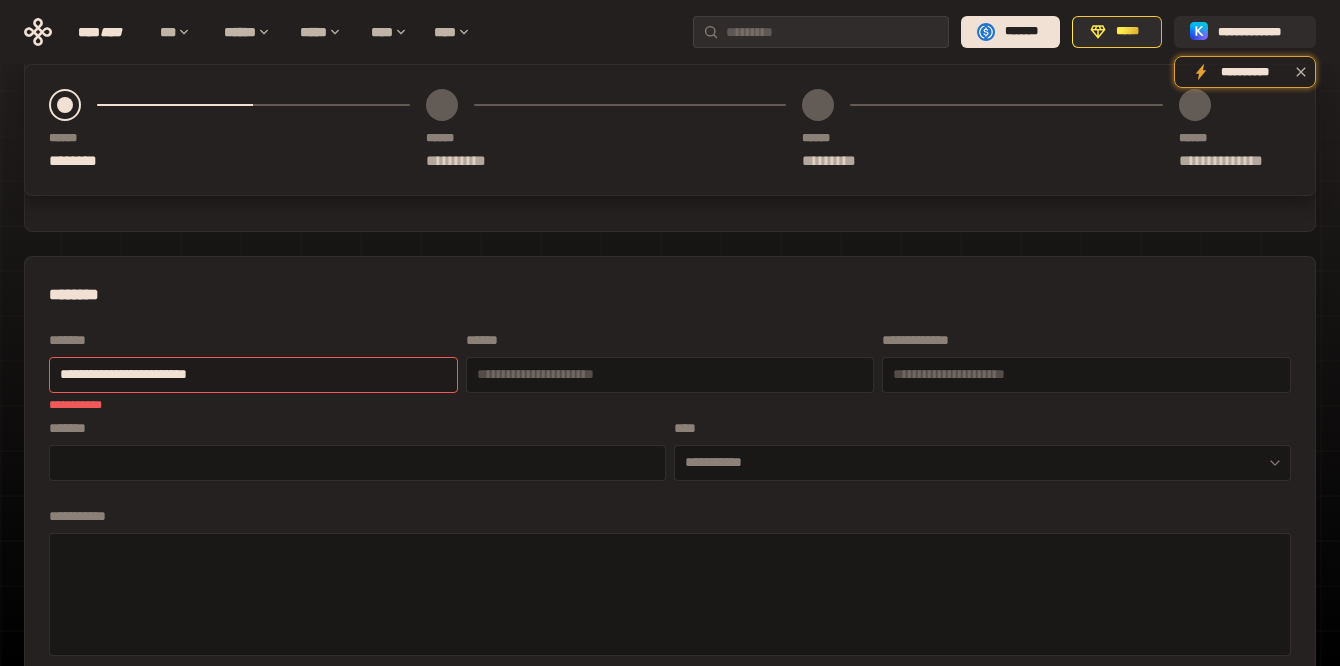 type on "**********" 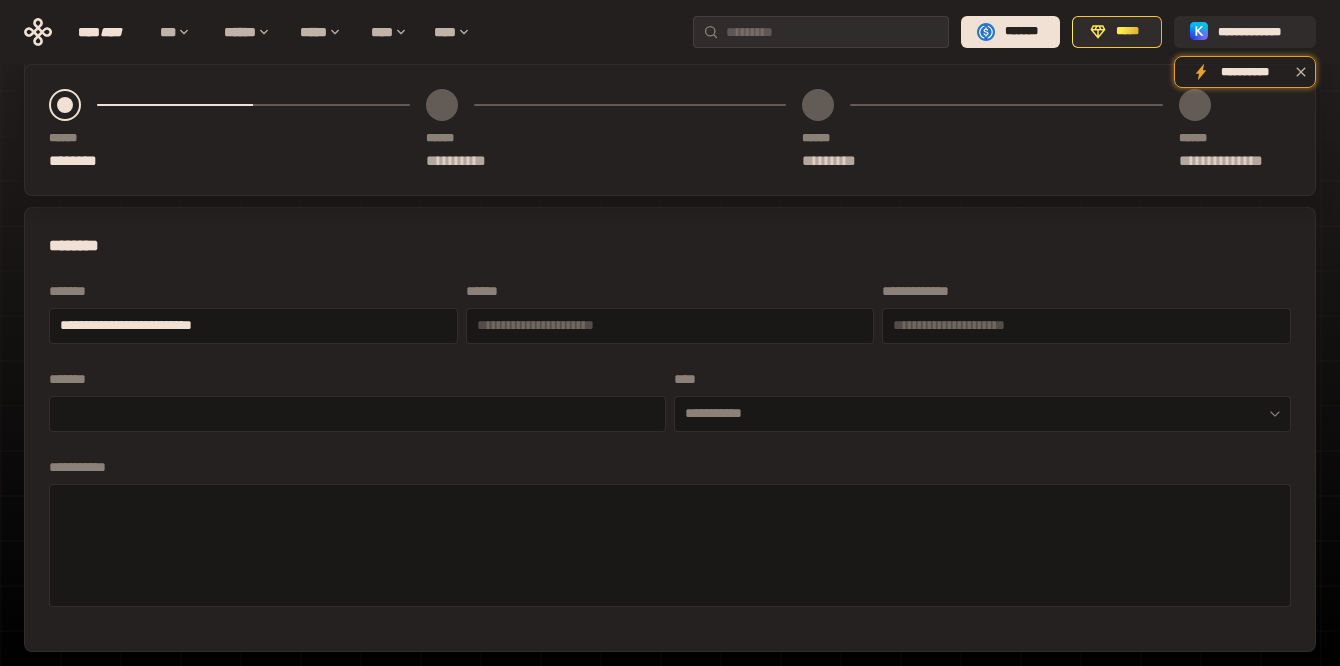 scroll, scrollTop: 274, scrollLeft: 0, axis: vertical 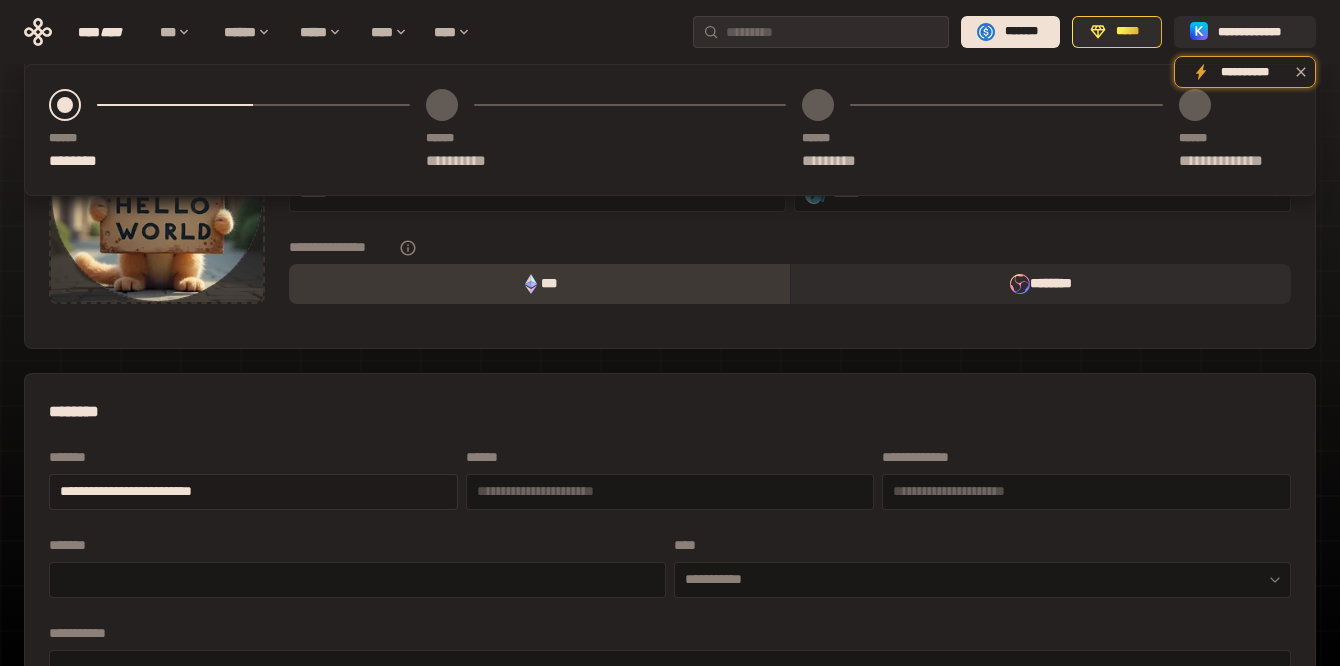 click on "**********" at bounding box center [253, 491] 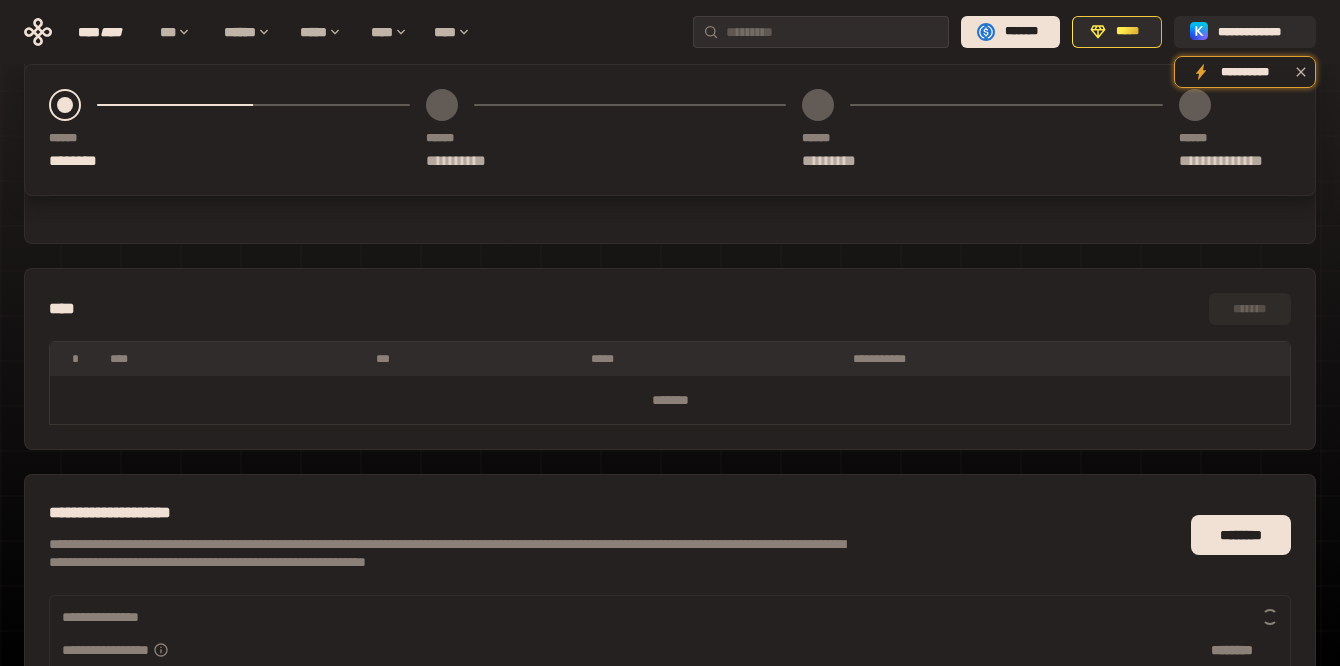 scroll, scrollTop: 849, scrollLeft: 0, axis: vertical 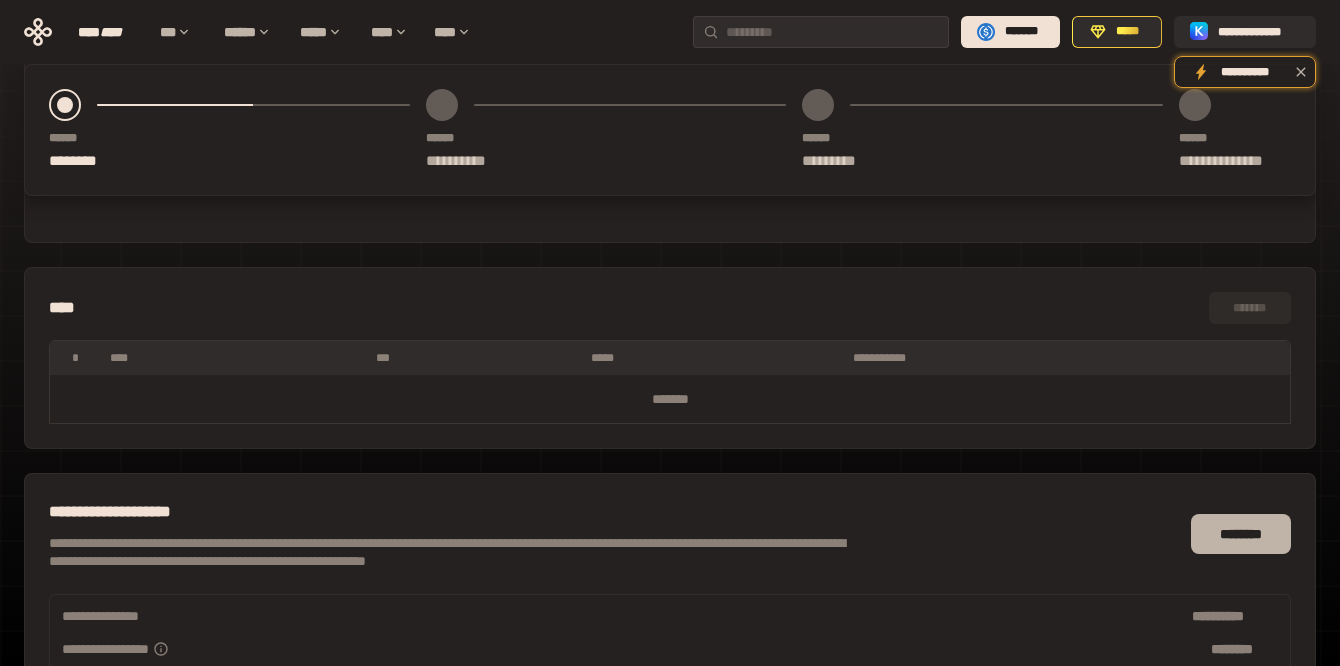 click on "********" at bounding box center [1241, 534] 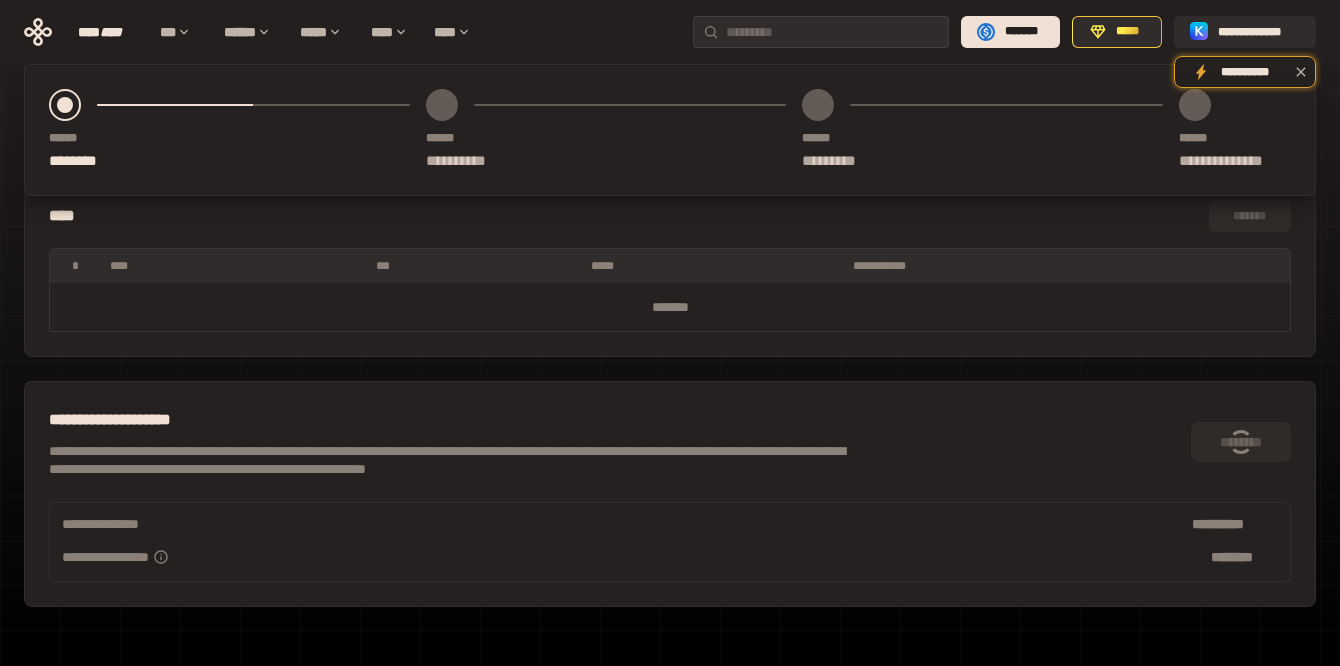scroll, scrollTop: 947, scrollLeft: 0, axis: vertical 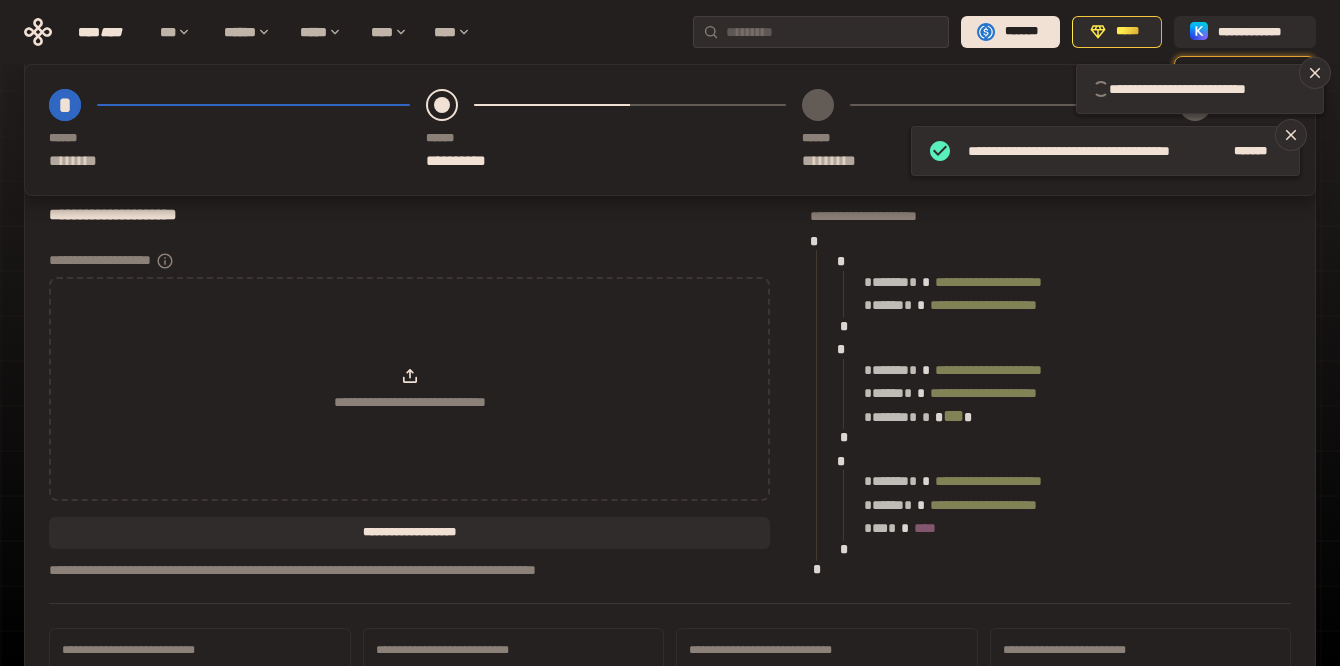 type on "**********" 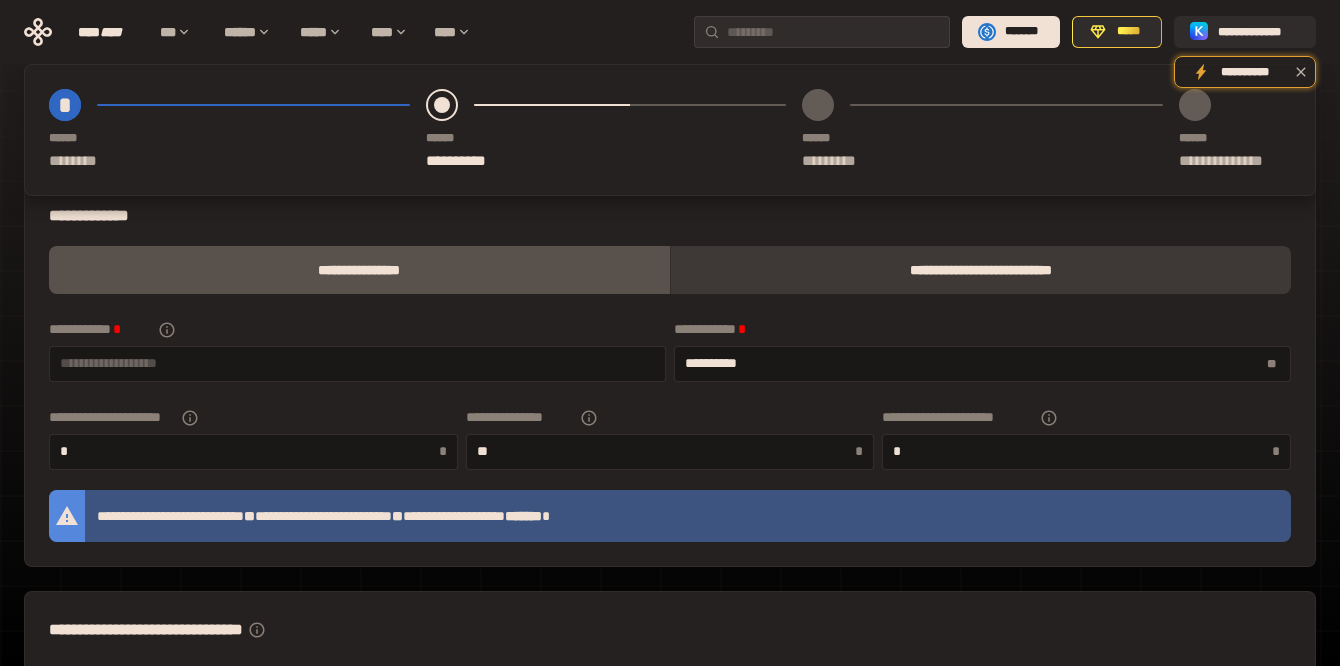 scroll, scrollTop: 73, scrollLeft: 0, axis: vertical 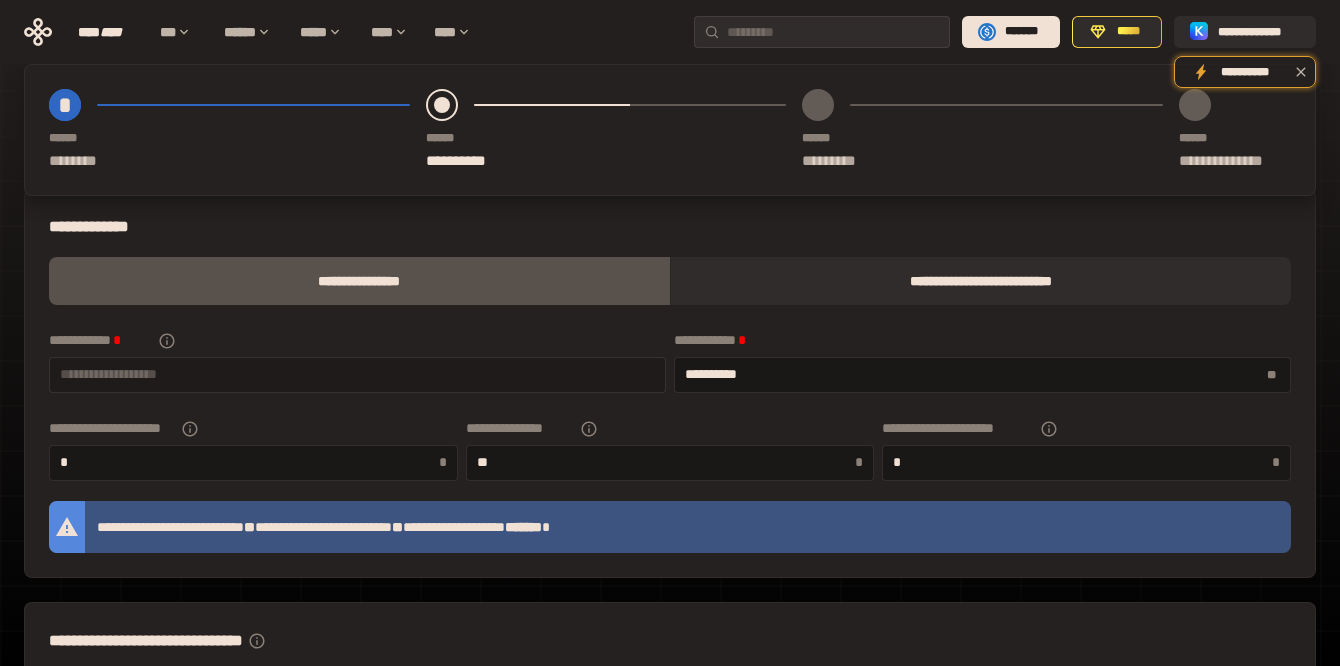 click at bounding box center (357, 374) 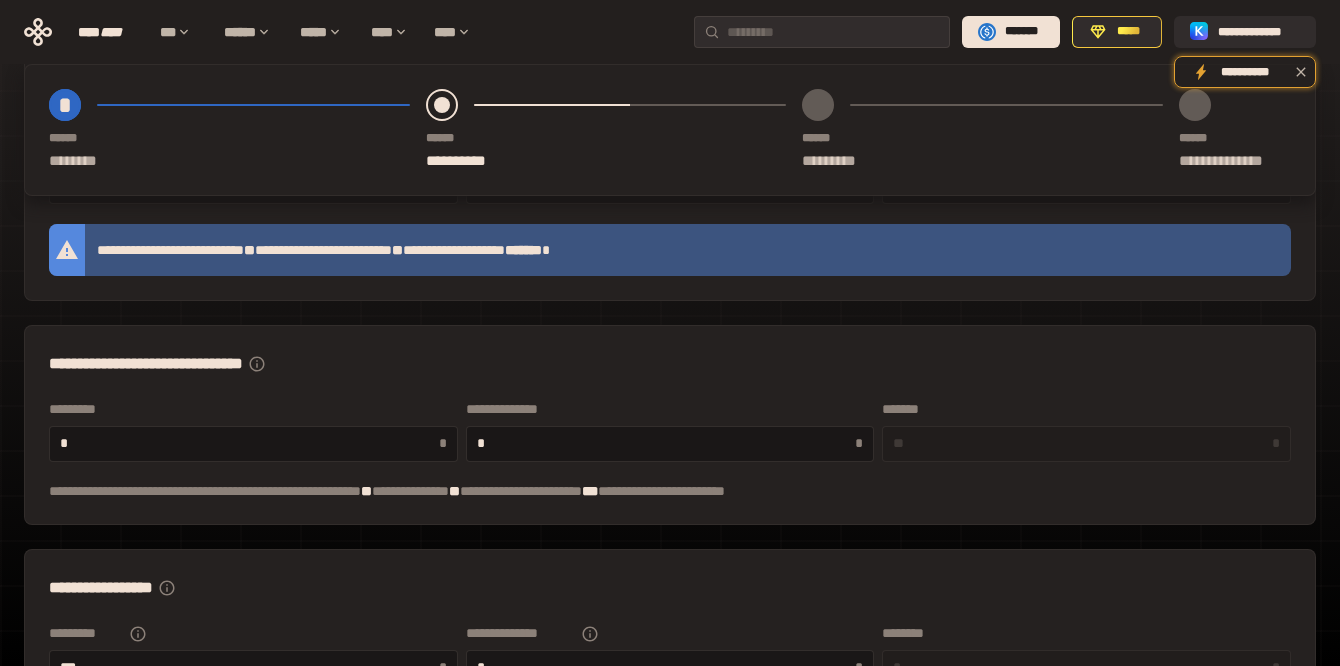 scroll, scrollTop: 359, scrollLeft: 0, axis: vertical 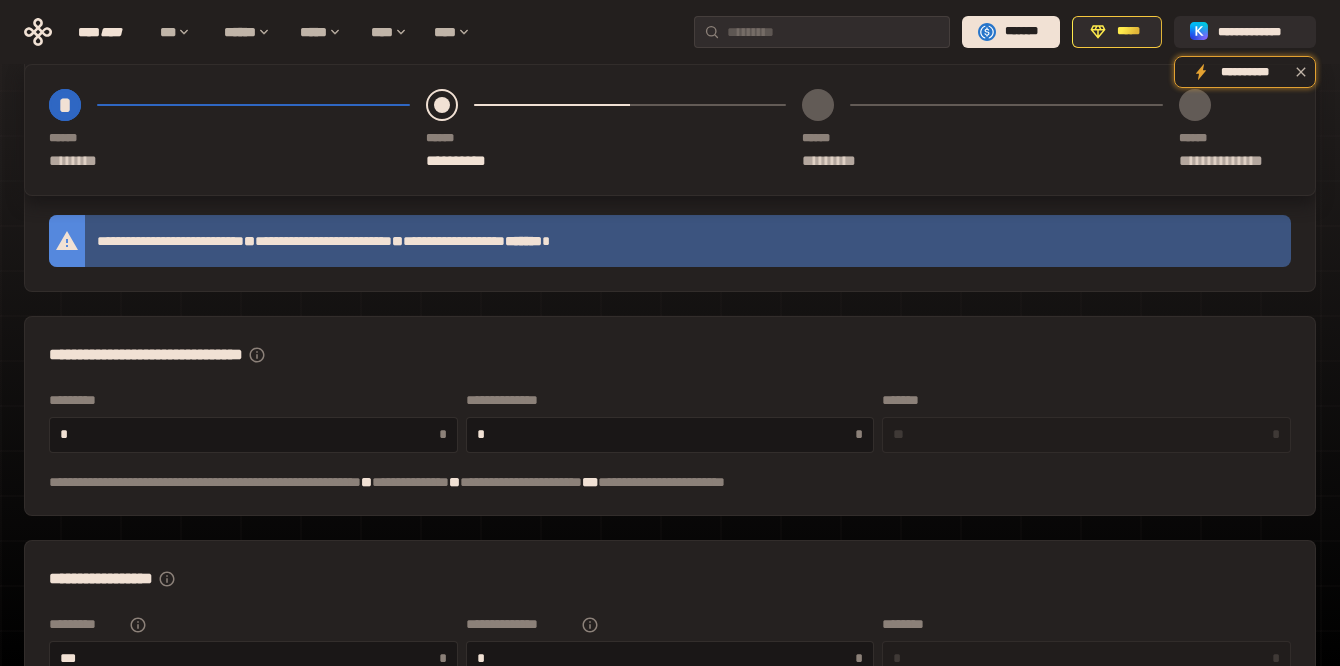 type on "***" 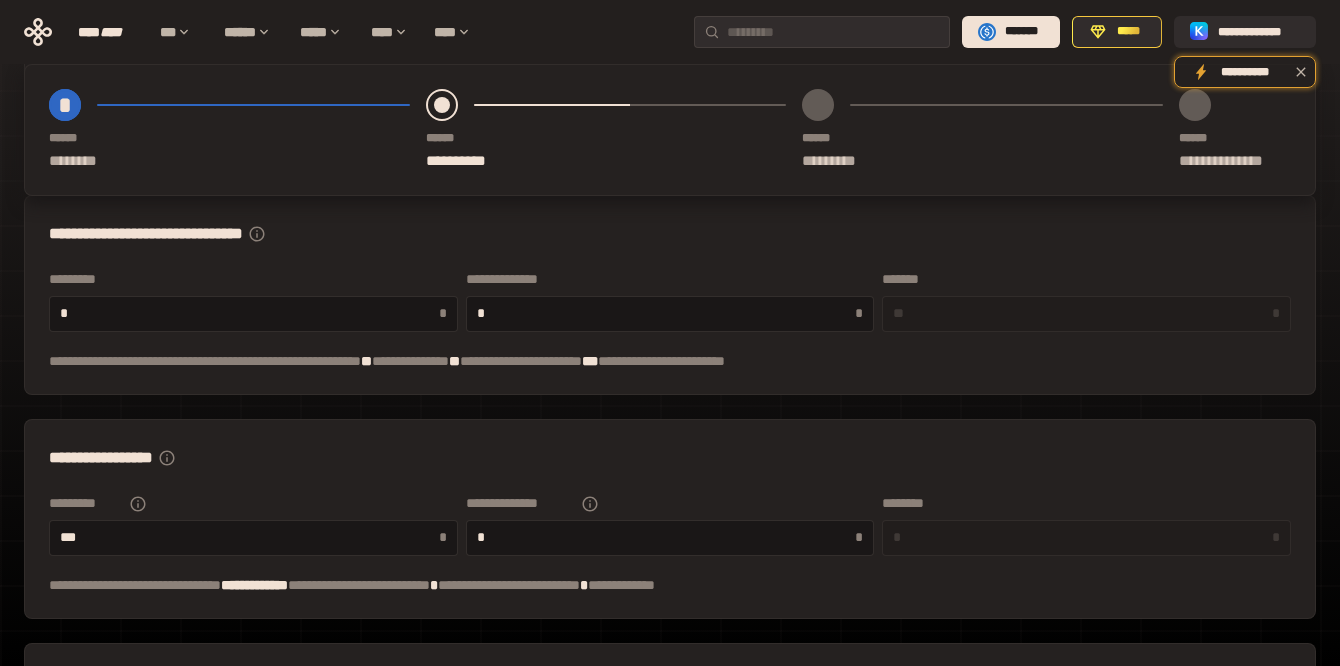 scroll, scrollTop: 482, scrollLeft: 0, axis: vertical 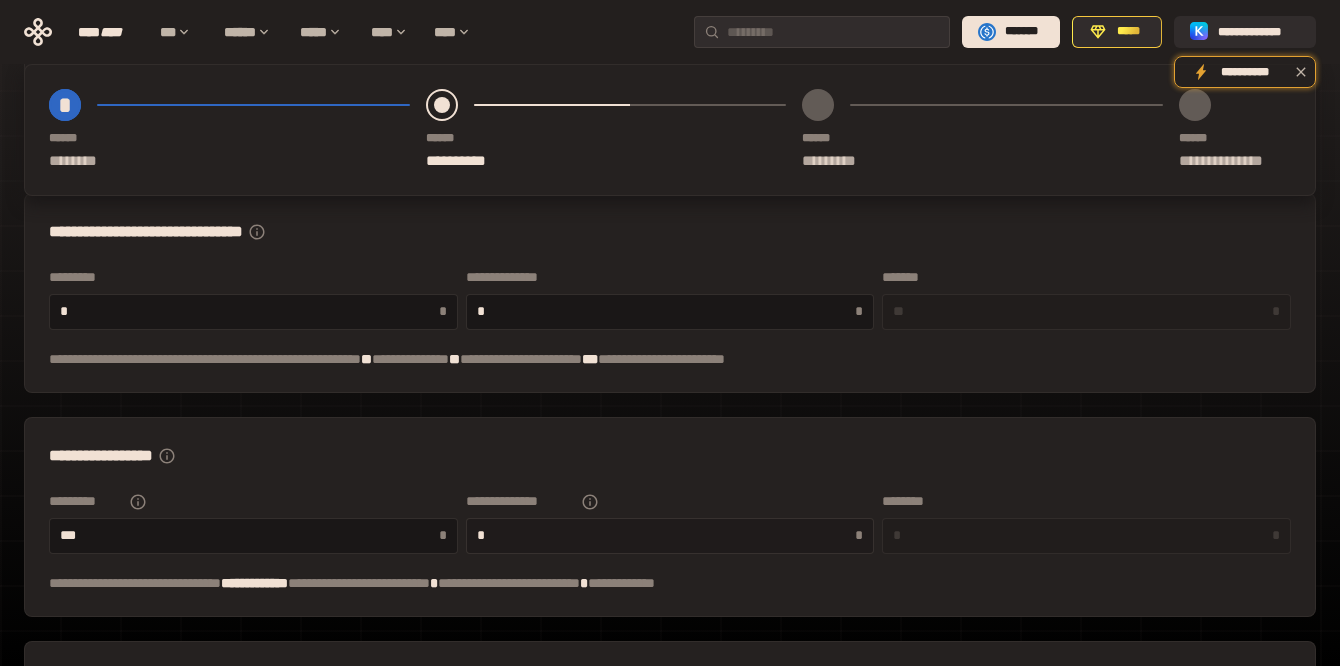 click on "*" at bounding box center [666, 535] 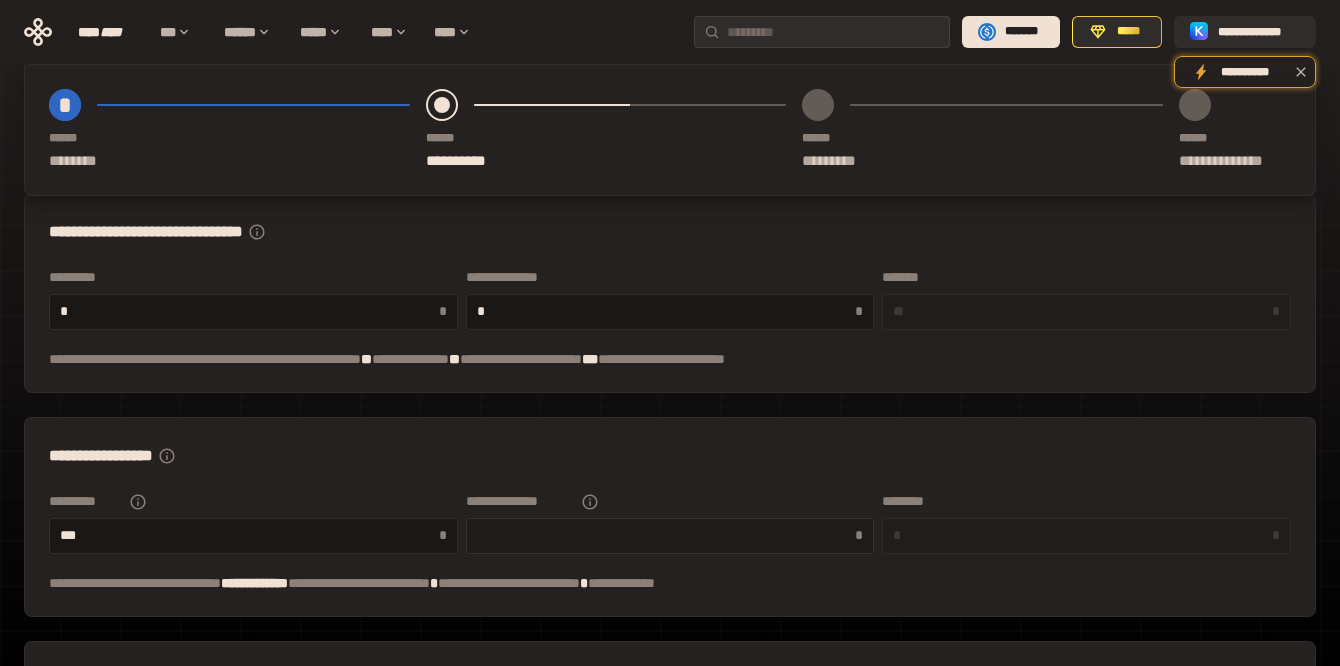 type on "*" 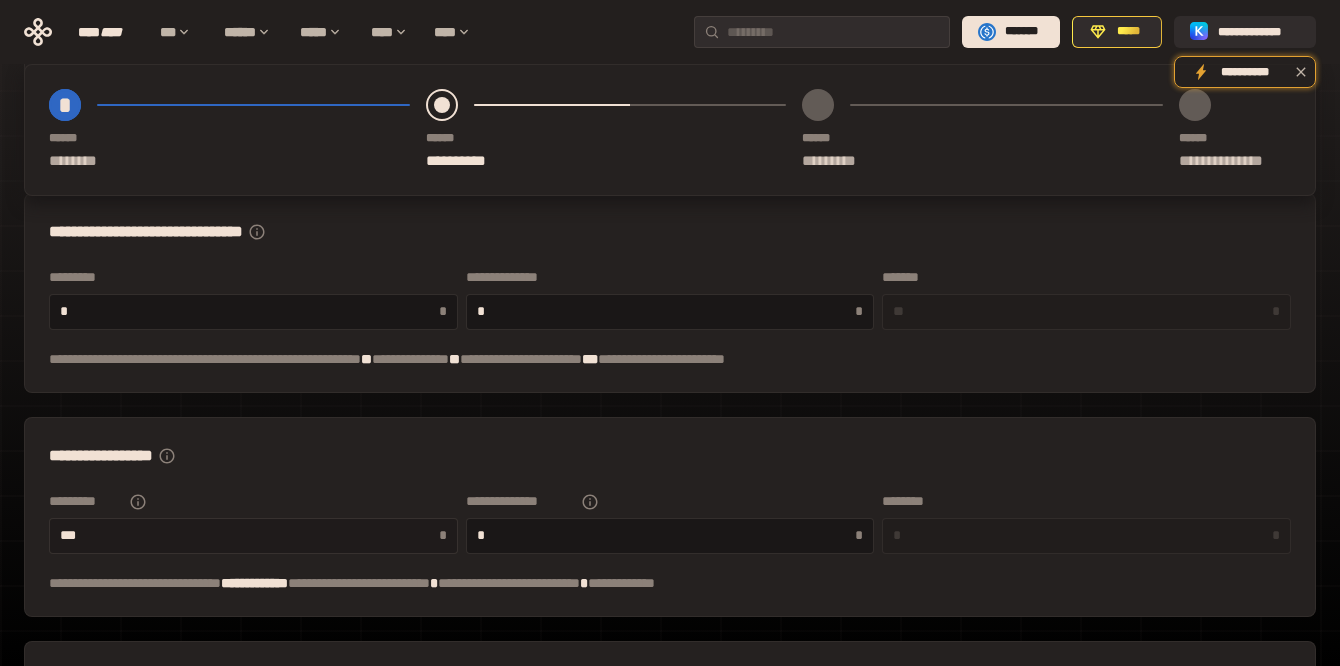 click on "***" at bounding box center [249, 535] 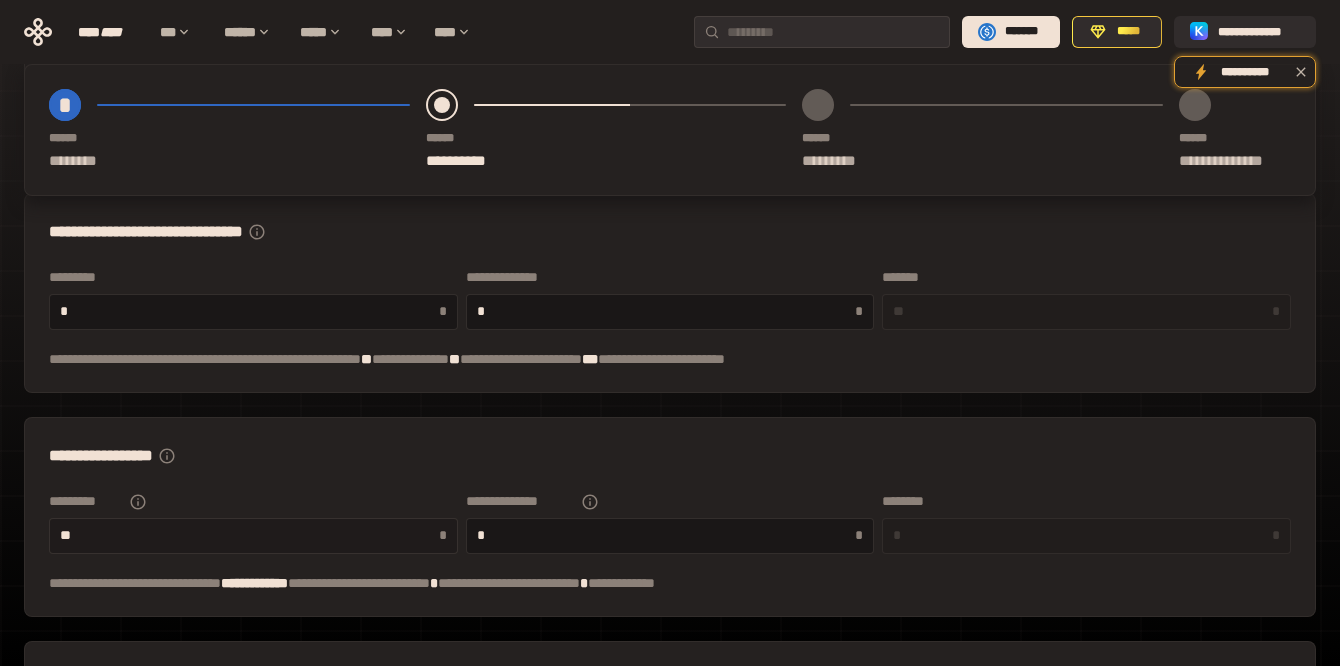 type on "**" 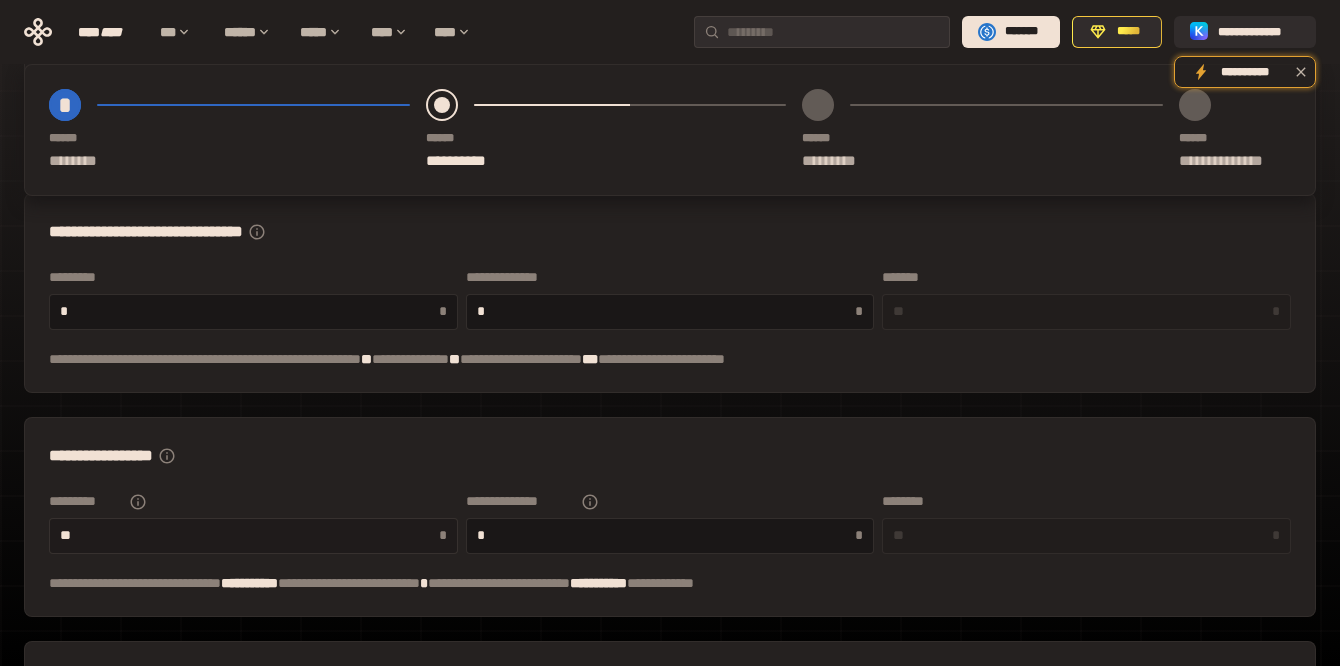 type on "*" 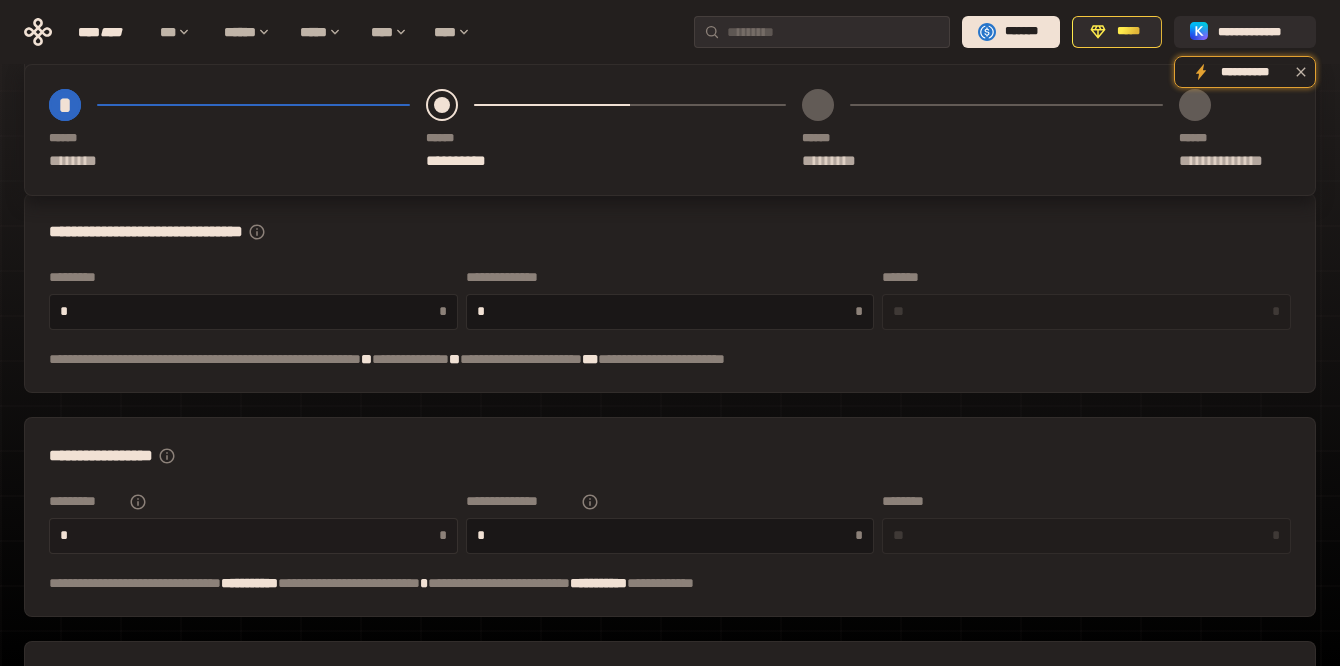 type on "**" 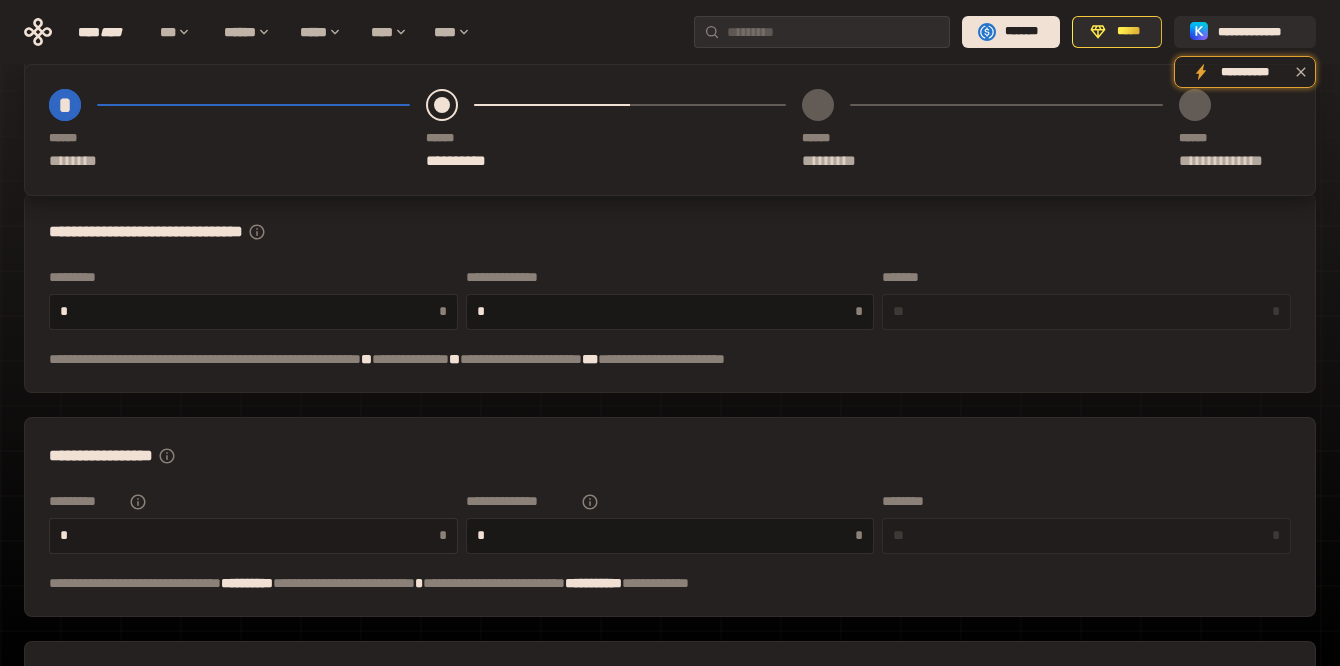 type 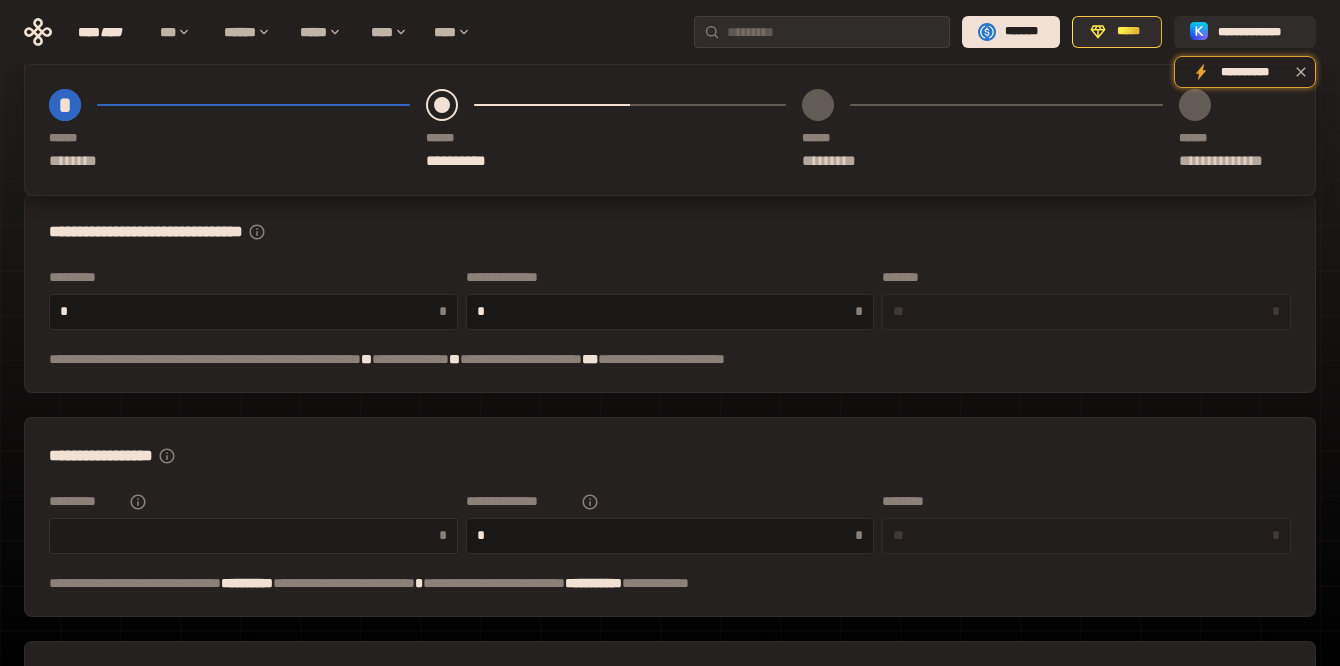 type on "***" 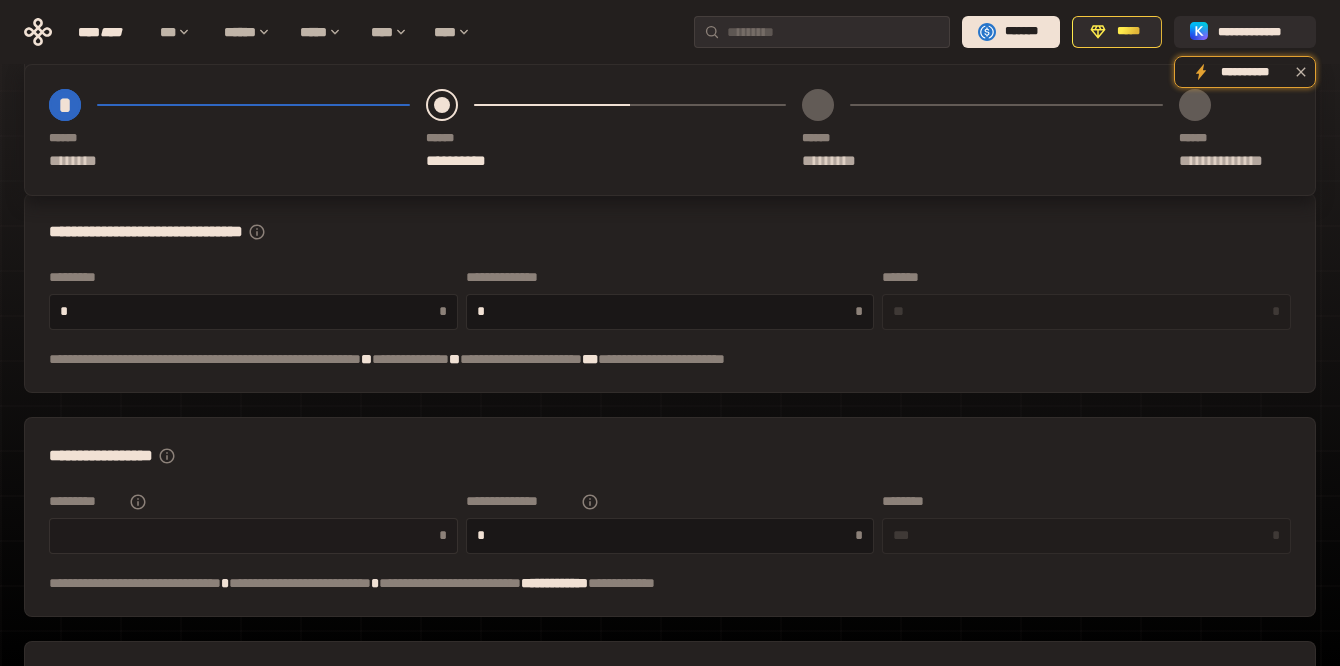 type on "*" 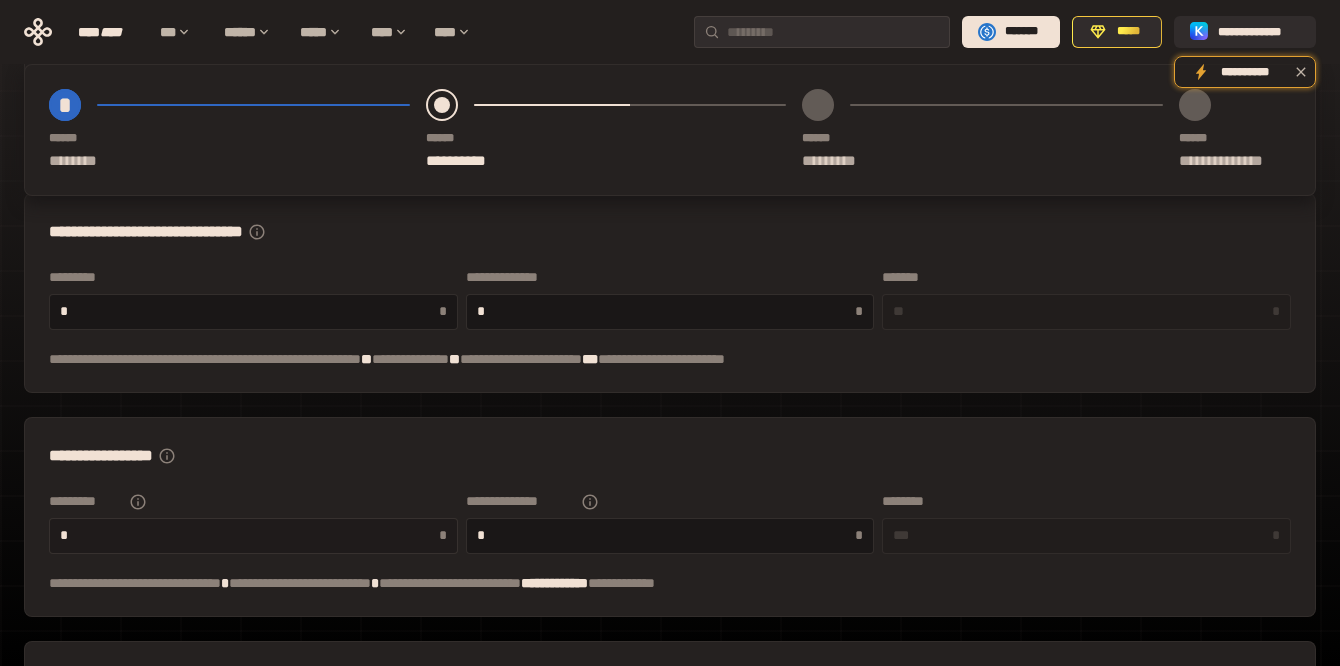 type on "**" 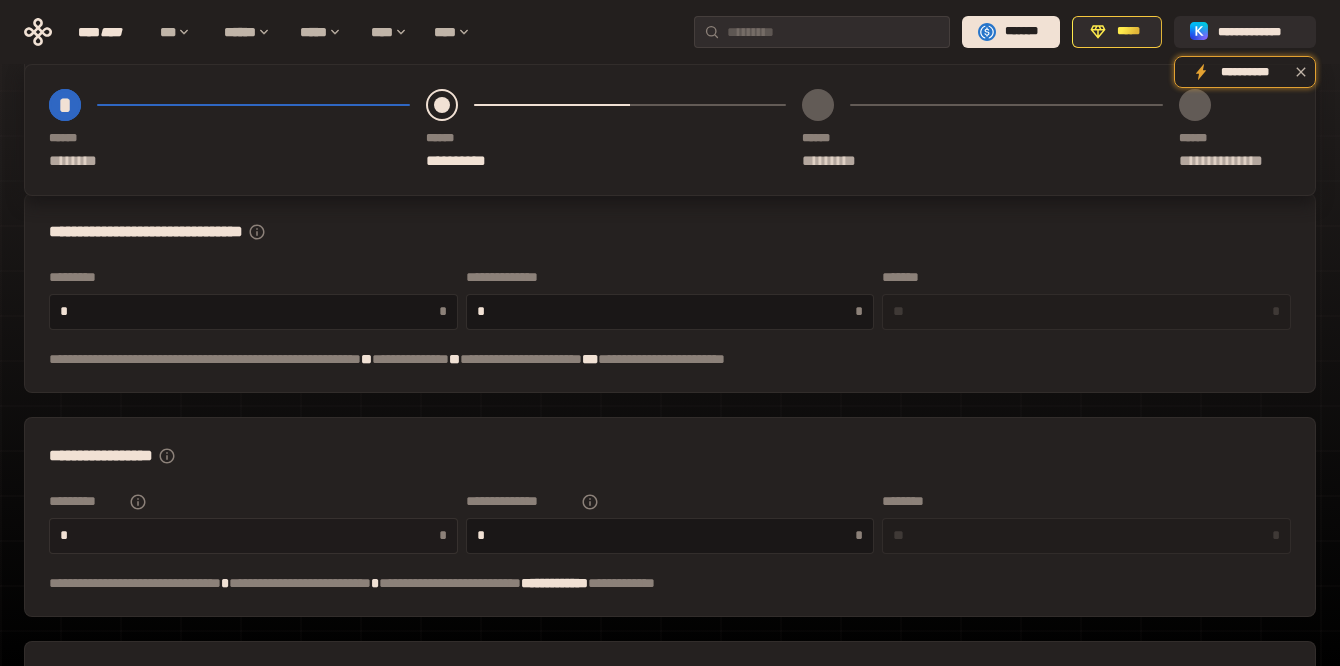 type on "**" 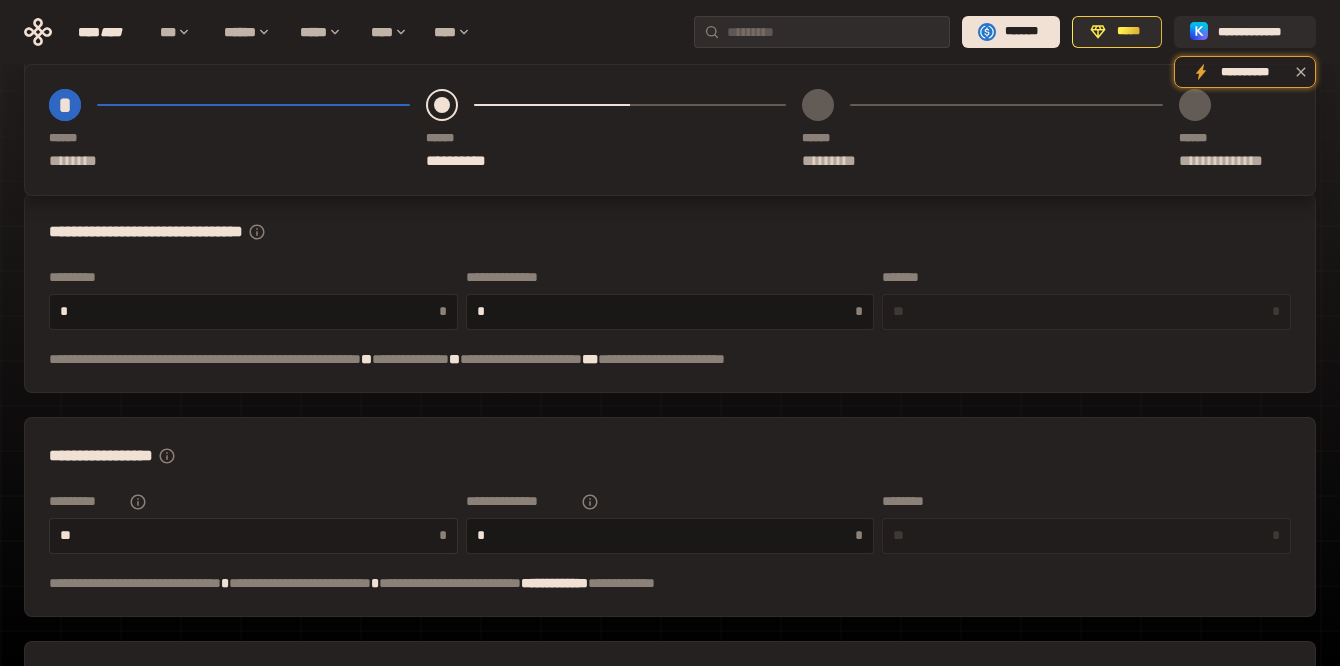 type on "**" 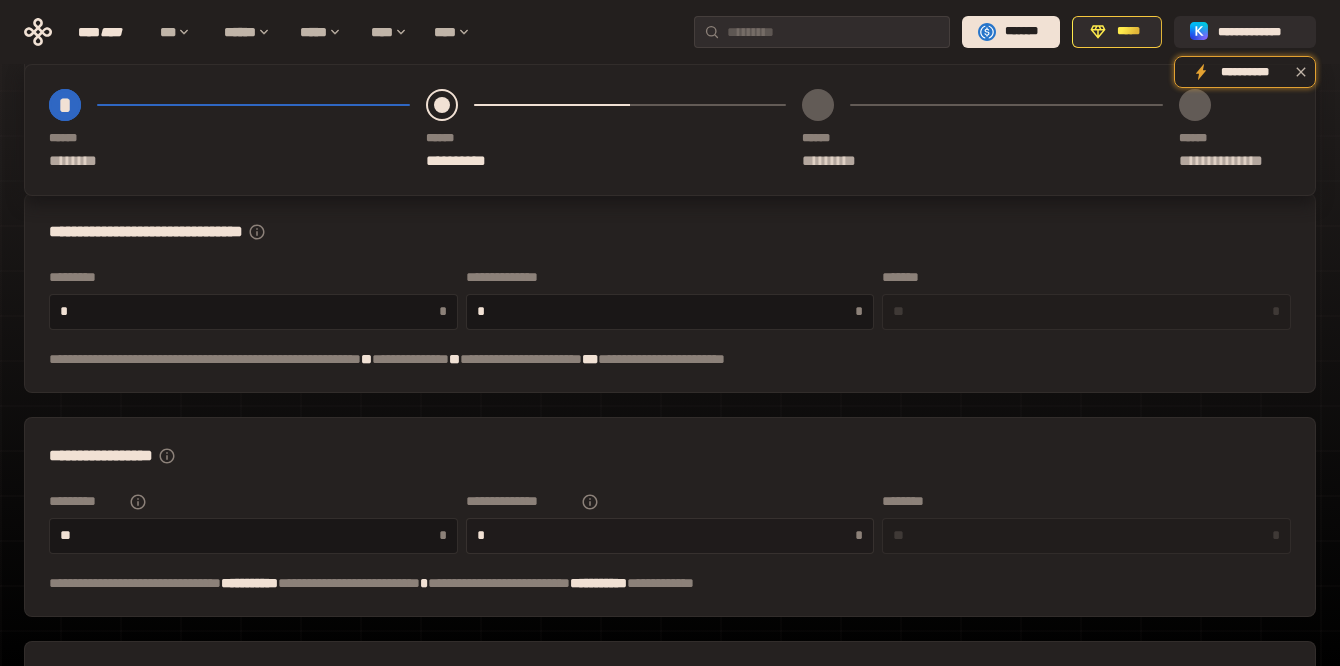 type on "**" 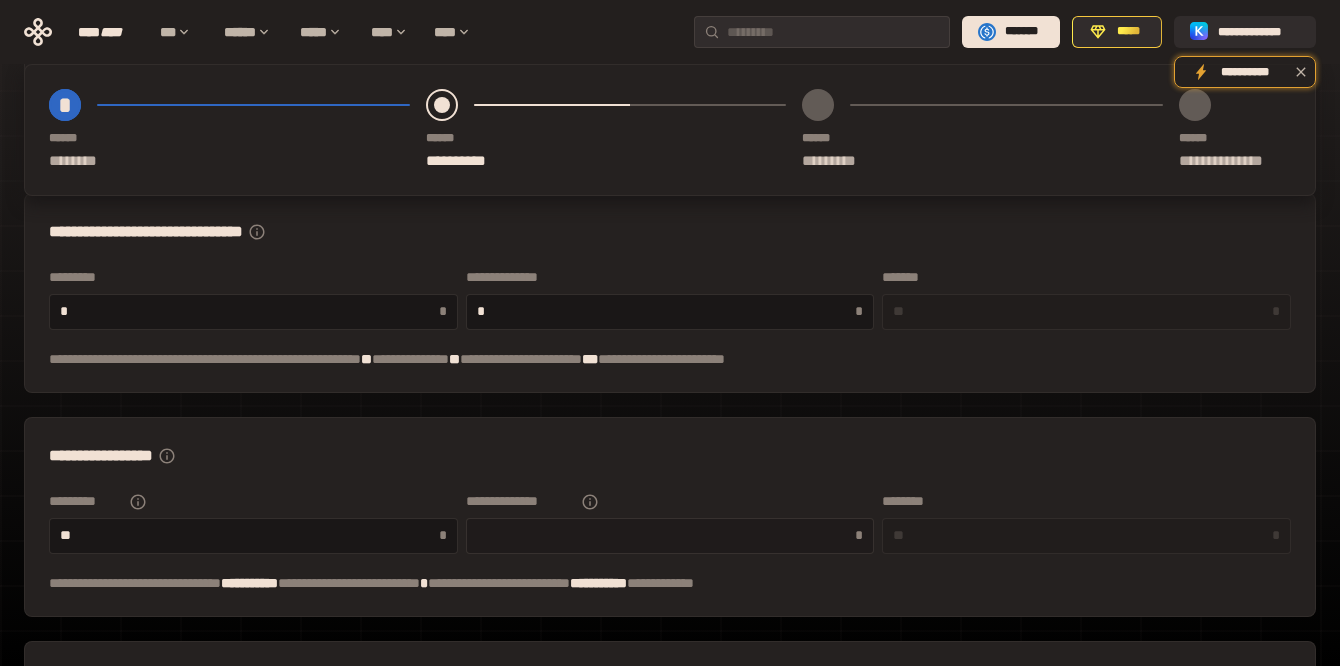 type on "*" 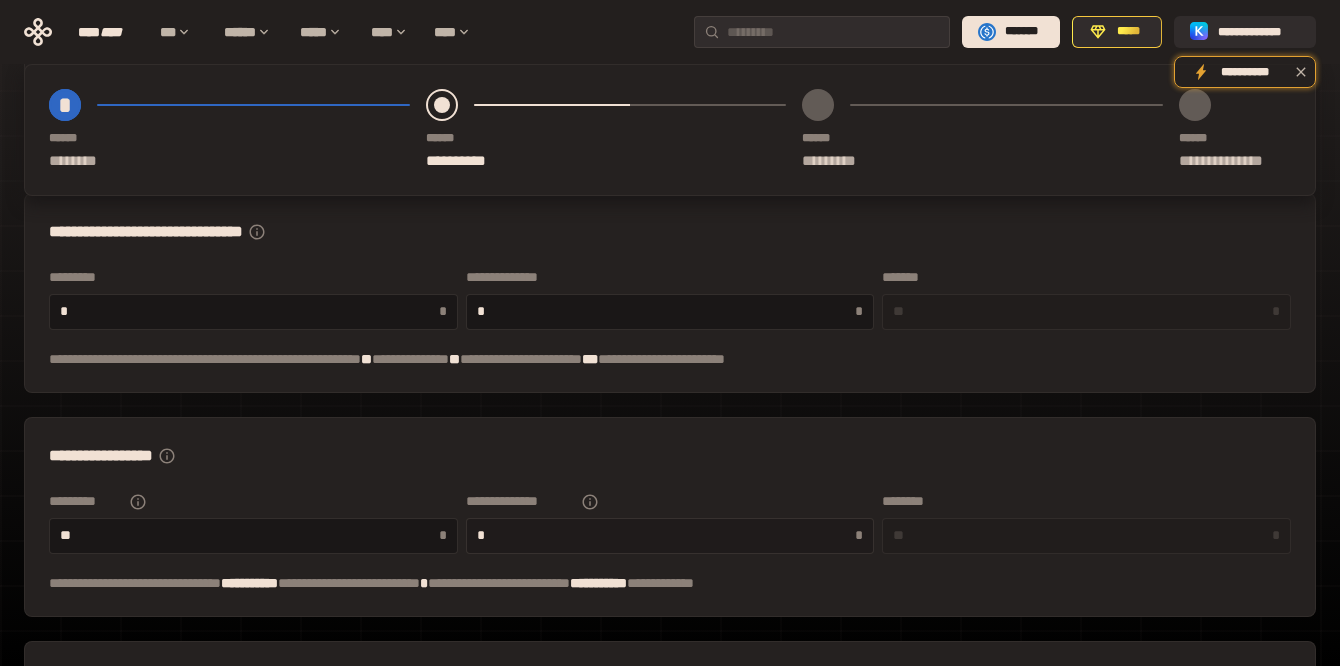 type on "*" 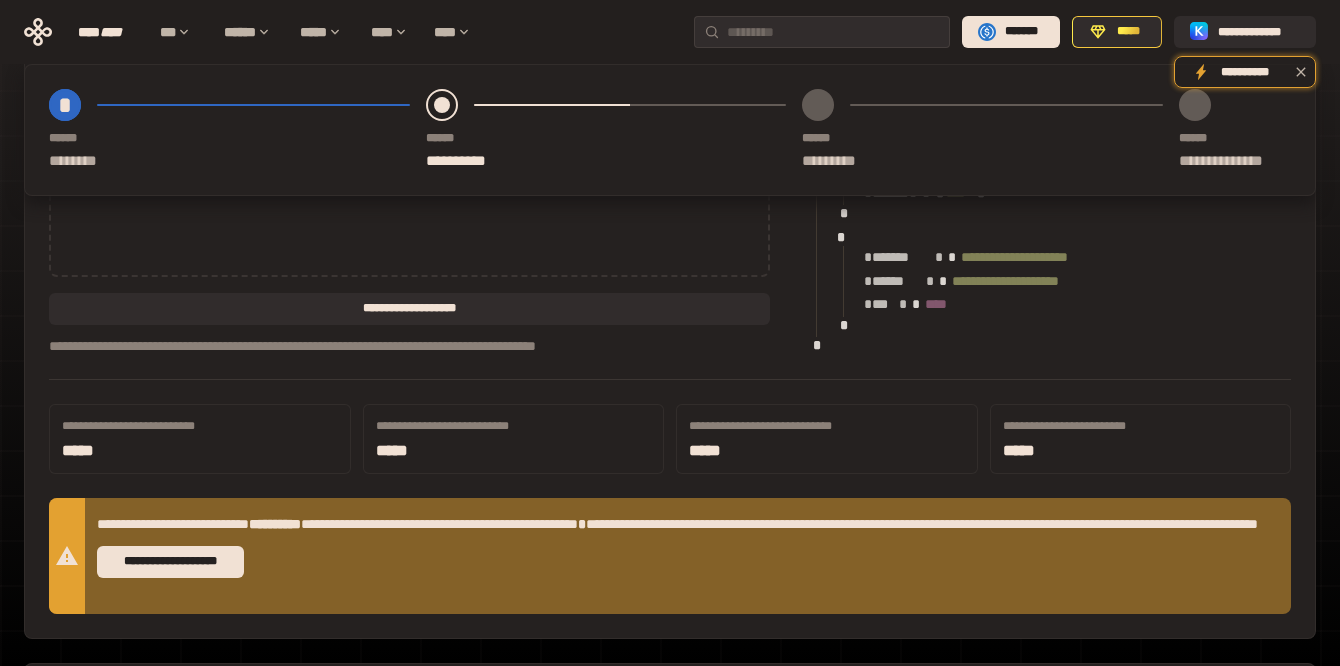 scroll, scrollTop: 1445, scrollLeft: 0, axis: vertical 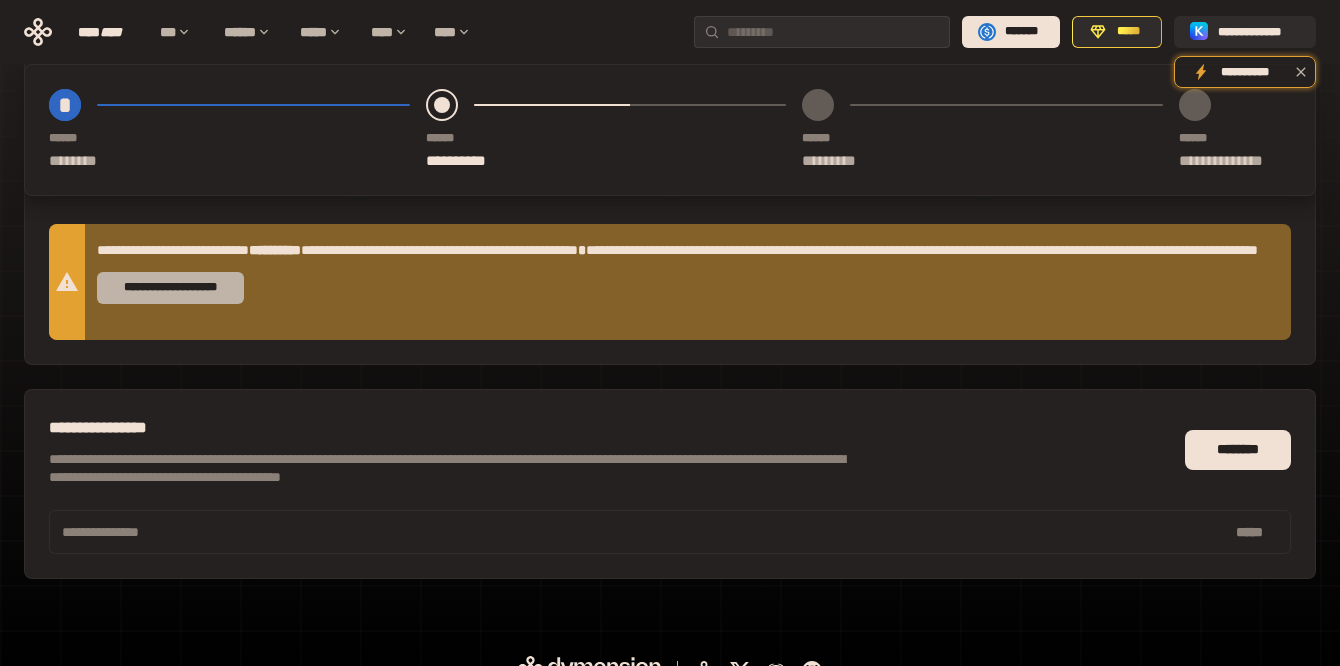 type on "*" 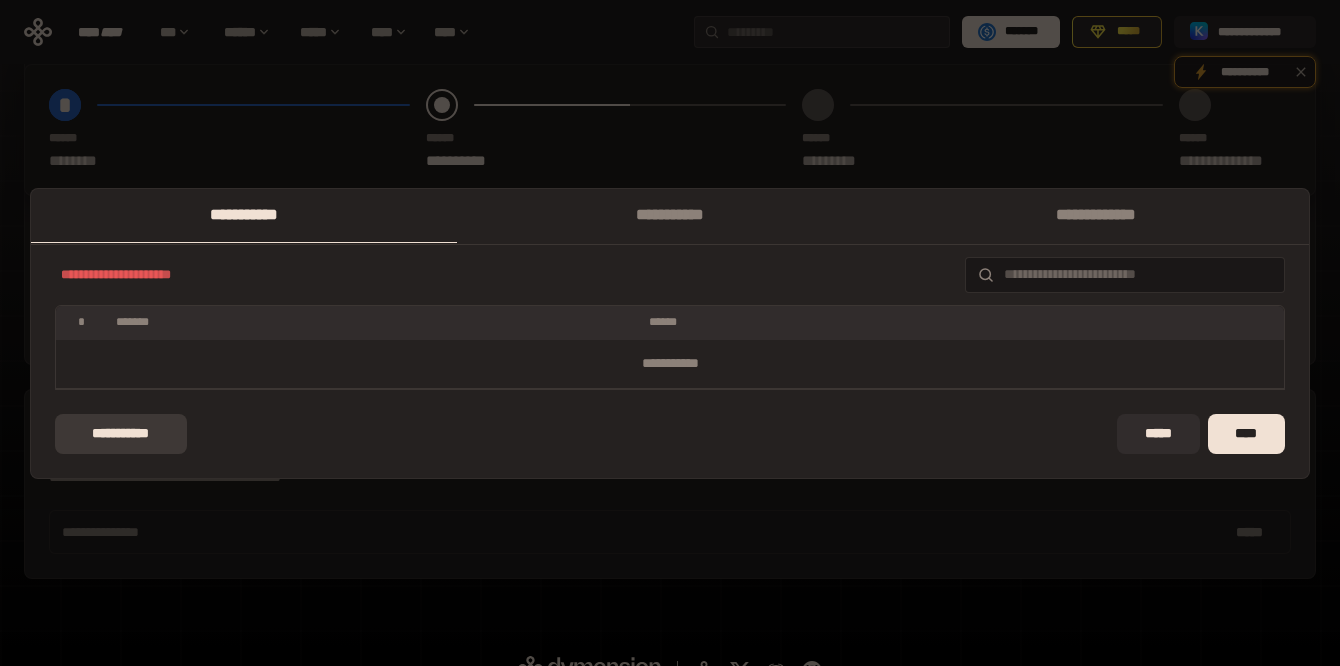 click on "**********" at bounding box center [121, 434] 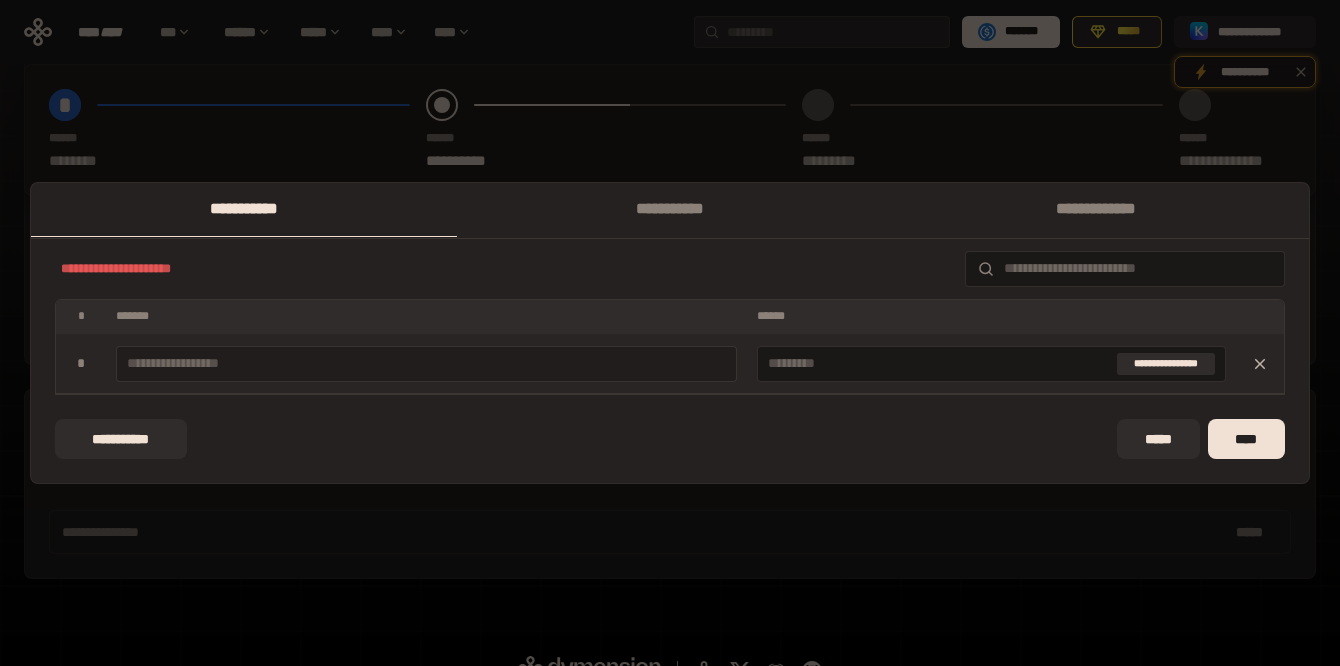 click at bounding box center (426, 363) 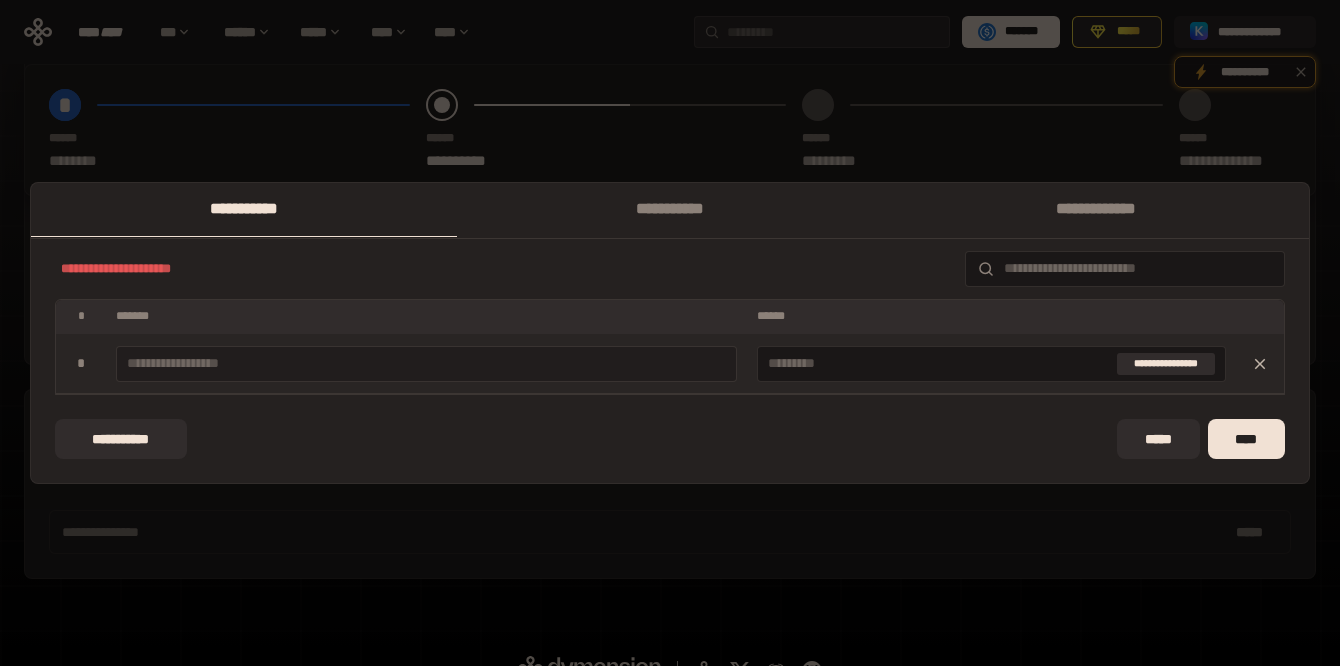 paste on "**********" 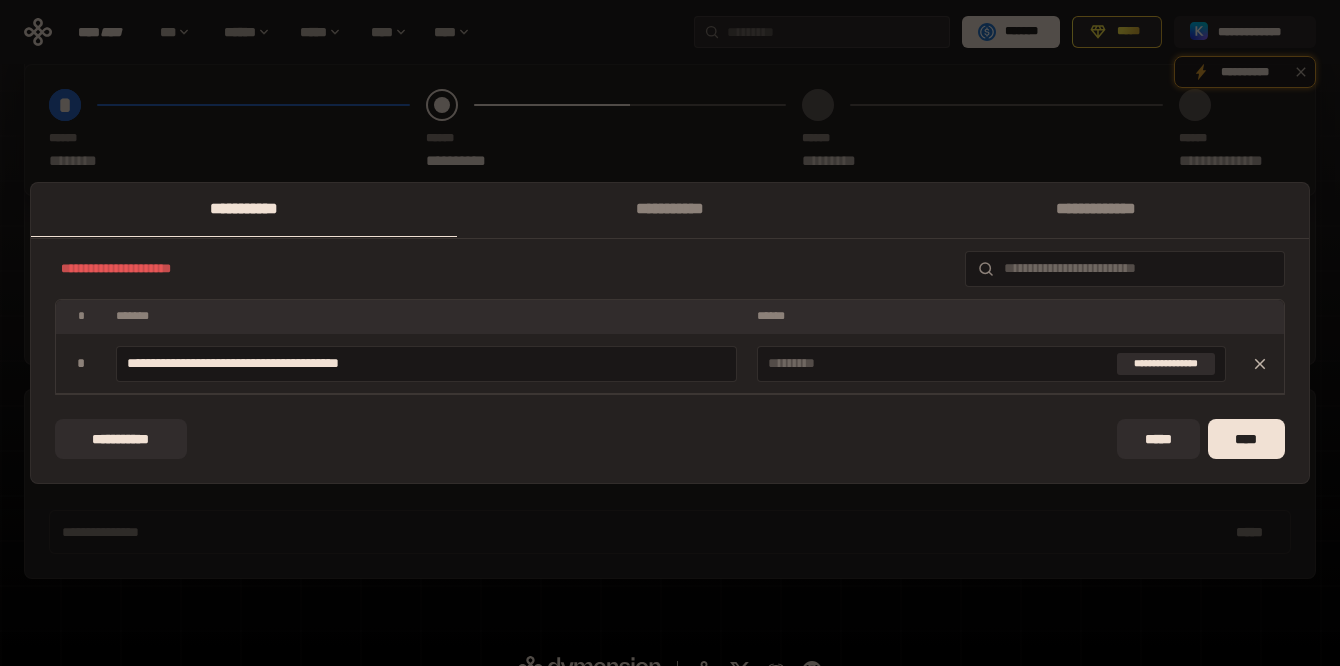 type on "**********" 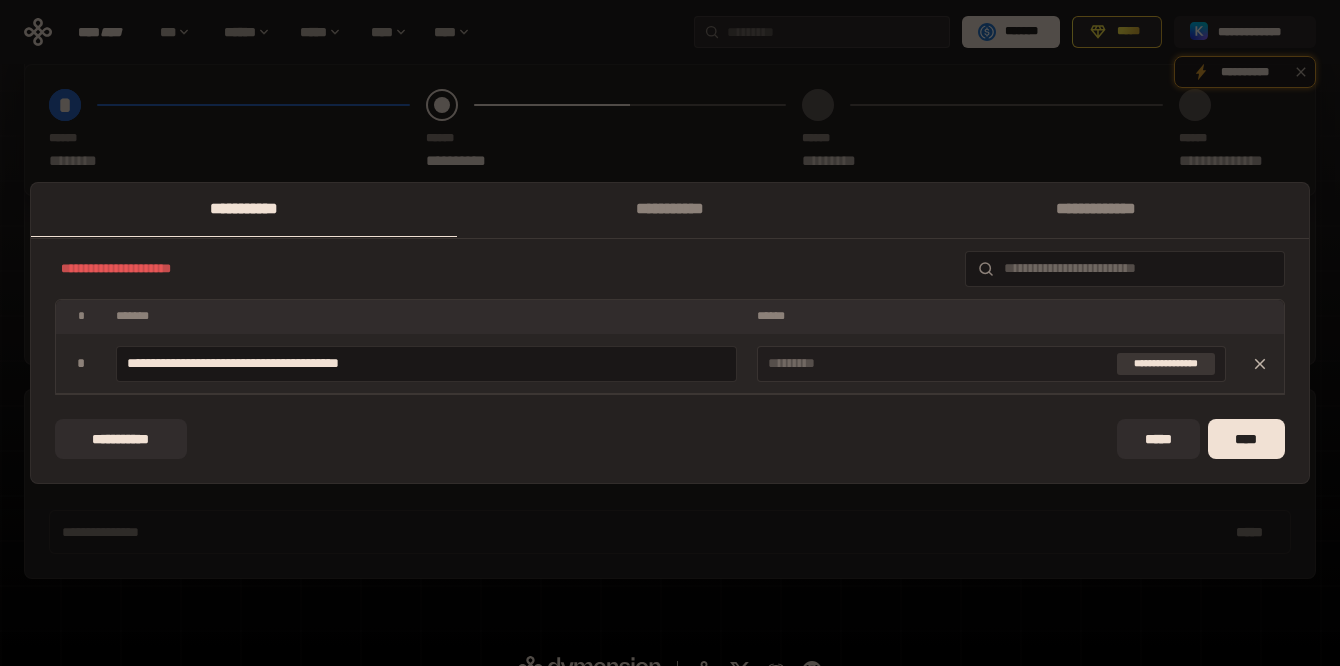 click on "**********" at bounding box center [1166, 364] 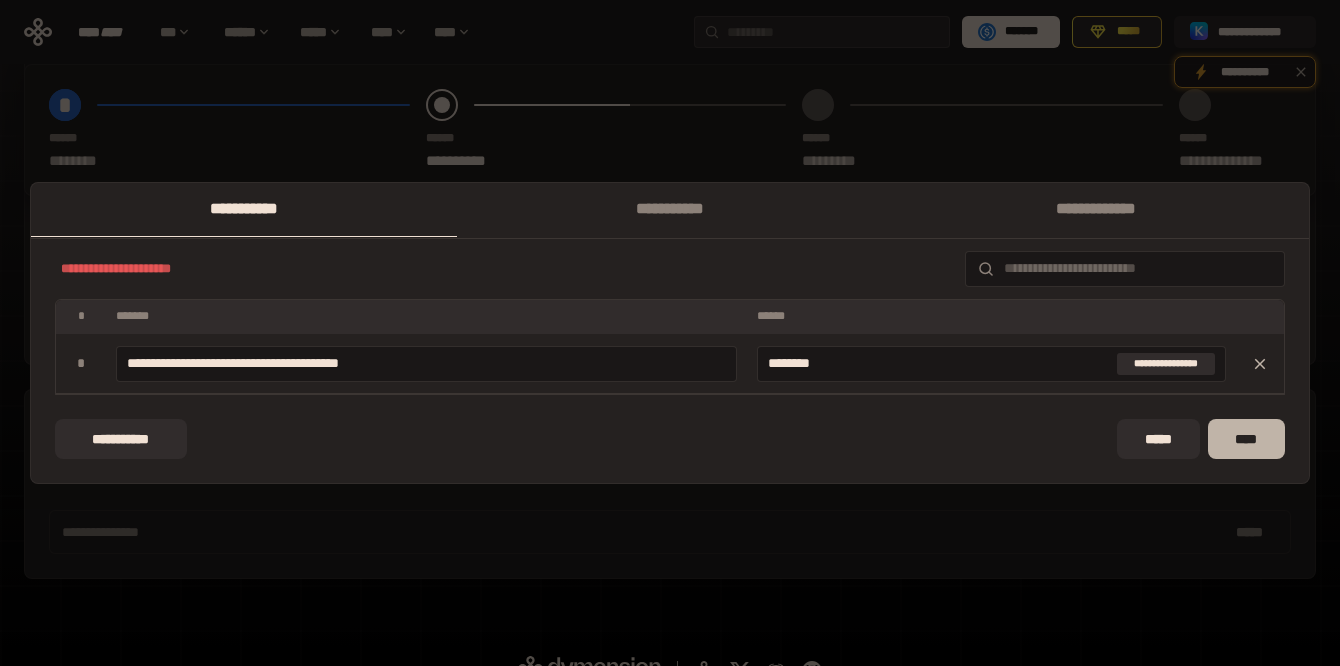 click on "****" at bounding box center [1246, 439] 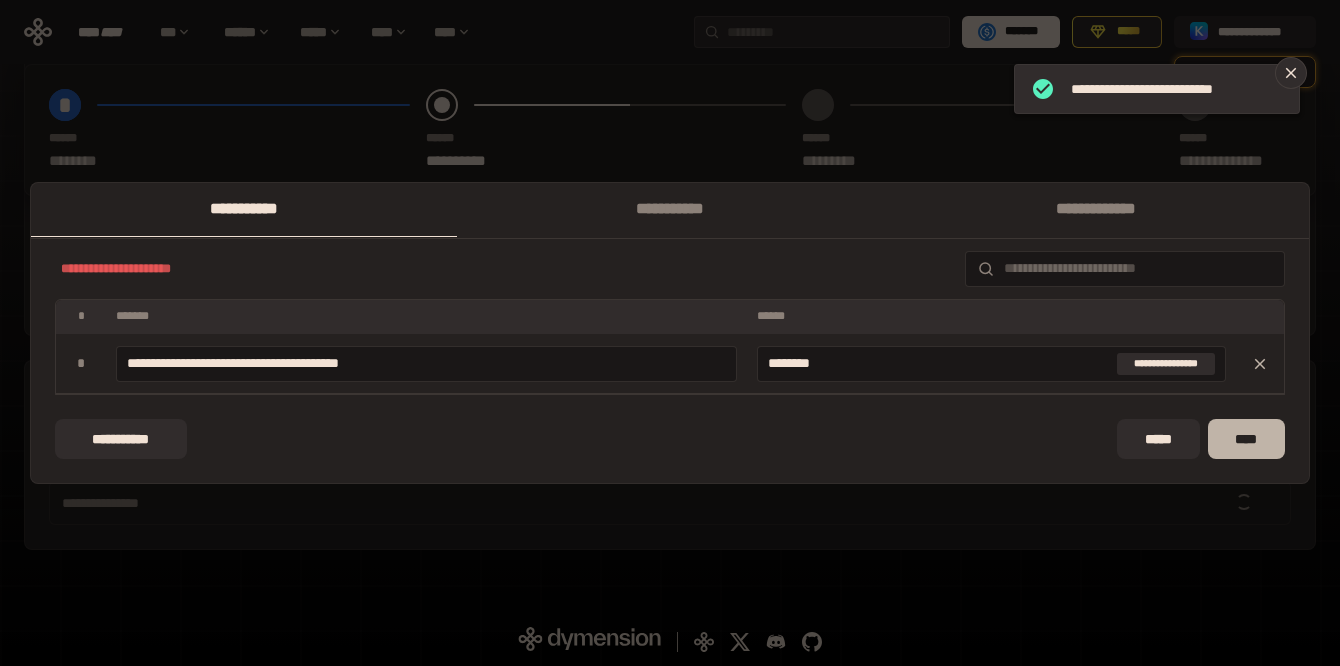scroll, scrollTop: 1334, scrollLeft: 0, axis: vertical 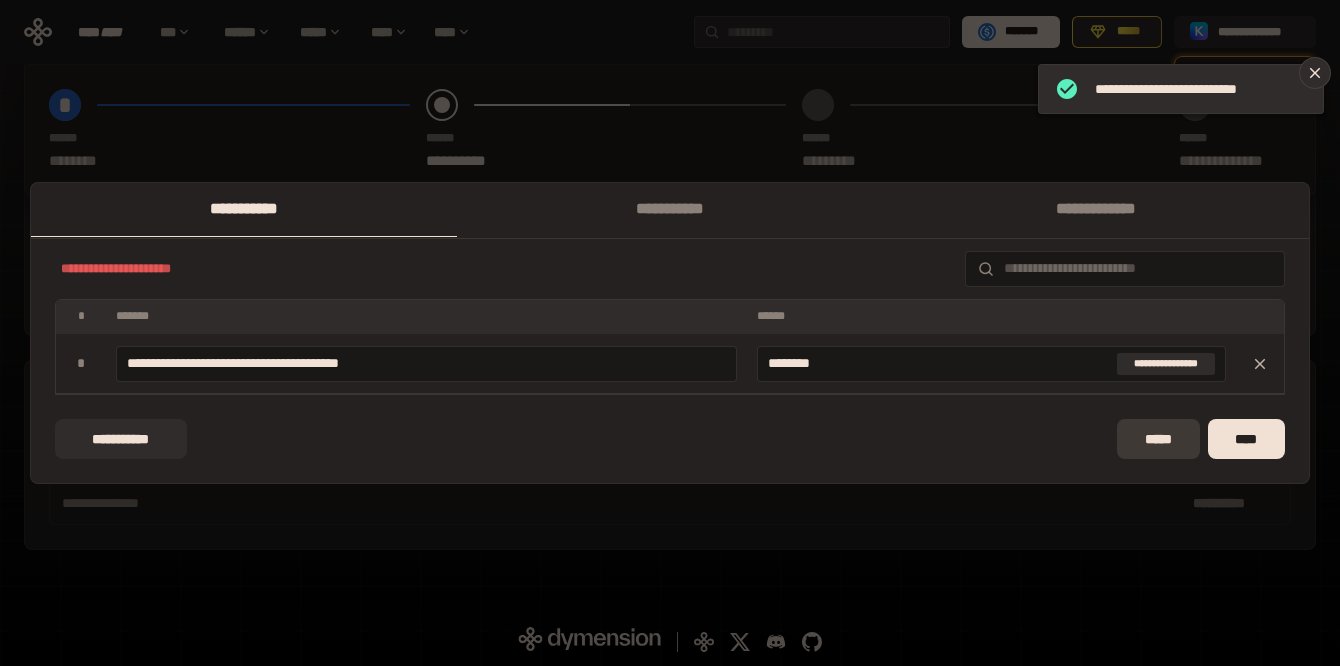click on "*****" at bounding box center [1158, 439] 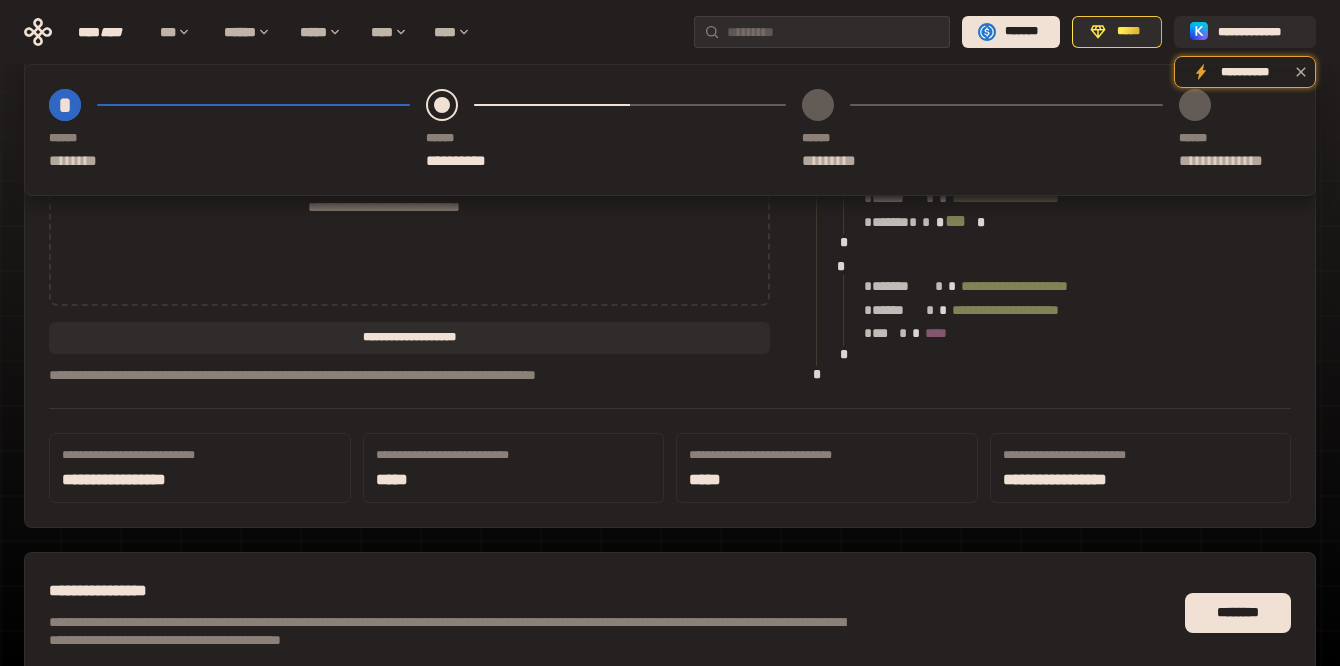 scroll, scrollTop: 1334, scrollLeft: 0, axis: vertical 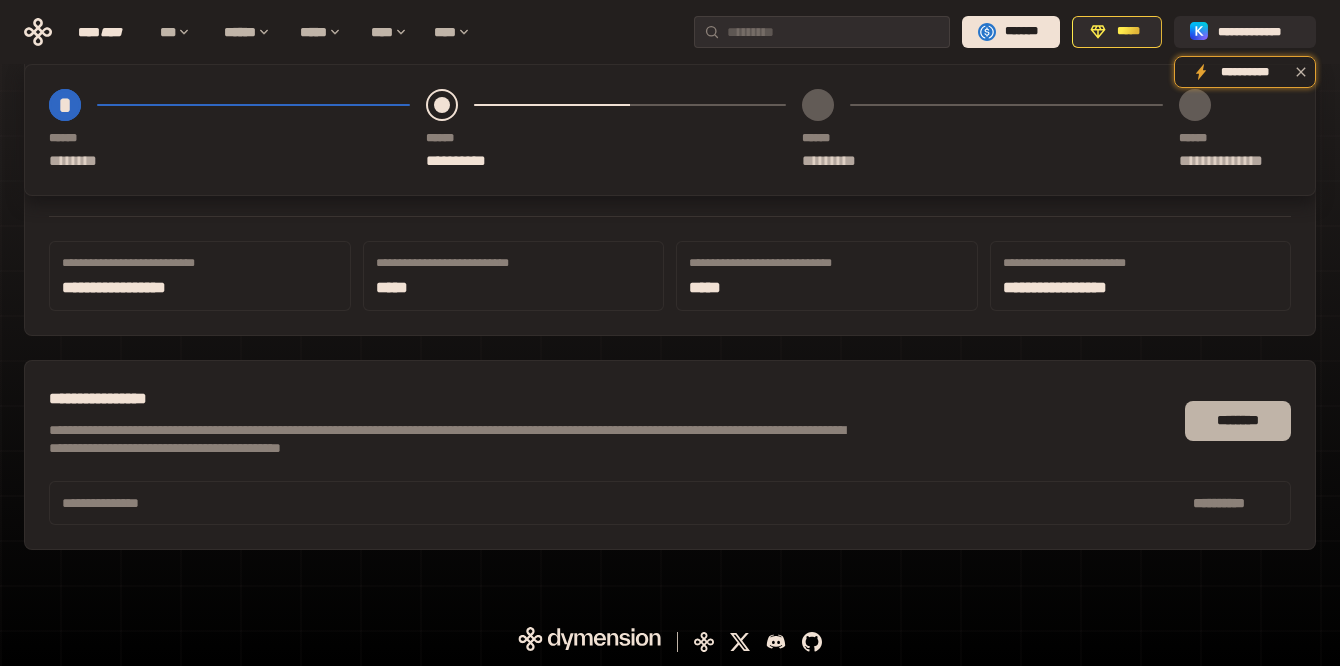 click on "********" at bounding box center (1238, 421) 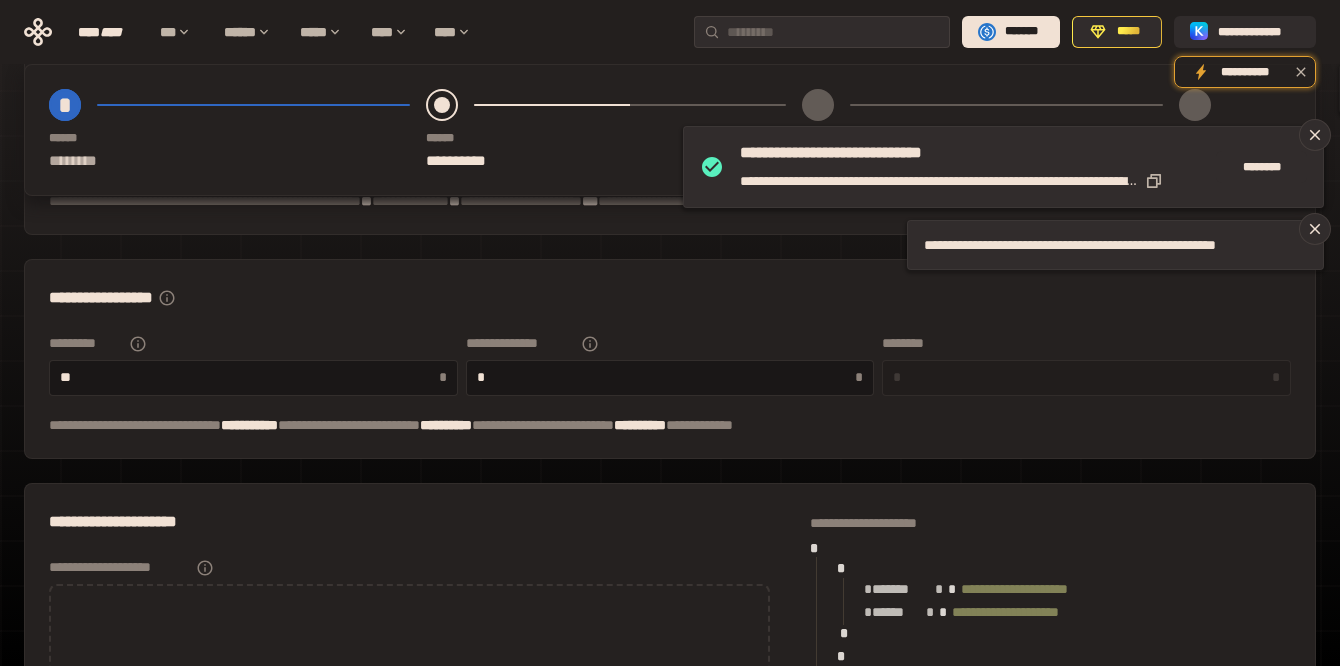 scroll, scrollTop: 624, scrollLeft: 0, axis: vertical 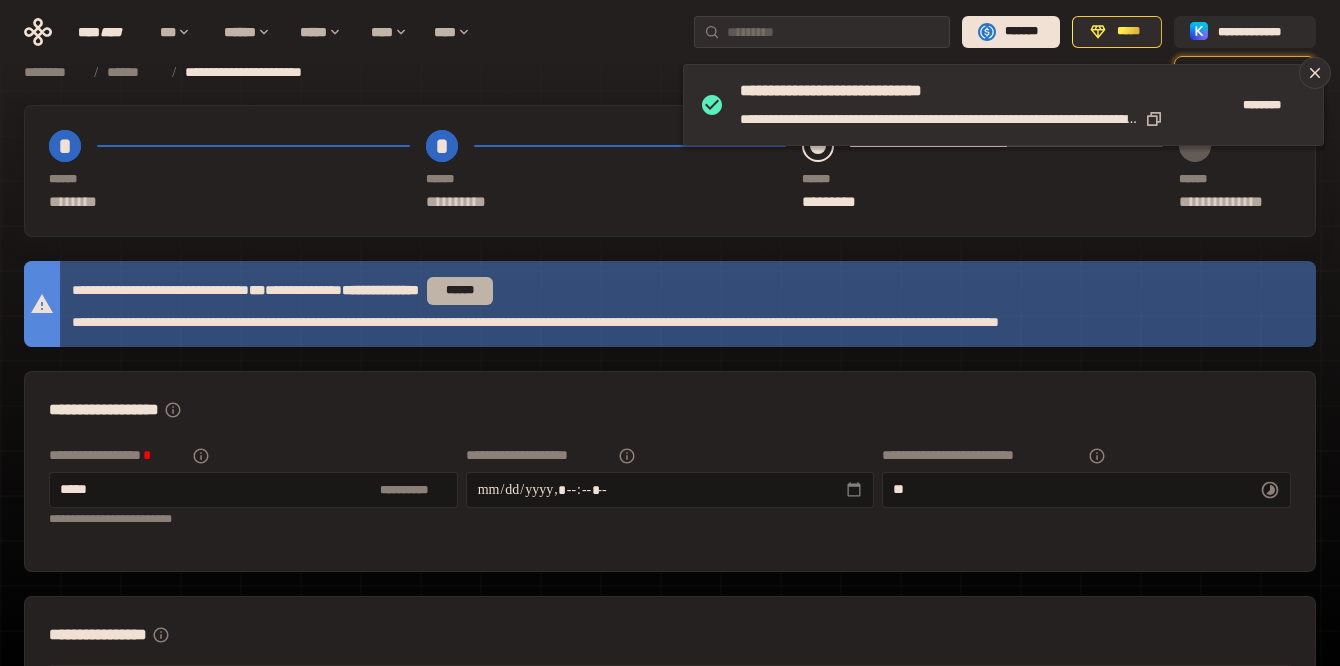 click on "******" at bounding box center [460, 291] 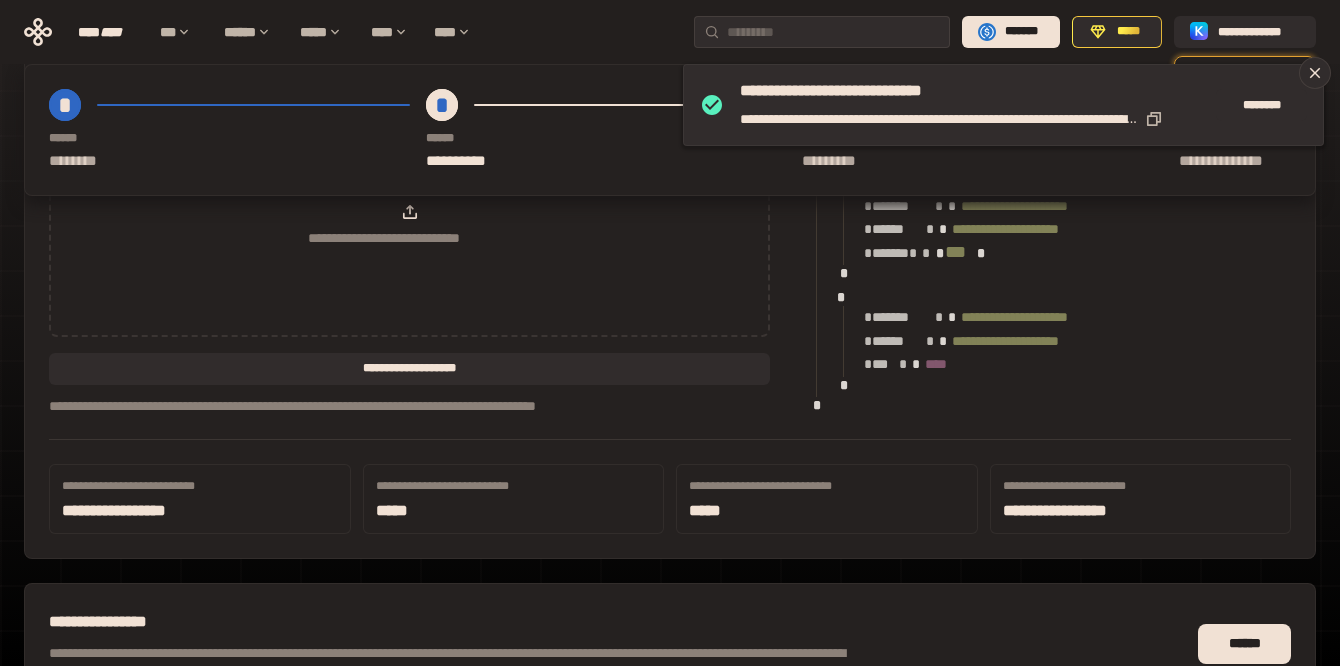 scroll, scrollTop: 1127, scrollLeft: 0, axis: vertical 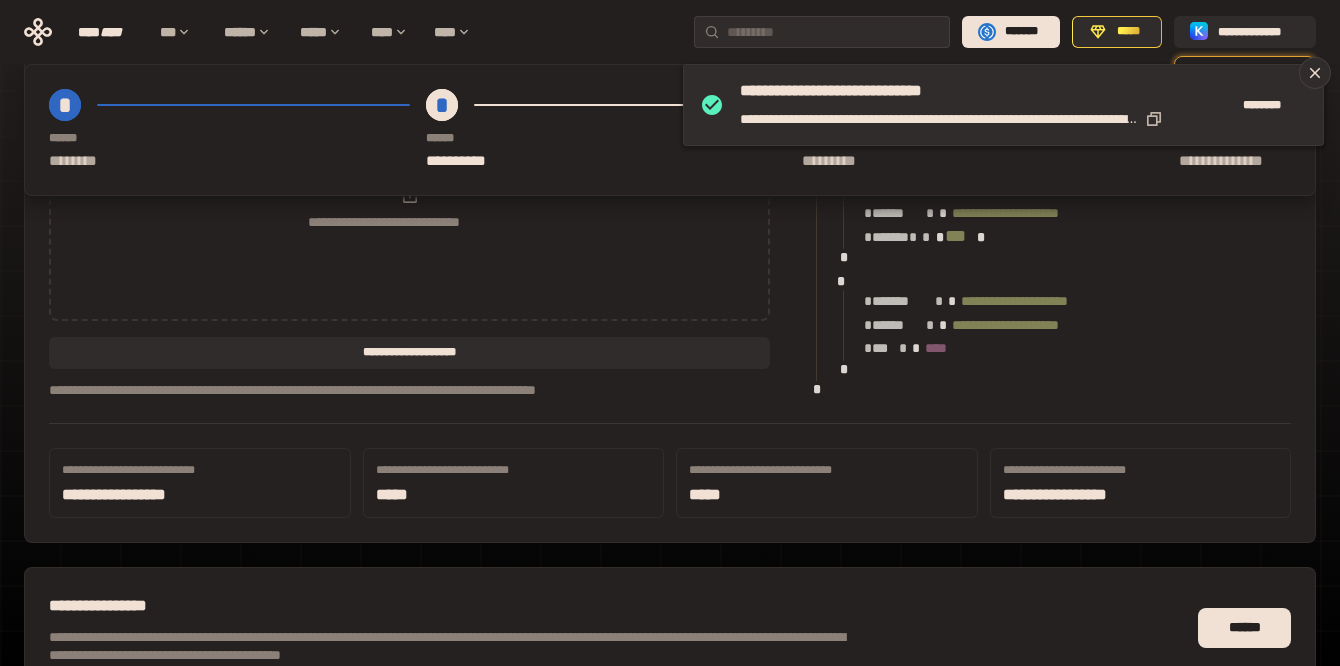 click on "**********" at bounding box center [514, 470] 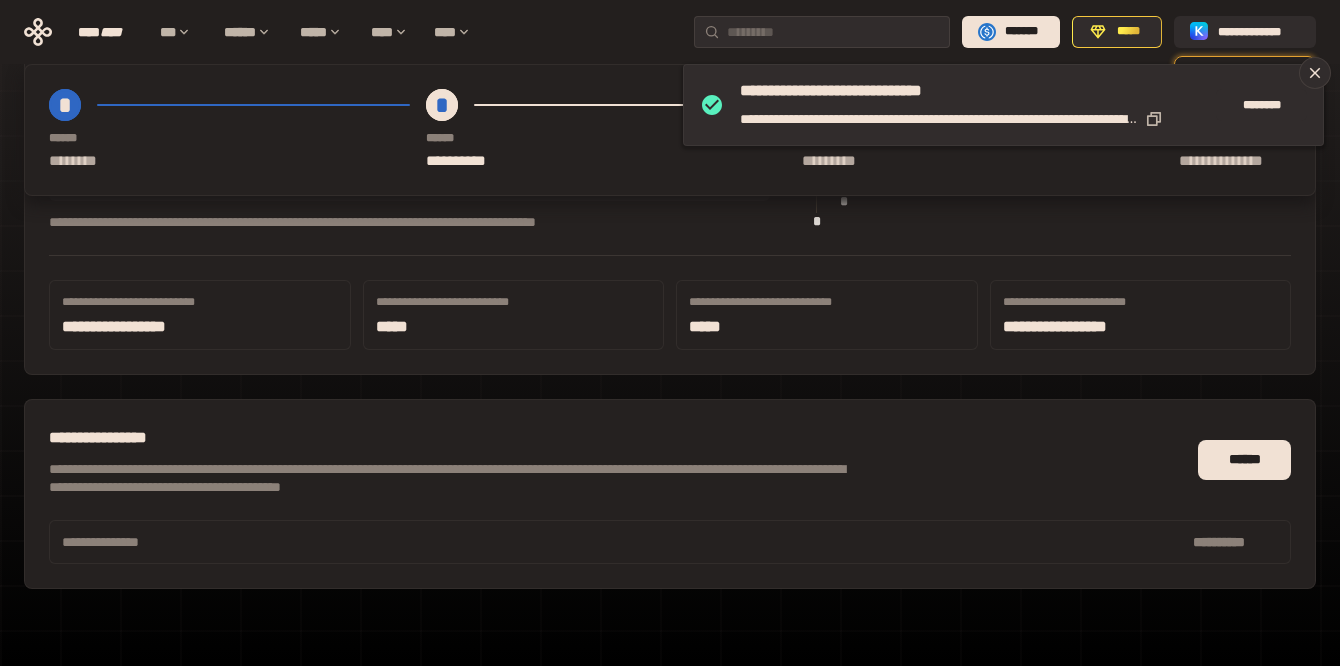 scroll, scrollTop: 1334, scrollLeft: 0, axis: vertical 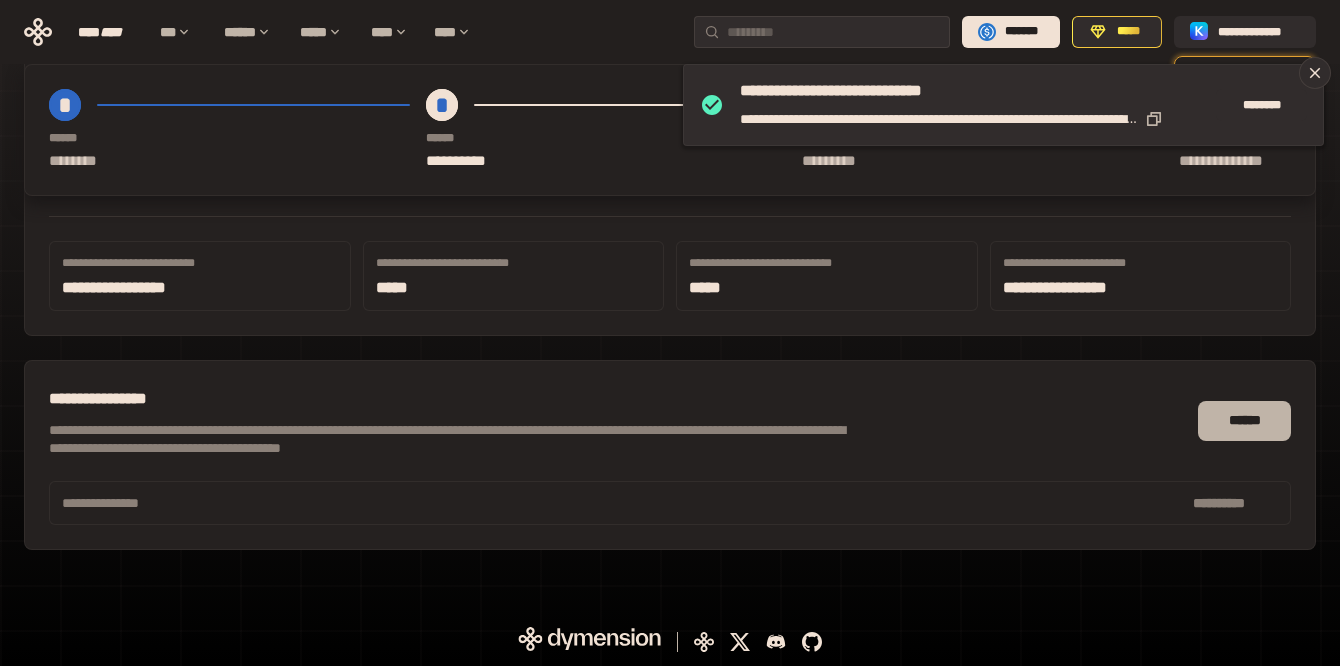 click on "******" at bounding box center [1244, 421] 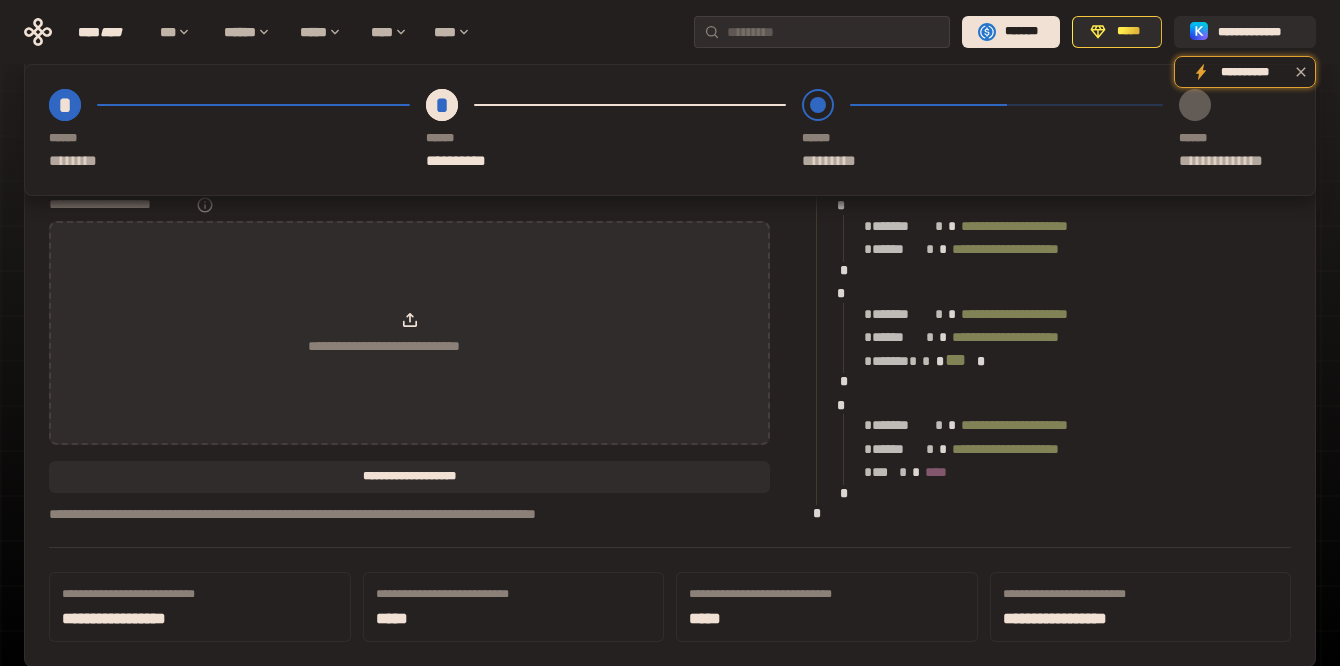 scroll, scrollTop: 1013, scrollLeft: 0, axis: vertical 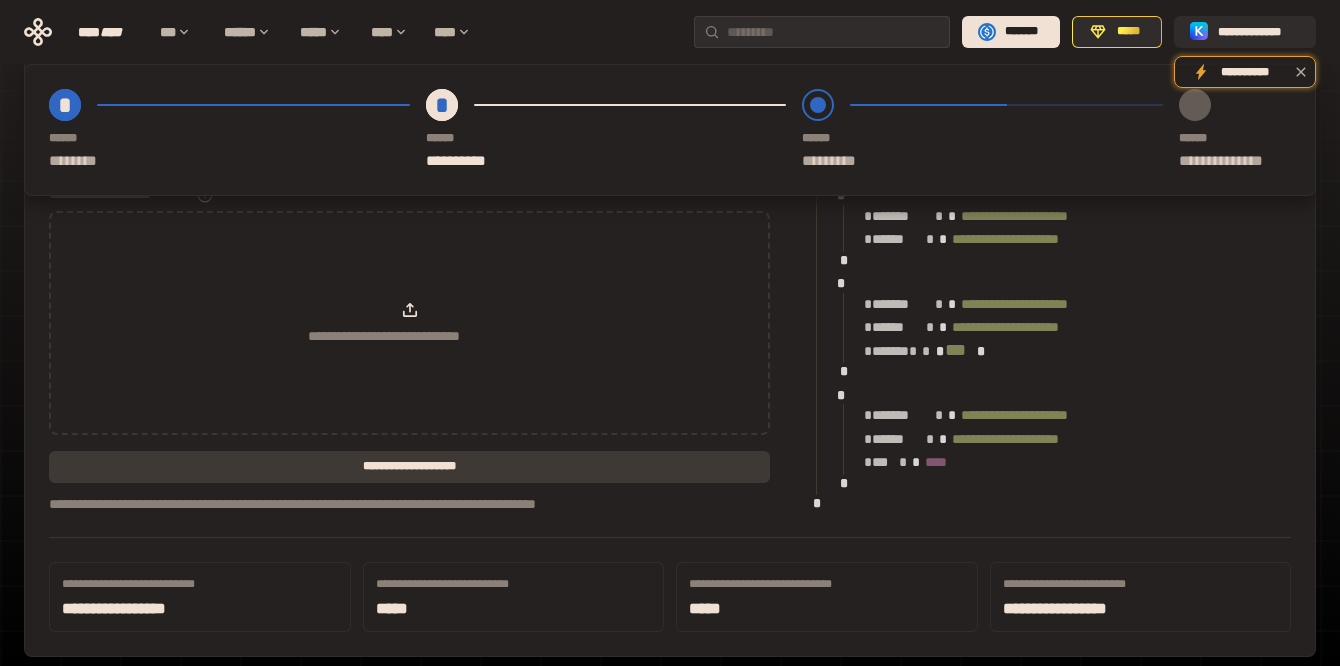 click on "**********" at bounding box center [409, 467] 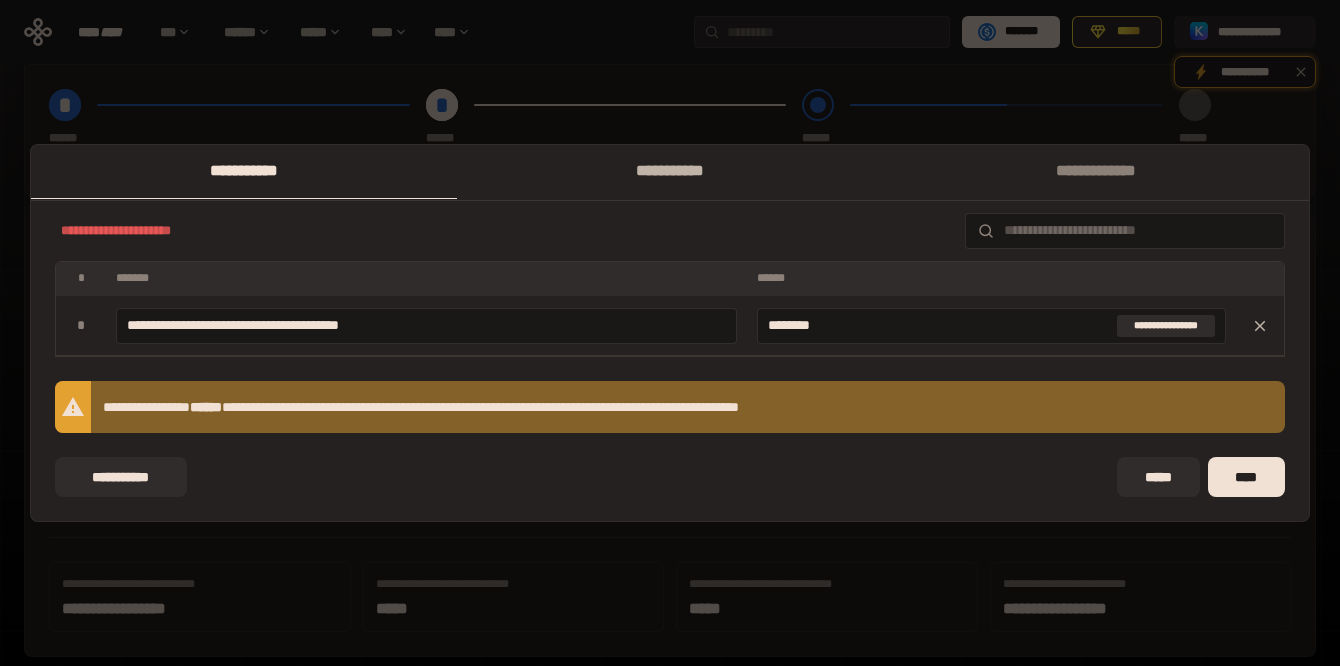 click on "******* * * *" at bounding box center (670, 171) 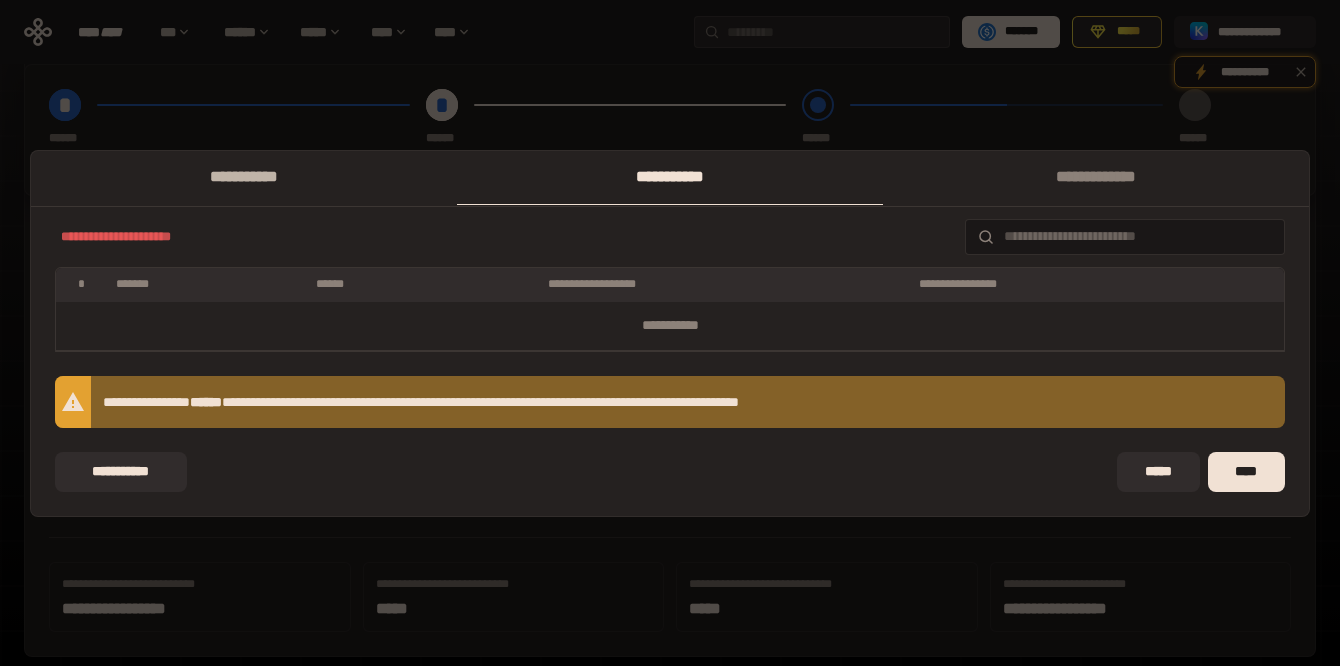 click on "******* * * *" at bounding box center (244, 177) 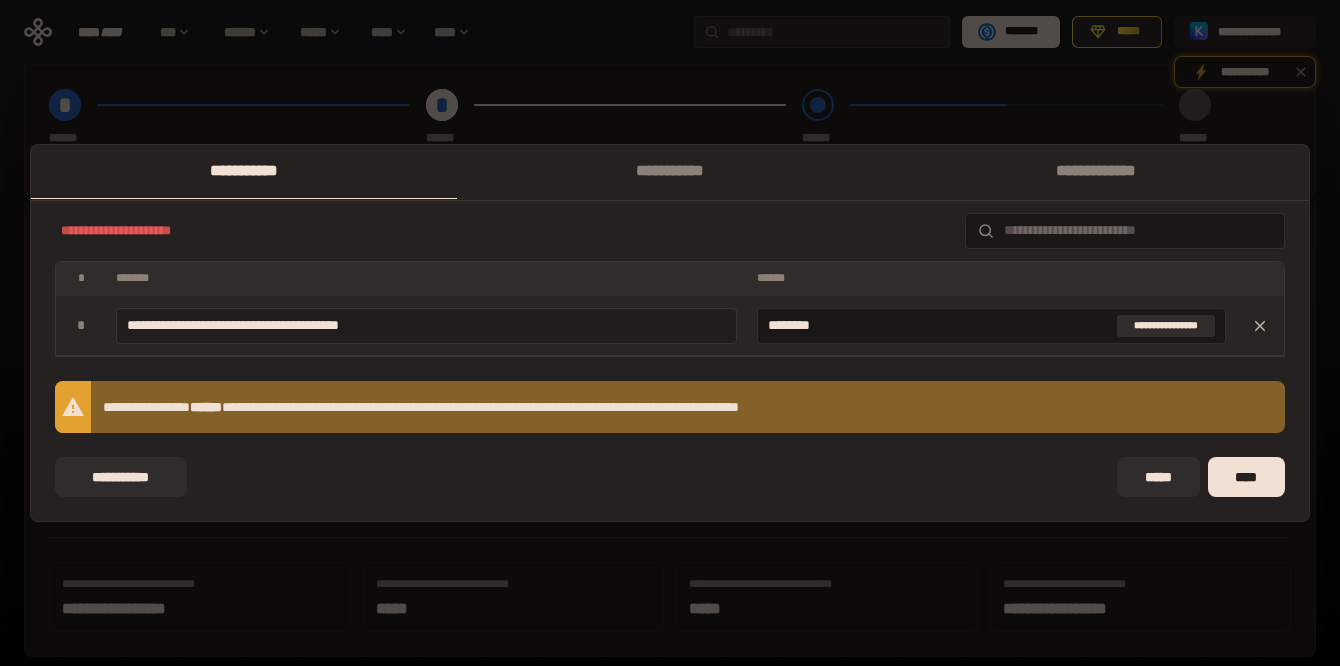 click on "**********" at bounding box center (426, 325) 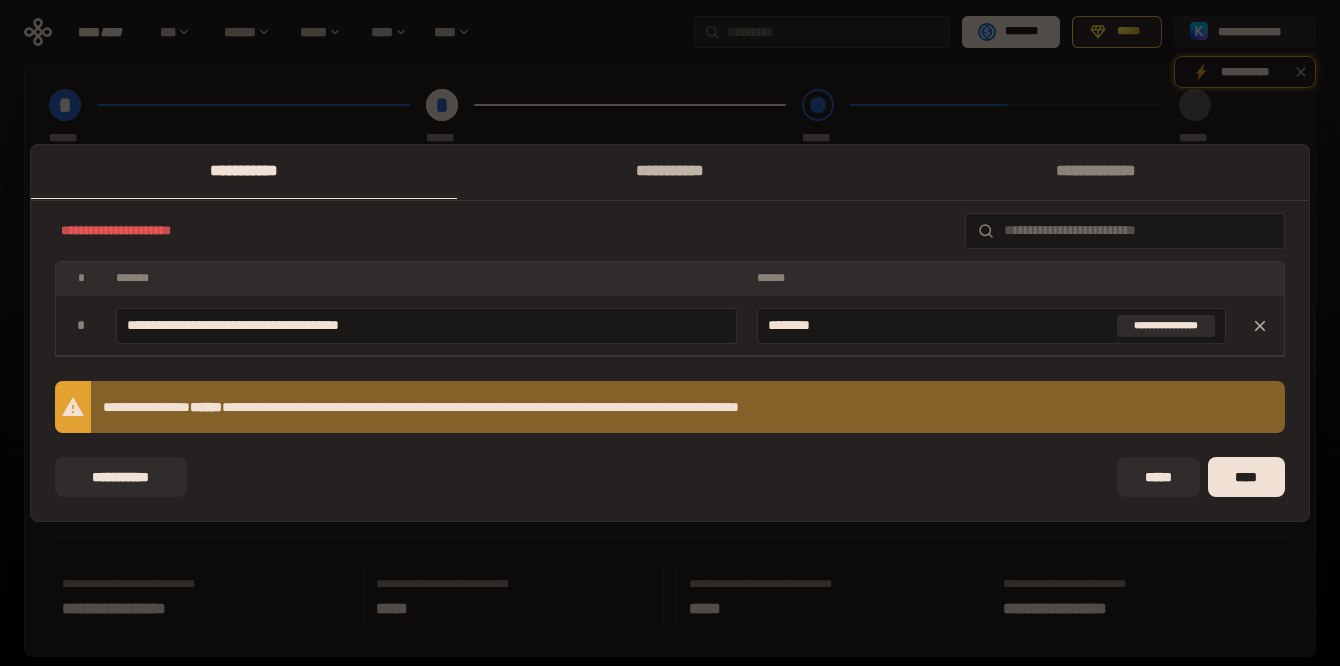 click on "******* * * *" at bounding box center (670, 172) 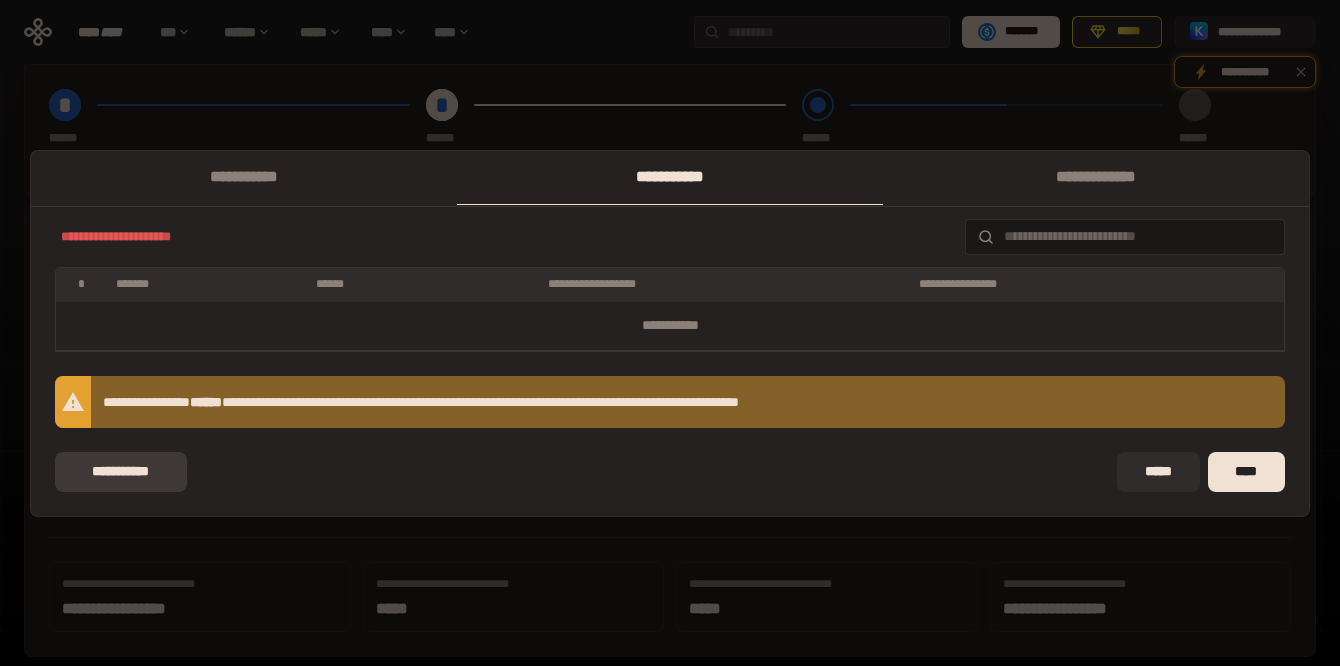 click on "**********" at bounding box center (121, 472) 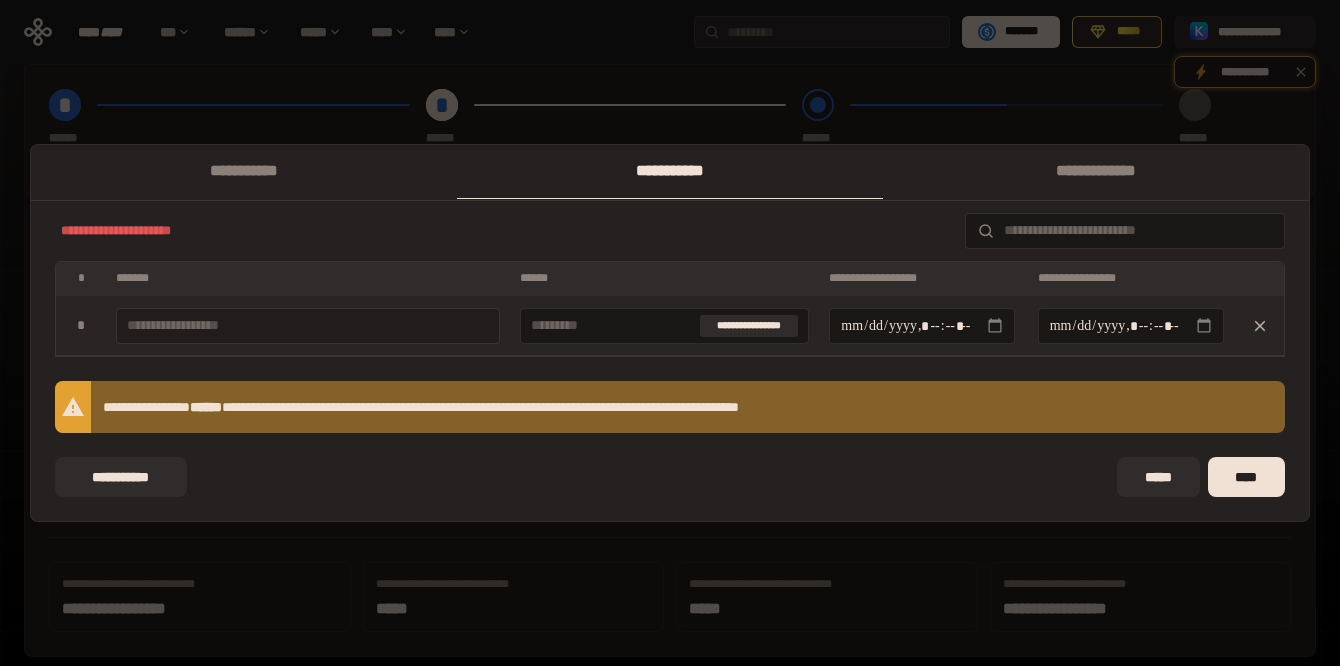 click at bounding box center [308, 326] 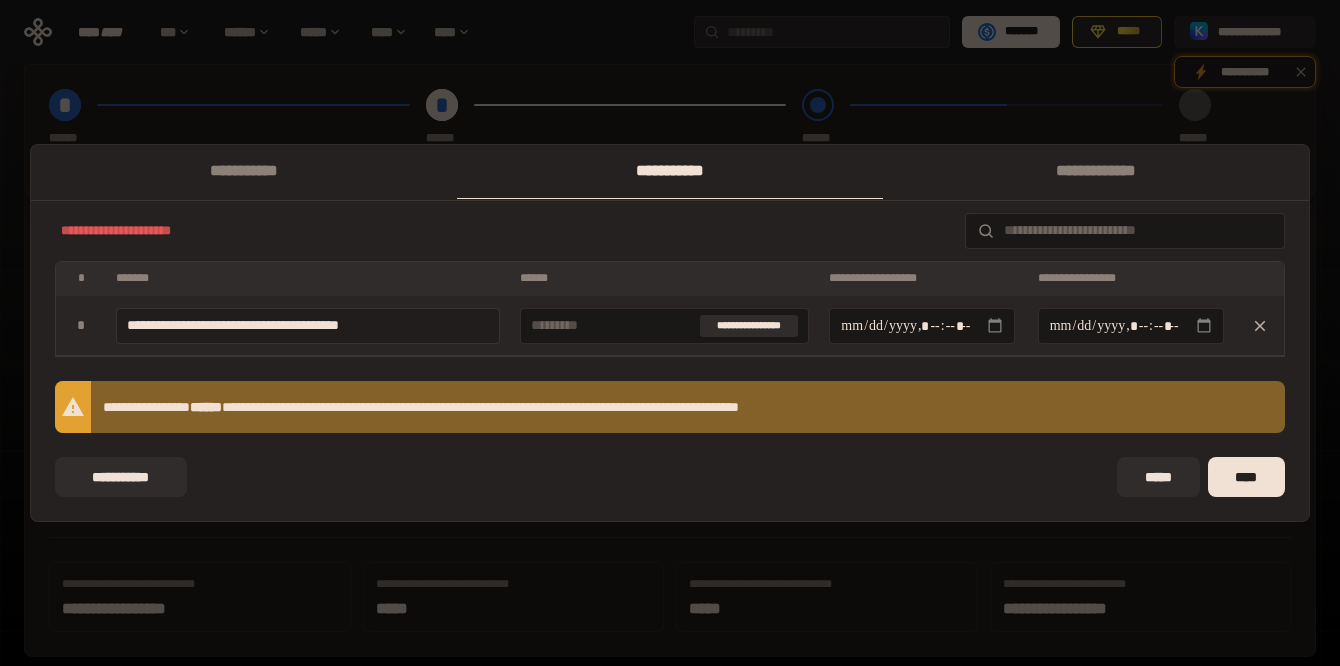 type 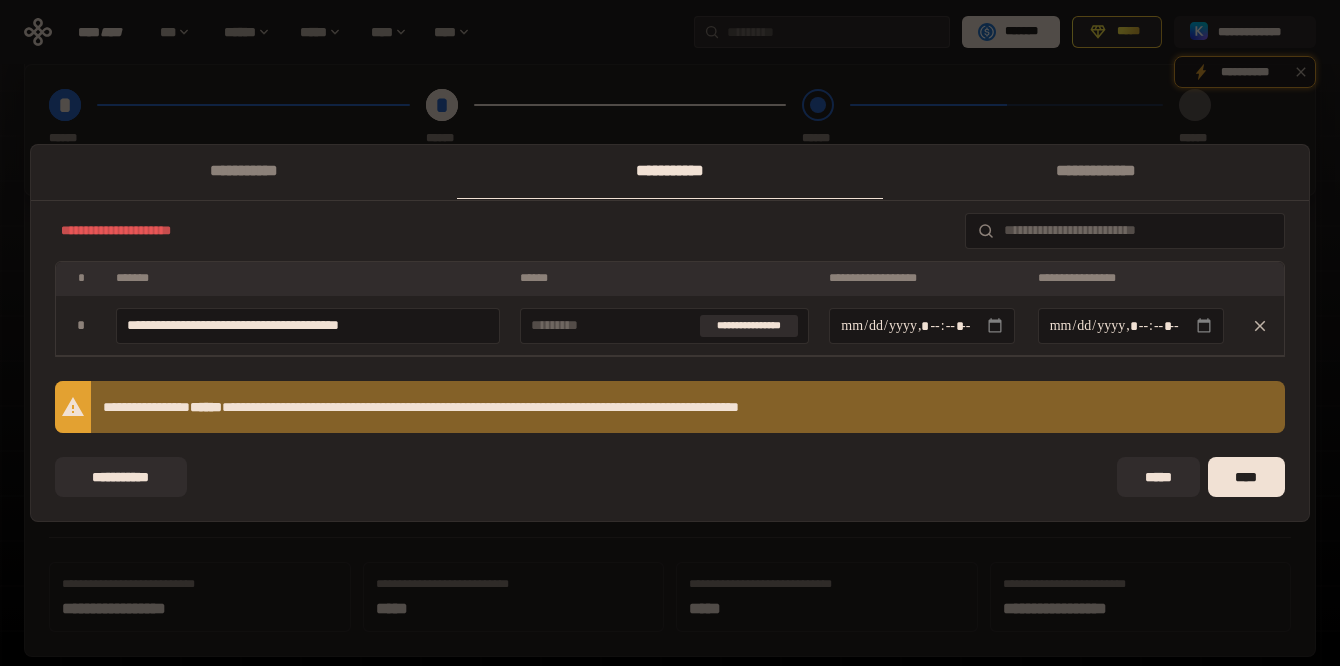type 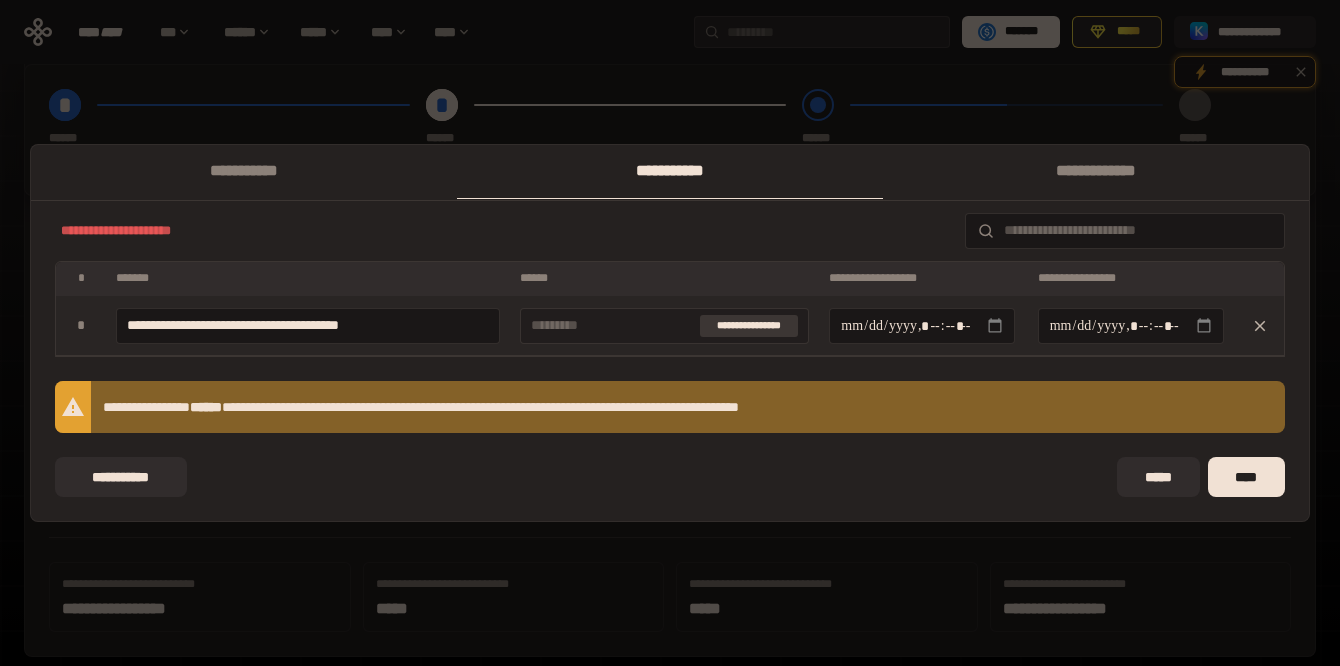 type 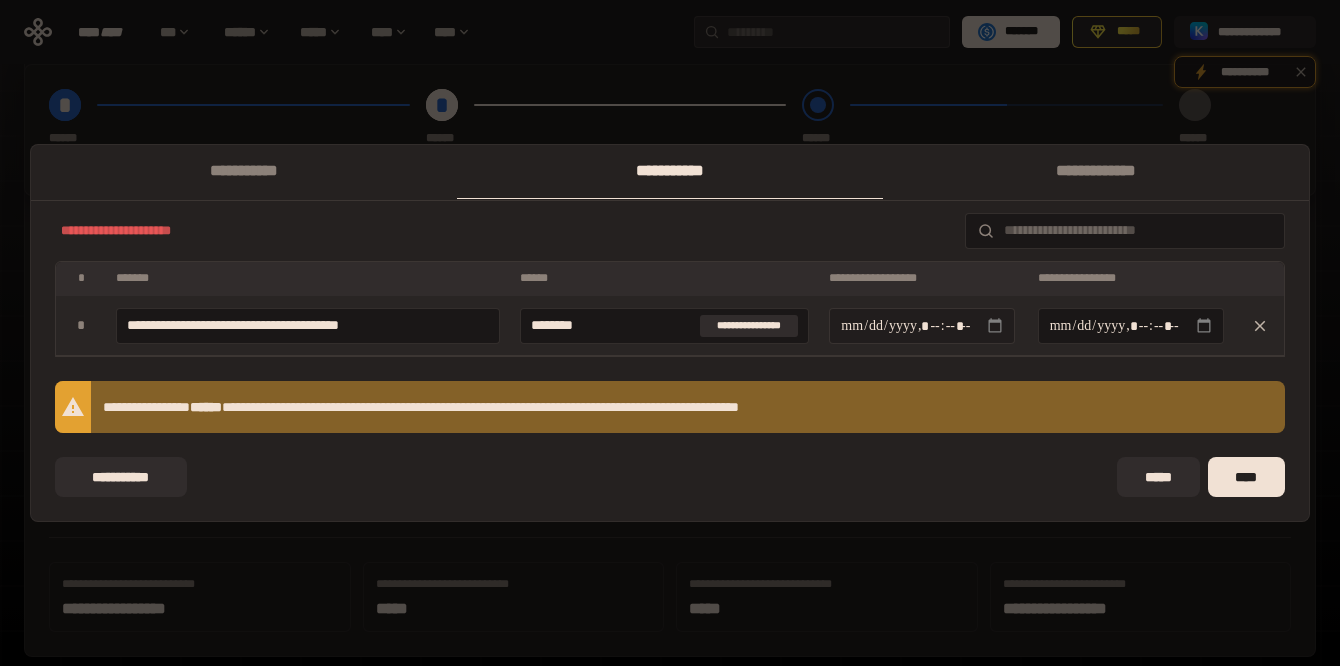 click at bounding box center [922, 326] 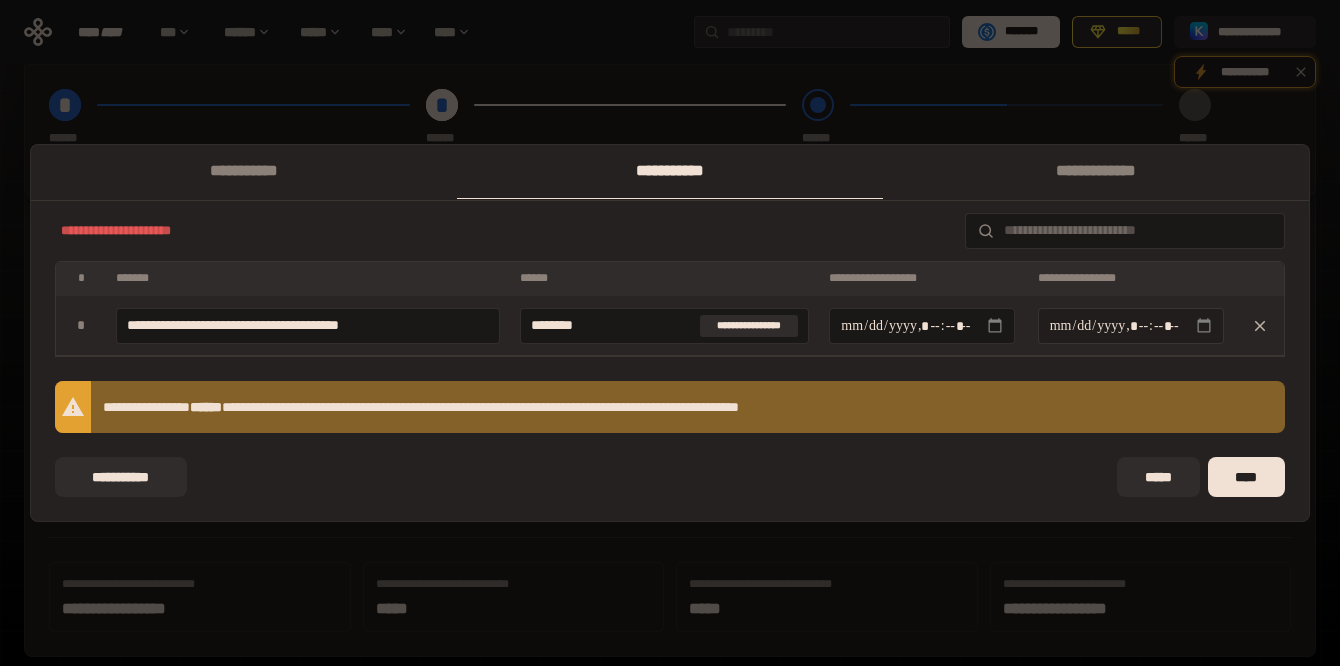 type on "**********" 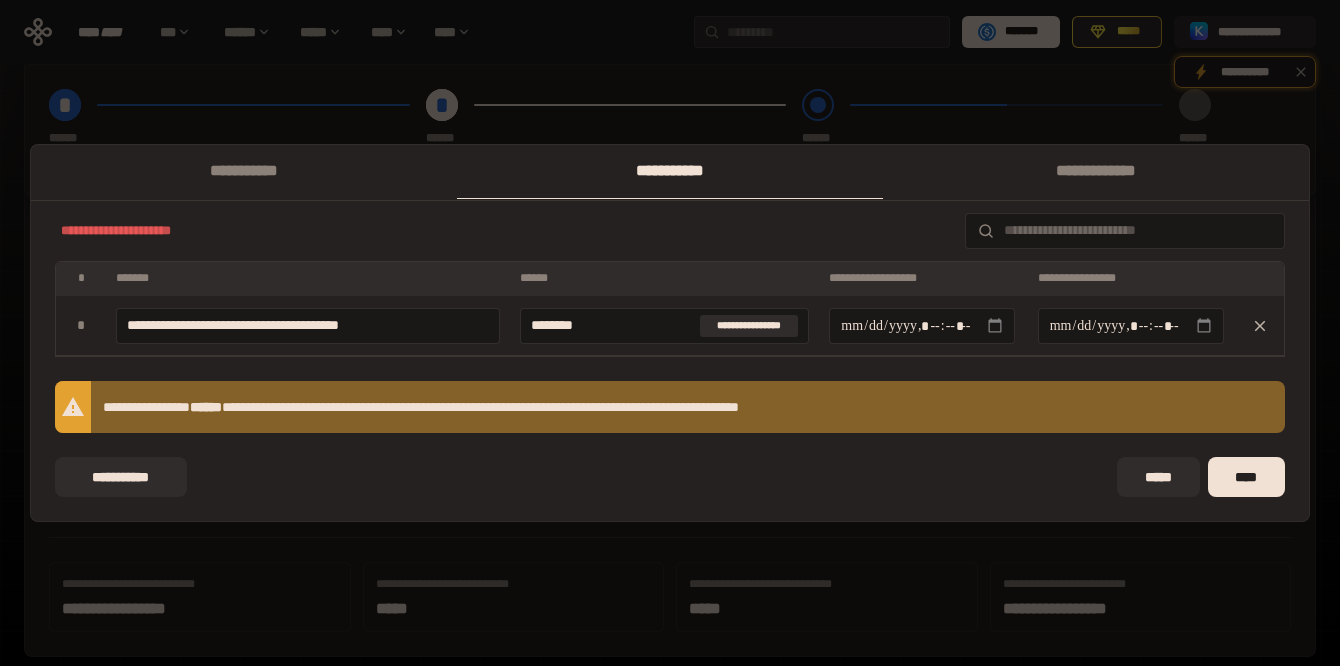 type on "**********" 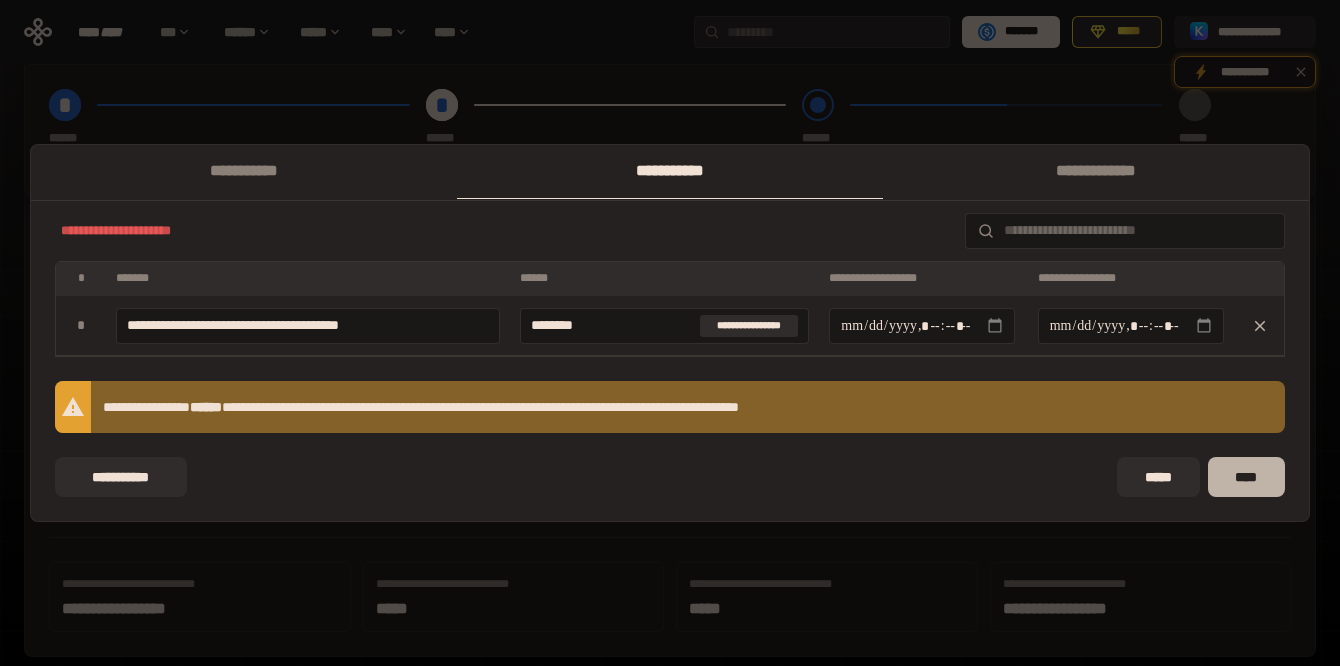 click on "****" at bounding box center (1246, 477) 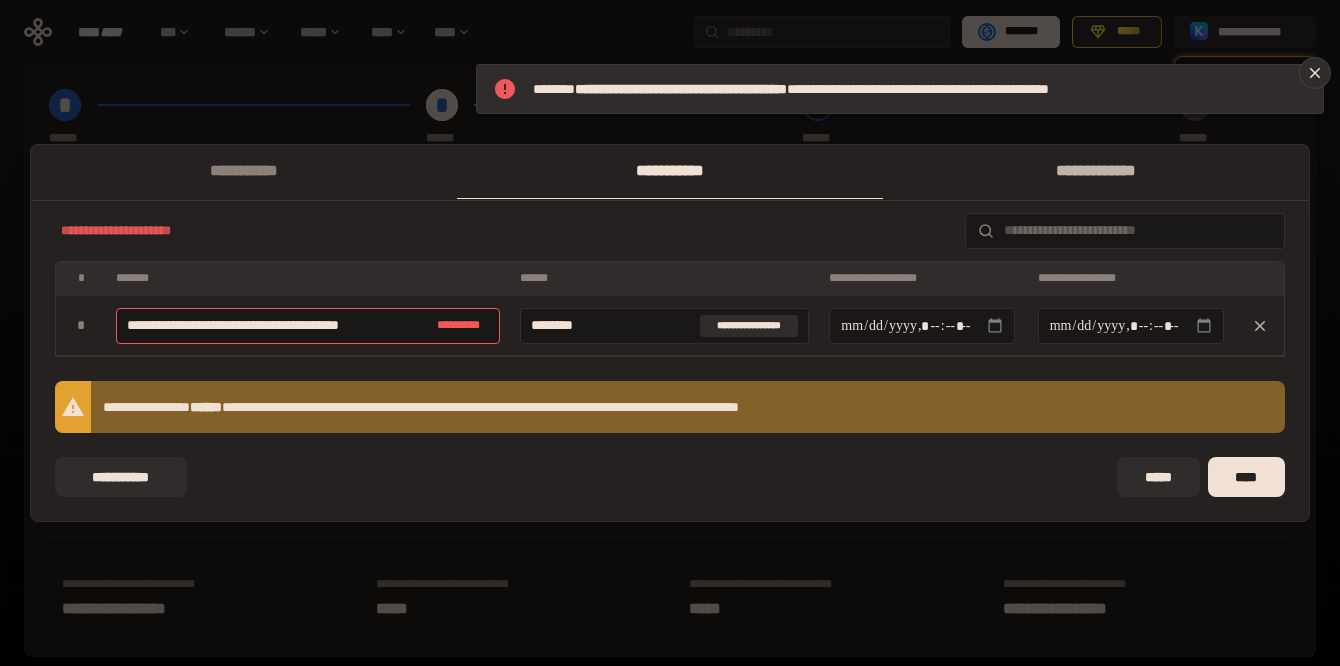 click on "********* * * *" at bounding box center [1096, 172] 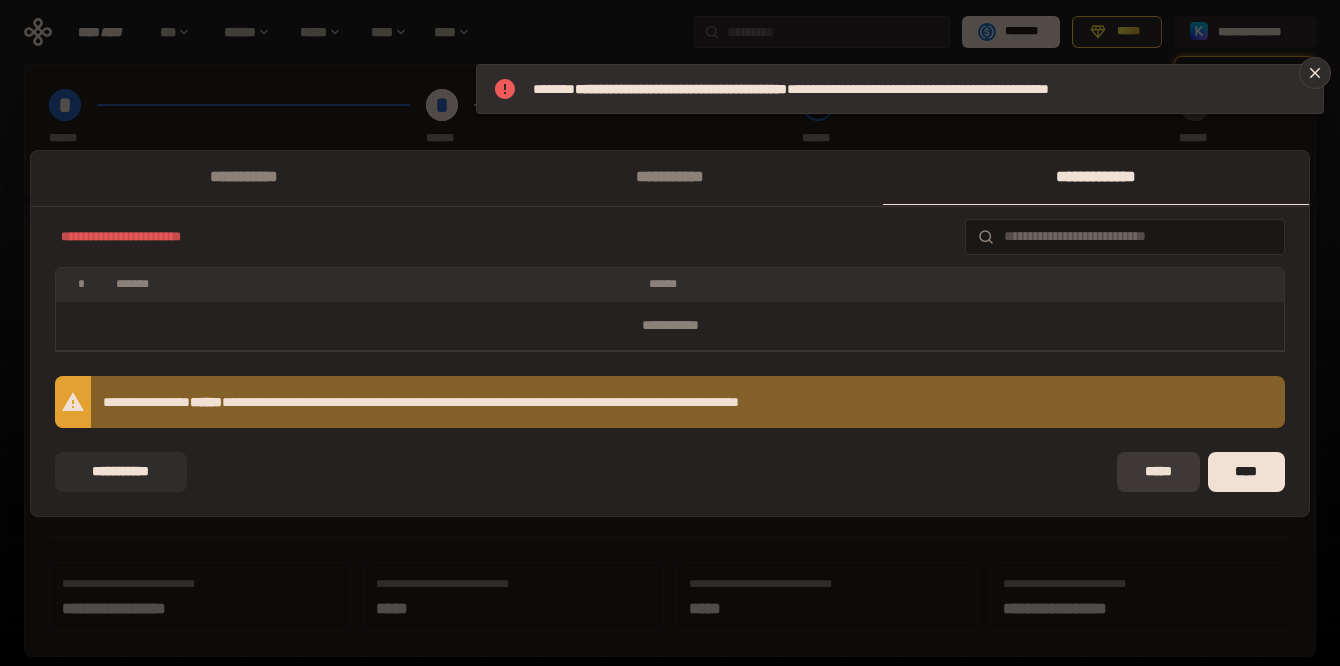 click on "*****" at bounding box center [1158, 472] 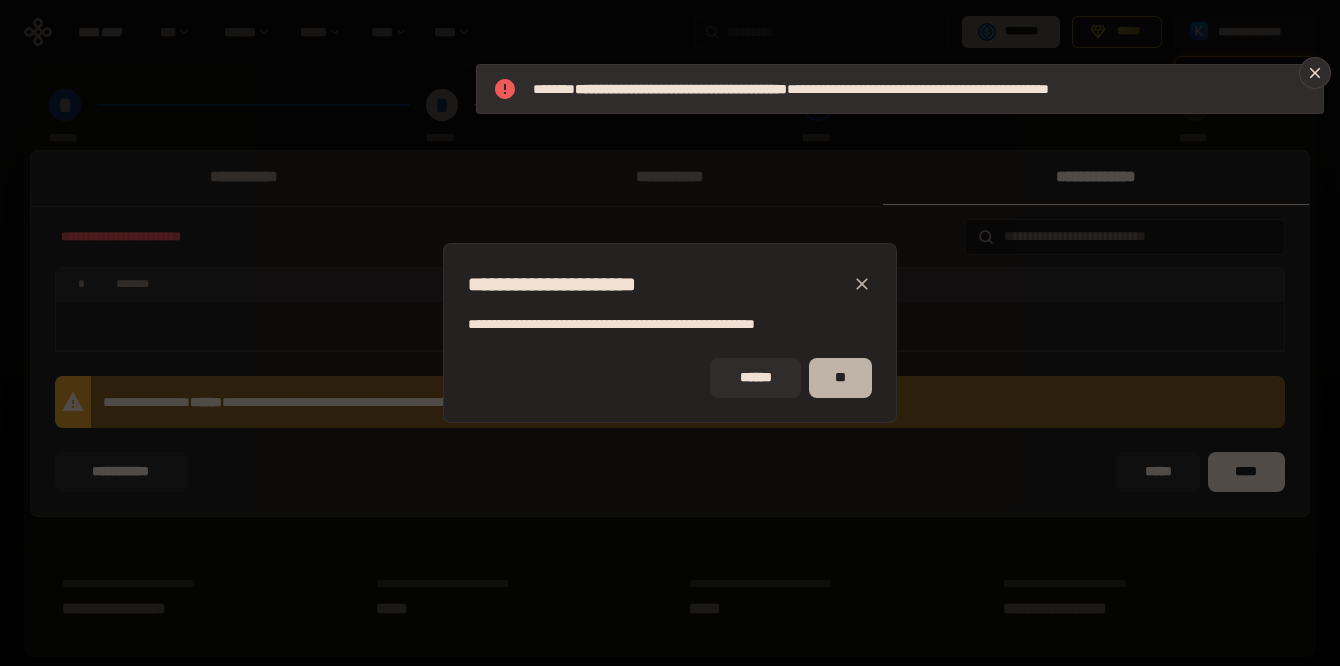 click on "**" at bounding box center [840, 378] 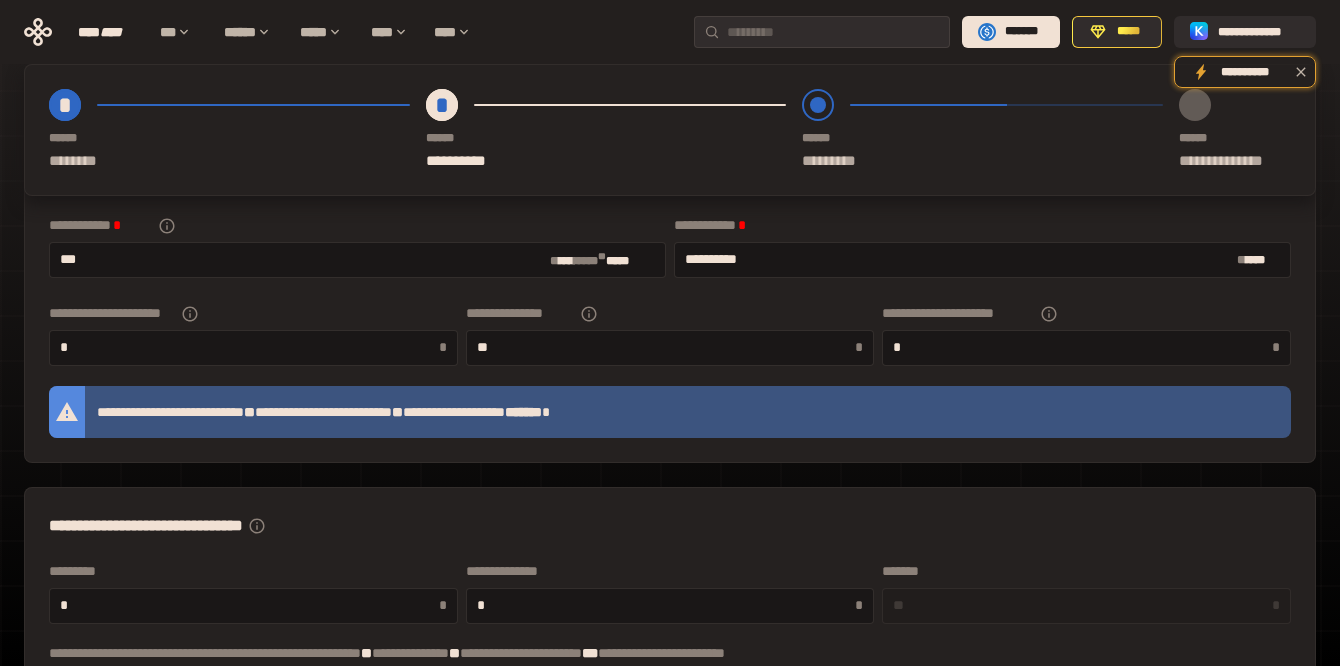scroll, scrollTop: 0, scrollLeft: 0, axis: both 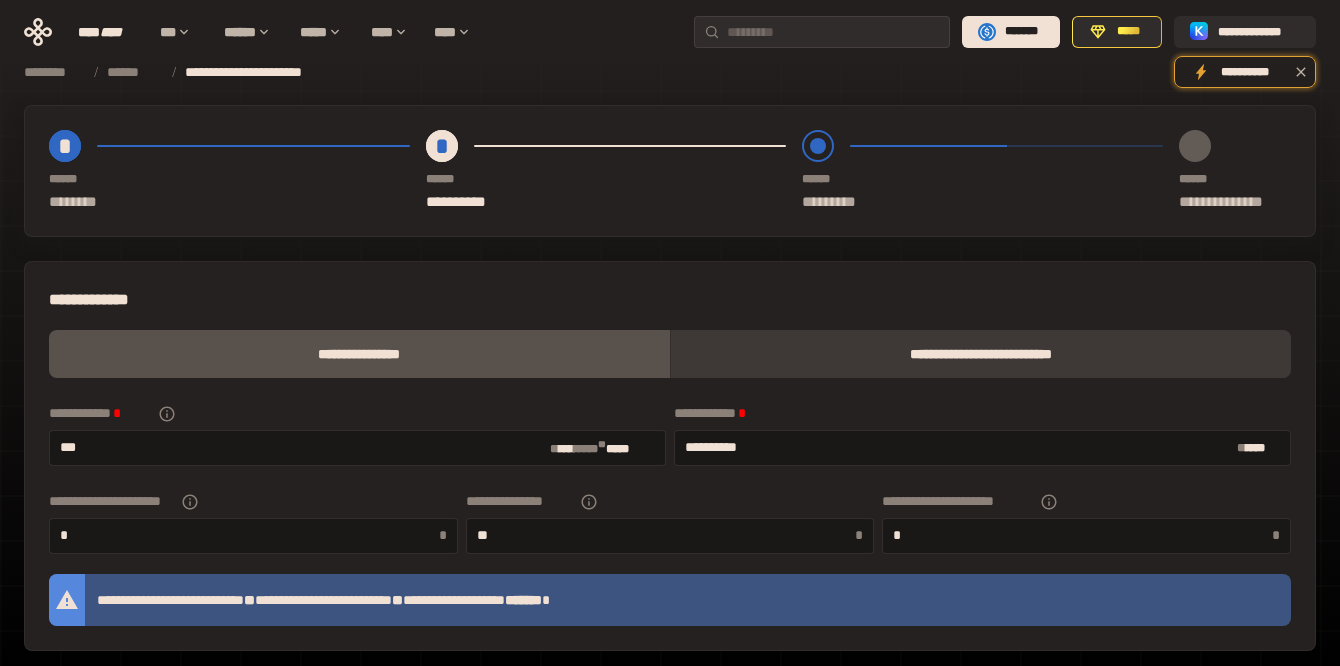 click on "**********" at bounding box center [981, 354] 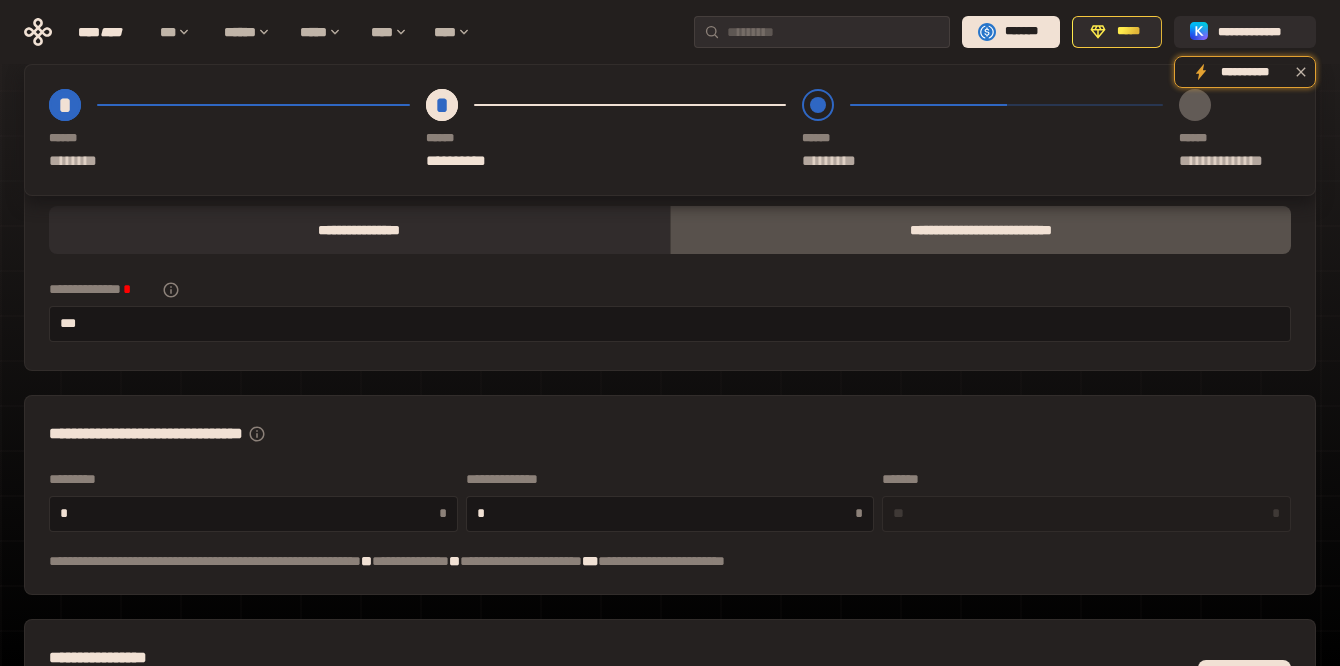 scroll, scrollTop: 0, scrollLeft: 0, axis: both 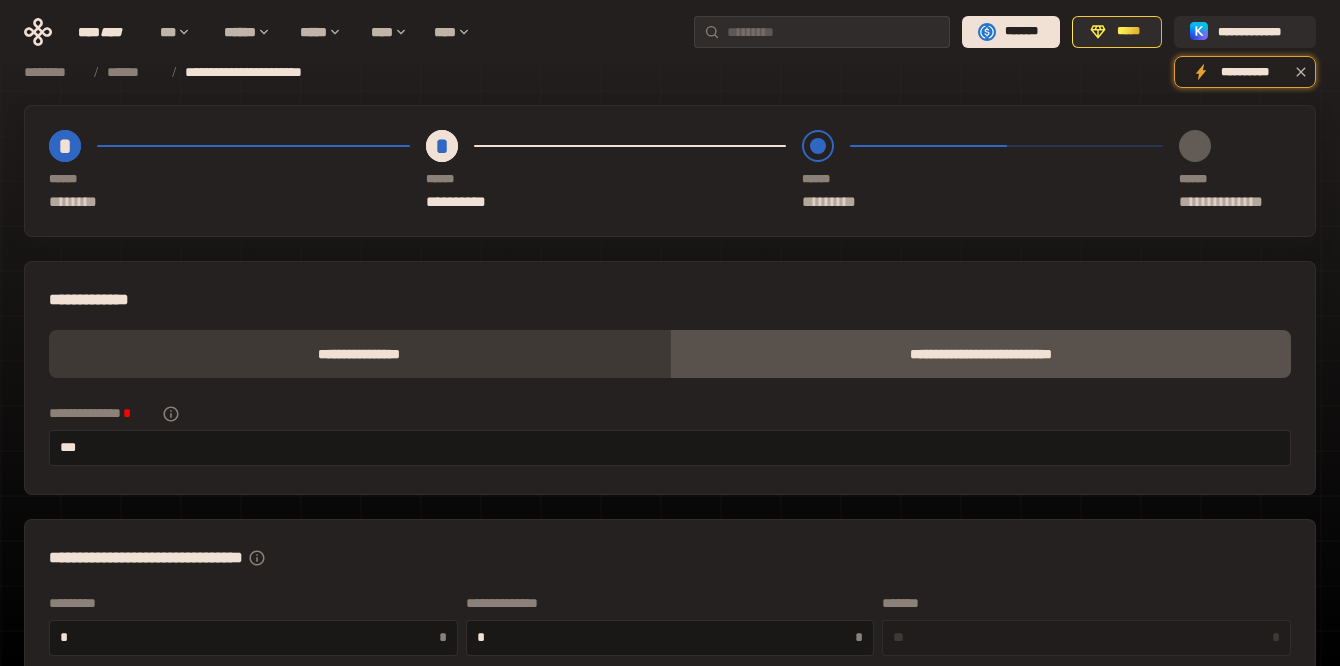 click on "**********" at bounding box center [359, 354] 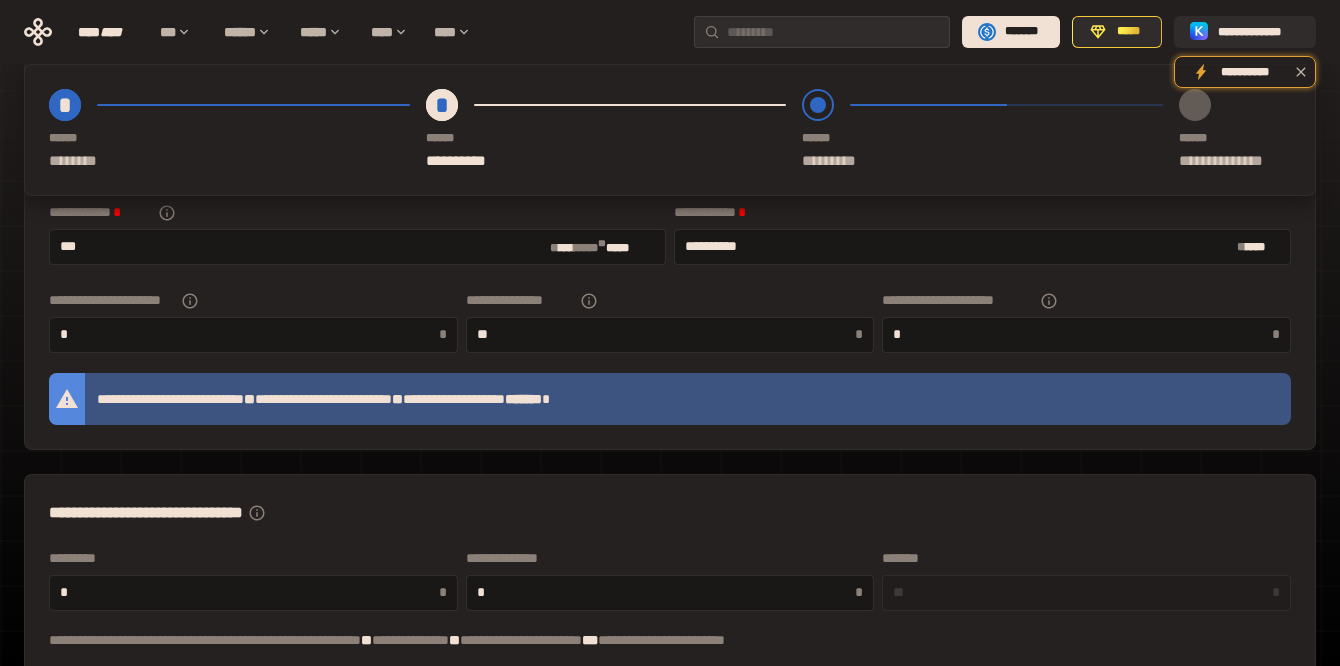 scroll, scrollTop: 0, scrollLeft: 0, axis: both 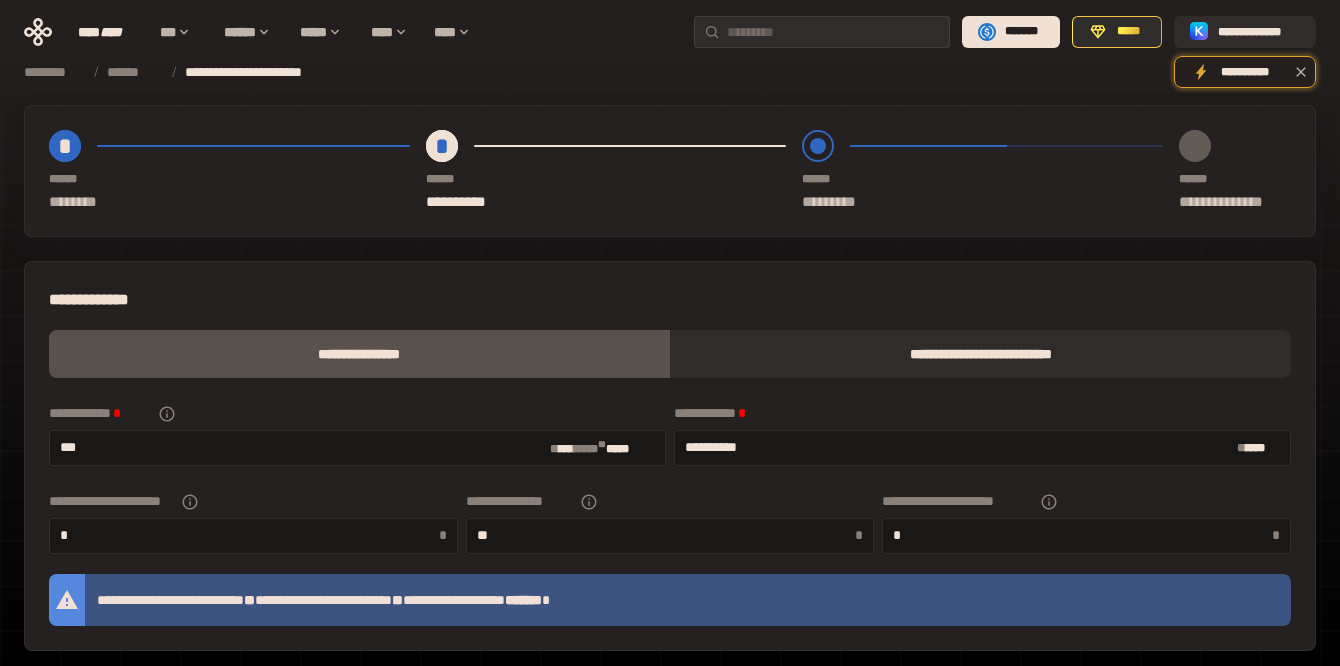 click at bounding box center [1195, 146] 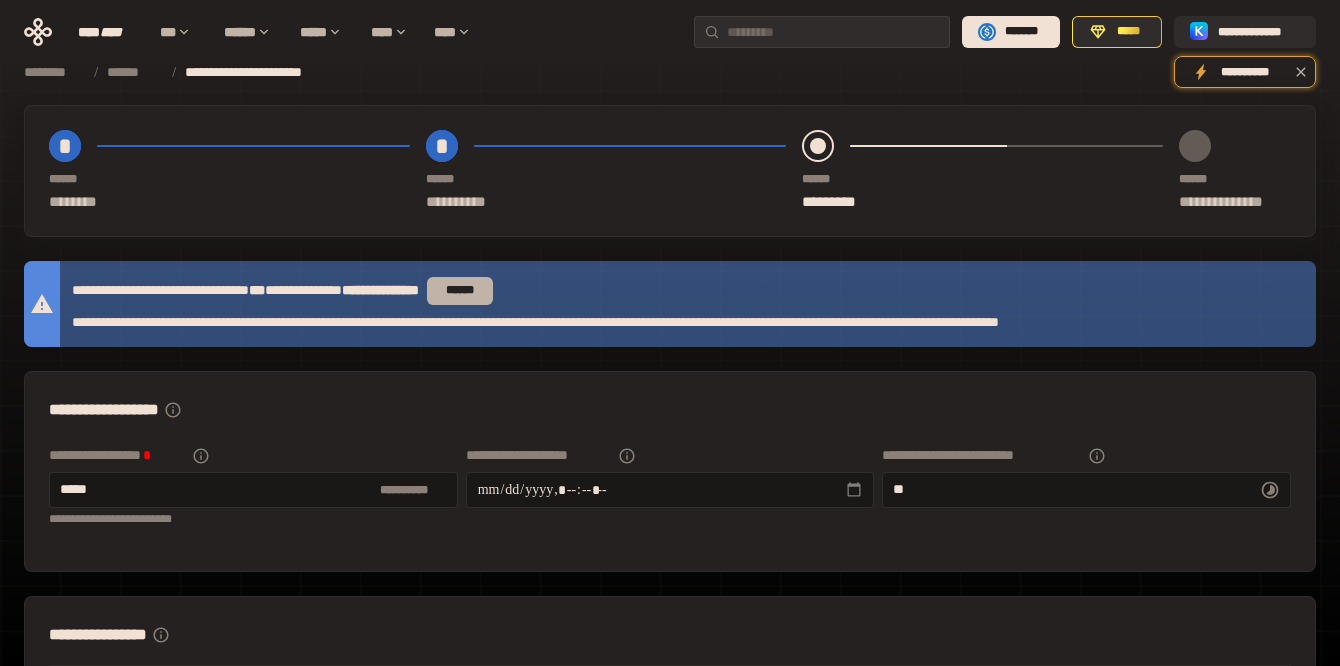 click on "******" at bounding box center (460, 291) 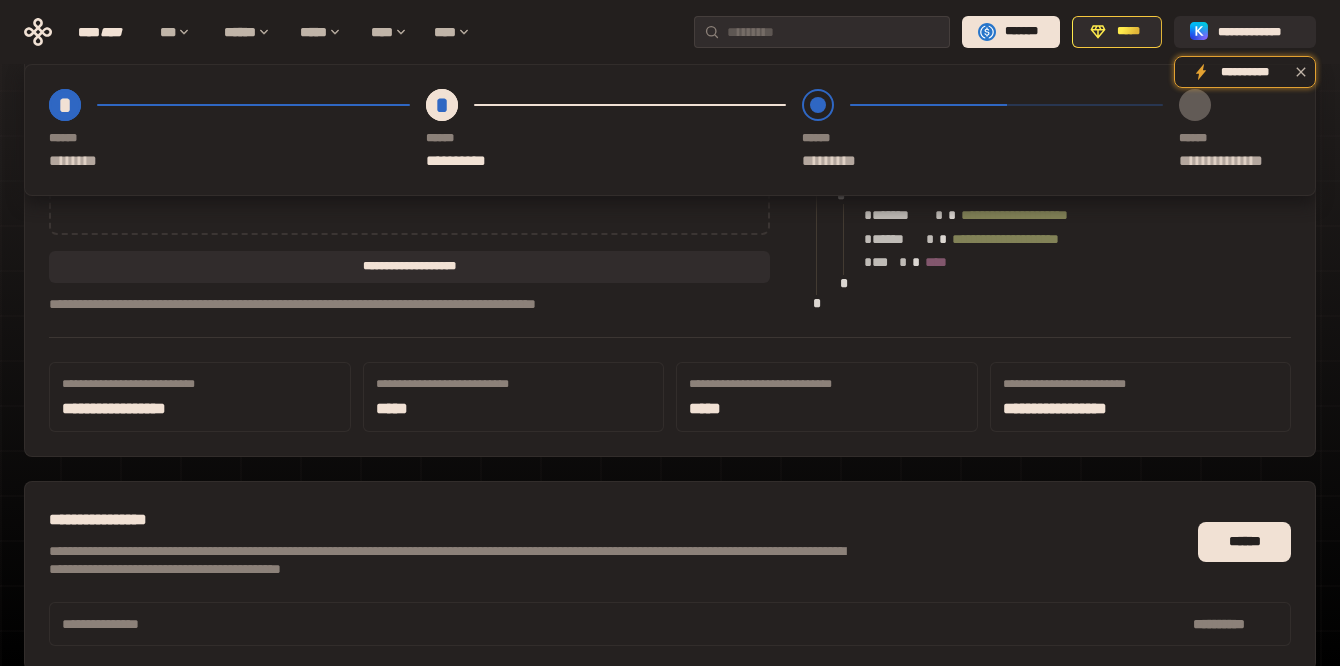 scroll, scrollTop: 1334, scrollLeft: 0, axis: vertical 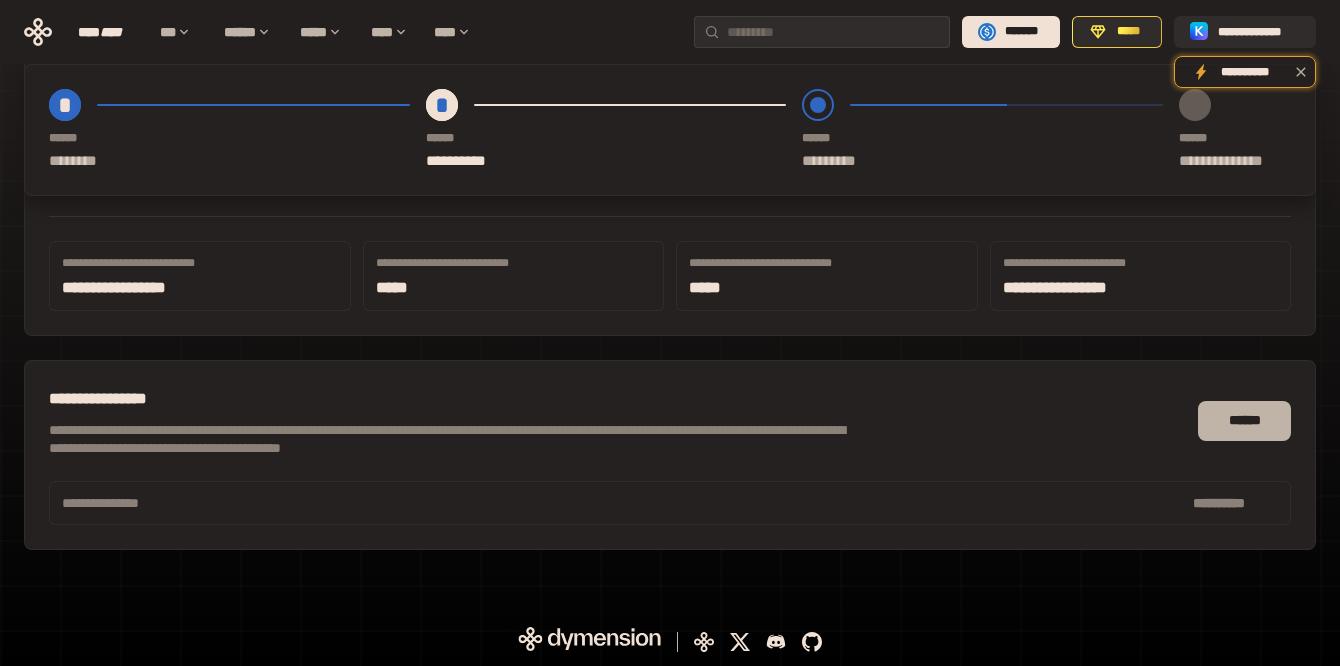 click on "******" at bounding box center [1244, 421] 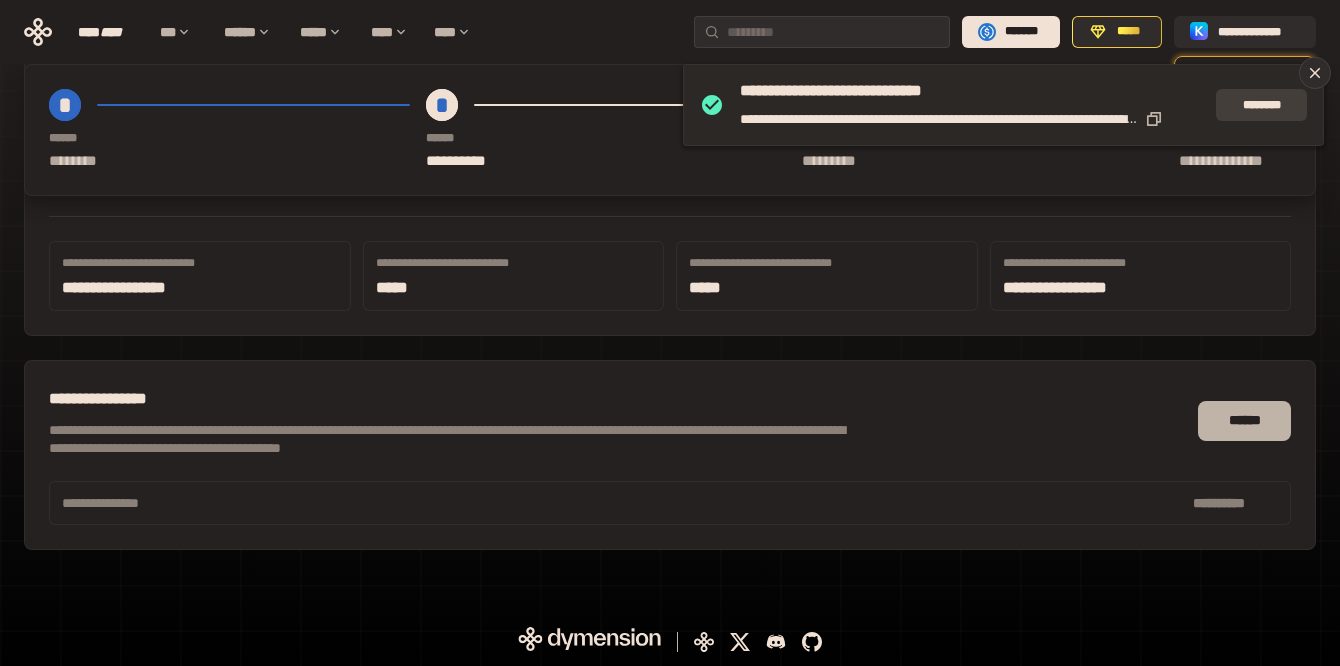 click on "********" at bounding box center (1261, 105) 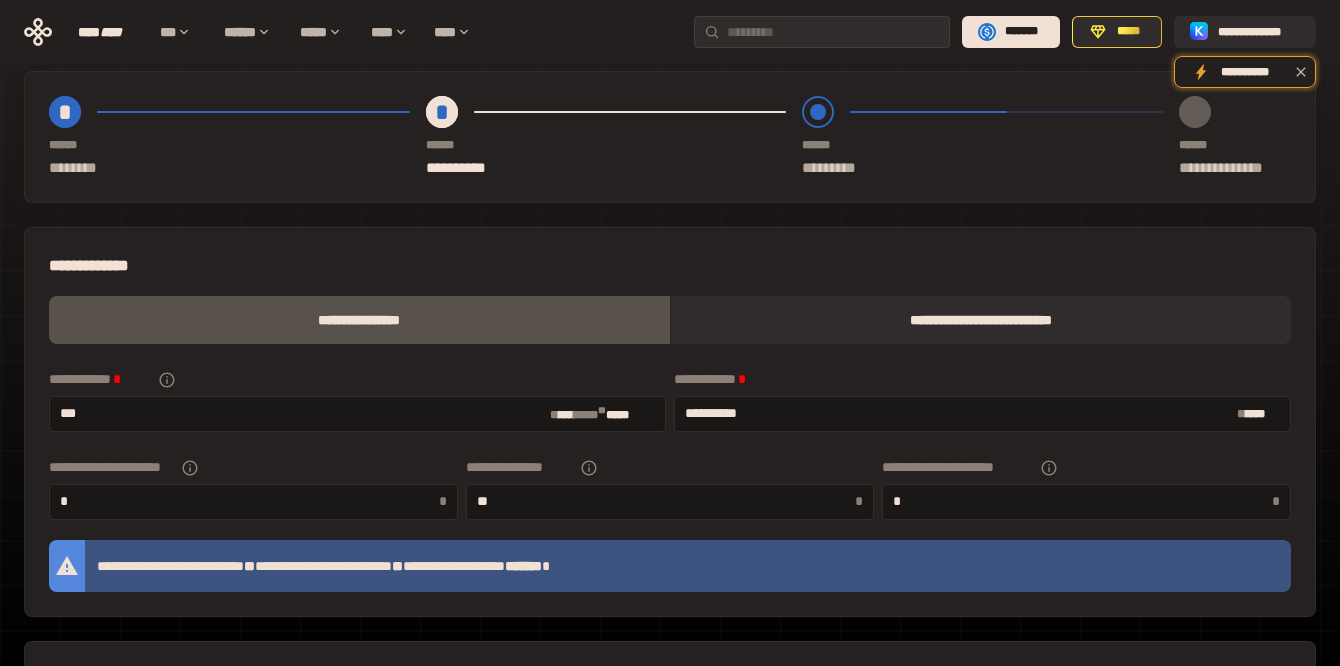 scroll, scrollTop: 0, scrollLeft: 0, axis: both 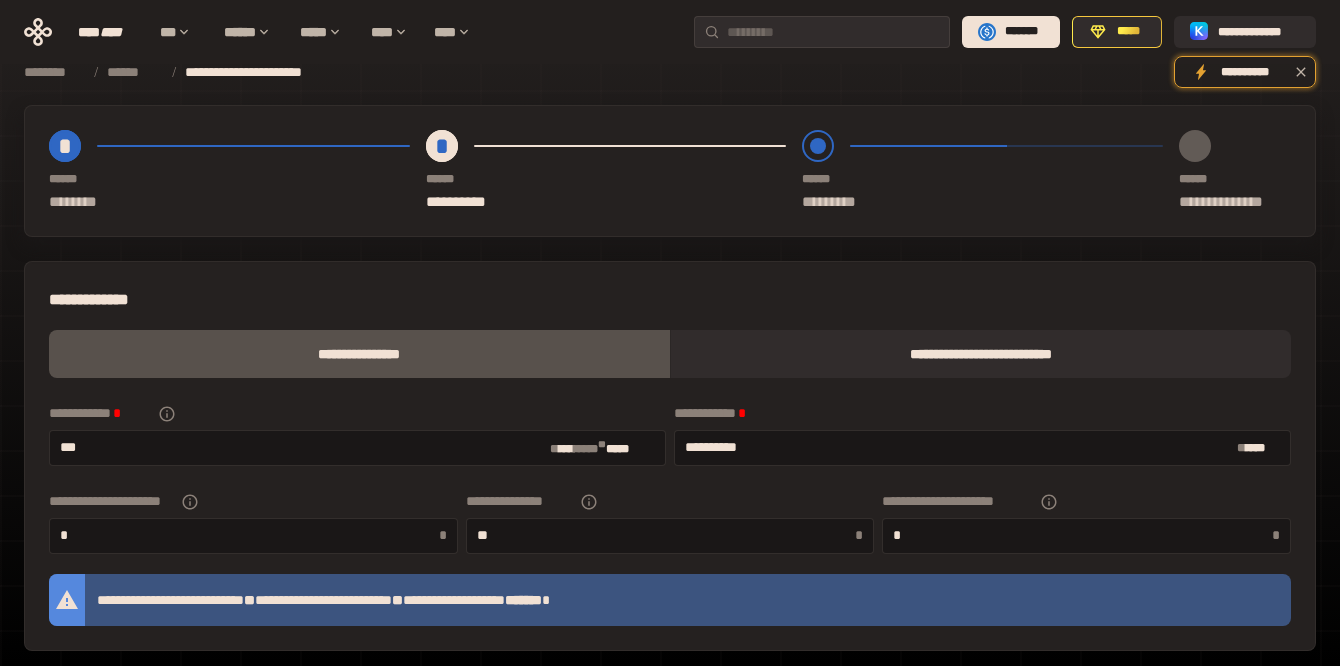 click at bounding box center (818, 146) 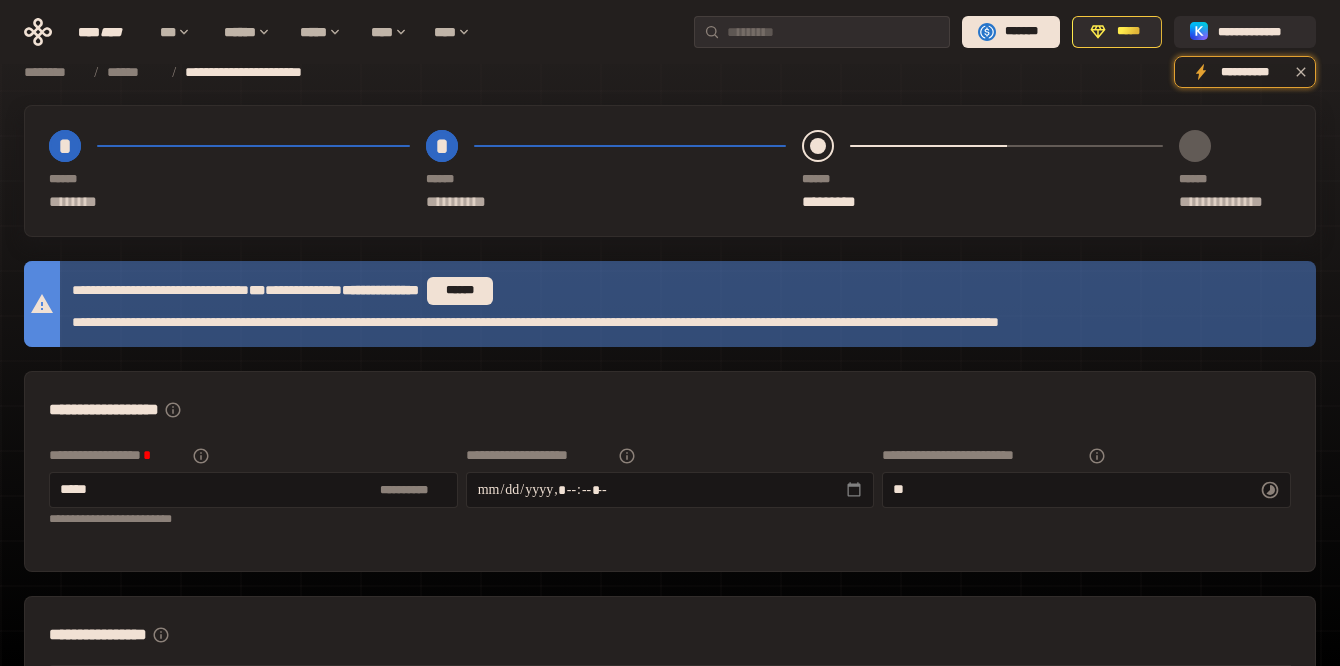 click 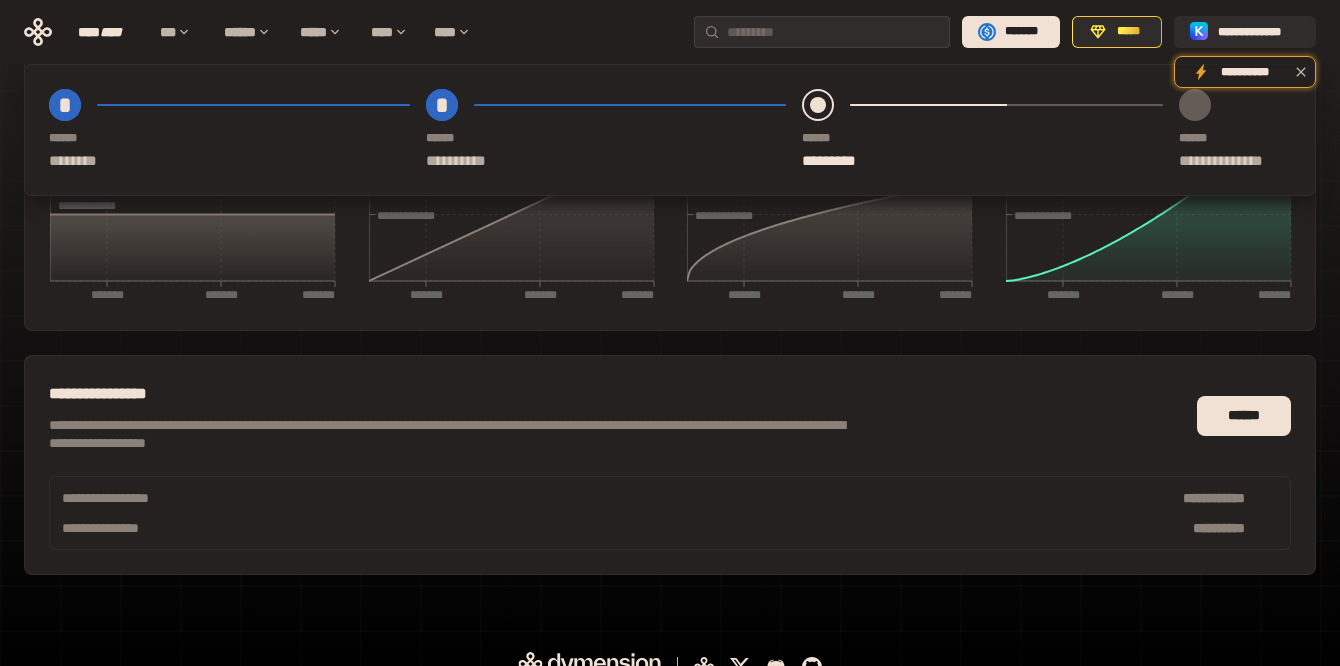 scroll, scrollTop: 988, scrollLeft: 0, axis: vertical 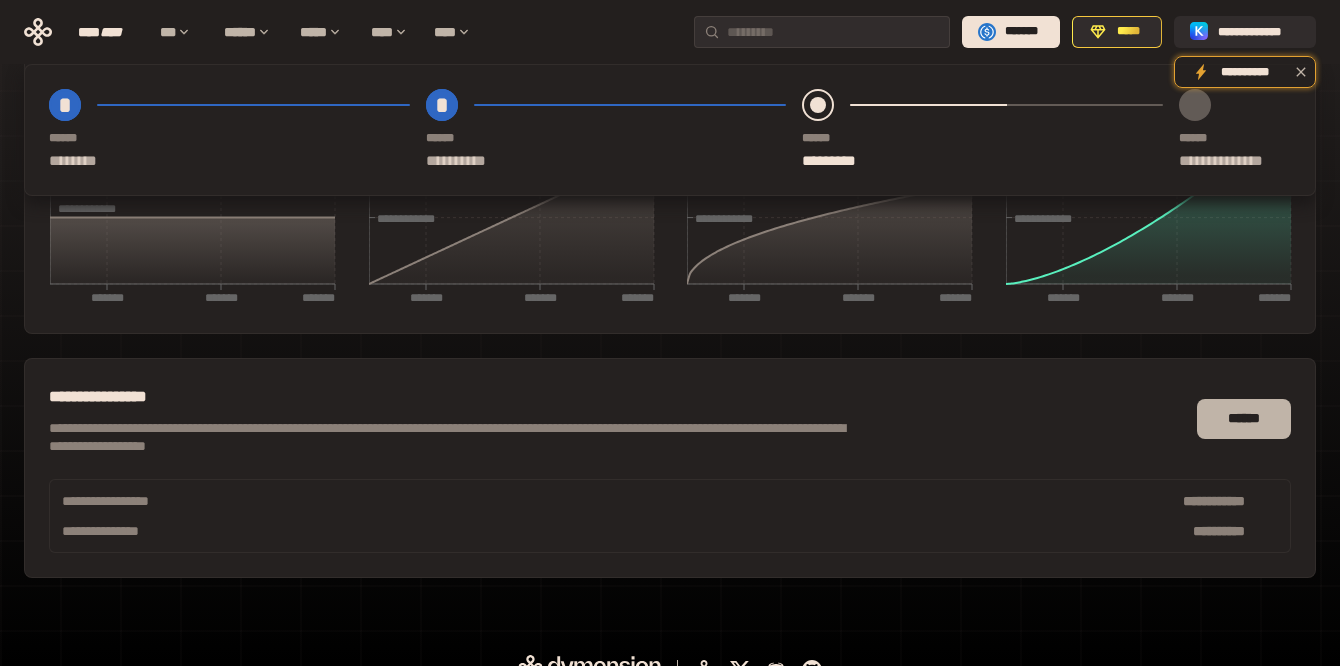 click on "******" at bounding box center (1244, 419) 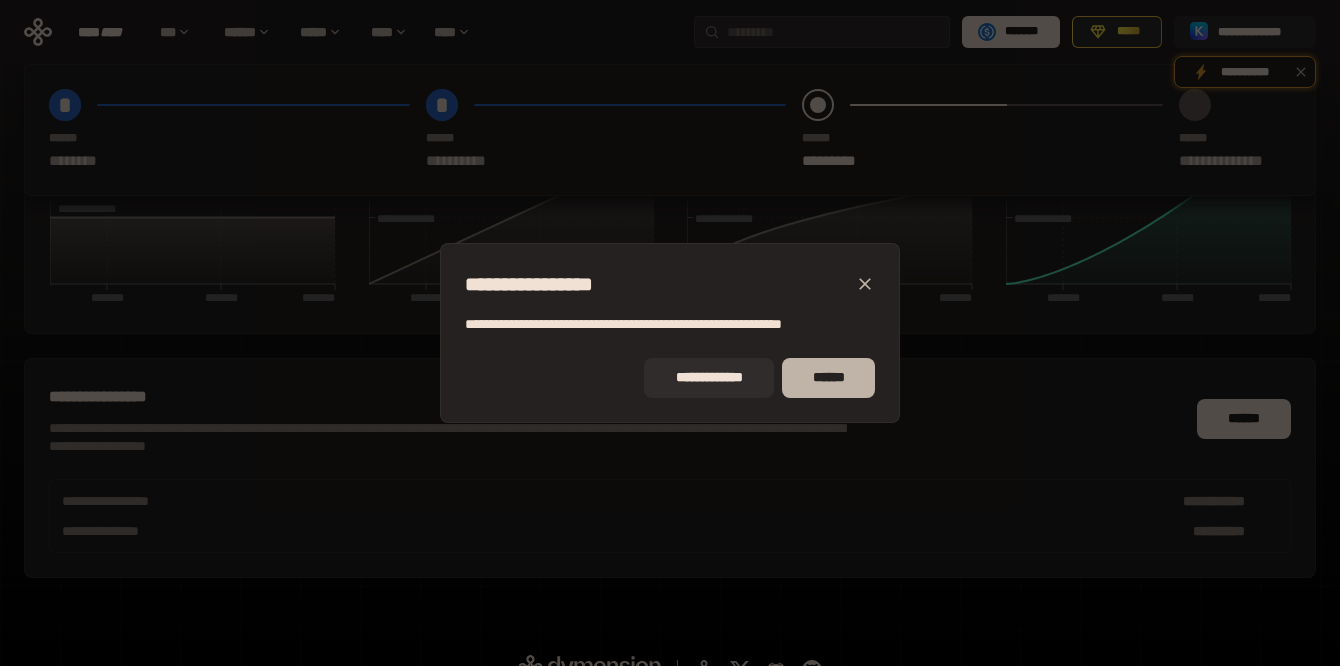 click on "******" at bounding box center (829, 378) 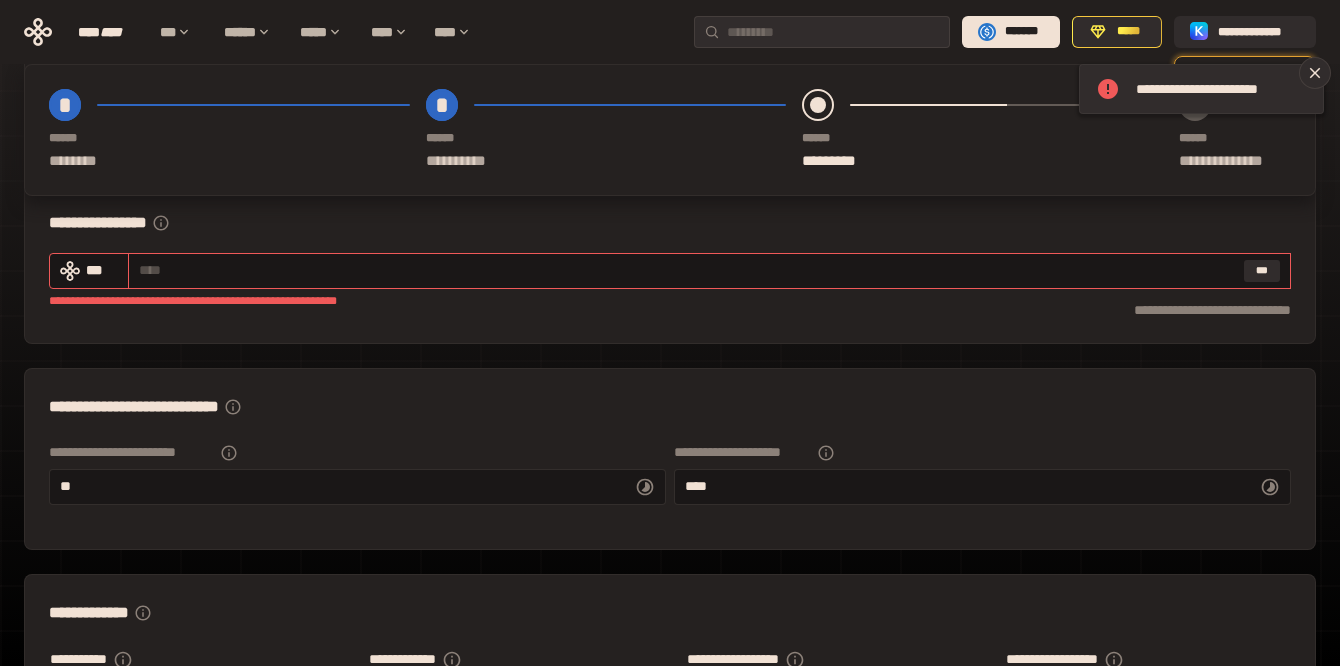 scroll, scrollTop: 391, scrollLeft: 0, axis: vertical 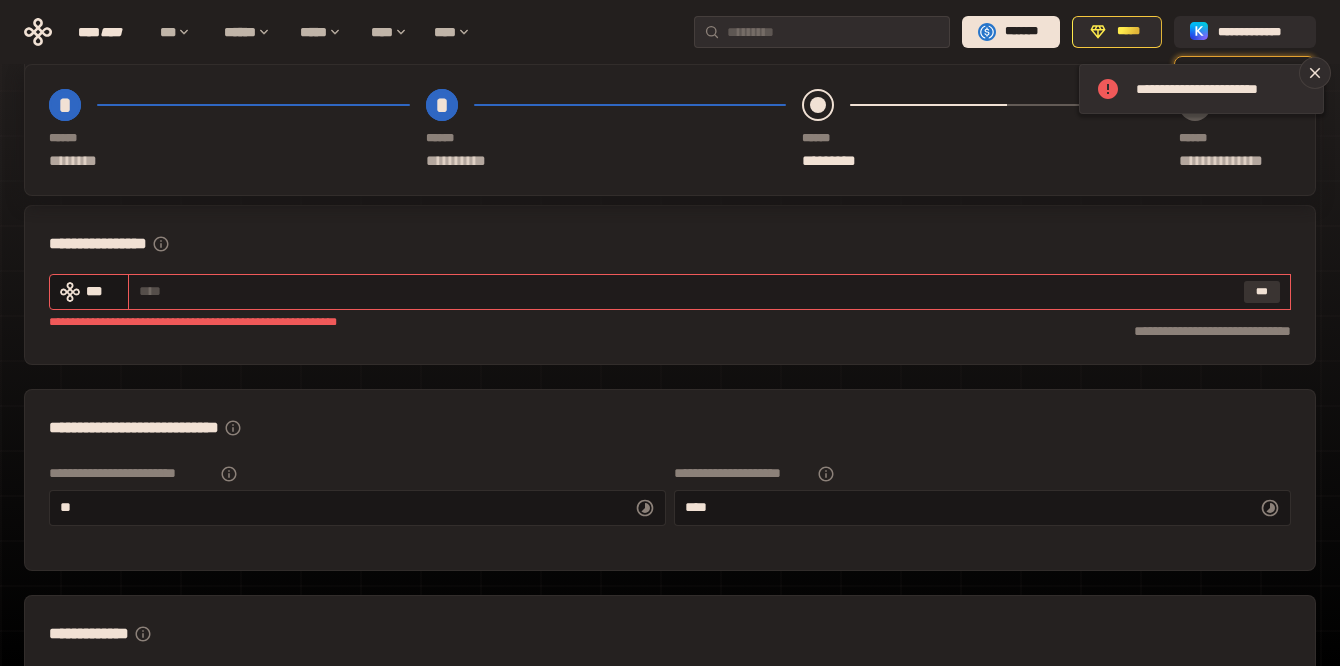 click on "***" at bounding box center (1262, 292) 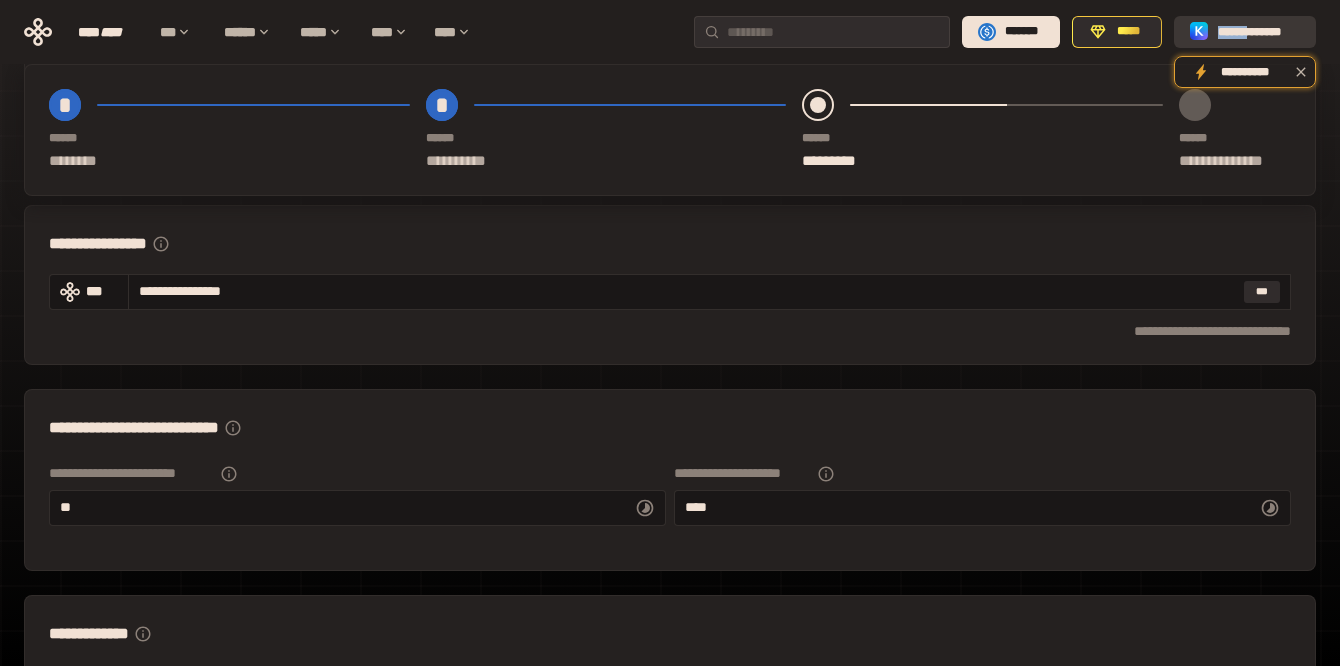 click on "**********" at bounding box center [1259, 32] 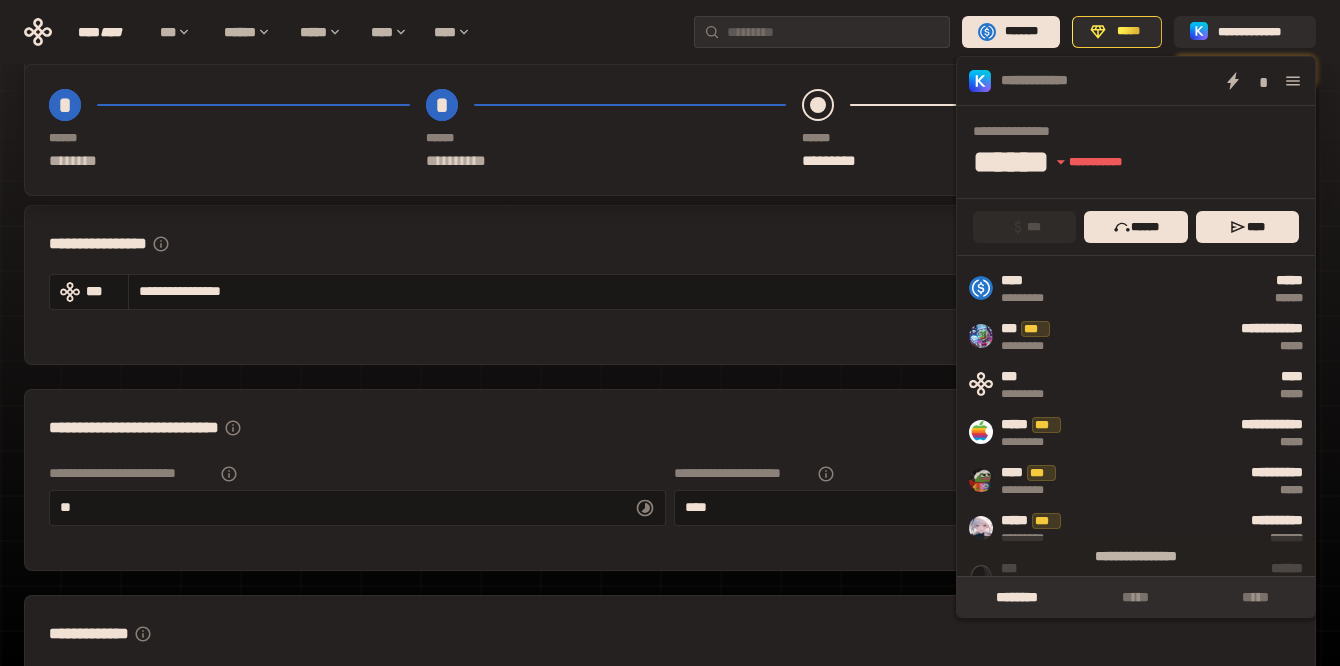 click on "**********" at bounding box center [670, 331] 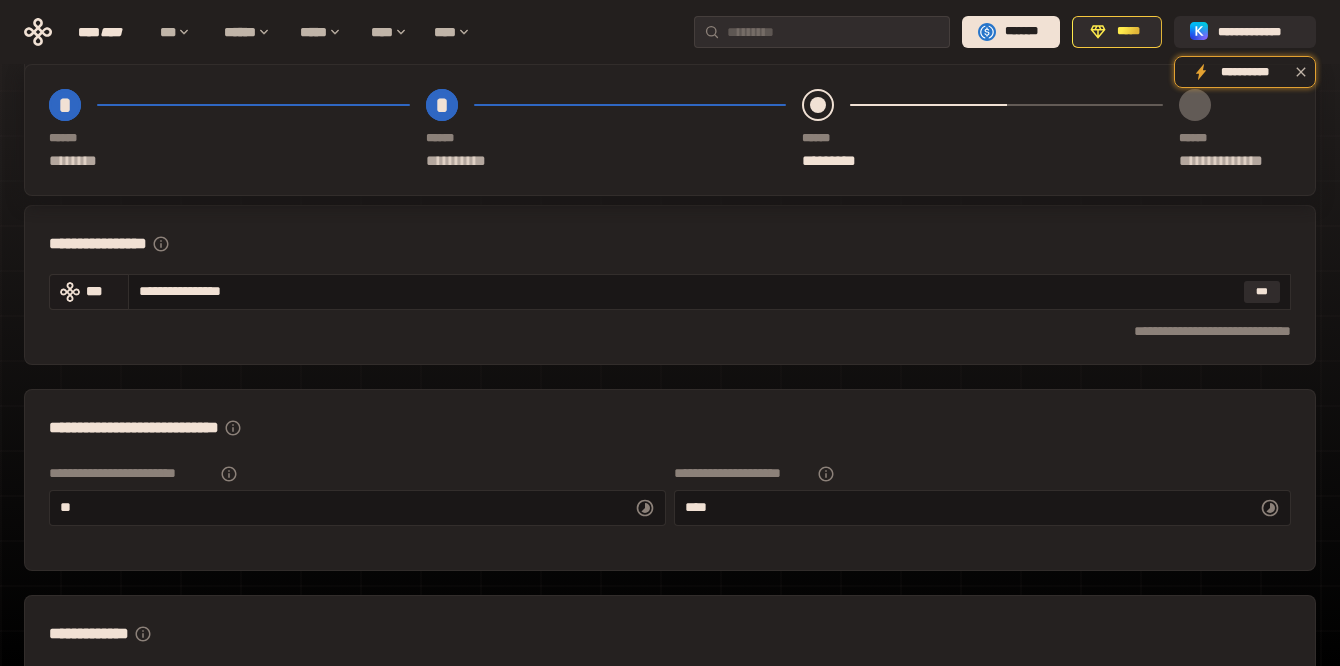 click on "***" at bounding box center [102, 291] 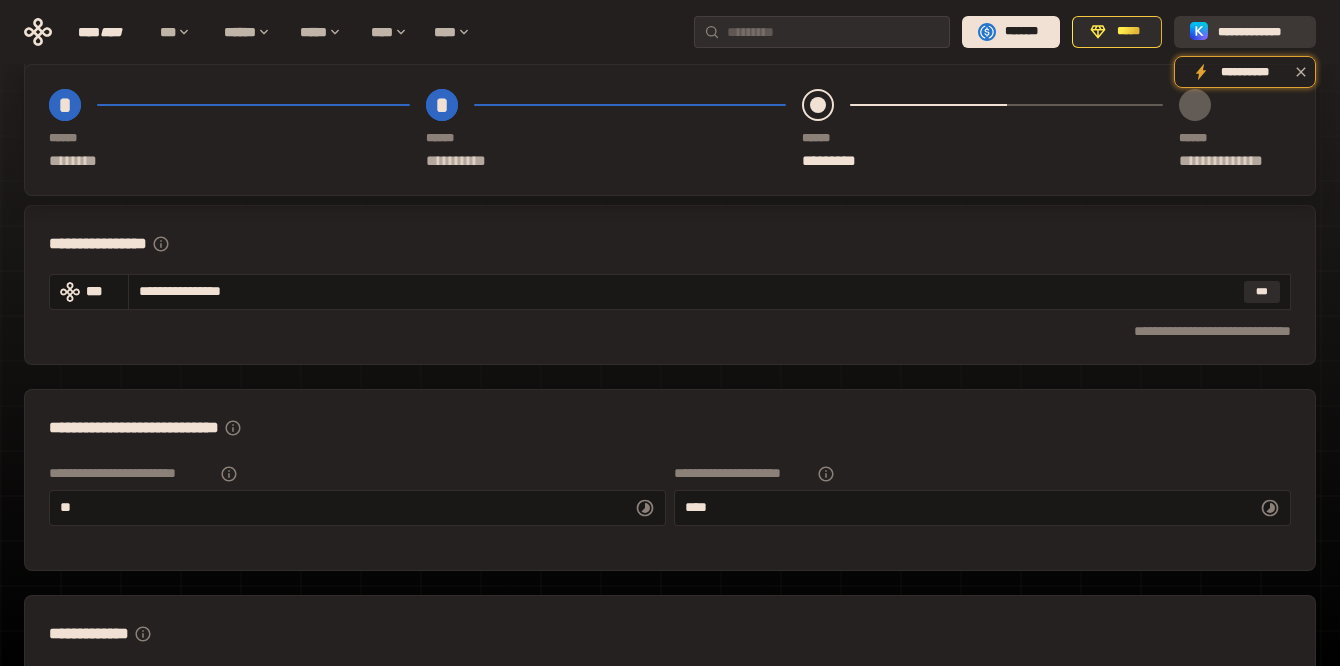 click on "**********" at bounding box center [1259, 32] 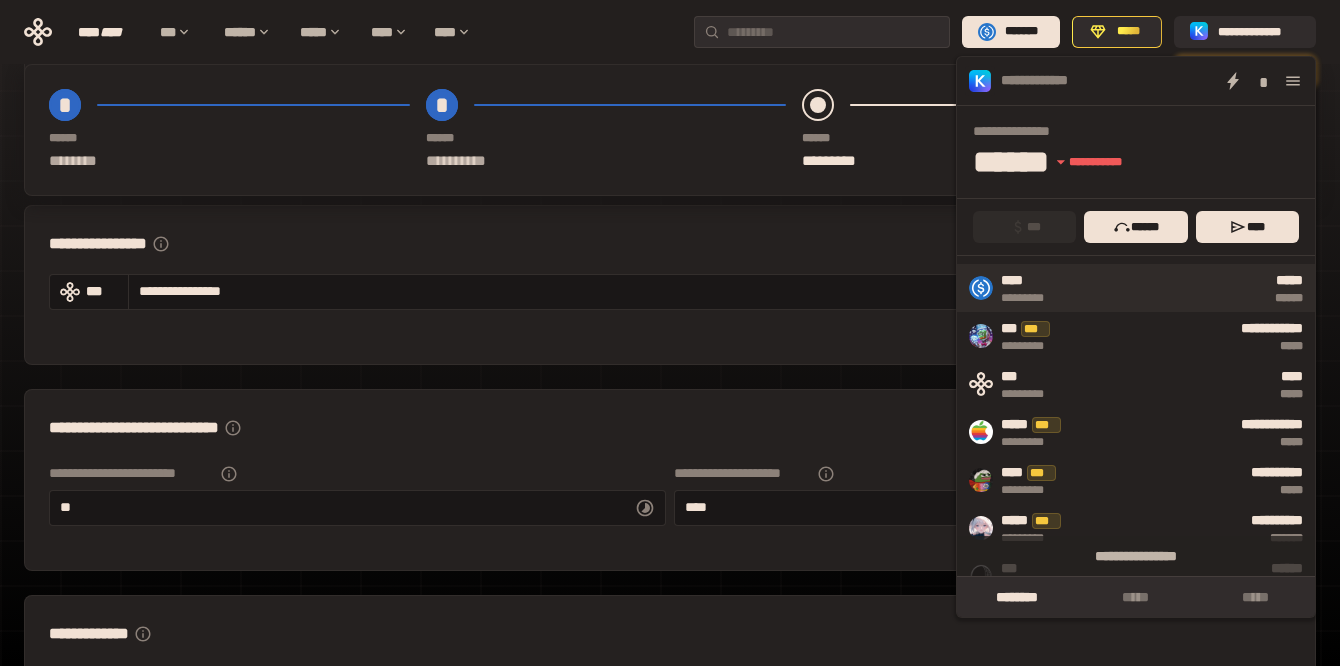 click on "***** ******" at bounding box center [1188, 288] 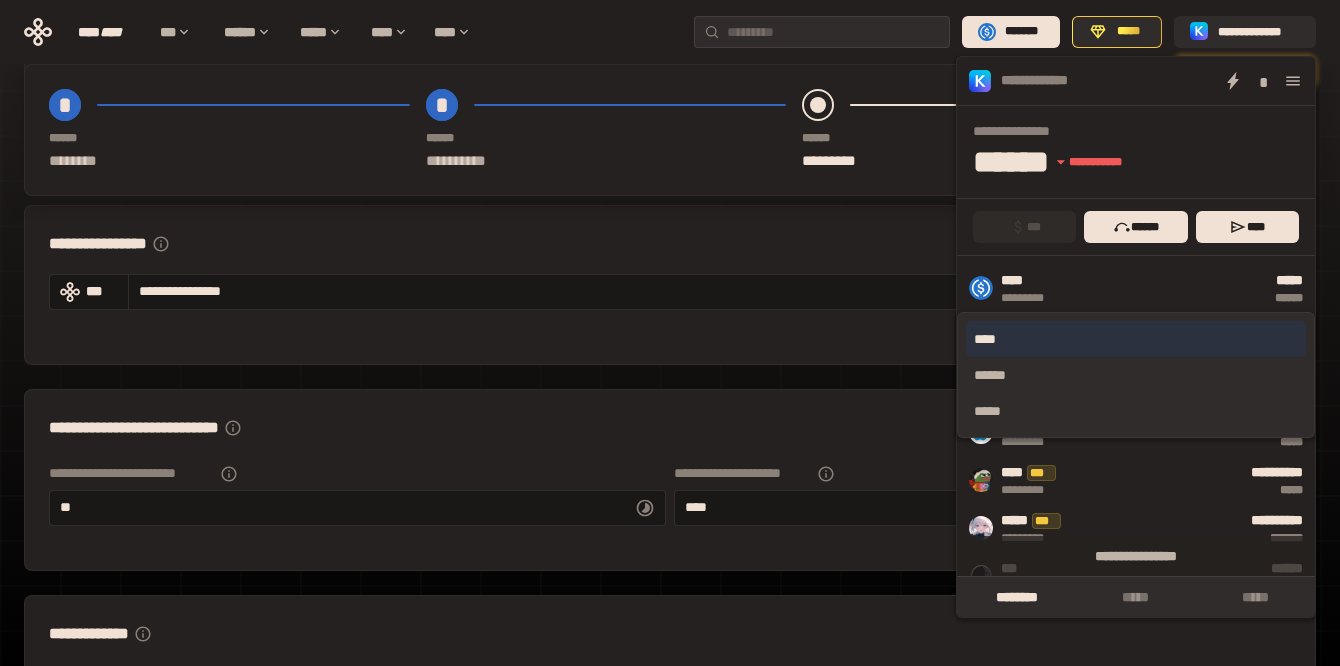 type on "**********" 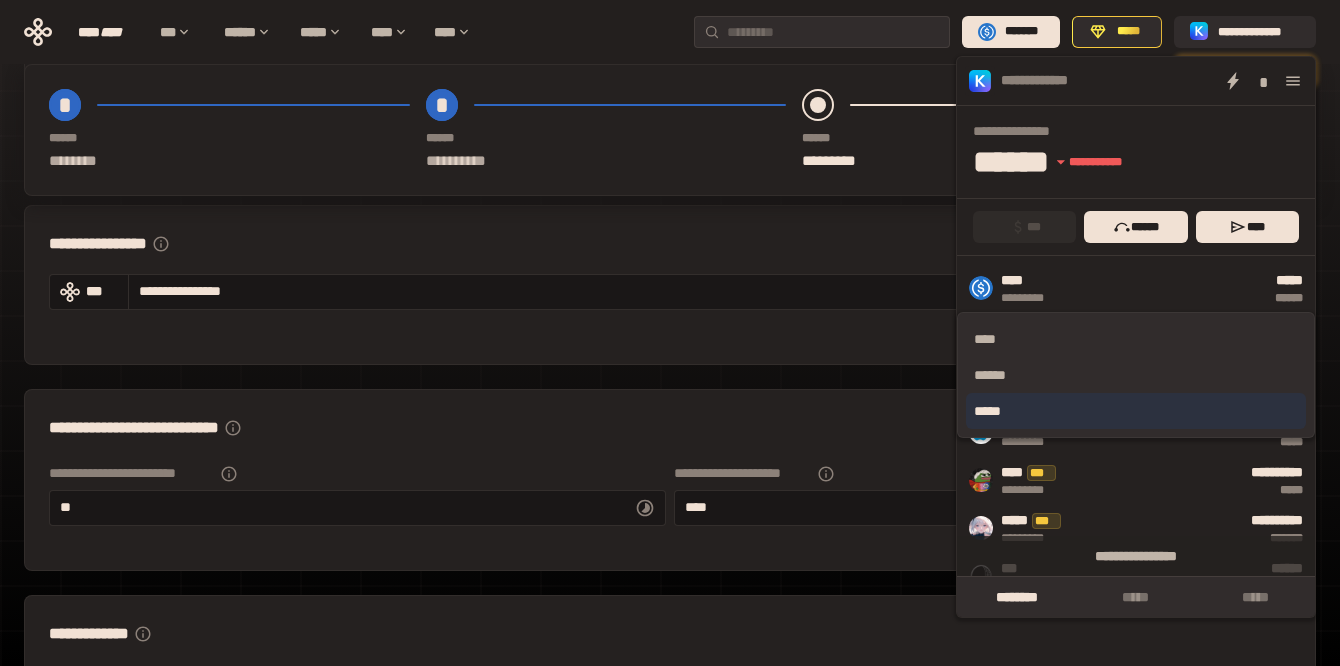 click on "*****" at bounding box center (1136, 411) 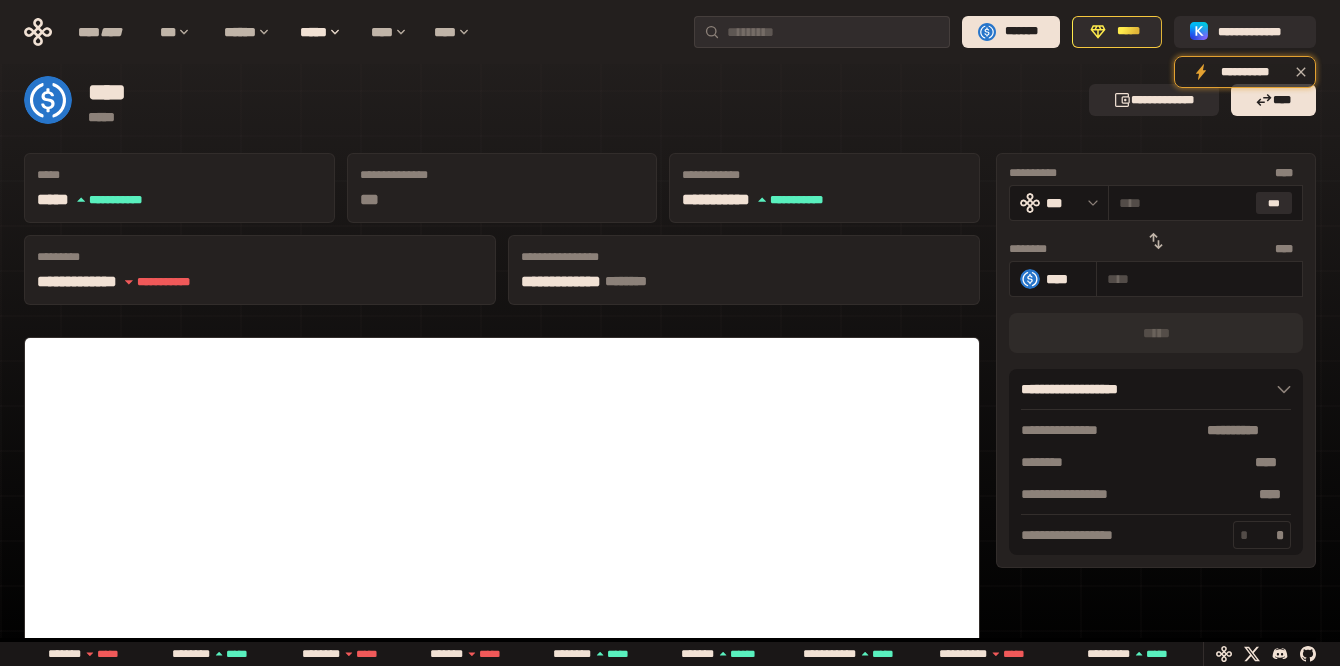 scroll, scrollTop: 0, scrollLeft: 0, axis: both 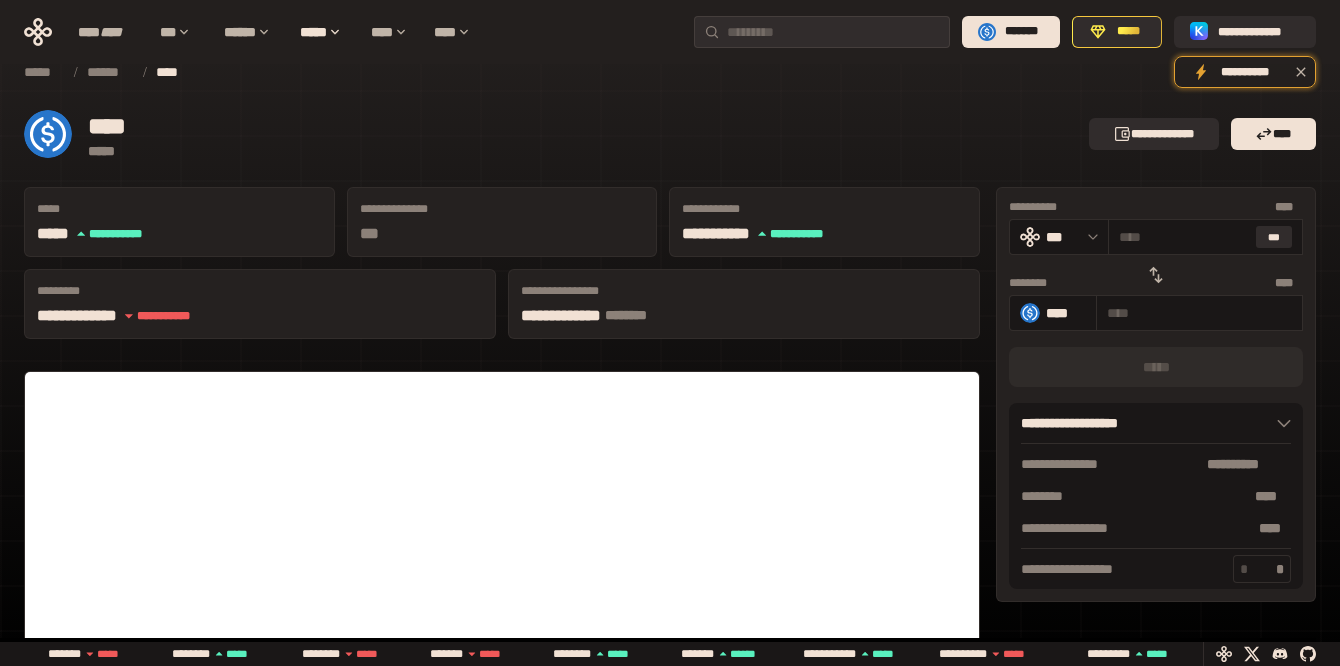 click 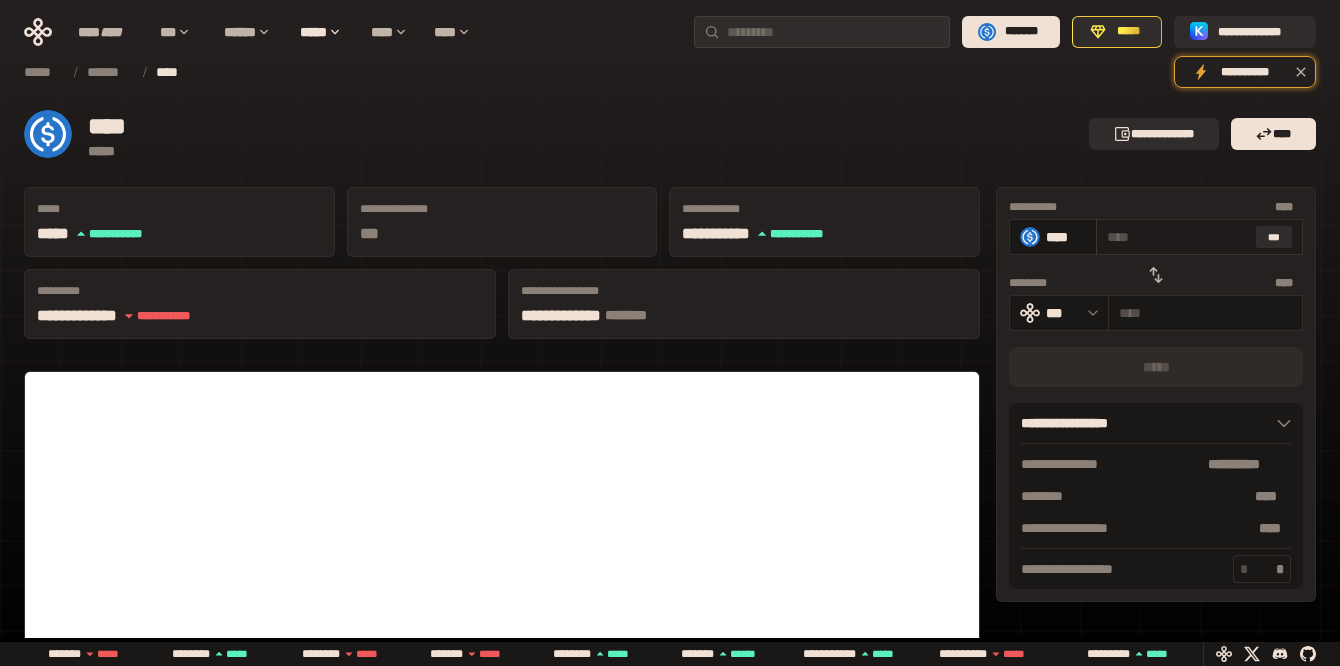 click at bounding box center (1177, 237) 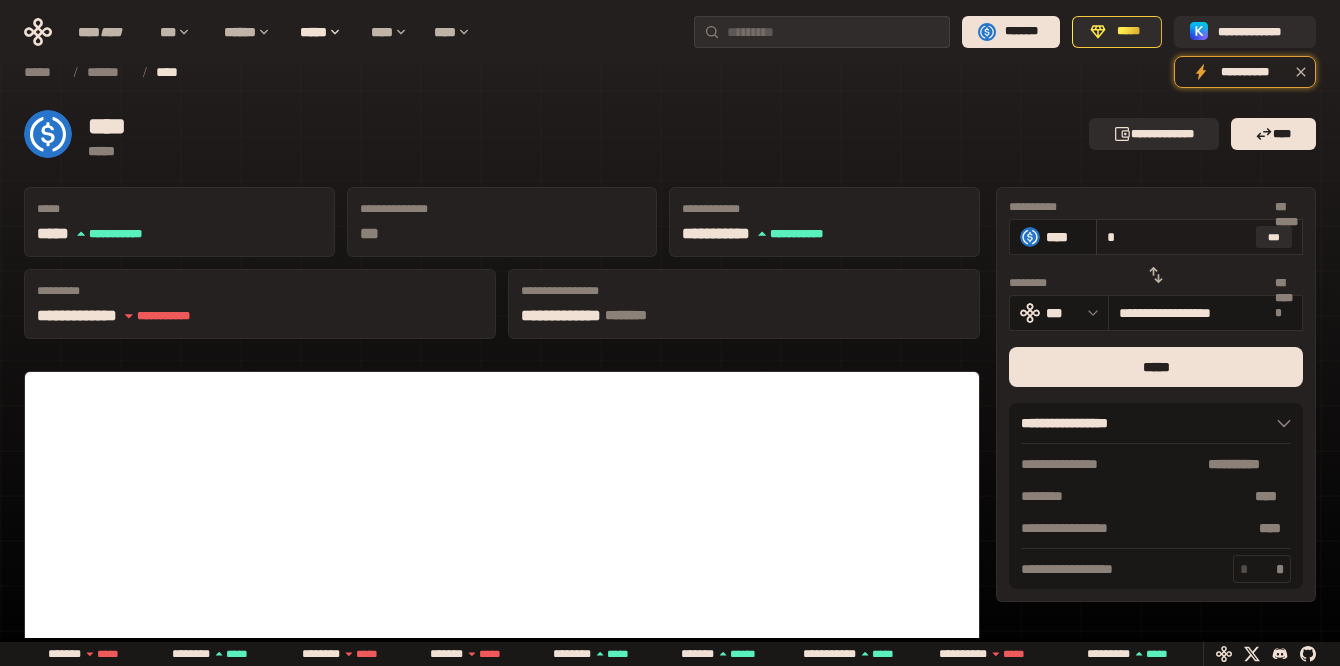 type on "**********" 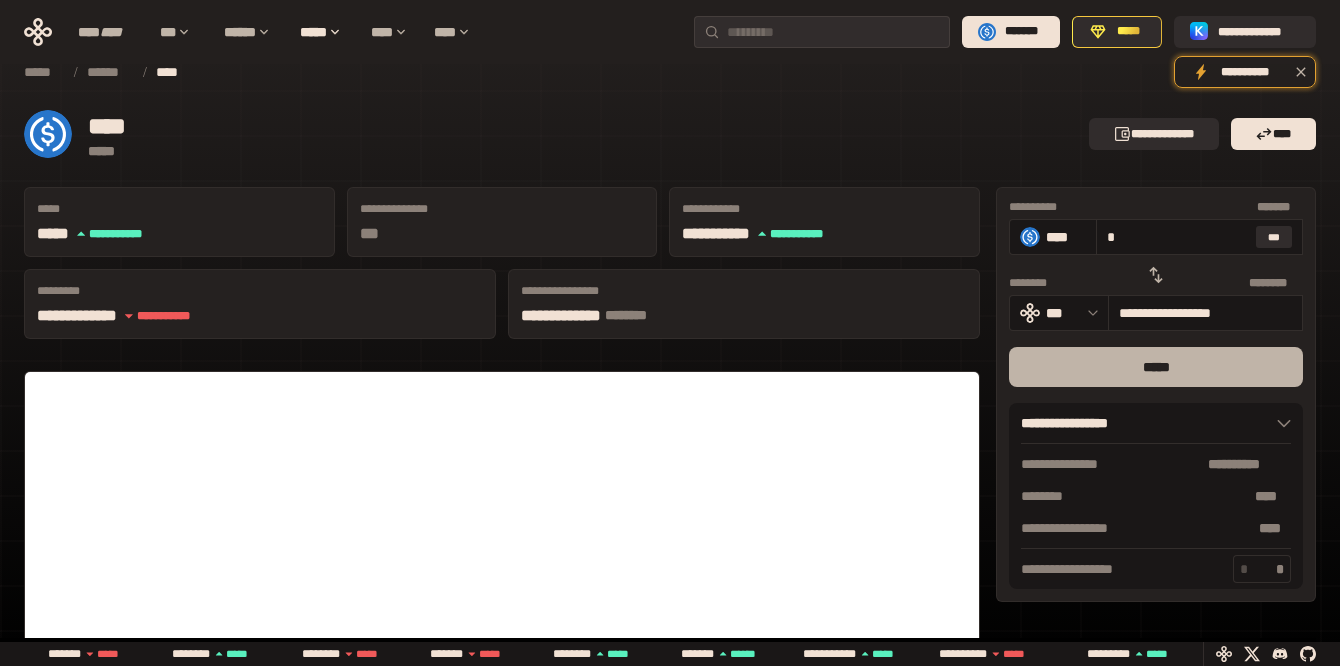 type on "*" 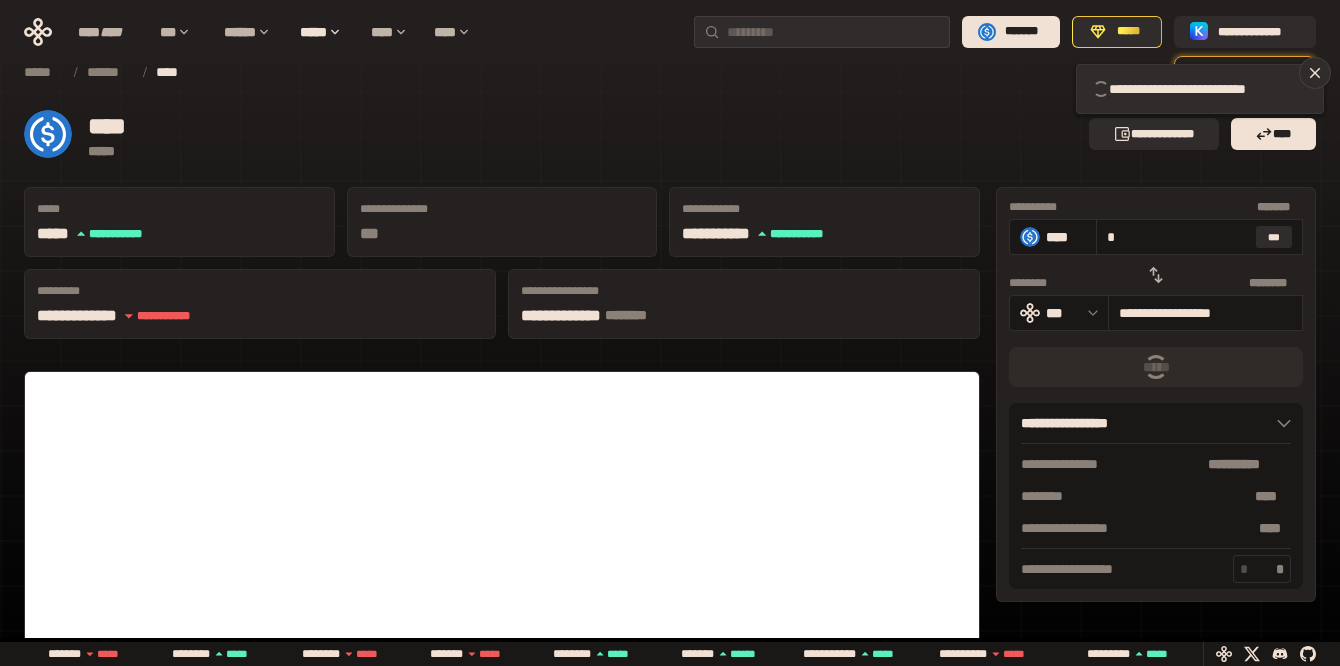 type 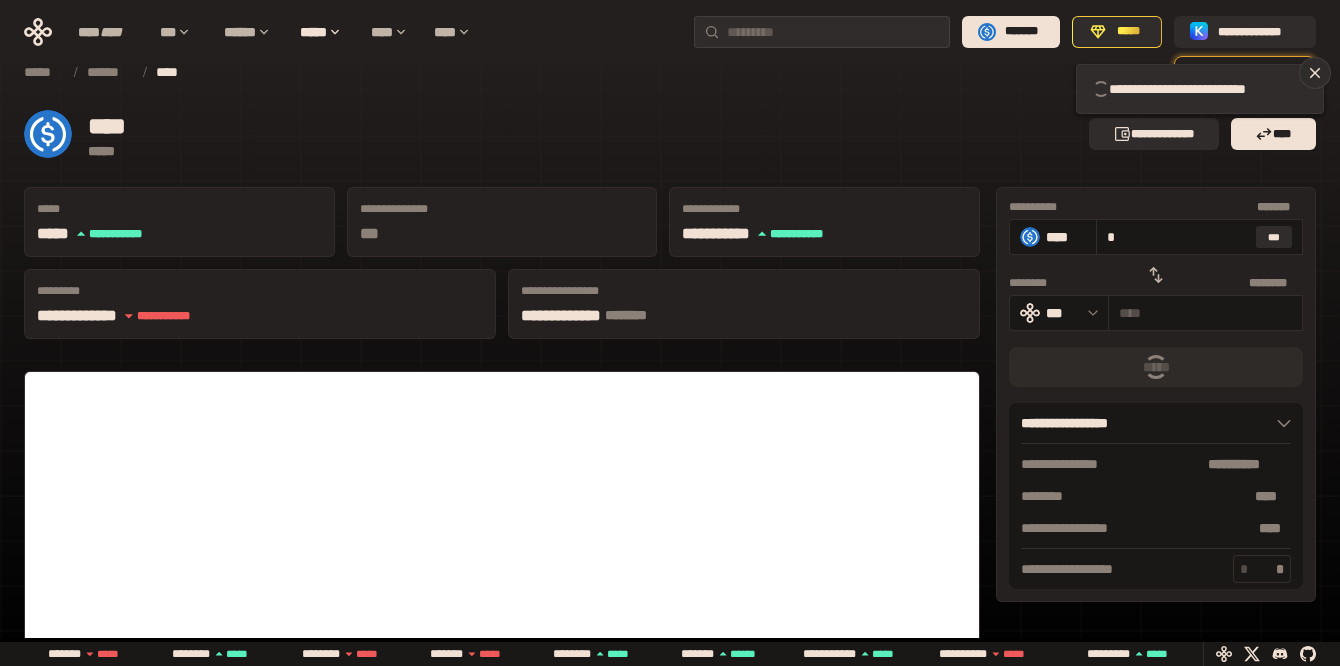 type 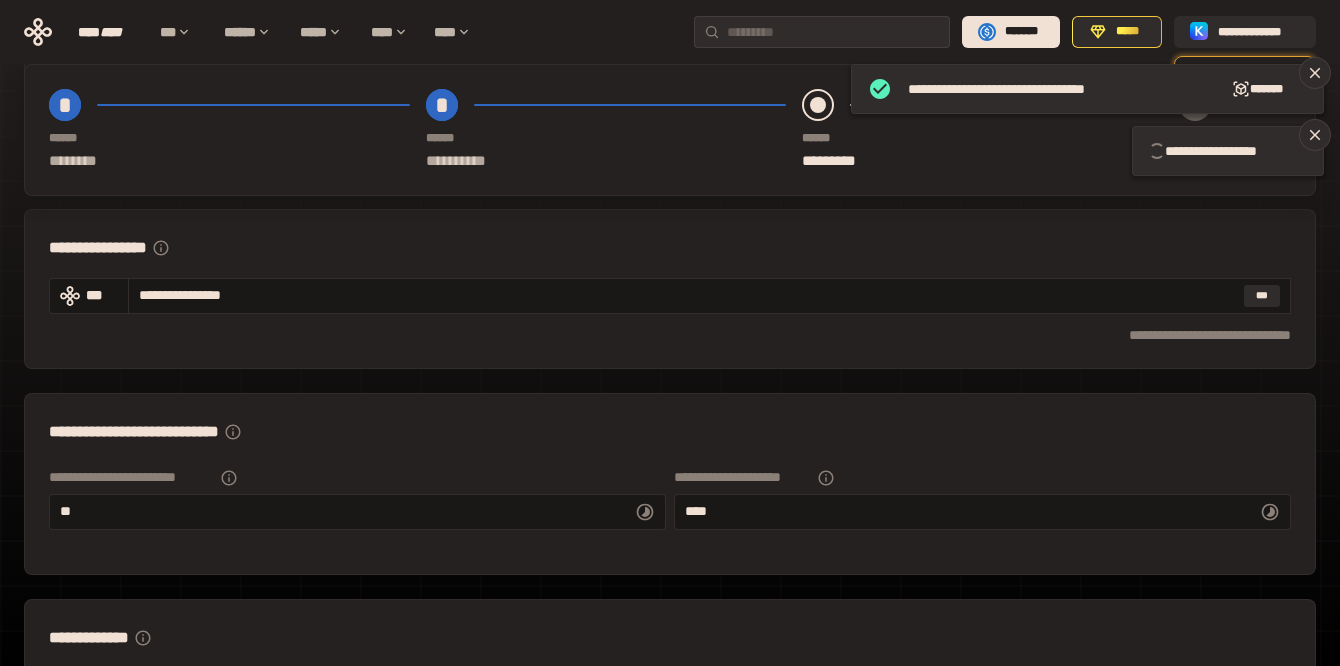 scroll, scrollTop: 391, scrollLeft: 0, axis: vertical 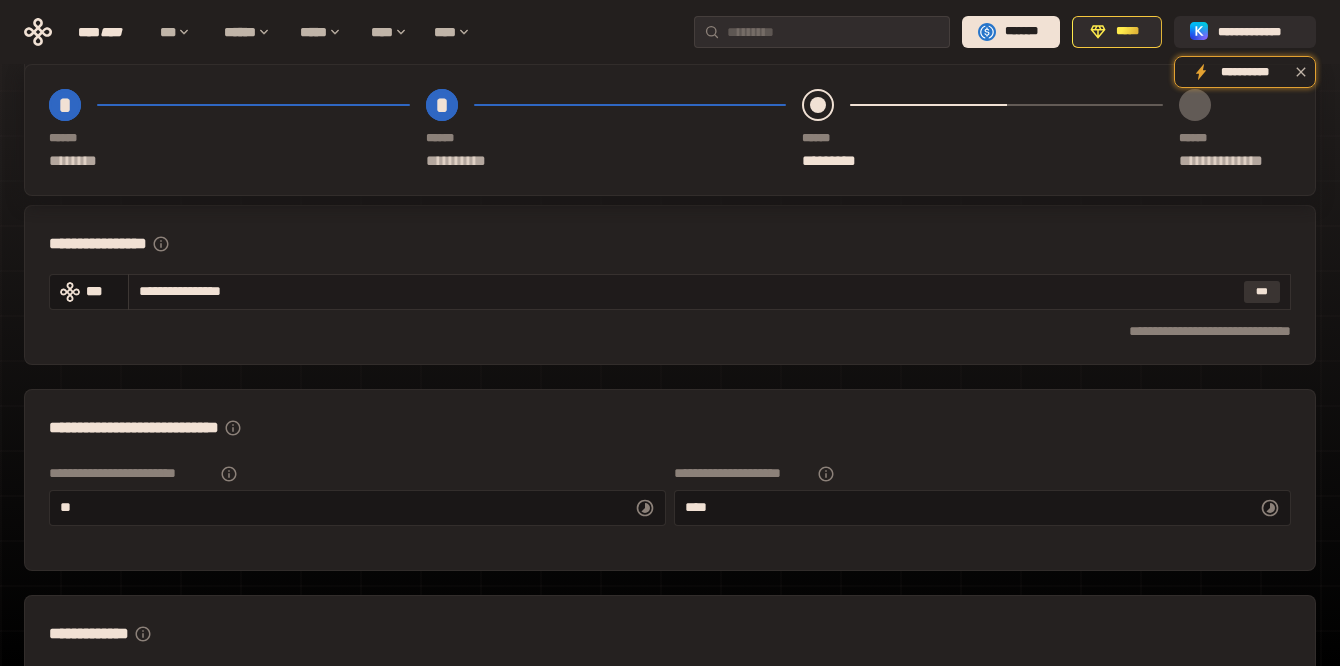click on "***" at bounding box center (1262, 292) 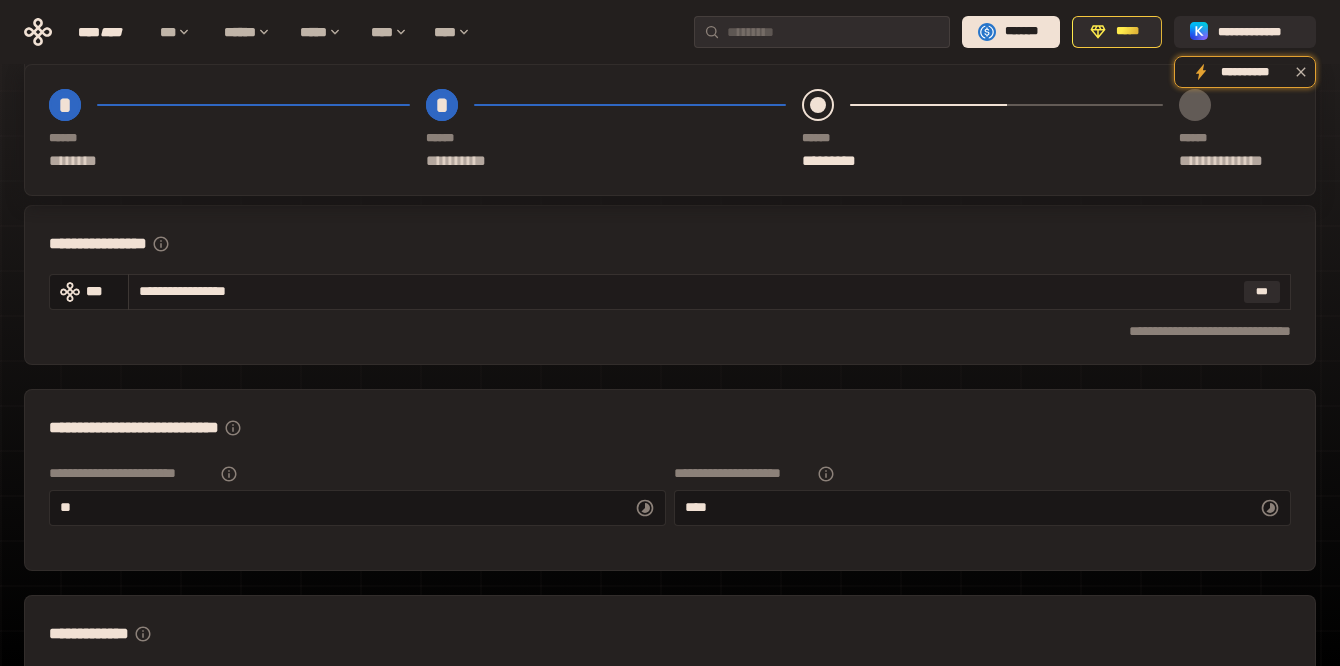 drag, startPoint x: 151, startPoint y: 288, endPoint x: 302, endPoint y: 290, distance: 151.01324 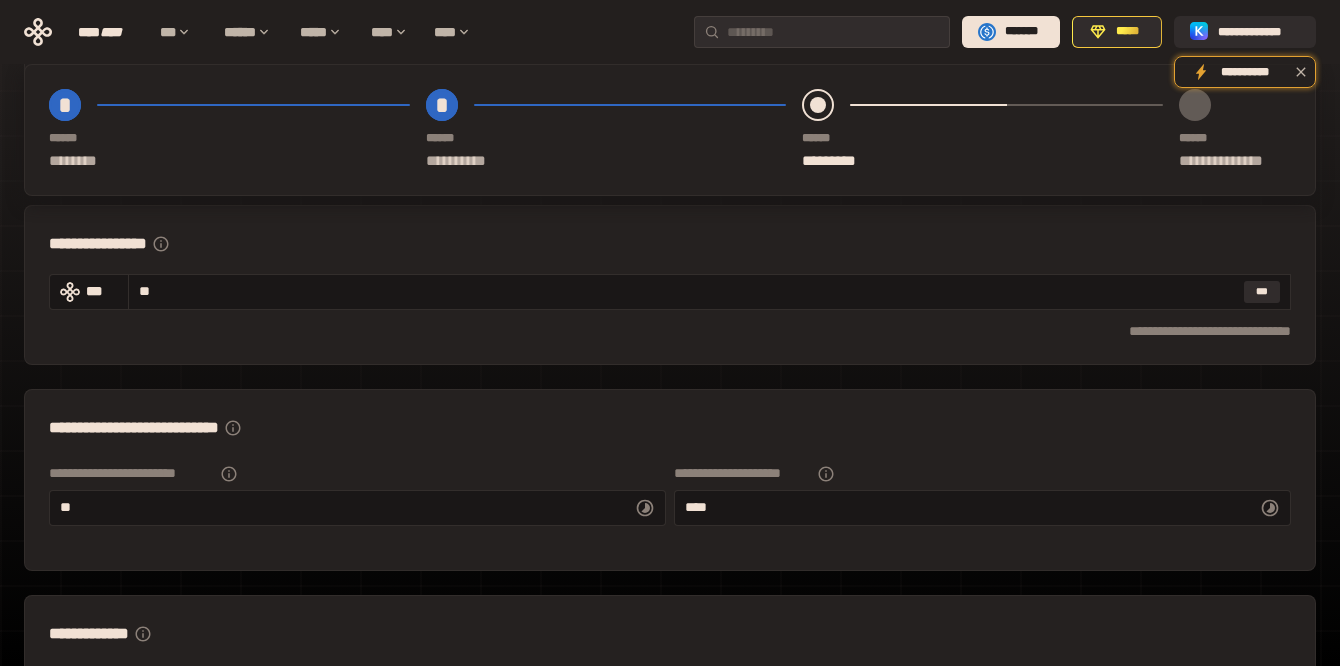 type on "**" 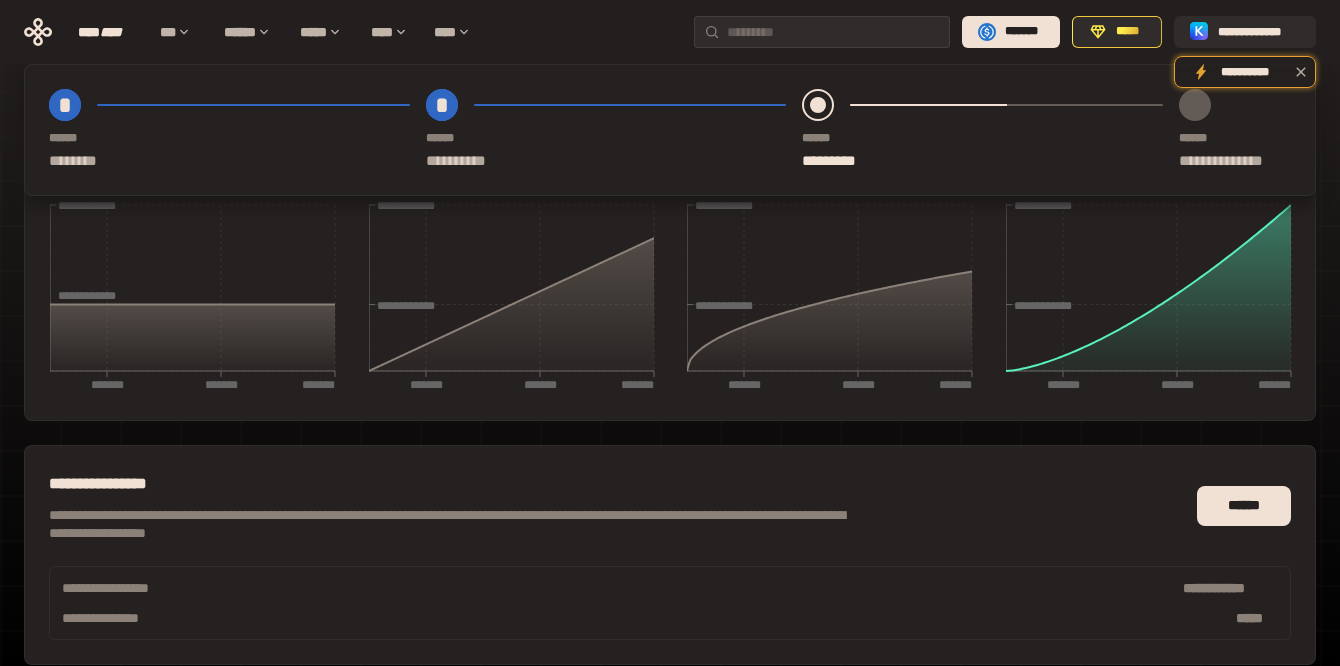 scroll, scrollTop: 1016, scrollLeft: 0, axis: vertical 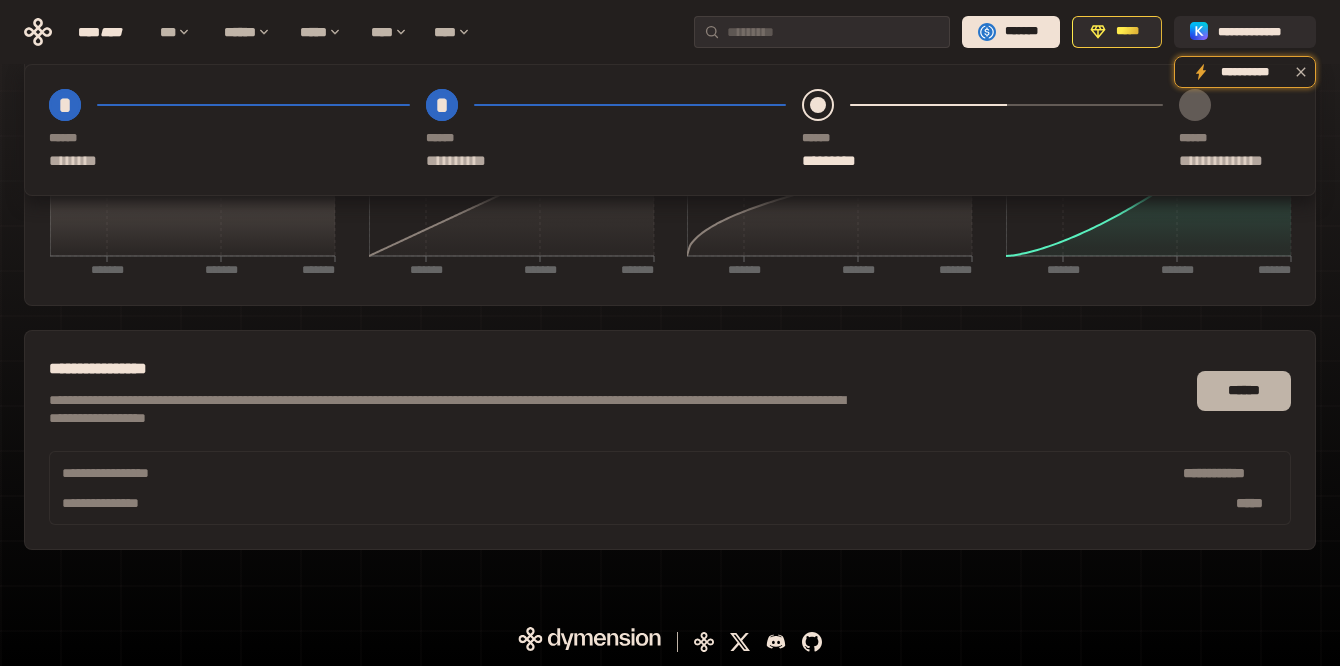 click on "******" at bounding box center [1244, 391] 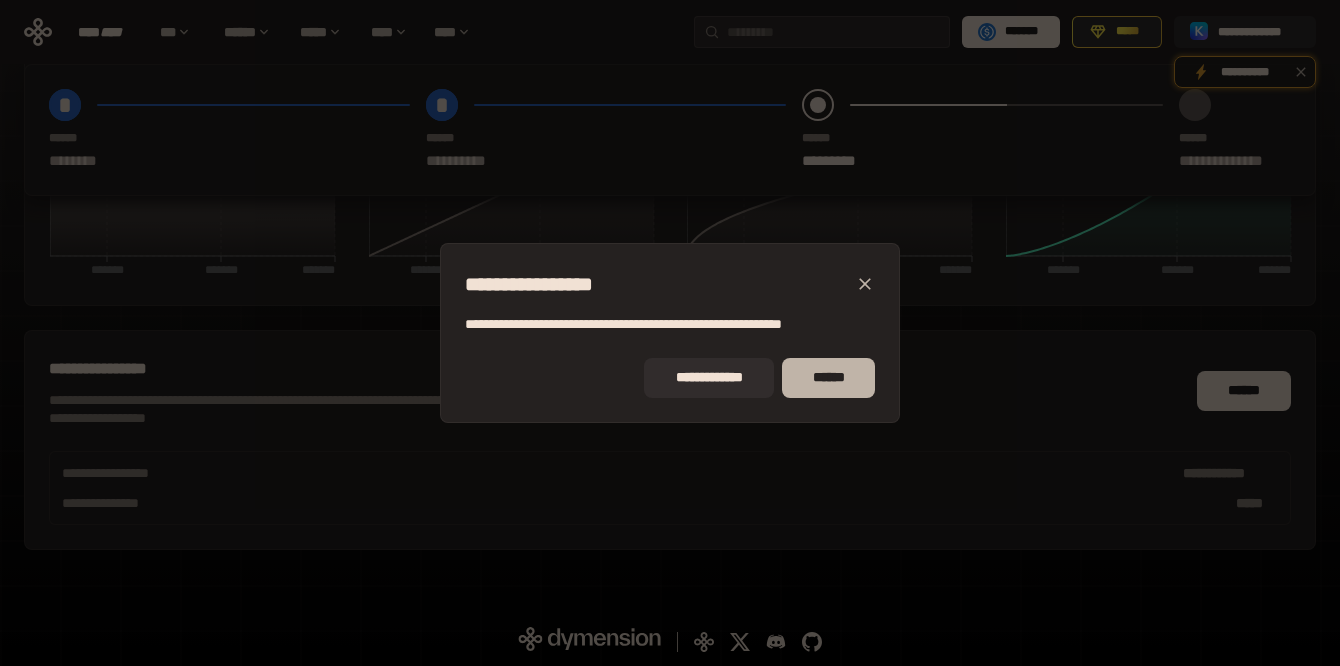 click on "******" at bounding box center (829, 378) 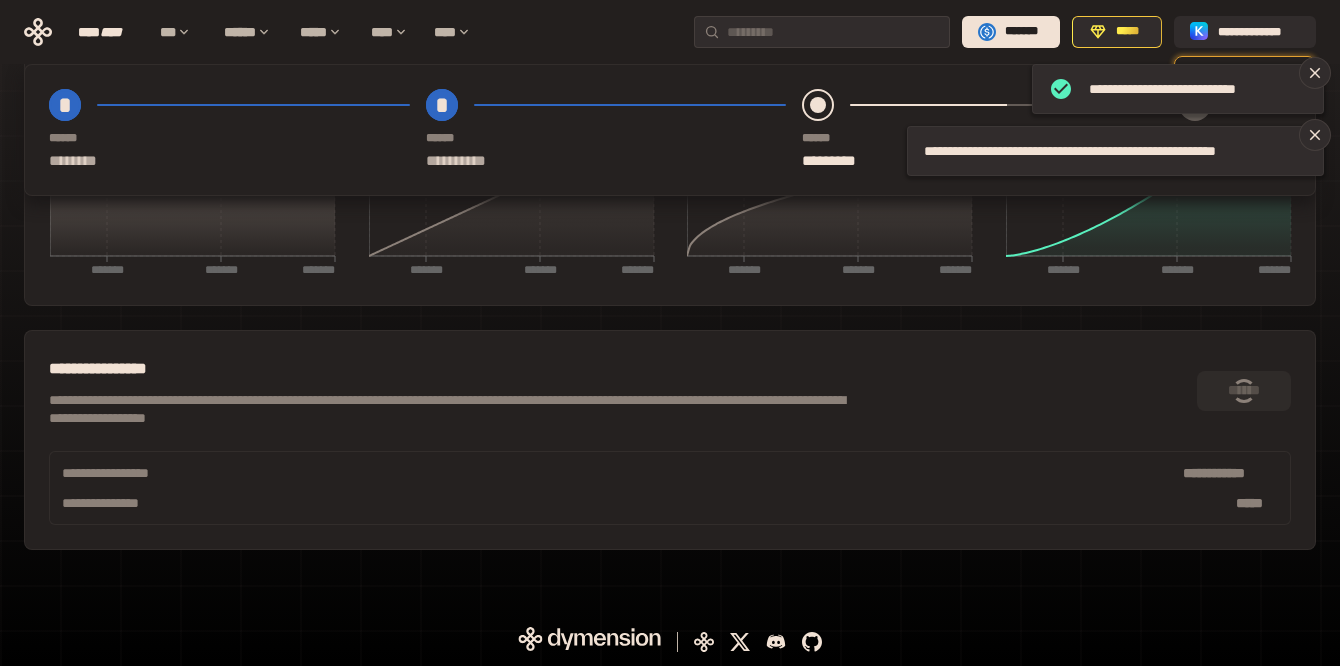 type on "**********" 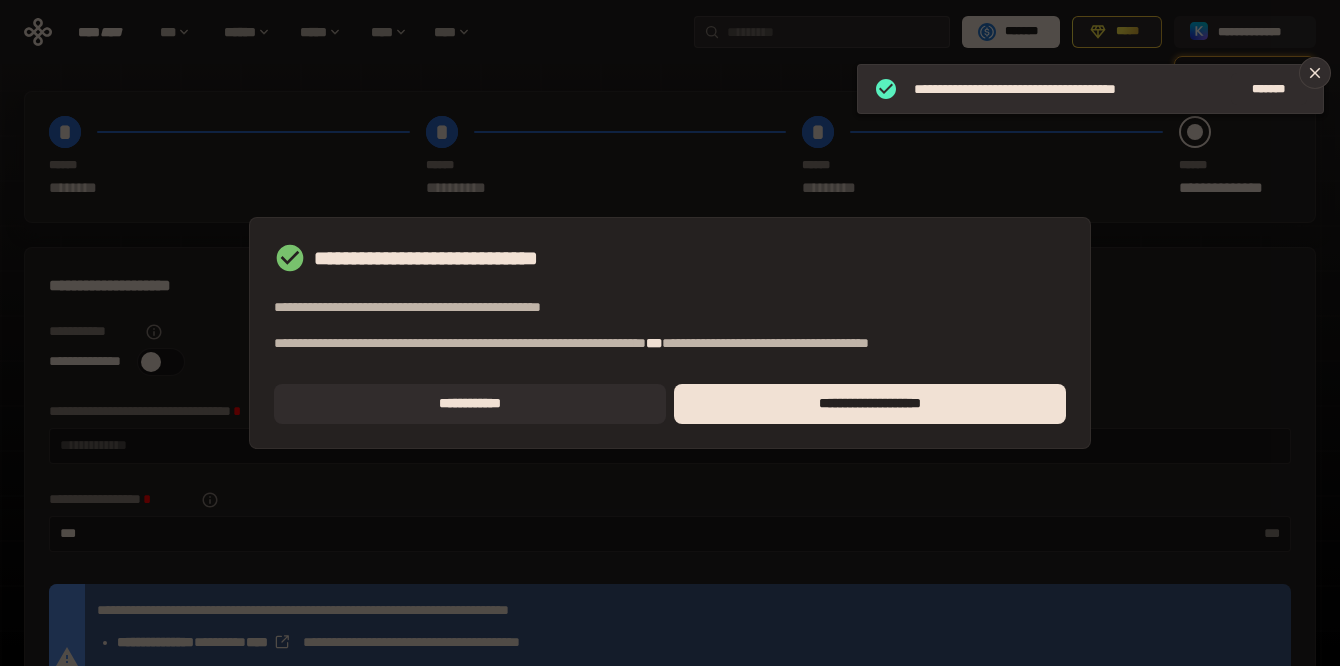 scroll, scrollTop: 0, scrollLeft: 0, axis: both 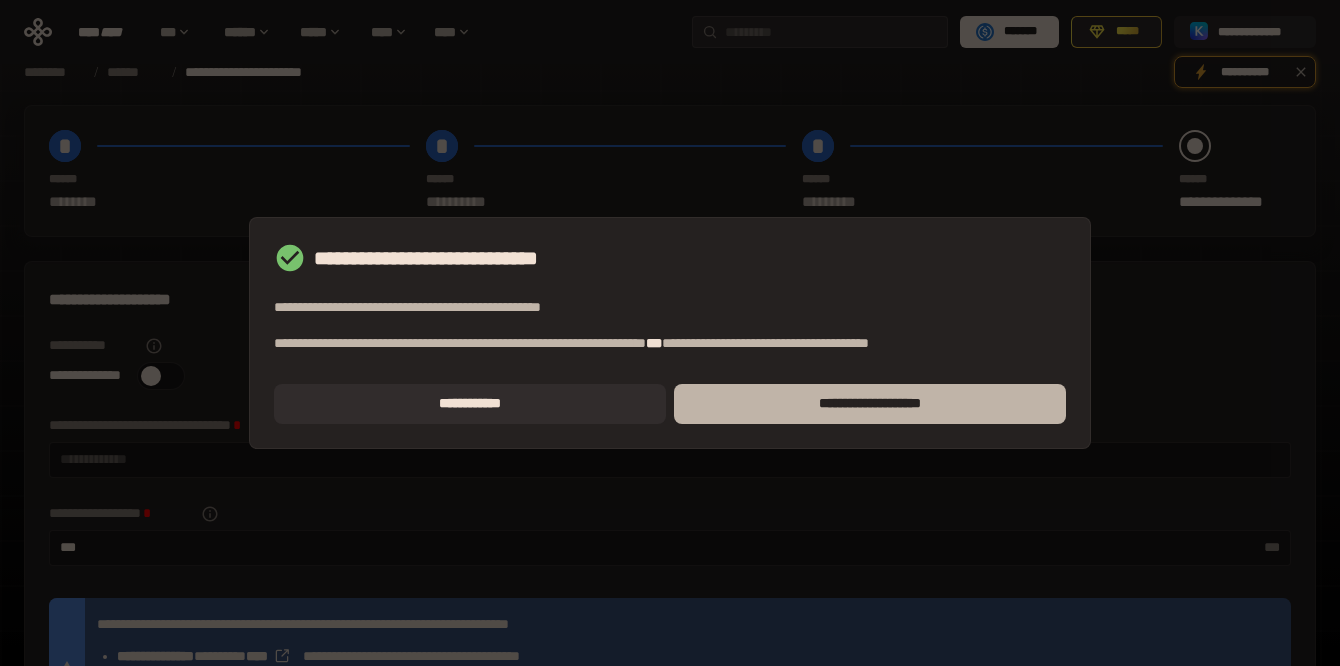 click on "**********" at bounding box center [870, 404] 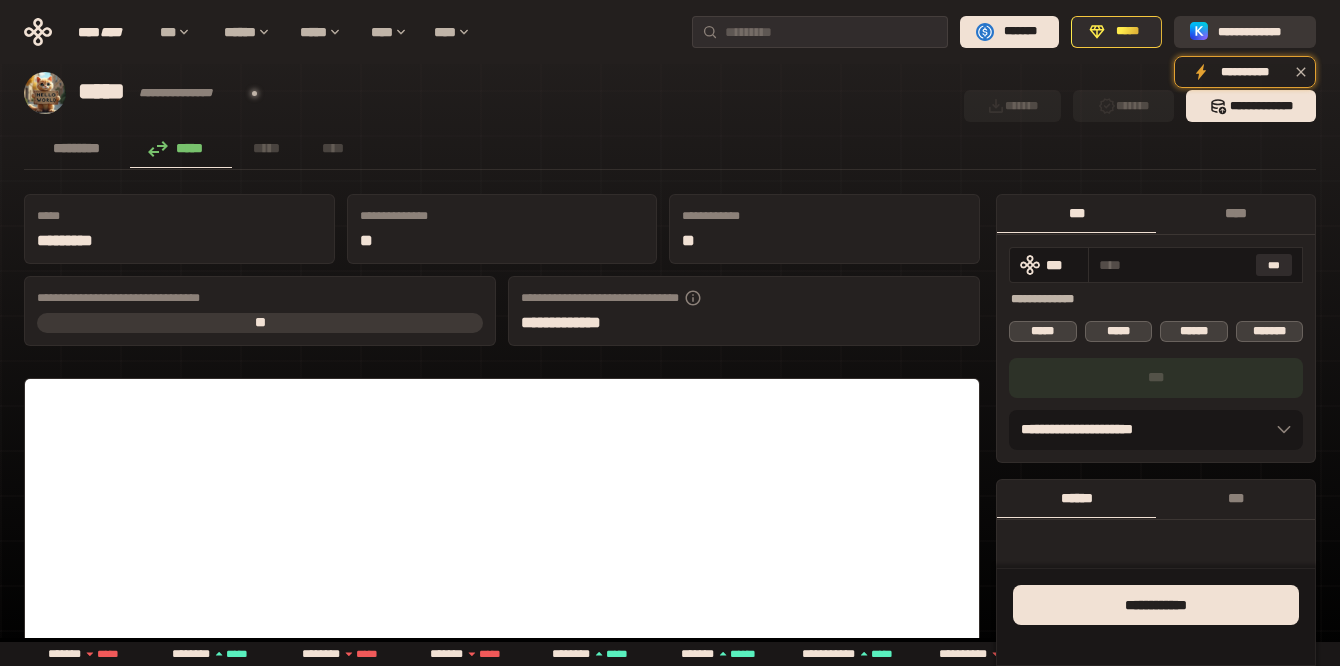 click on "**********" at bounding box center (1259, 32) 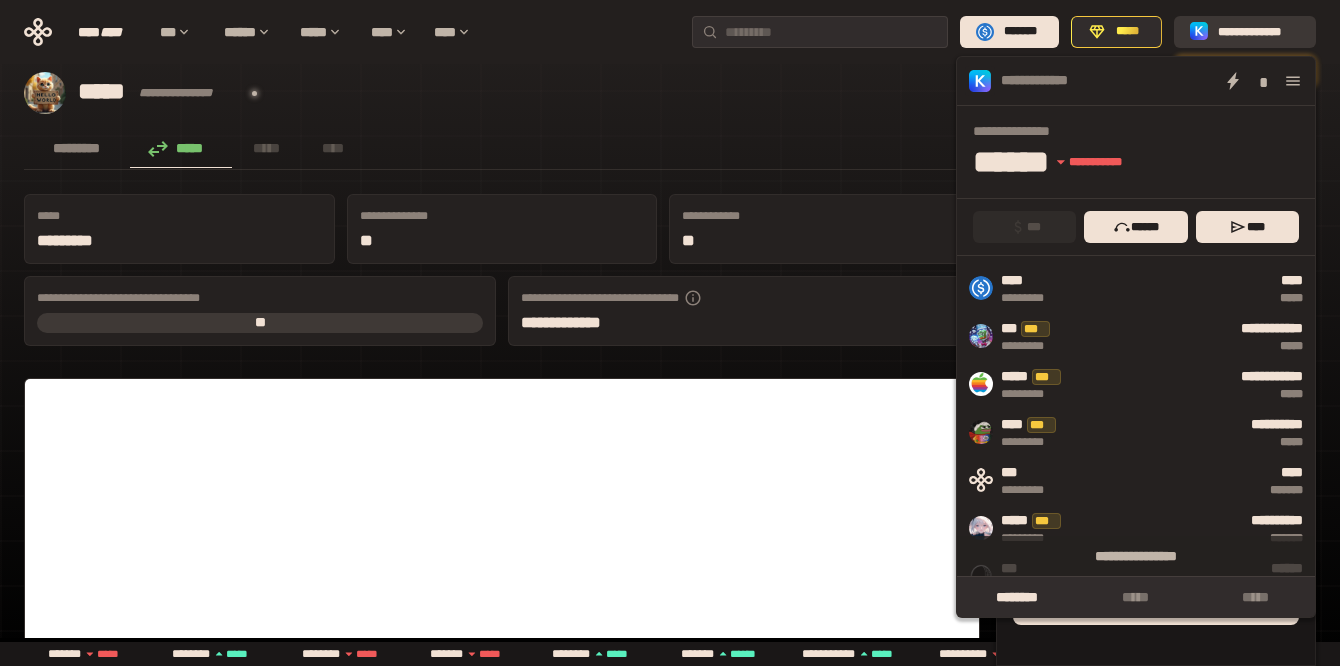 click on "**********" at bounding box center (1259, 32) 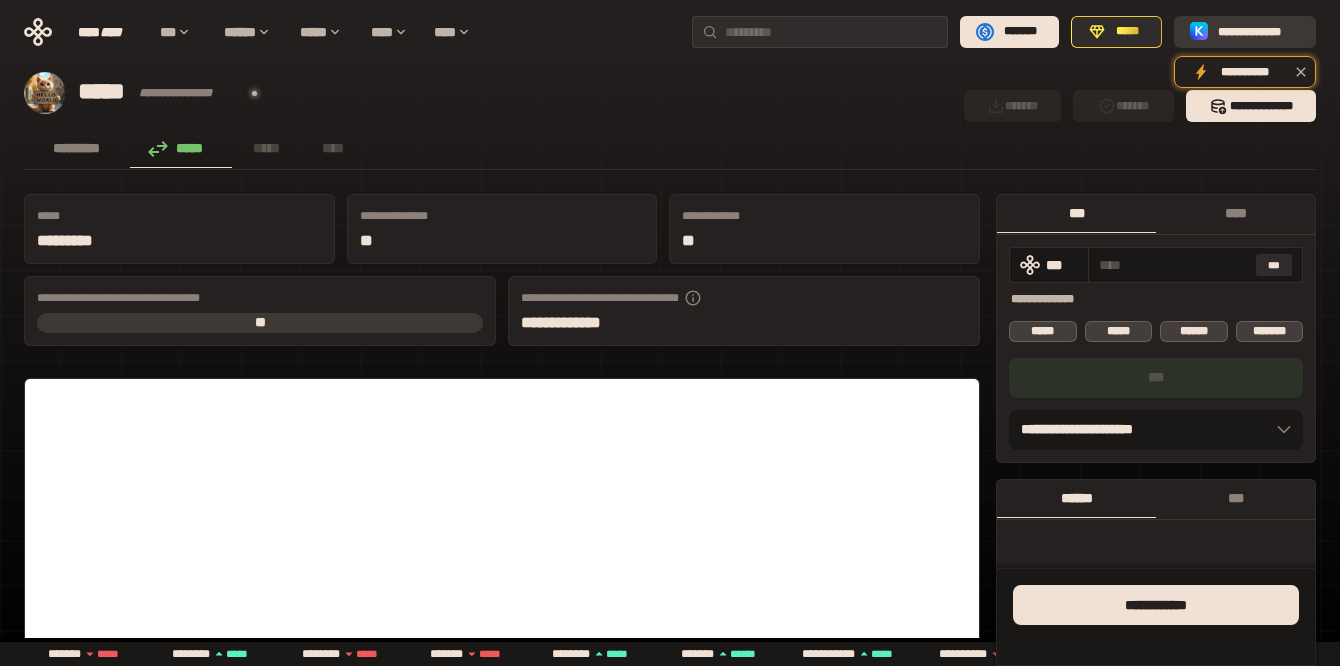 click on "**********" at bounding box center [1259, 32] 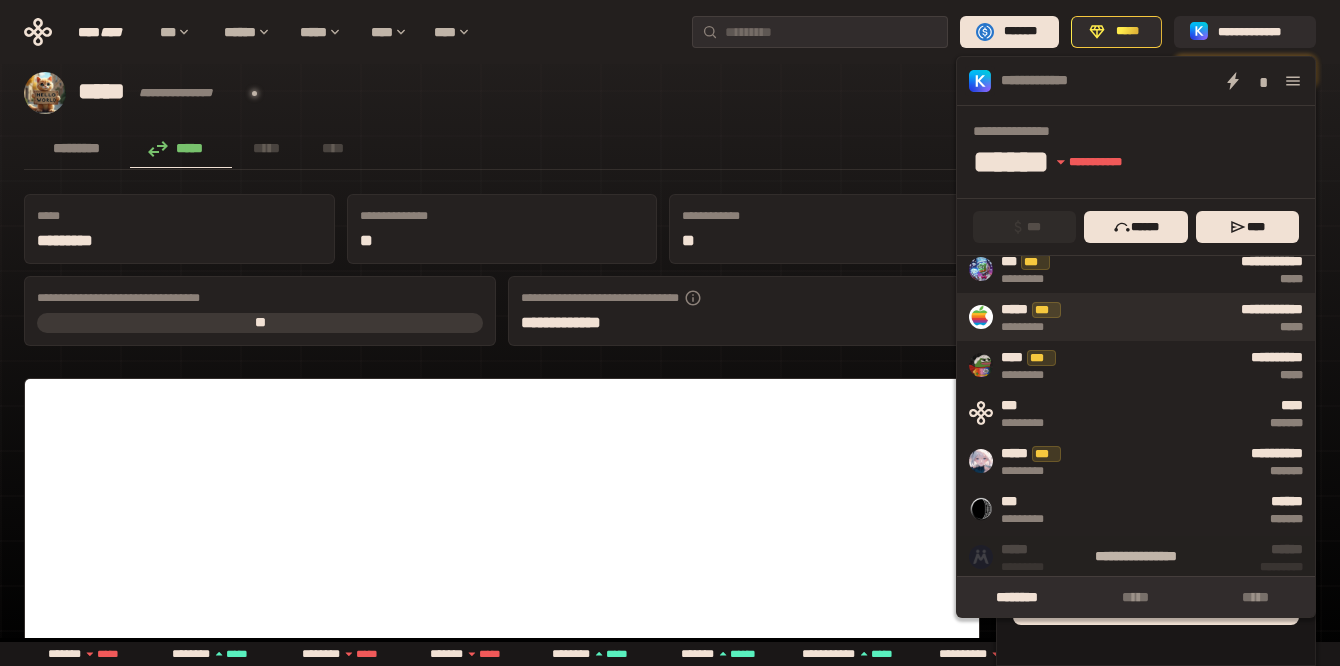 scroll, scrollTop: 112, scrollLeft: 0, axis: vertical 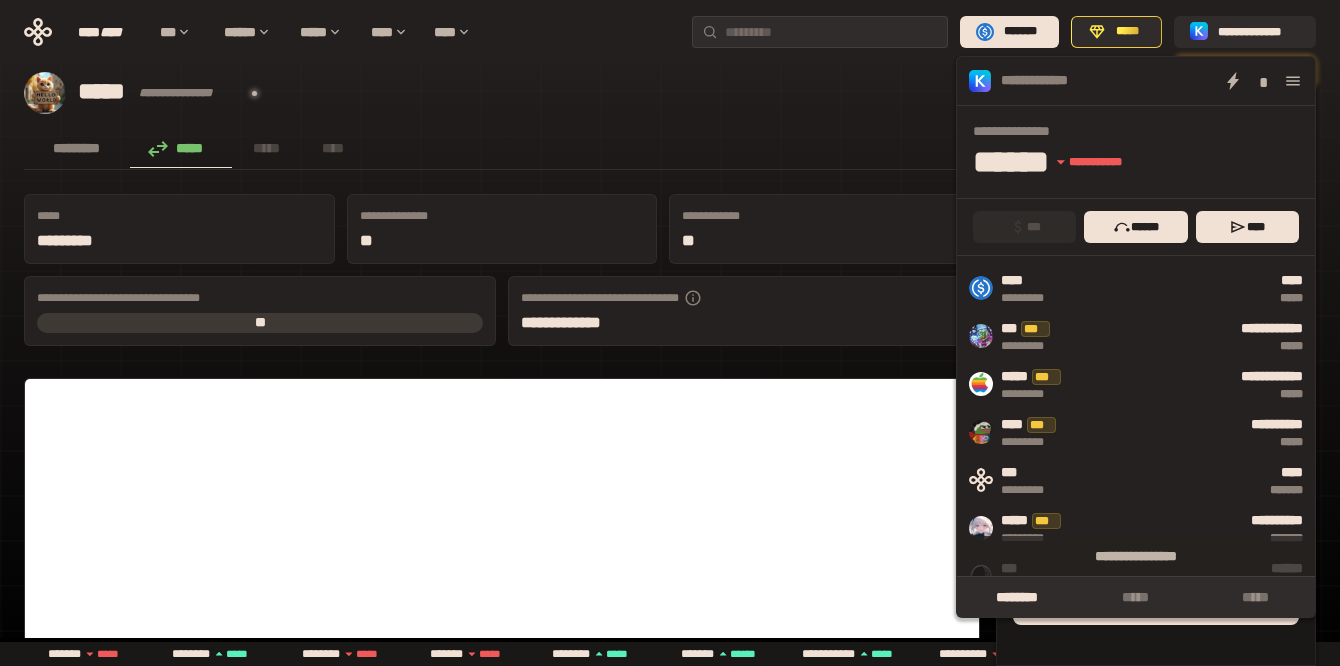 click on "********* ***** ***** ****" at bounding box center [670, 150] 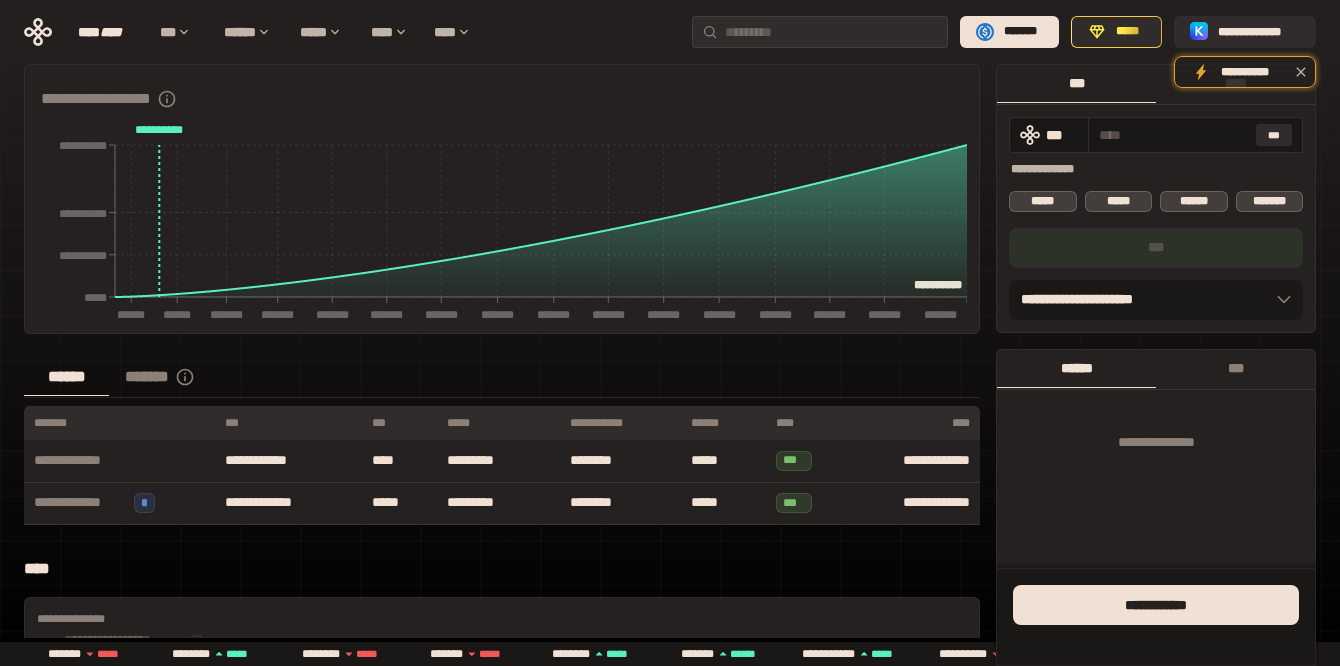 scroll, scrollTop: 751, scrollLeft: 0, axis: vertical 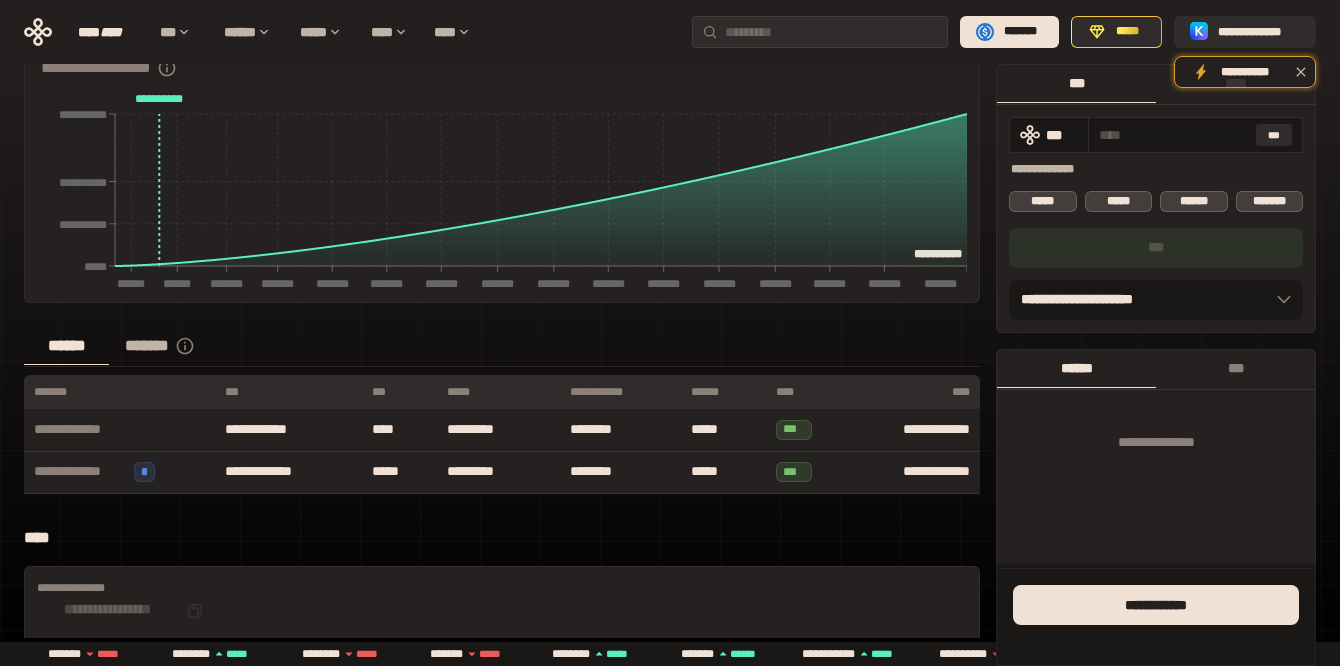 click on "*******" at bounding box center (171, 346) 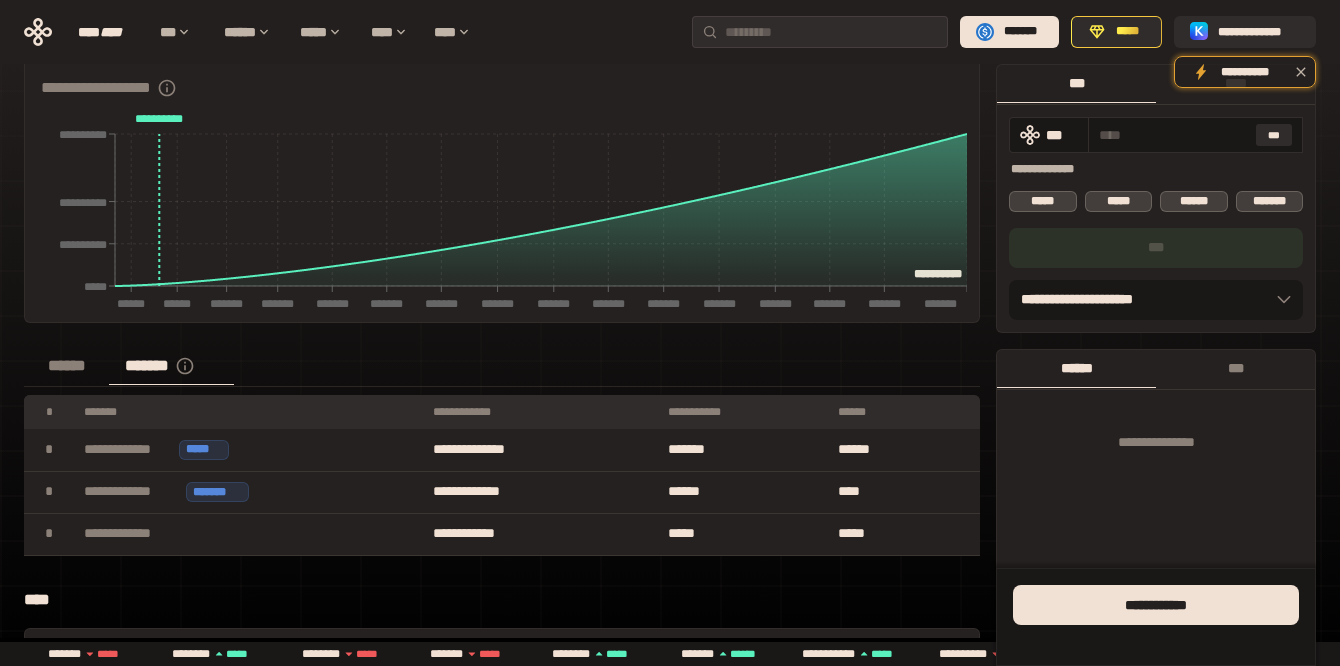 scroll, scrollTop: 793, scrollLeft: 0, axis: vertical 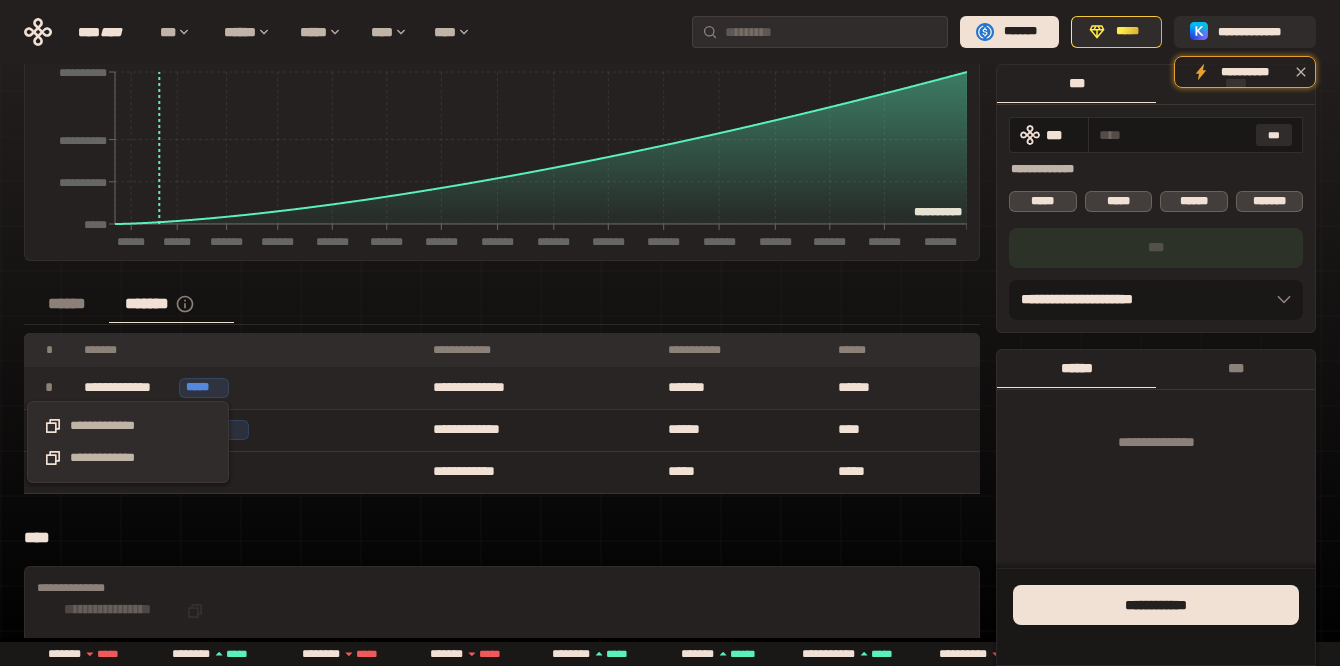 click on "**********" at bounding box center (127, 388) 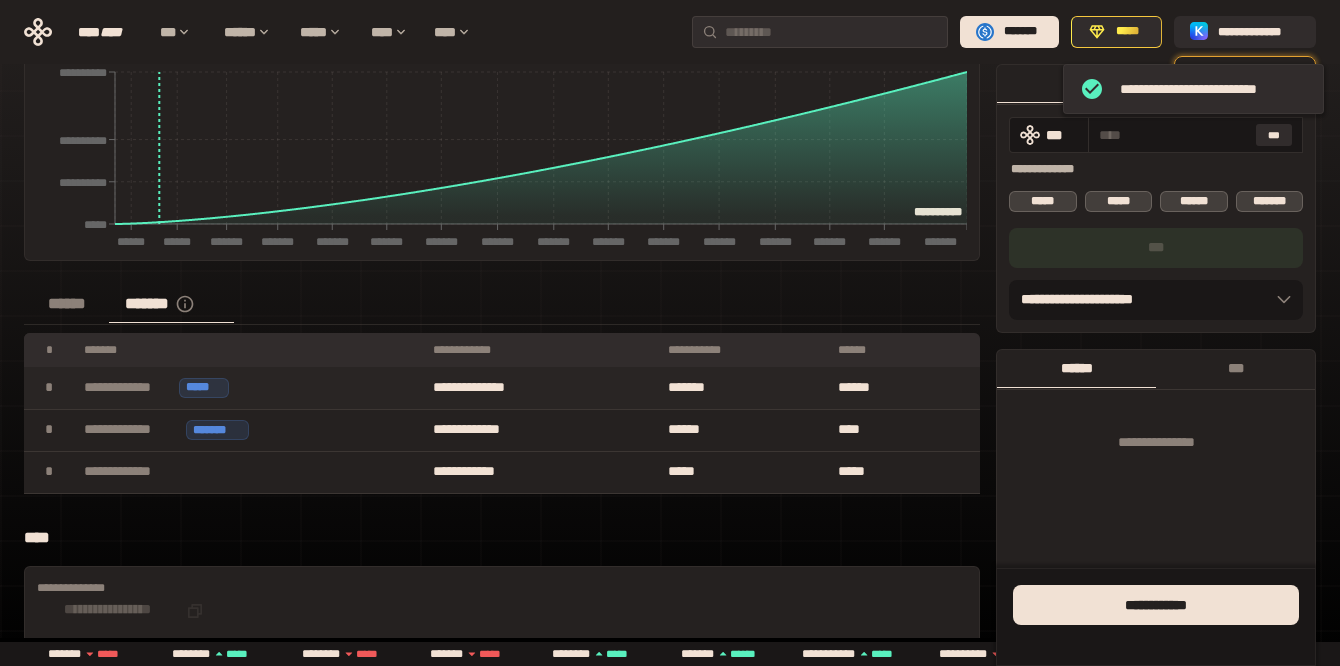 click on "*****" at bounding box center [204, 388] 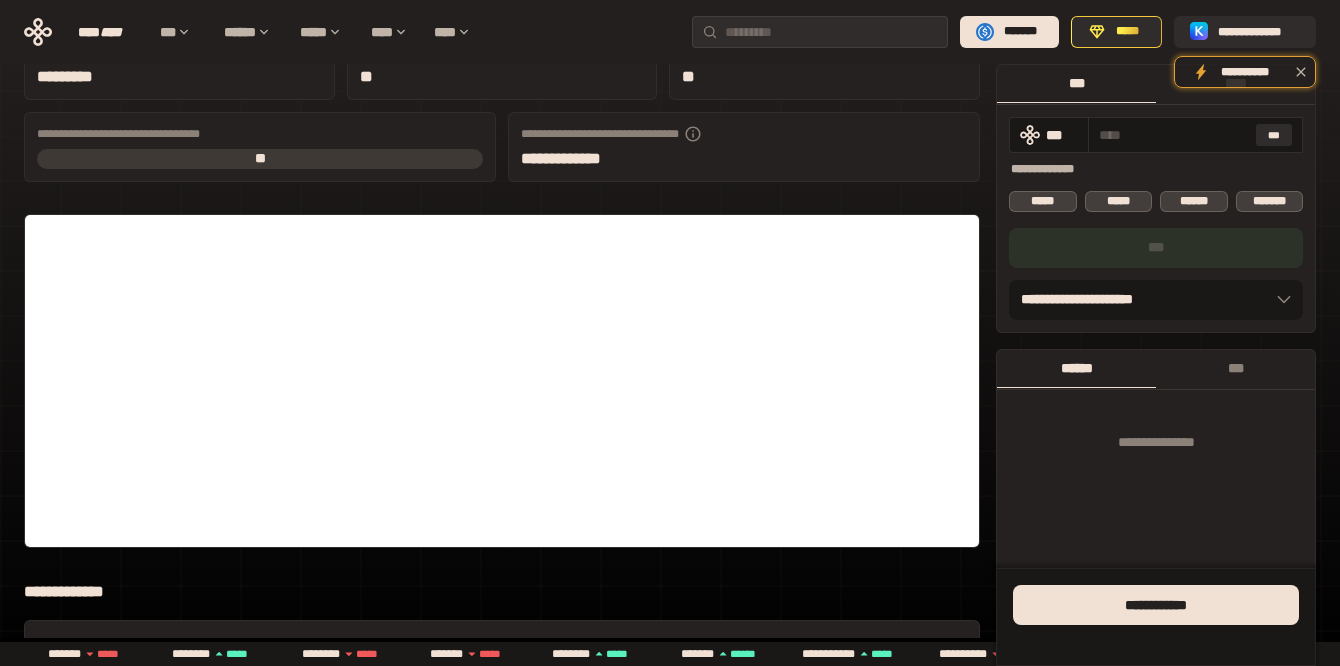 scroll, scrollTop: 150, scrollLeft: 0, axis: vertical 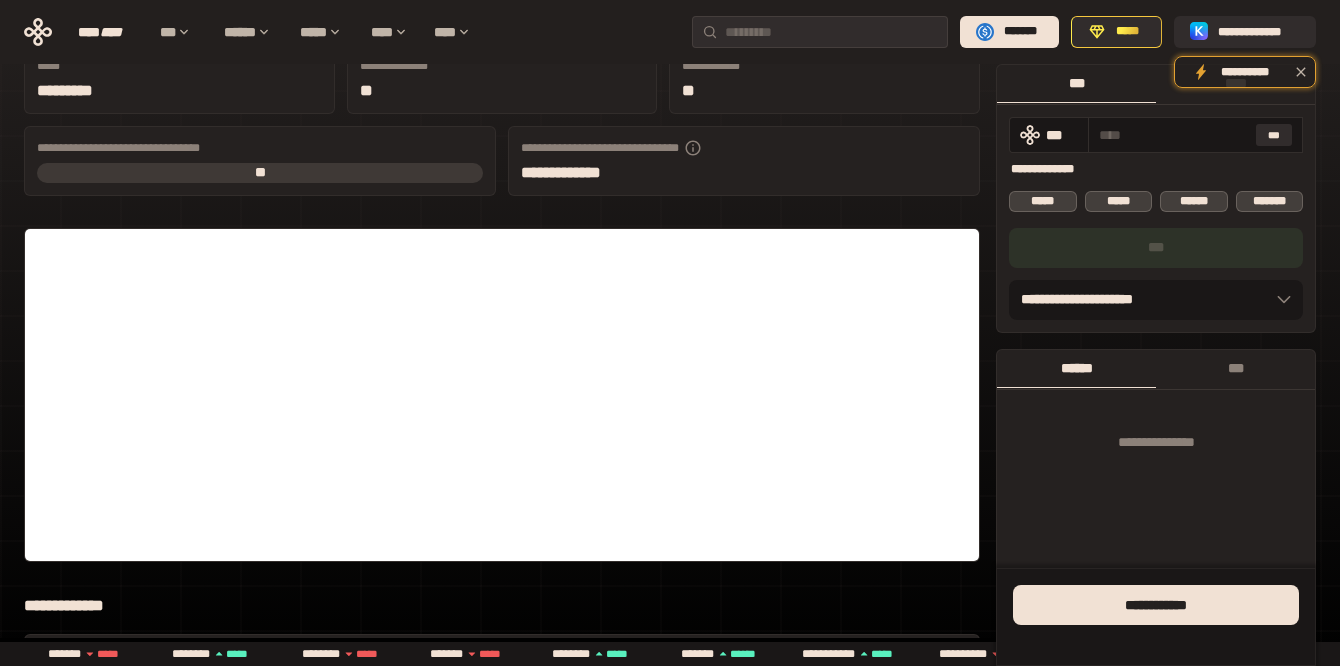 click on "********* ***" at bounding box center (1053, 169) 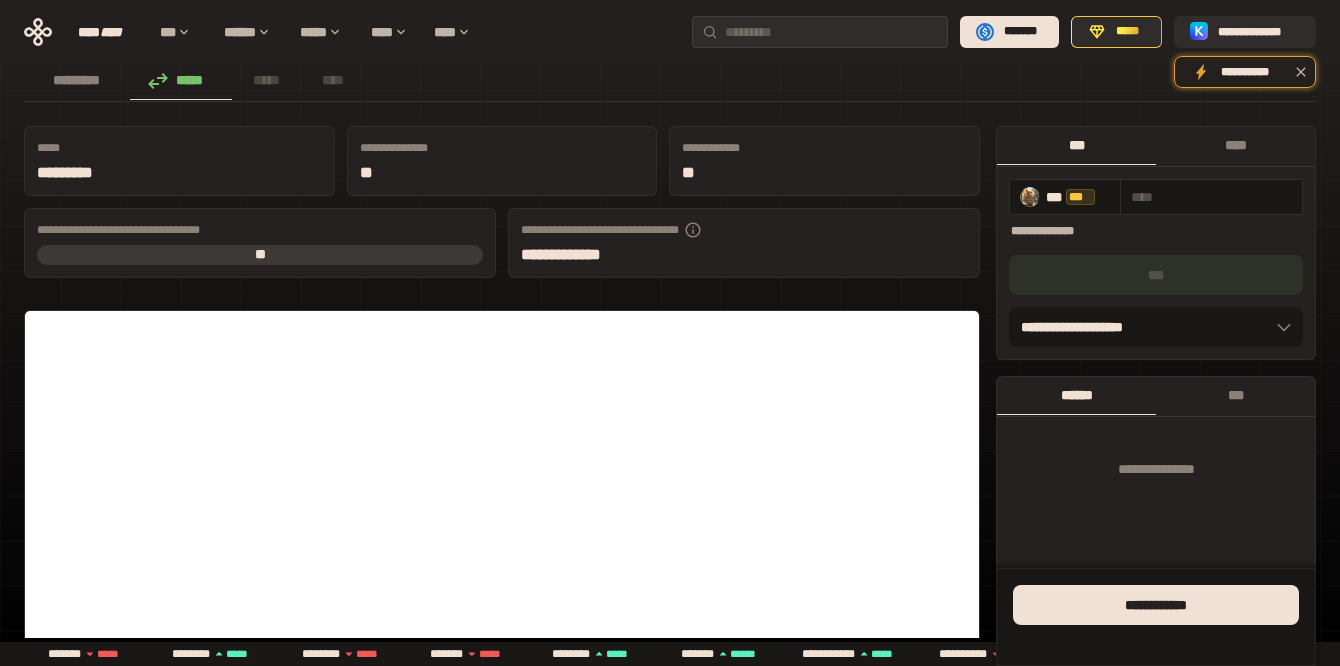 scroll, scrollTop: 47, scrollLeft: 0, axis: vertical 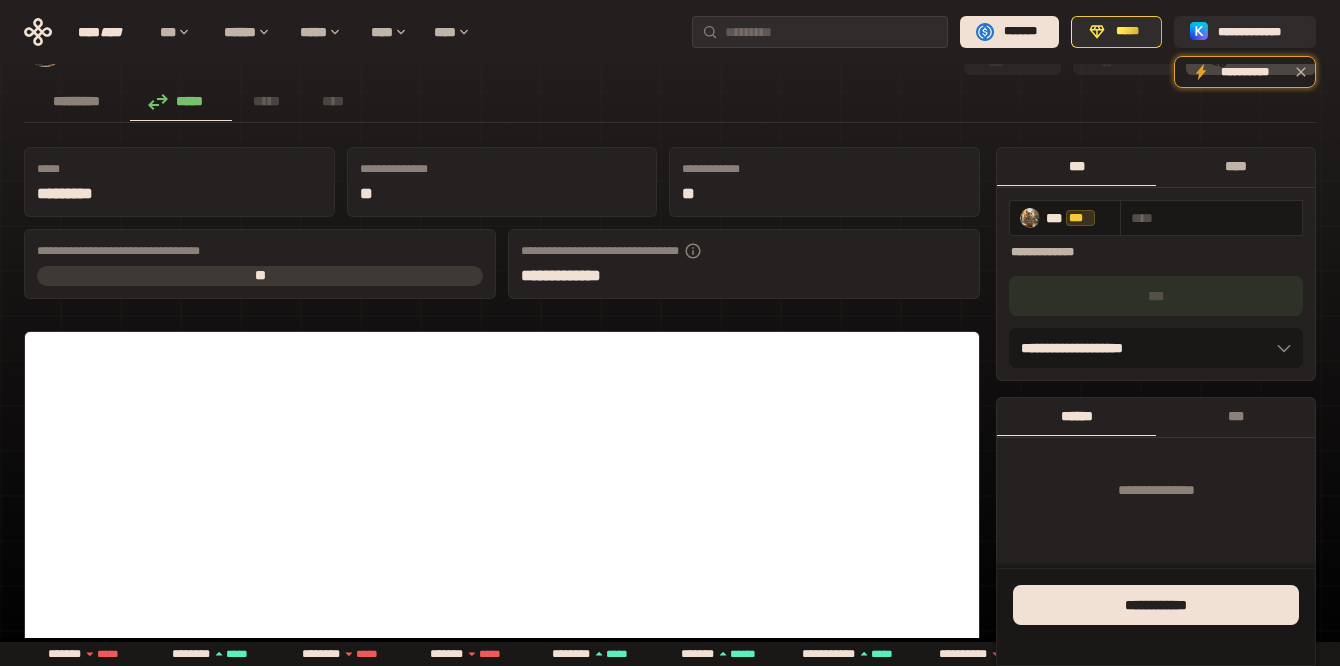 click on "****" at bounding box center (1235, 166) 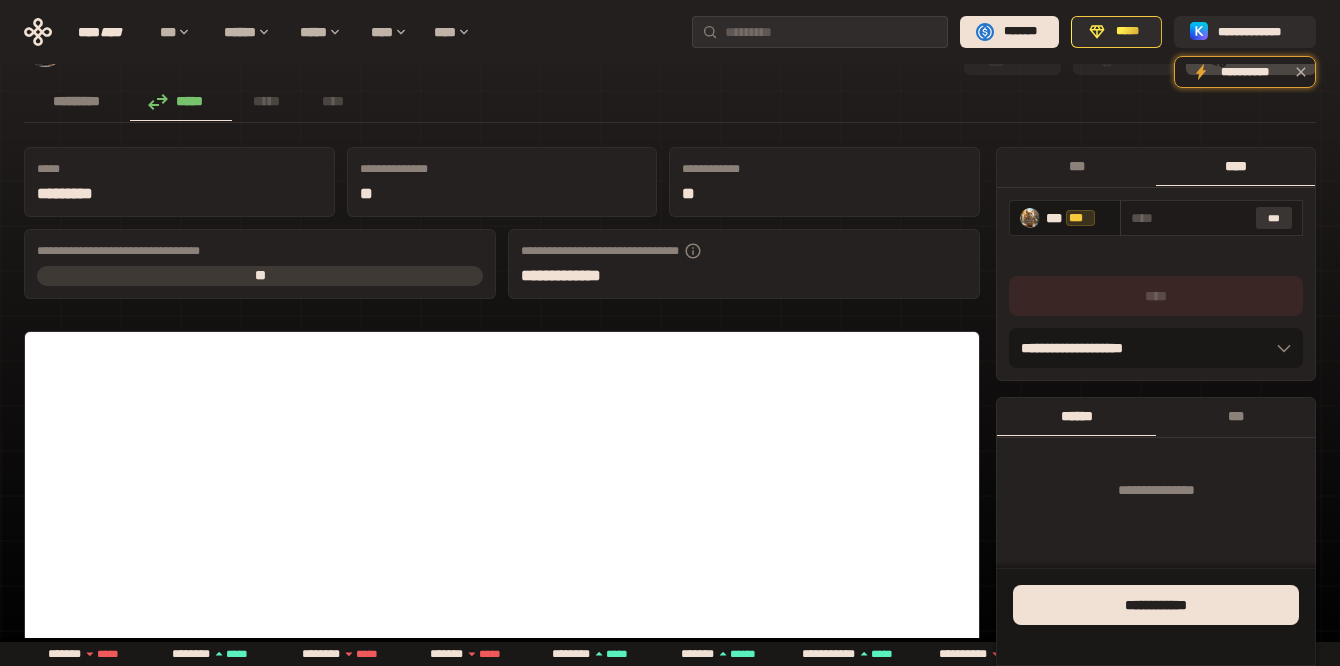 click on "***" at bounding box center [1274, 218] 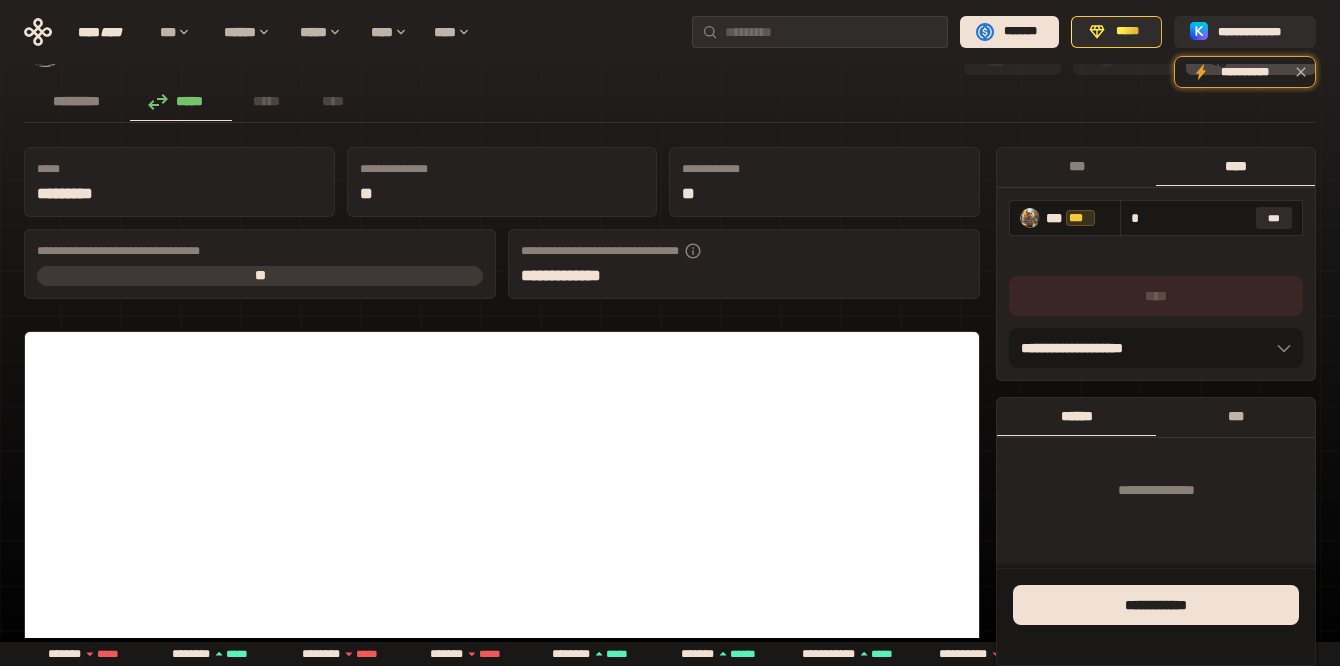 click on "***" at bounding box center (1235, 416) 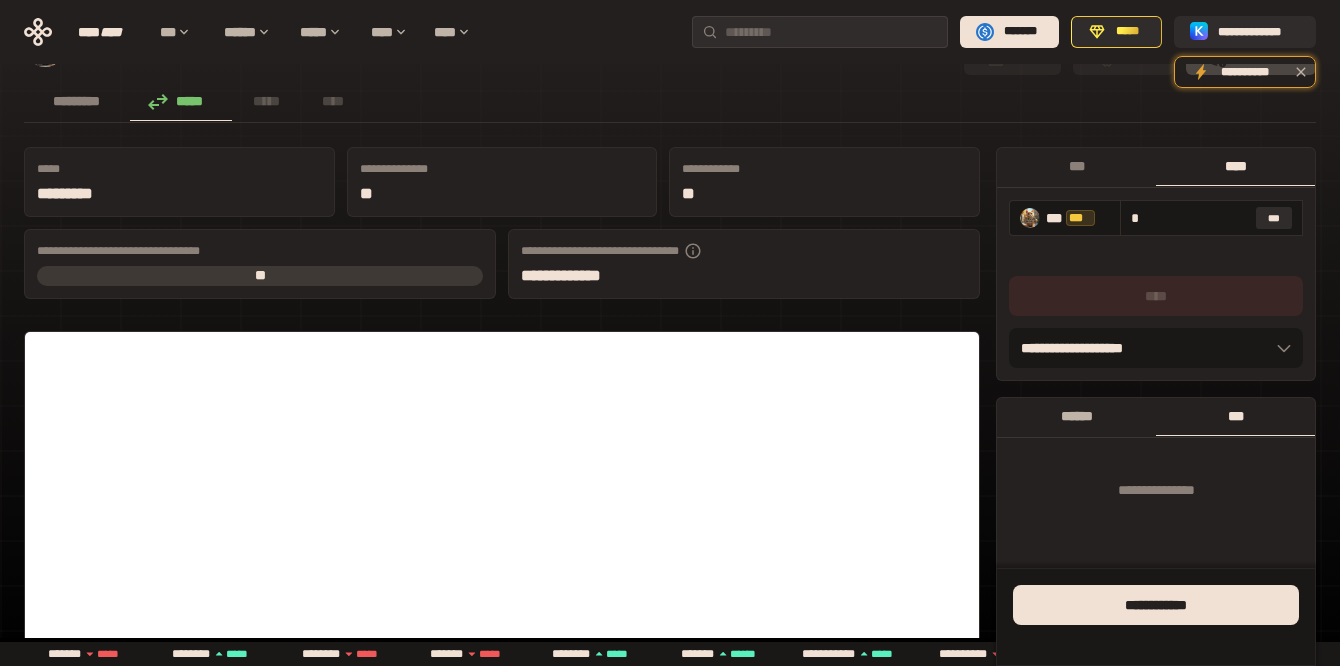 click on "******" at bounding box center [1076, 416] 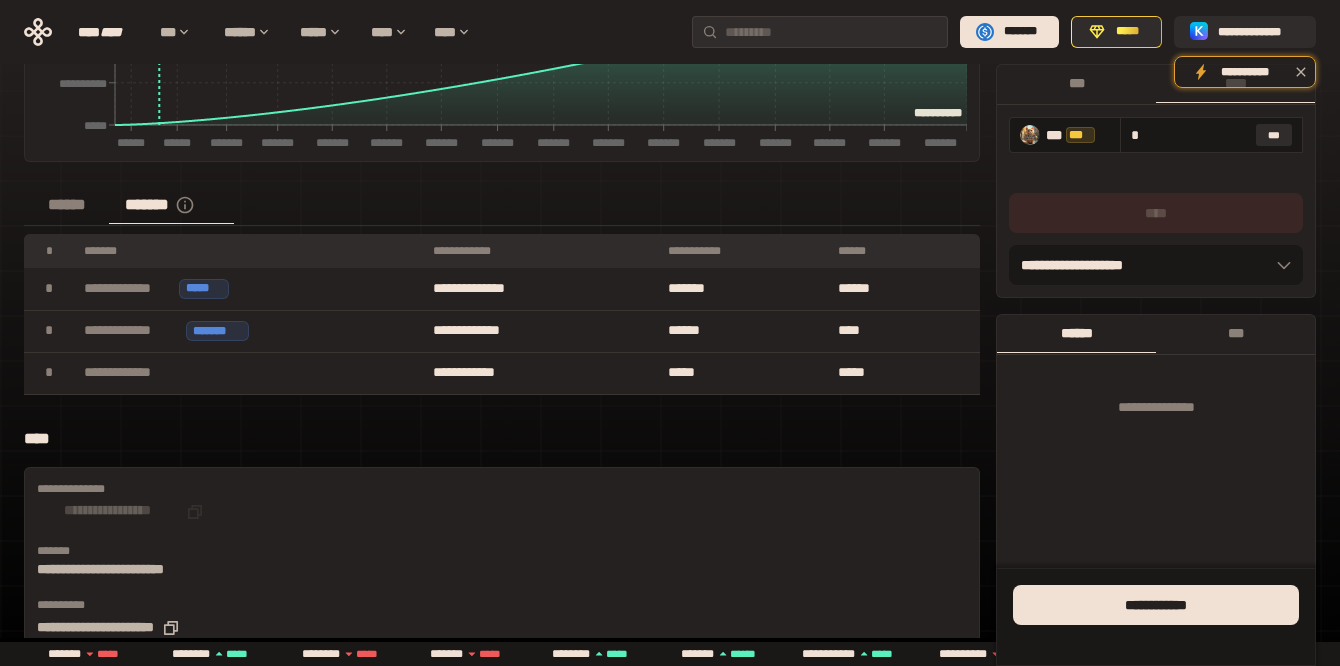 scroll, scrollTop: 874, scrollLeft: 0, axis: vertical 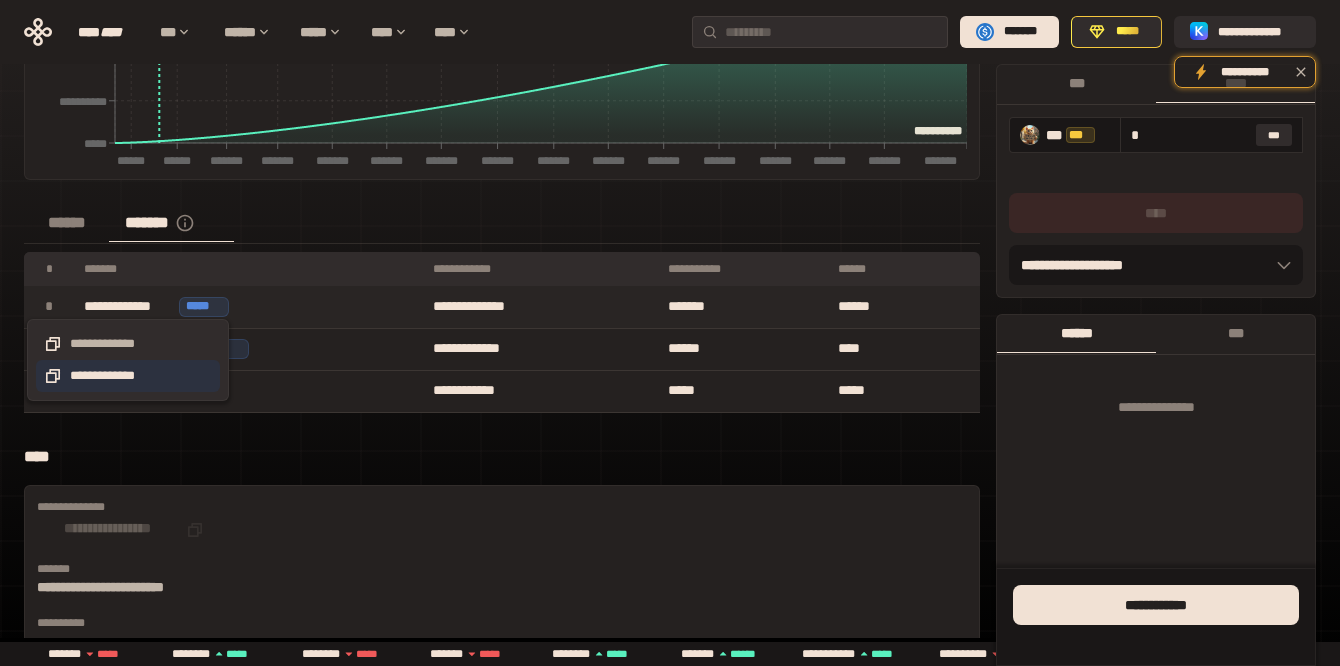 click on "**********" at bounding box center (128, 376) 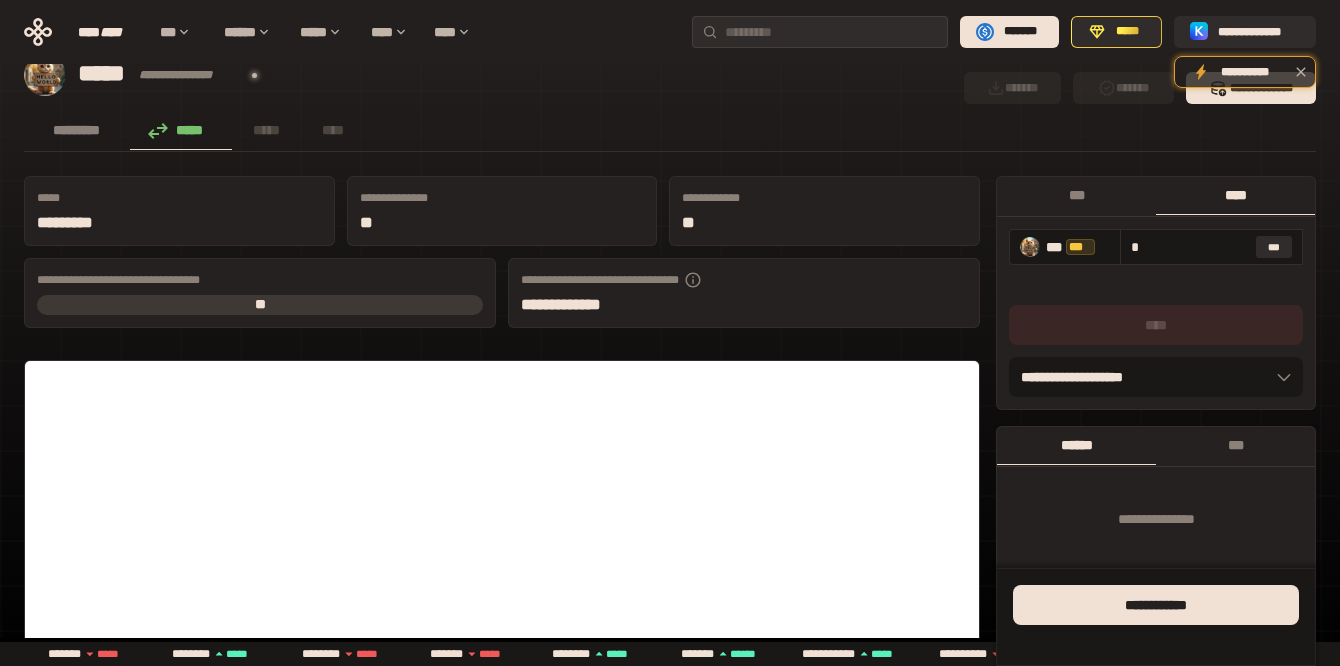 scroll, scrollTop: 0, scrollLeft: 0, axis: both 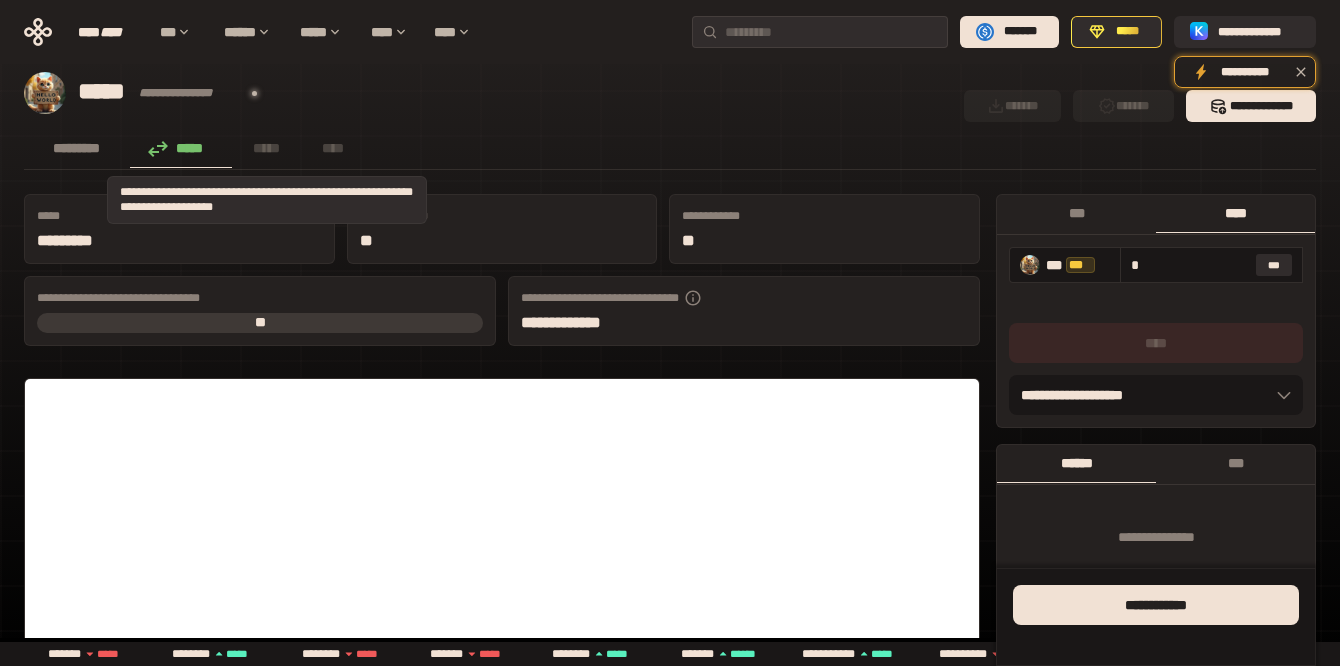 click on "*****" at bounding box center [267, 148] 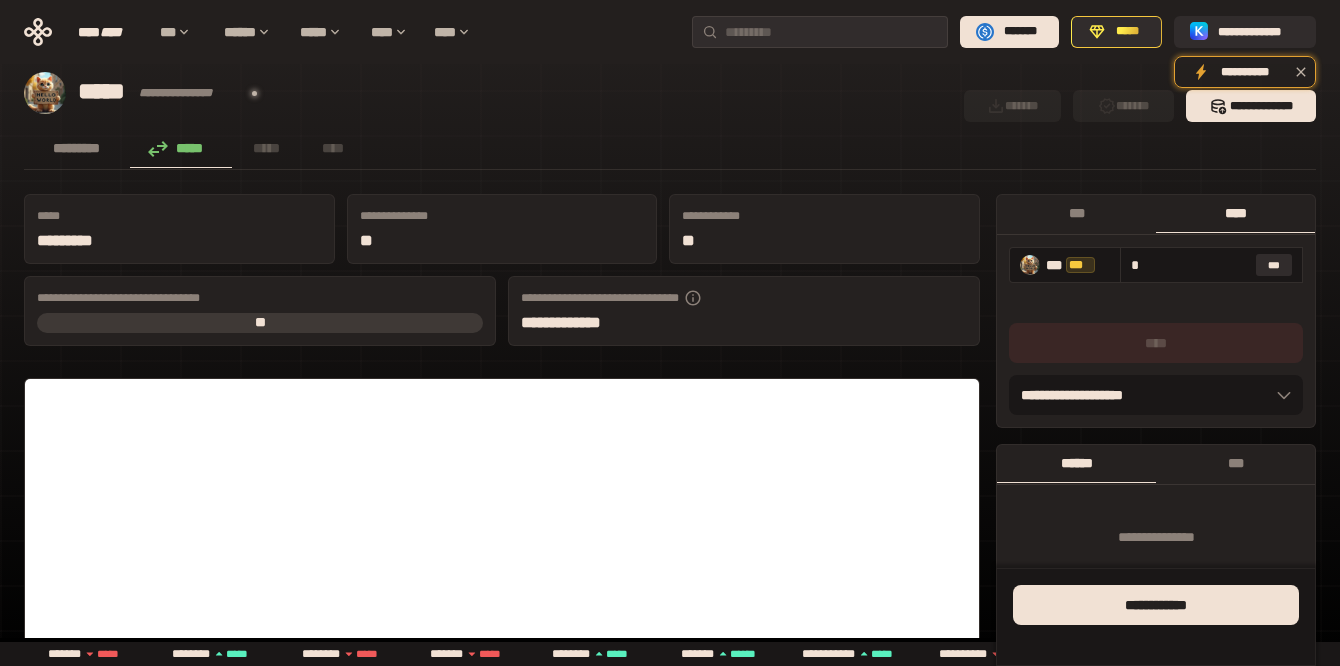 click on "*****" at bounding box center (267, 148) 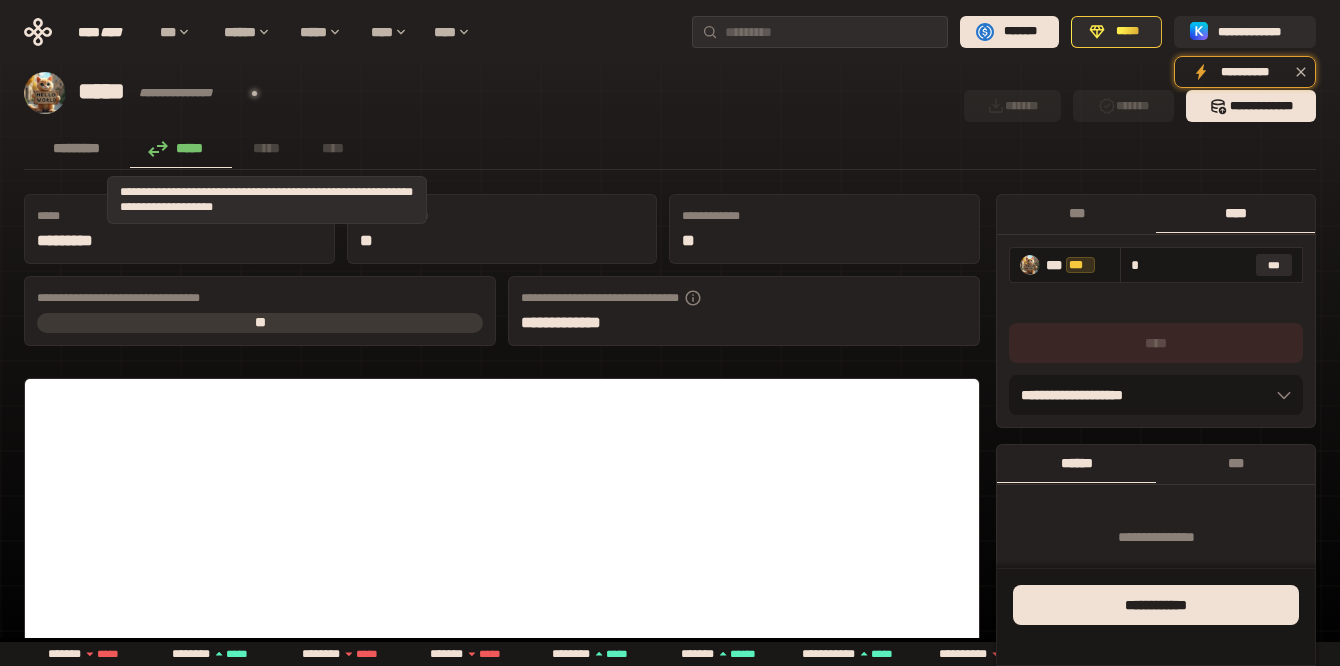 click on "*****" at bounding box center (267, 148) 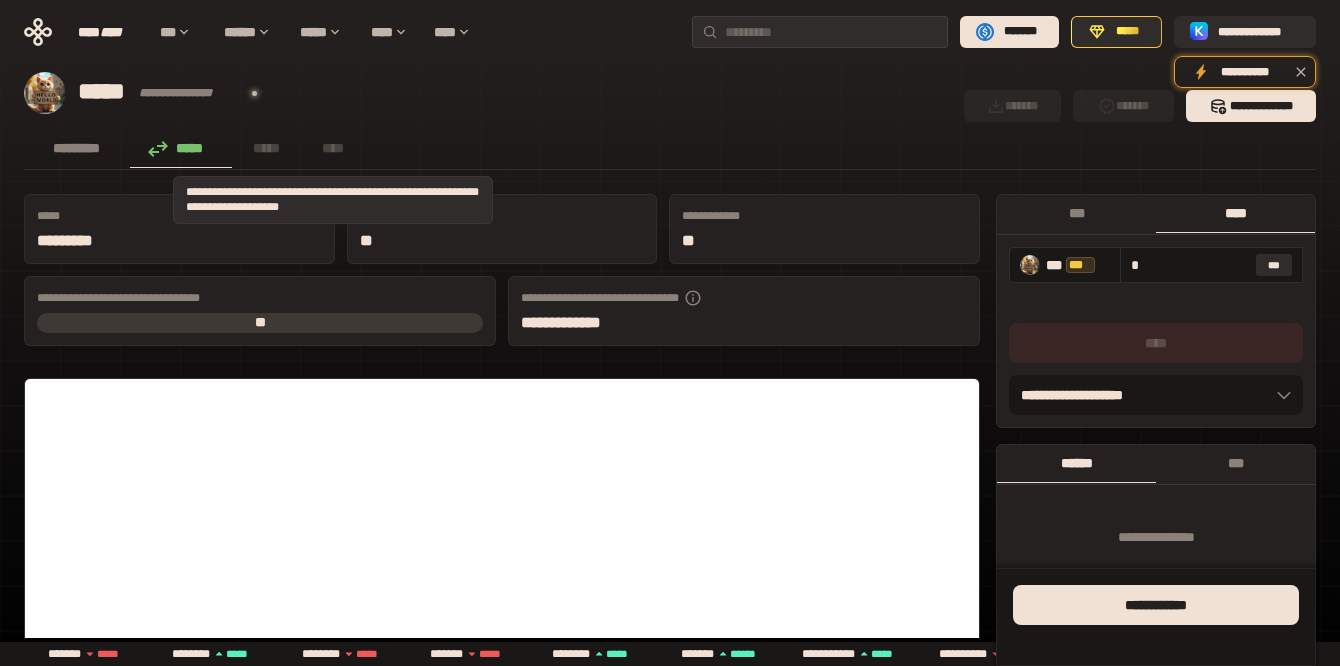 click on "****" at bounding box center (333, 148) 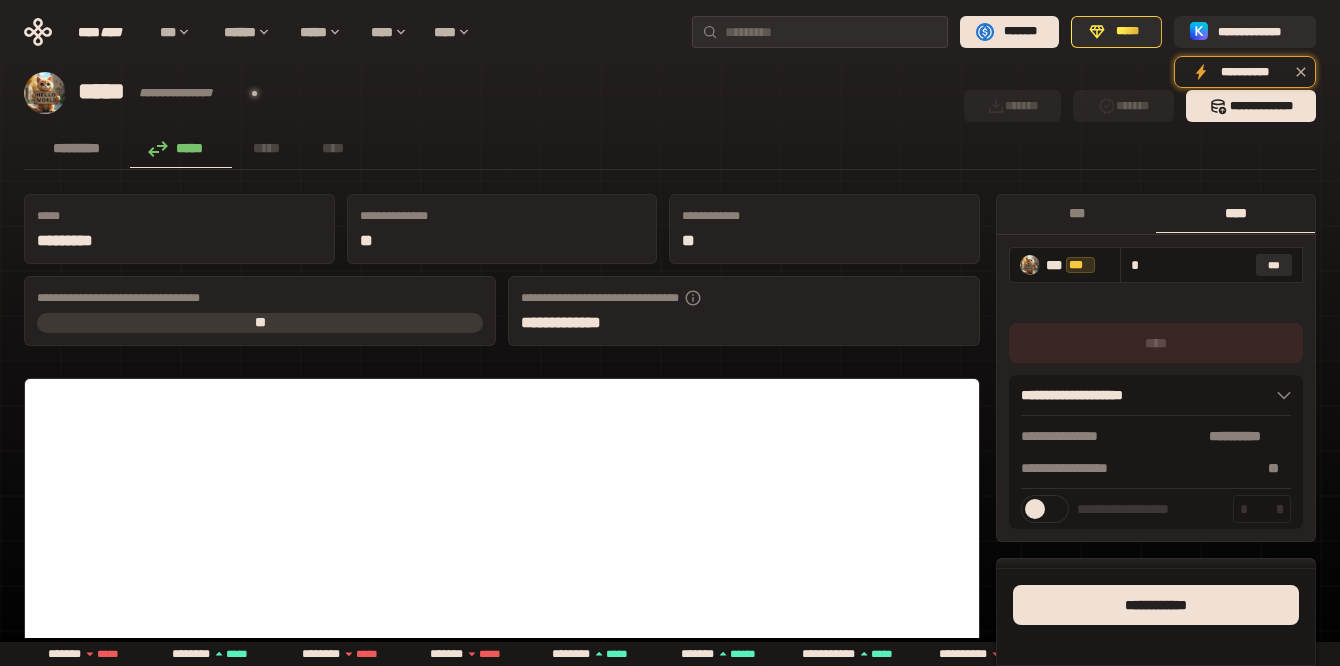 click on "**********" at bounding box center (1156, 395) 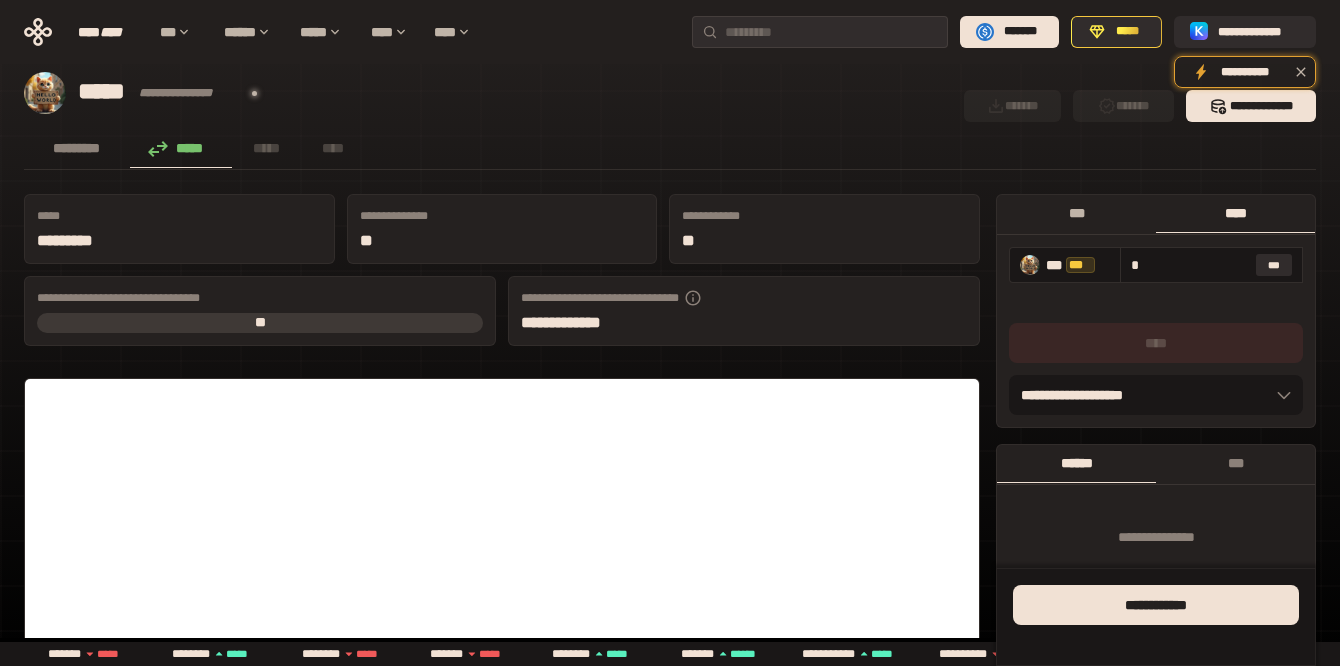click on "***" at bounding box center (1076, 213) 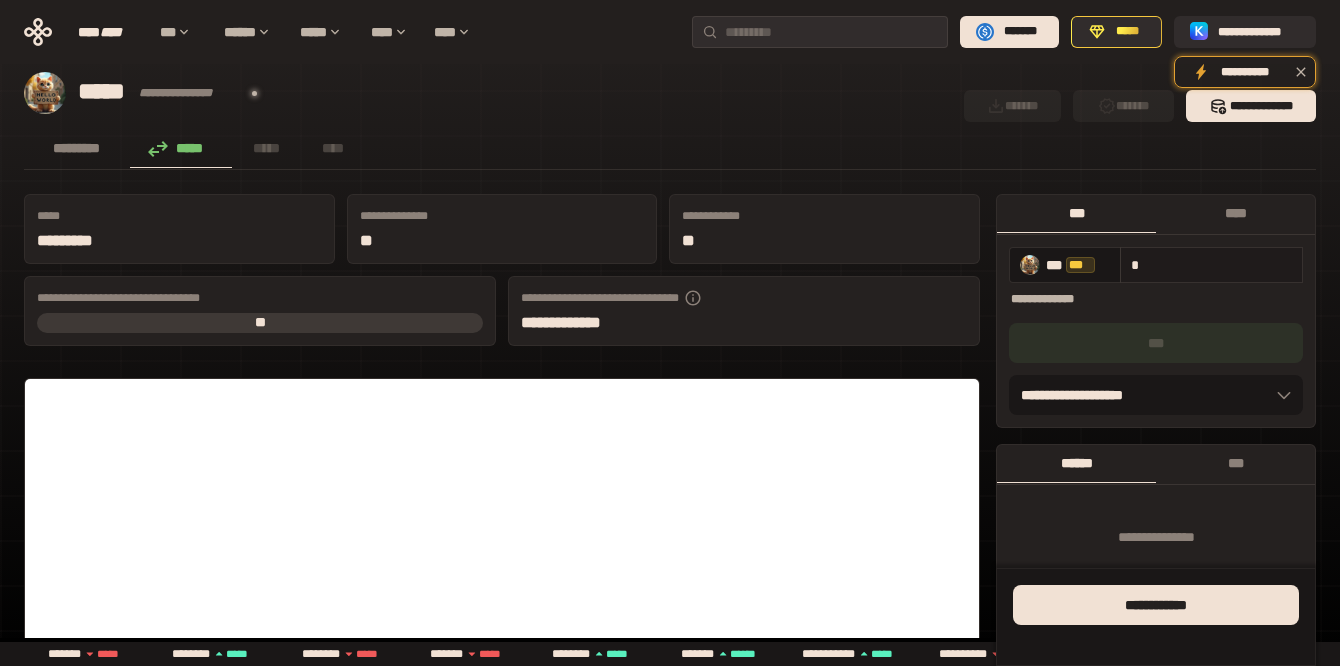 click on "*" at bounding box center [1211, 265] 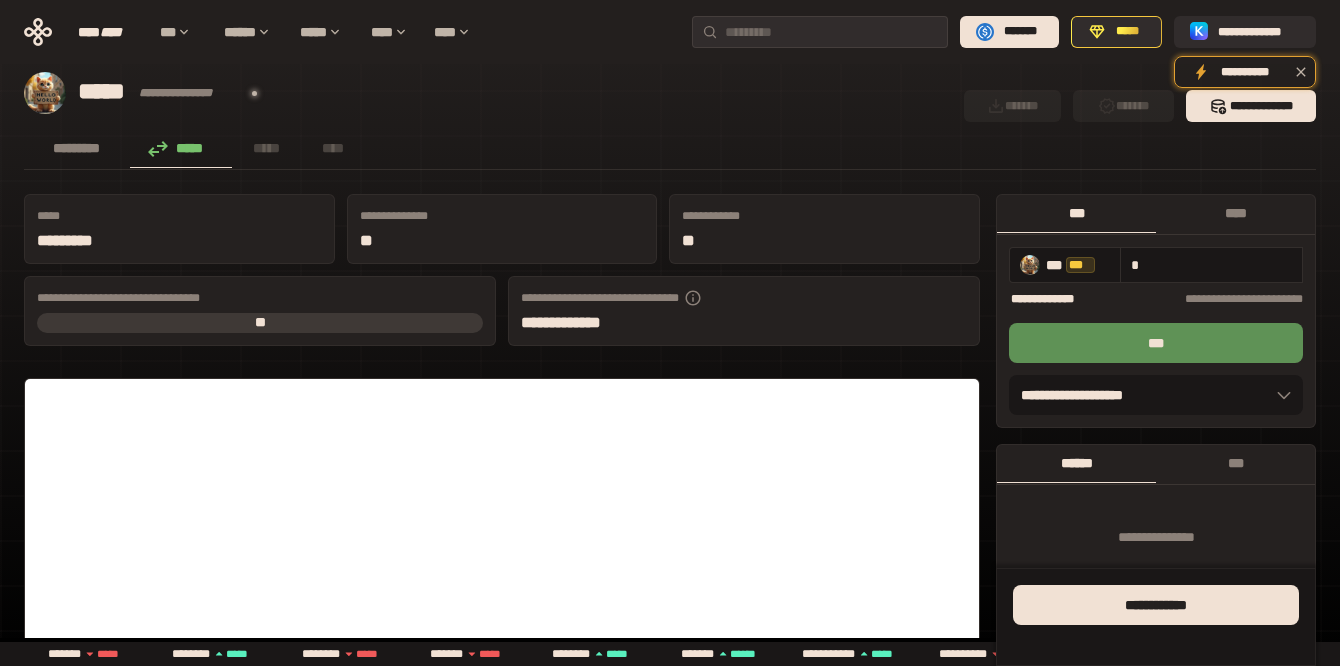 click on "********* ***" at bounding box center (1054, 299) 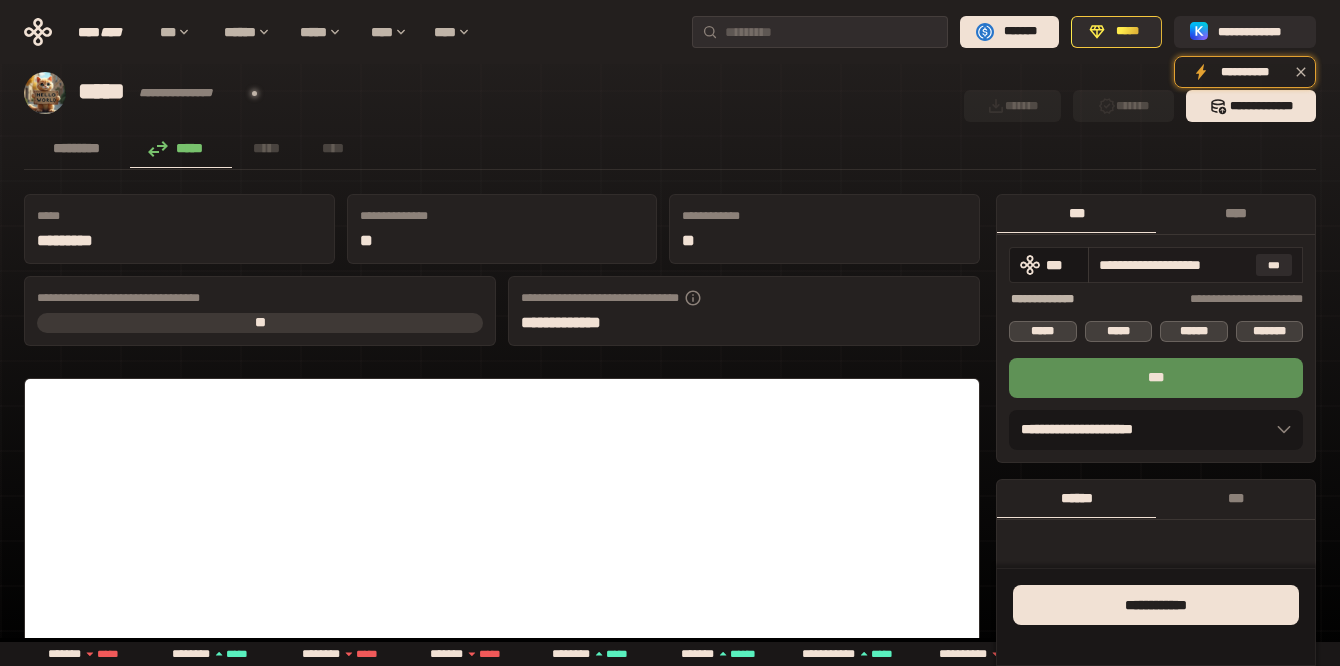 click on "**********" at bounding box center (1173, 265) 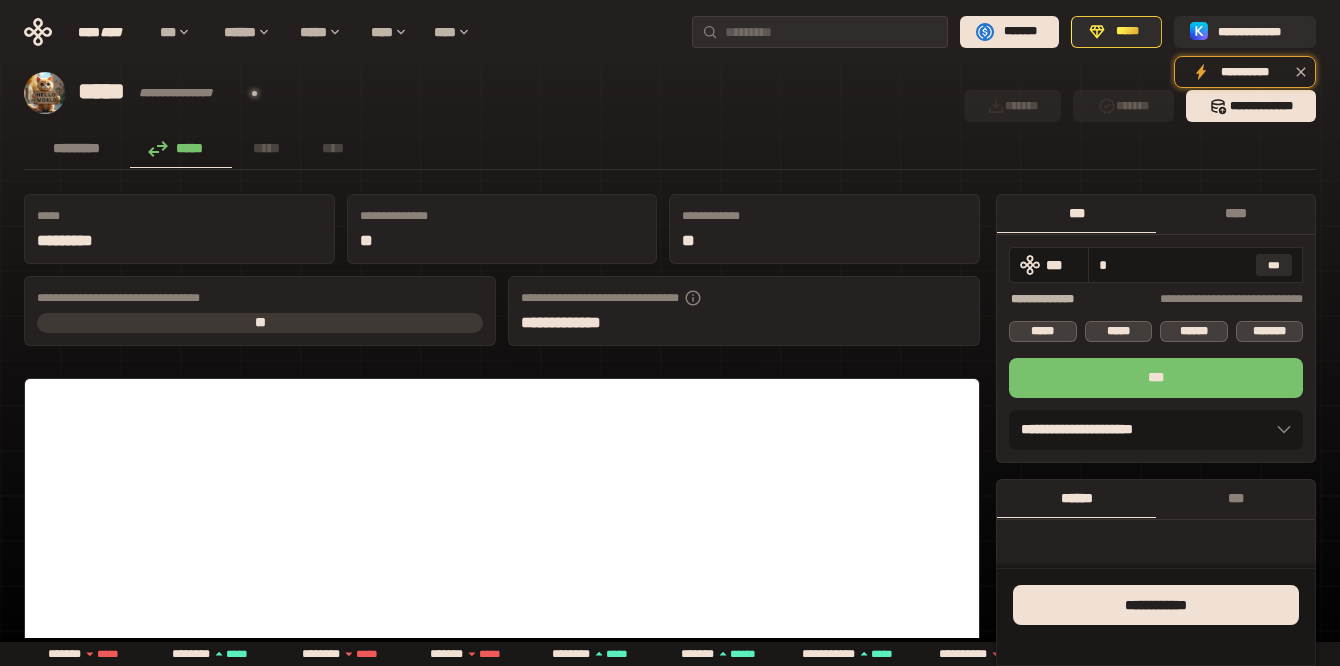 type on "*" 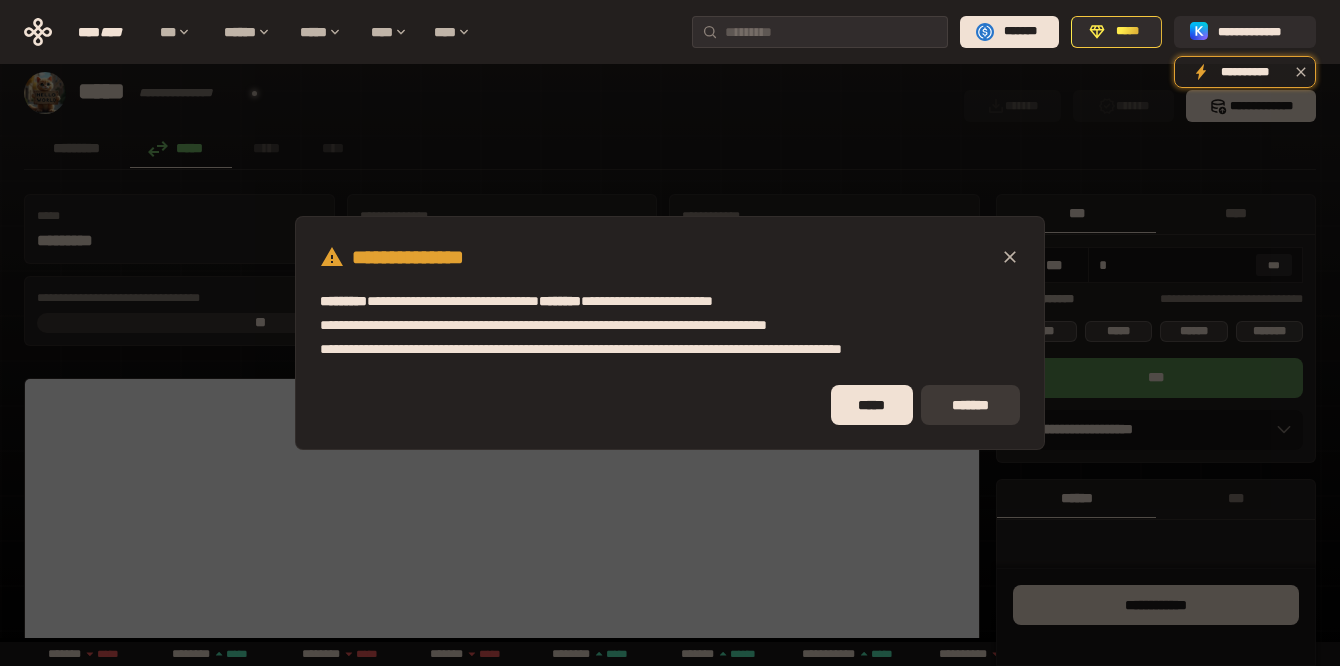 click on "*******" at bounding box center (970, 405) 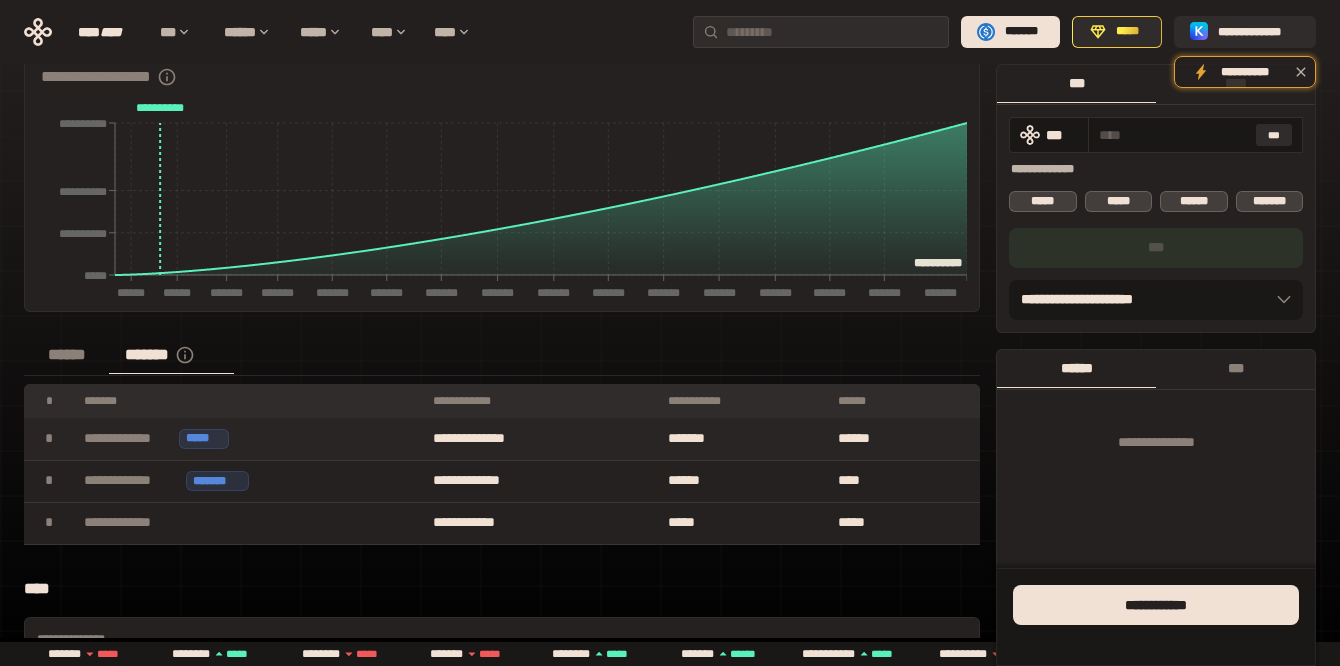 scroll, scrollTop: 790, scrollLeft: 0, axis: vertical 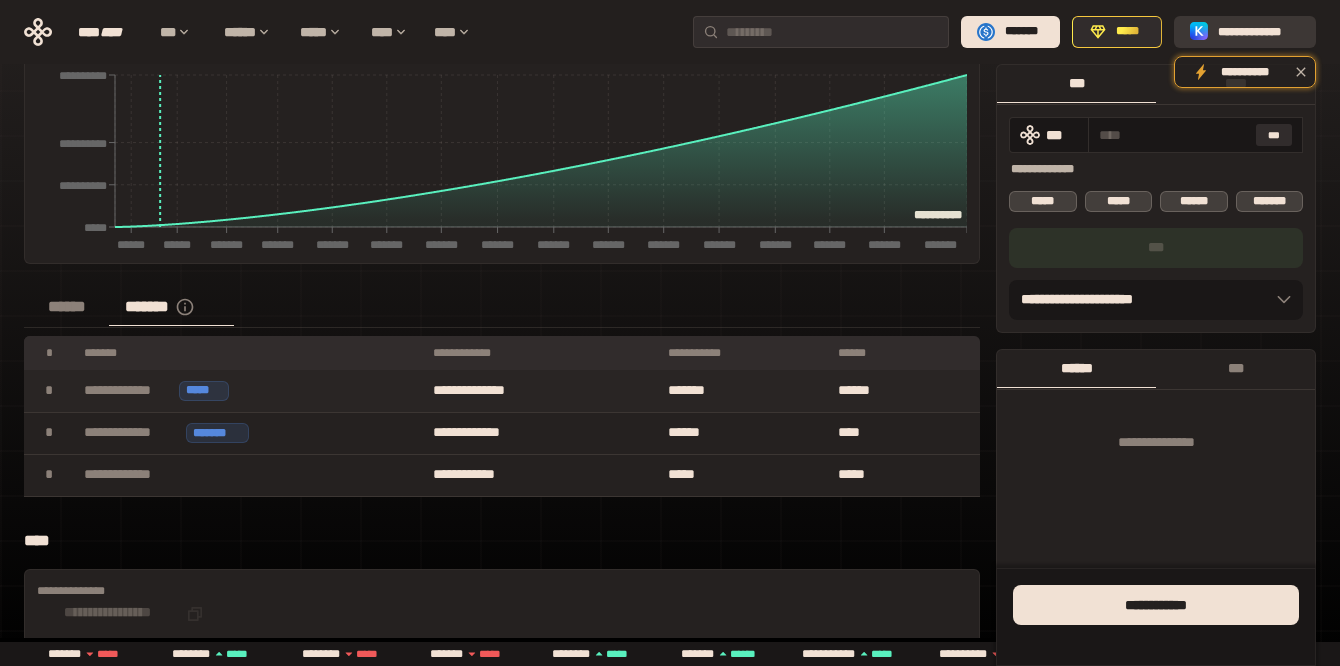 click on "**********" at bounding box center [1259, 32] 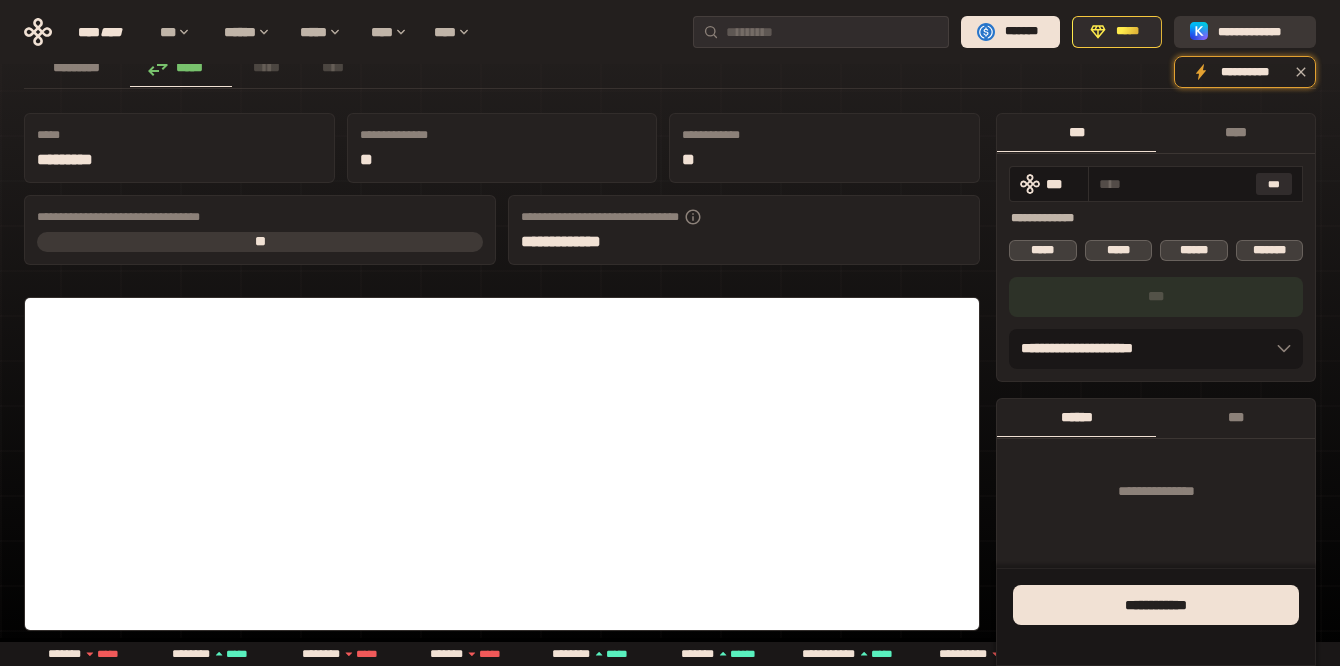 click on "**********" at bounding box center (1259, 32) 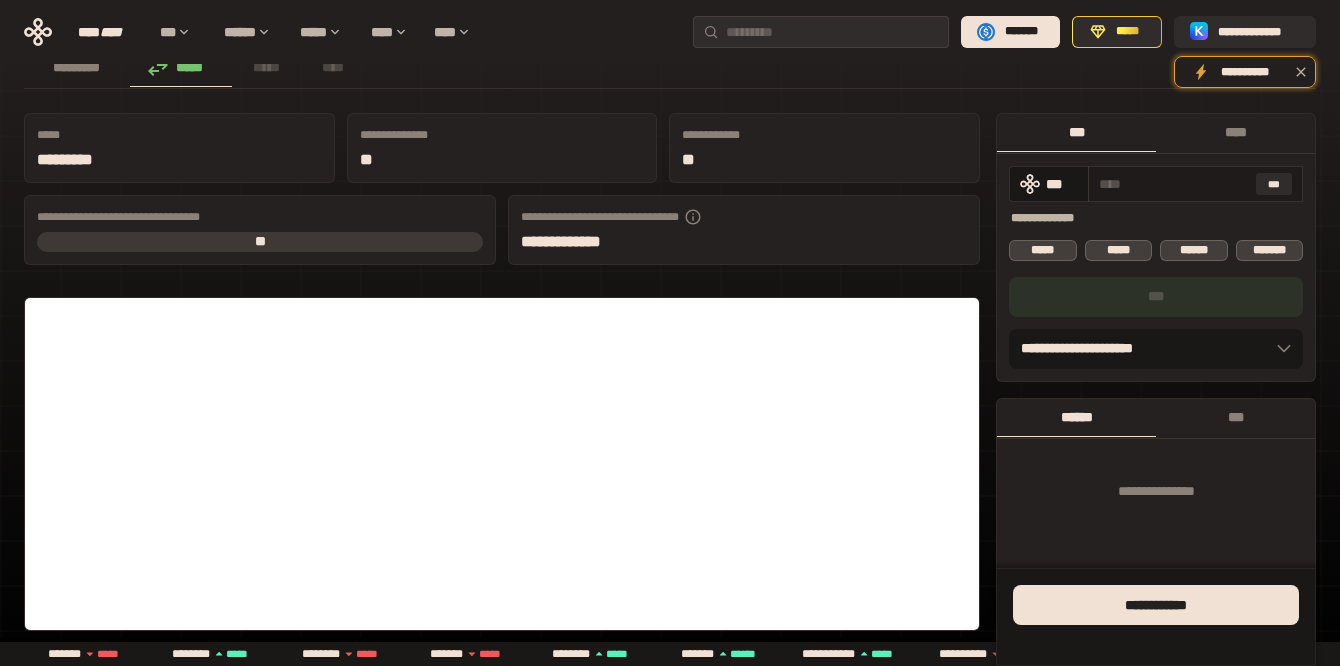 scroll, scrollTop: 0, scrollLeft: 0, axis: both 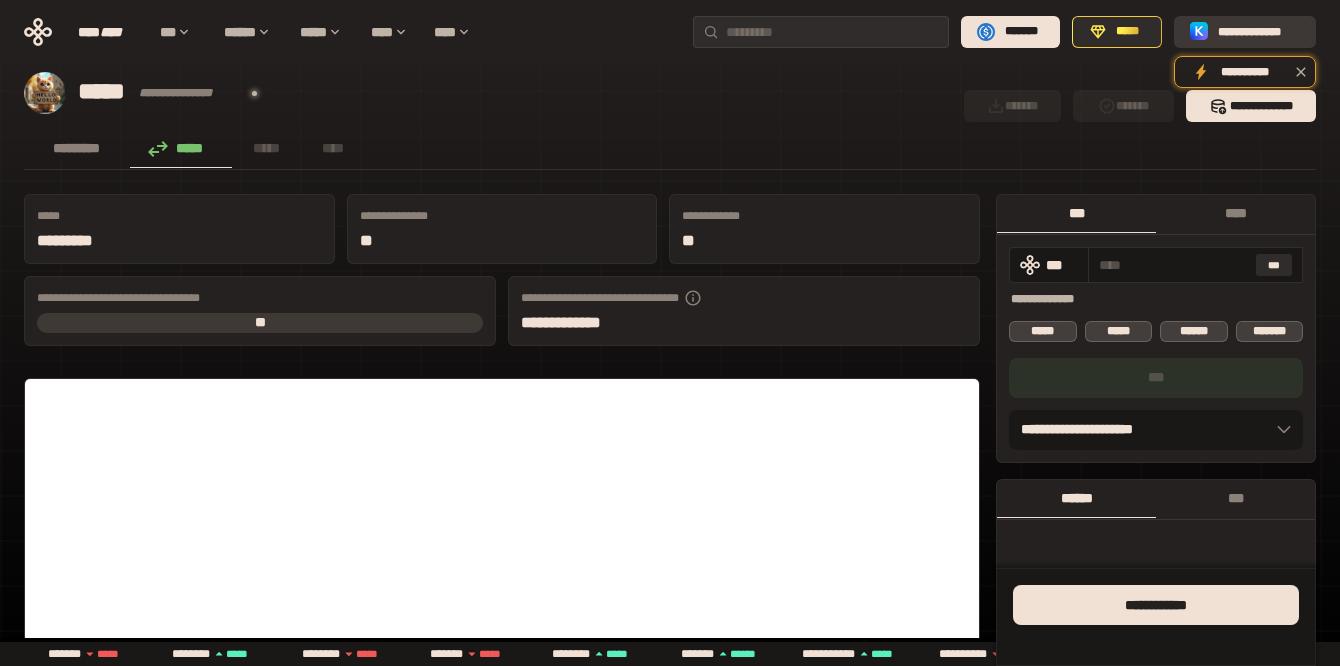 click on "**********" at bounding box center (1259, 32) 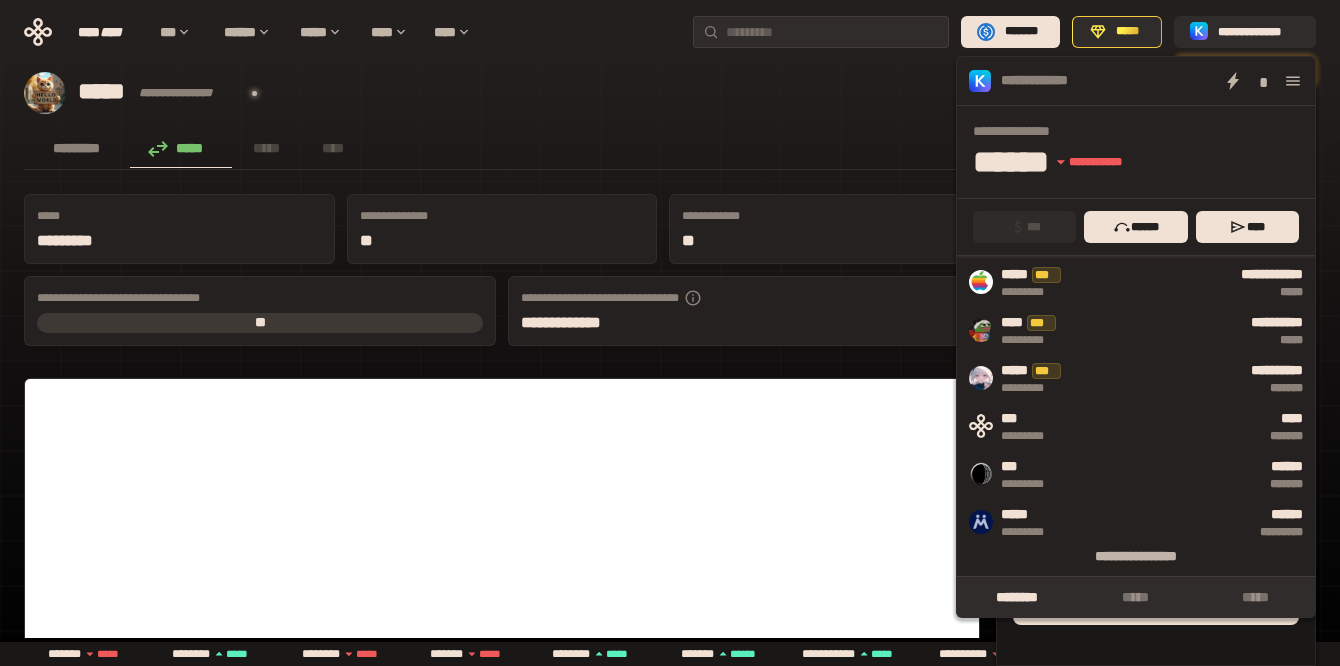 scroll, scrollTop: 112, scrollLeft: 0, axis: vertical 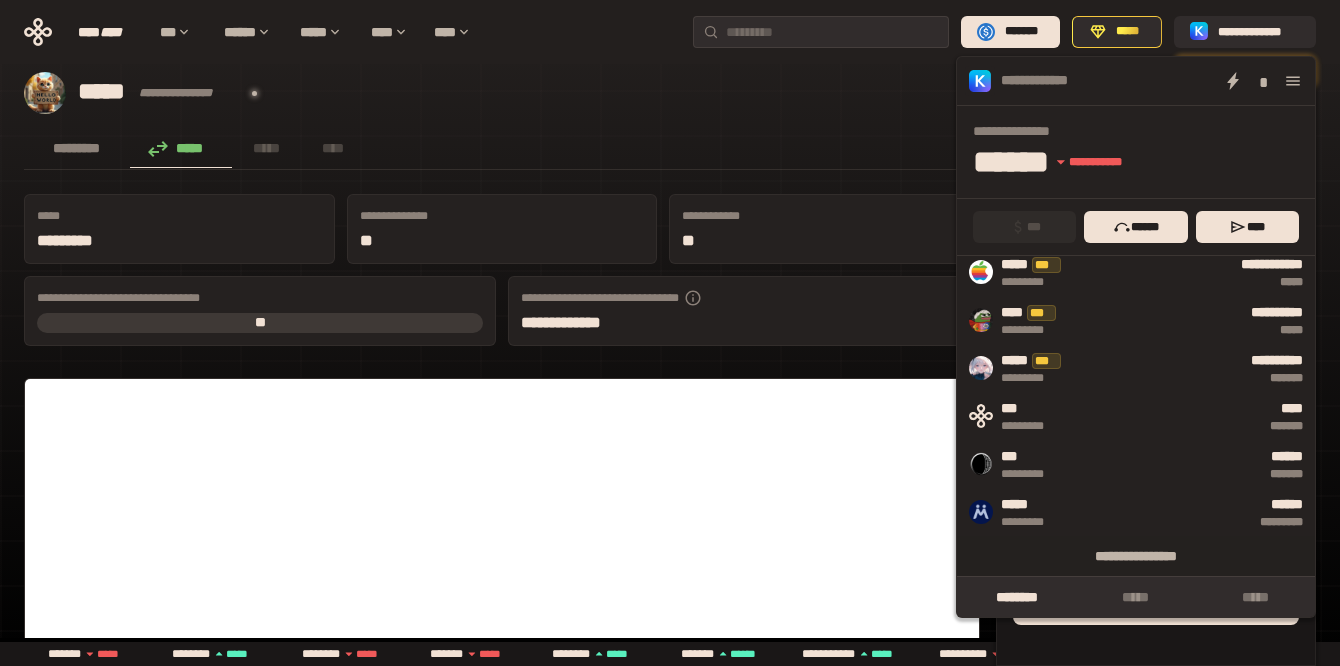 click on "********* ***** ***** ****" at bounding box center [670, 150] 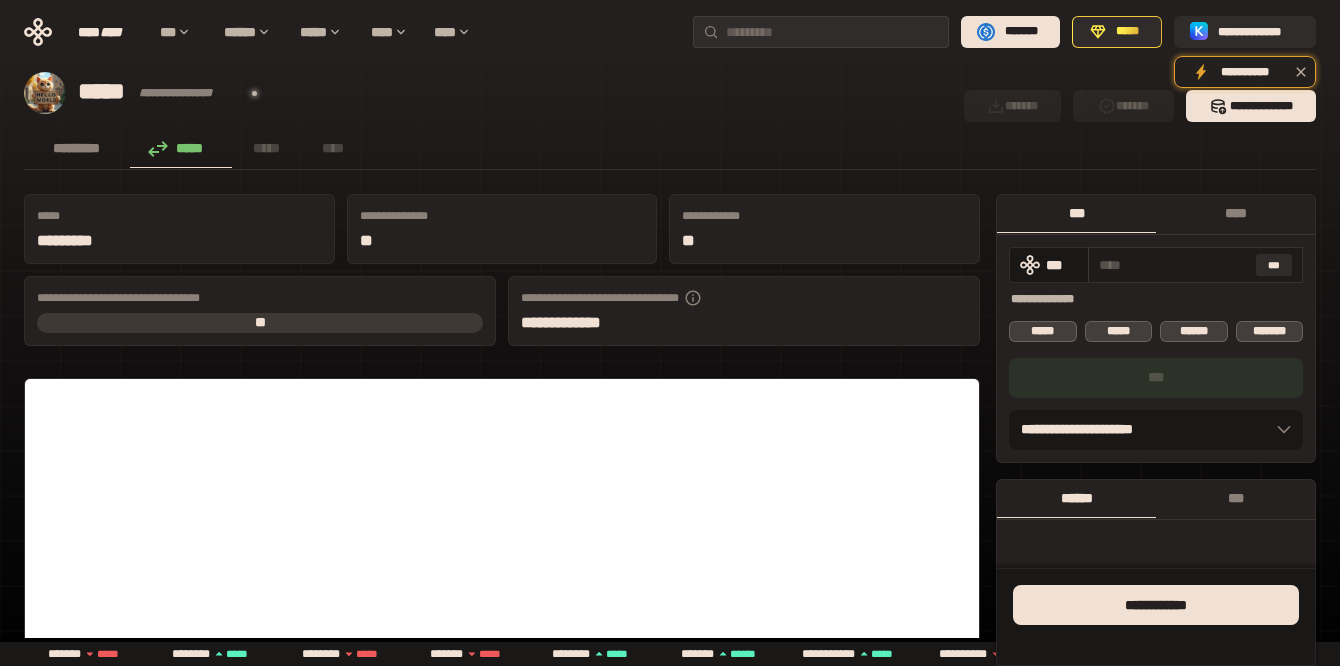 click at bounding box center [1173, 265] 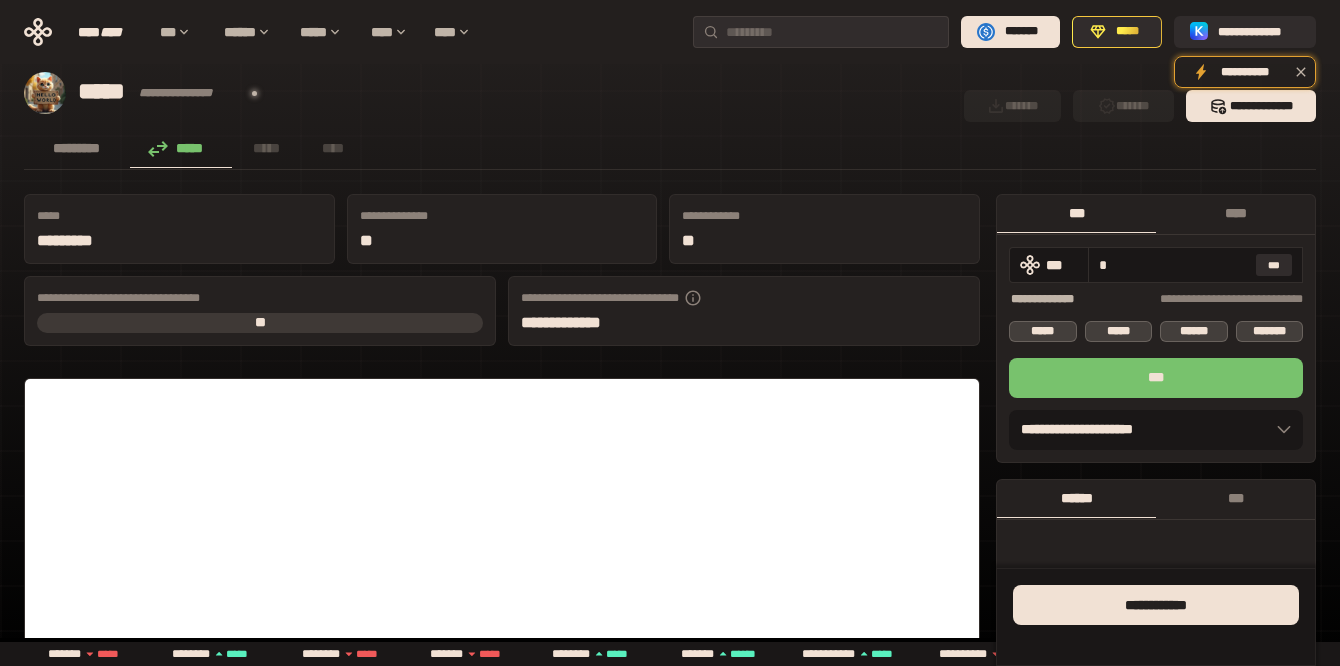 type on "*" 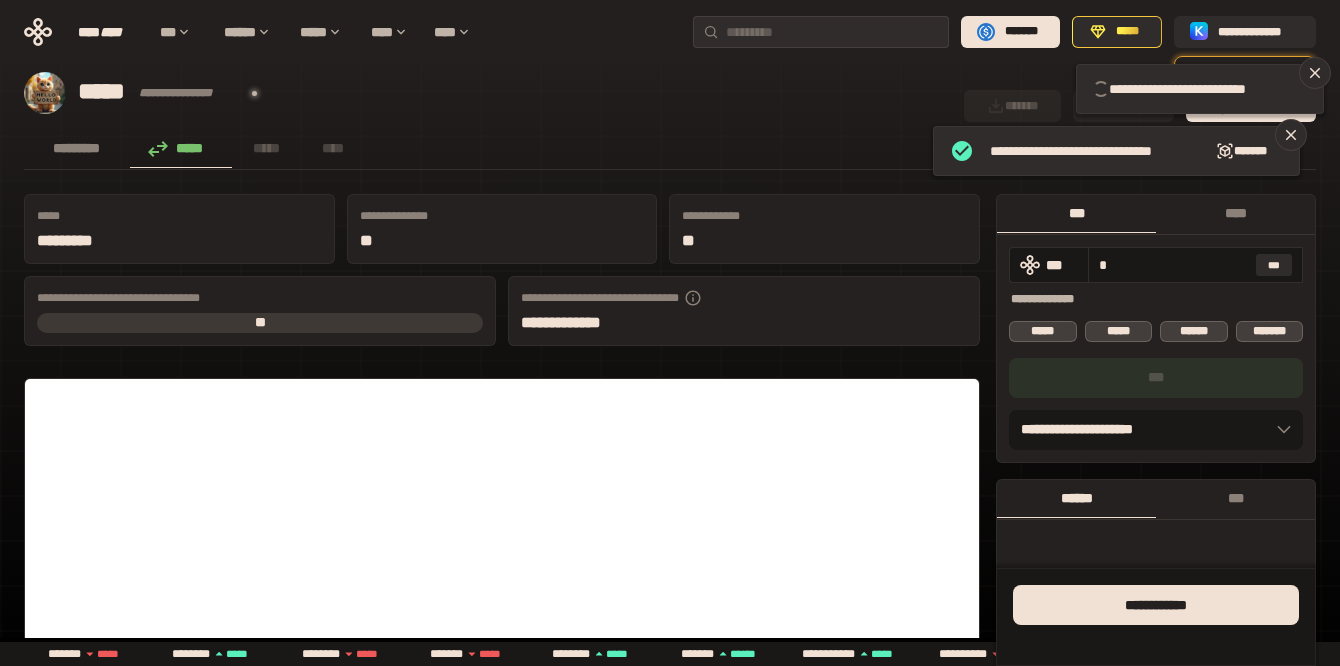 type 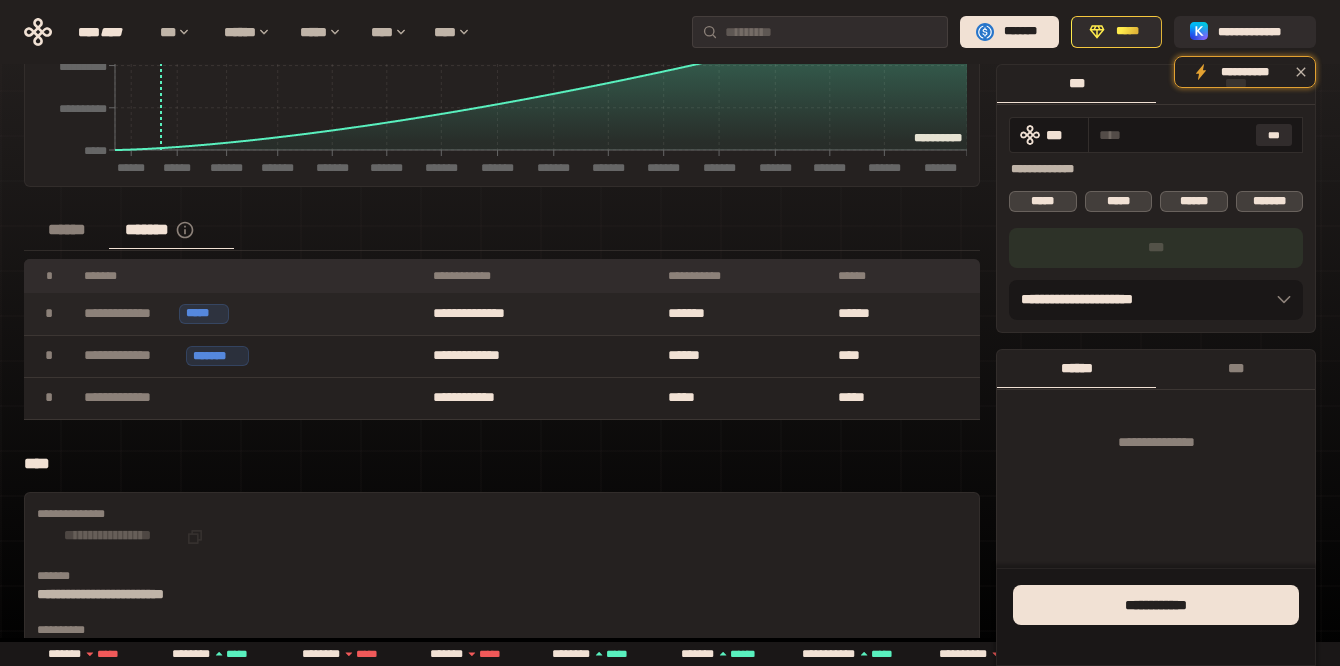 scroll, scrollTop: 924, scrollLeft: 0, axis: vertical 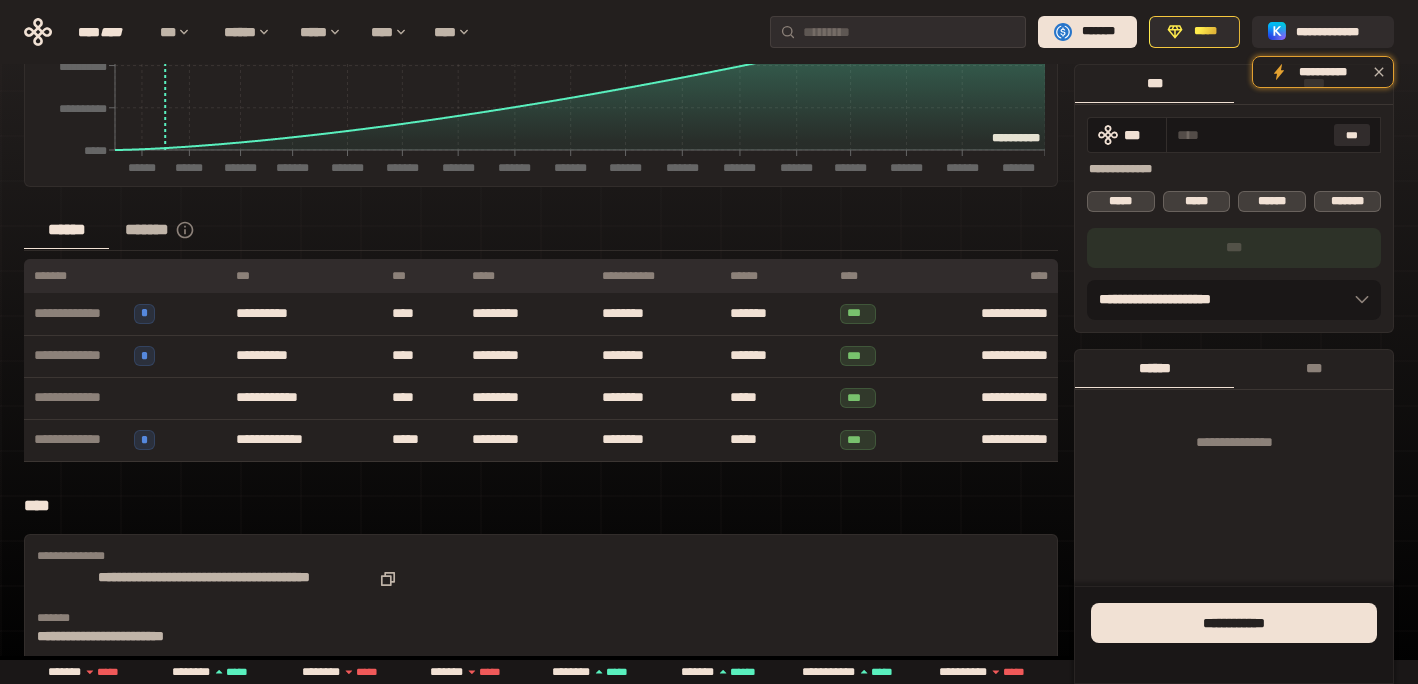 click on "*******" at bounding box center (171, 230) 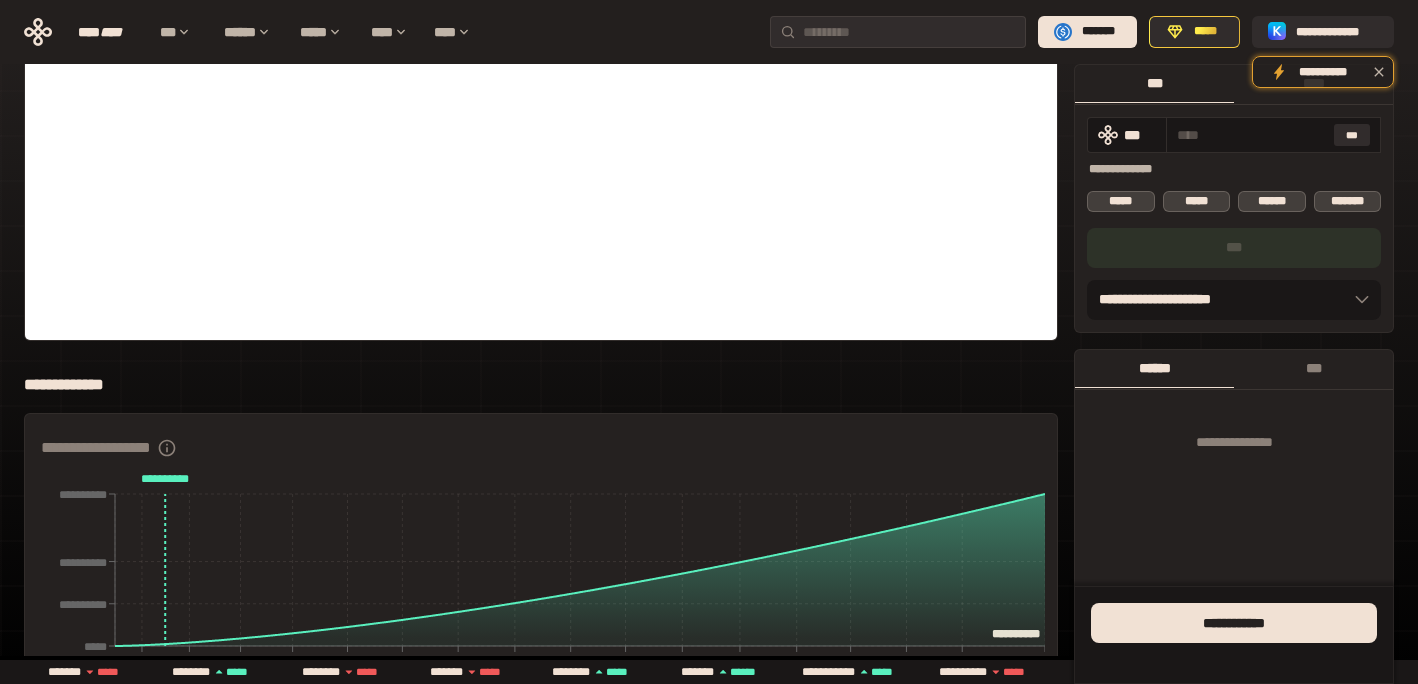 scroll, scrollTop: 0, scrollLeft: 0, axis: both 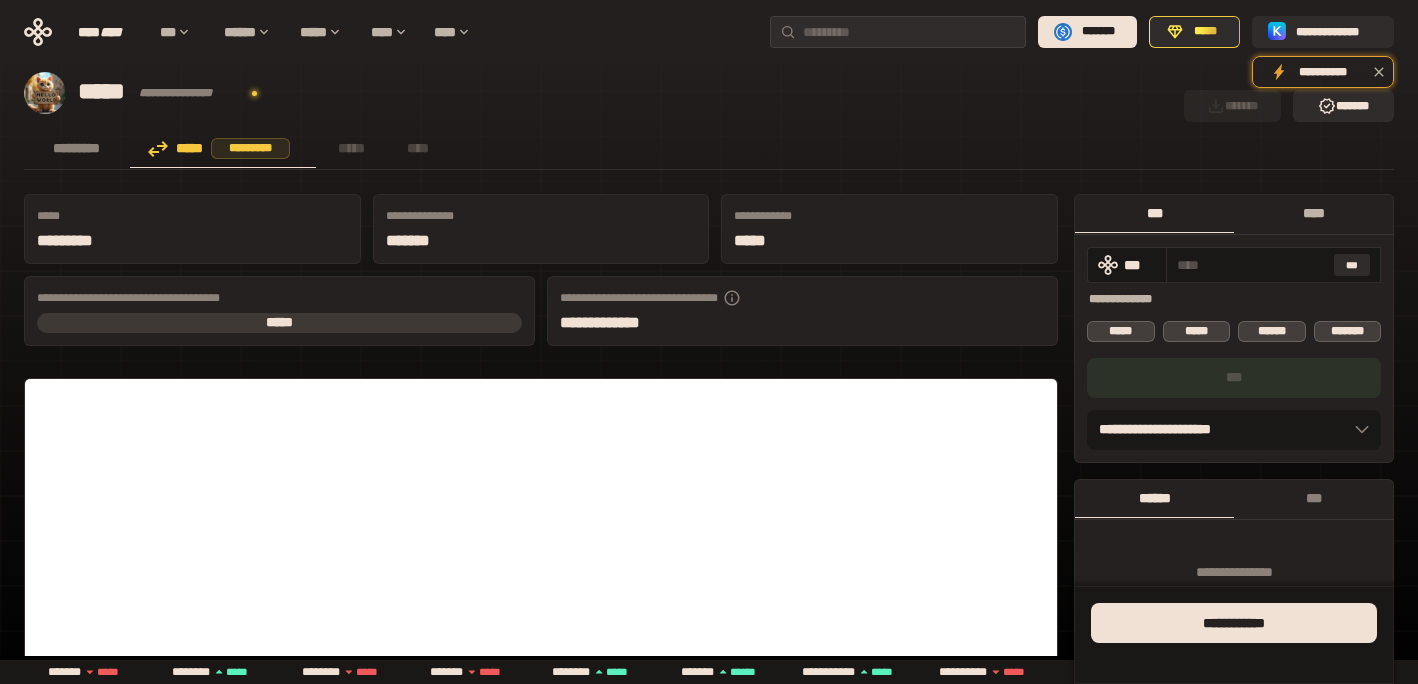 click on "****" at bounding box center (1313, 213) 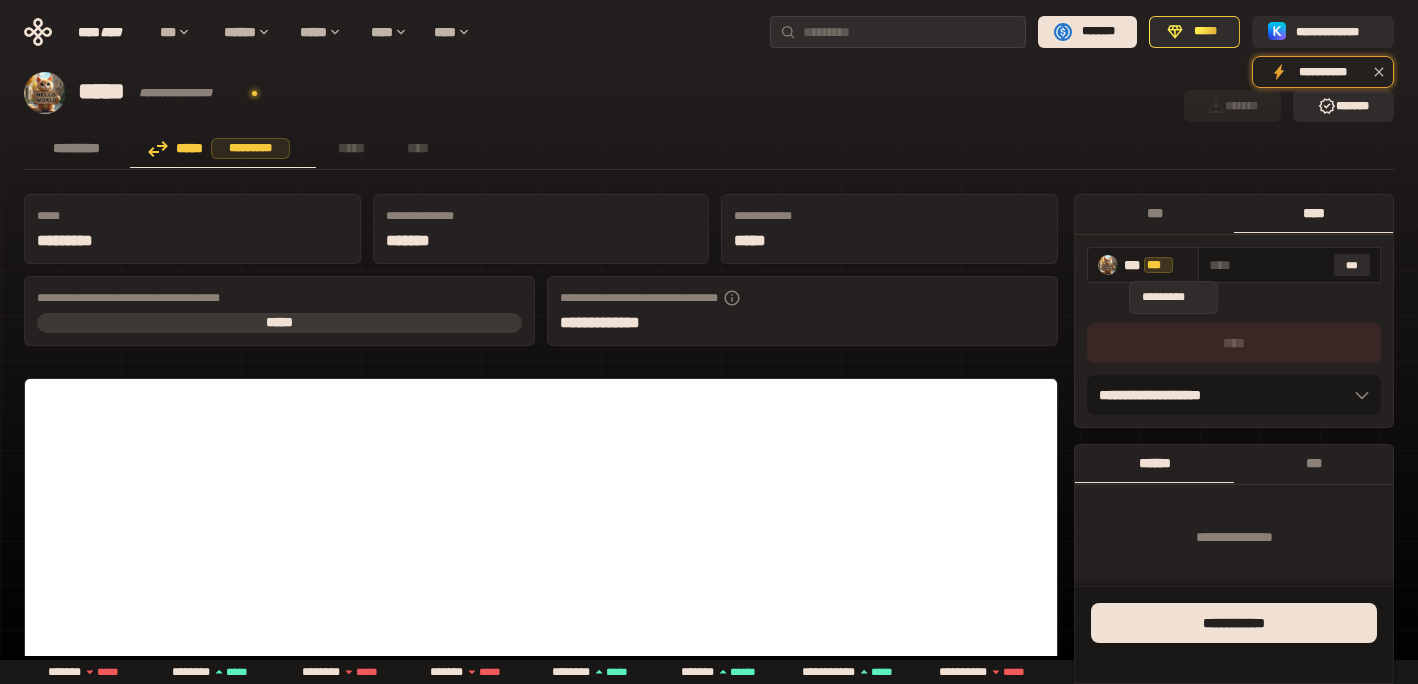 click on "***" at bounding box center [1158, 265] 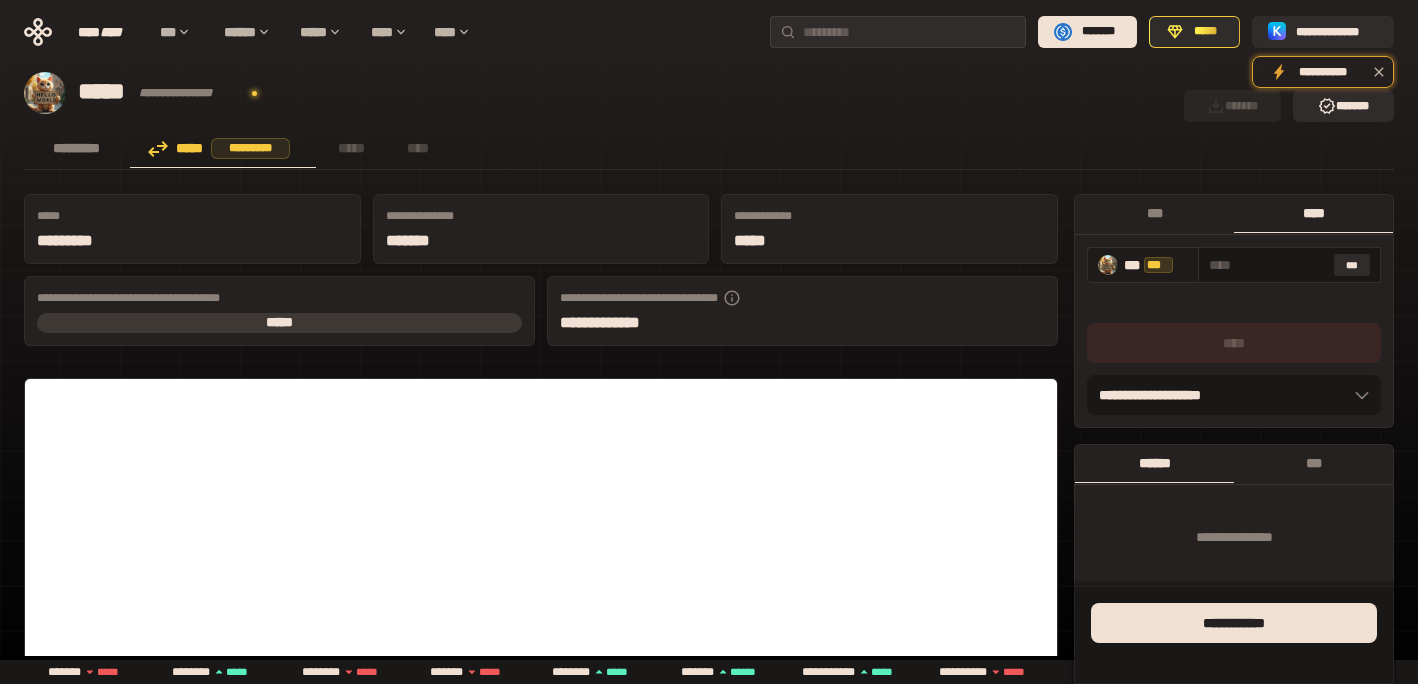 click on "***   ***" at bounding box center (1156, 265) 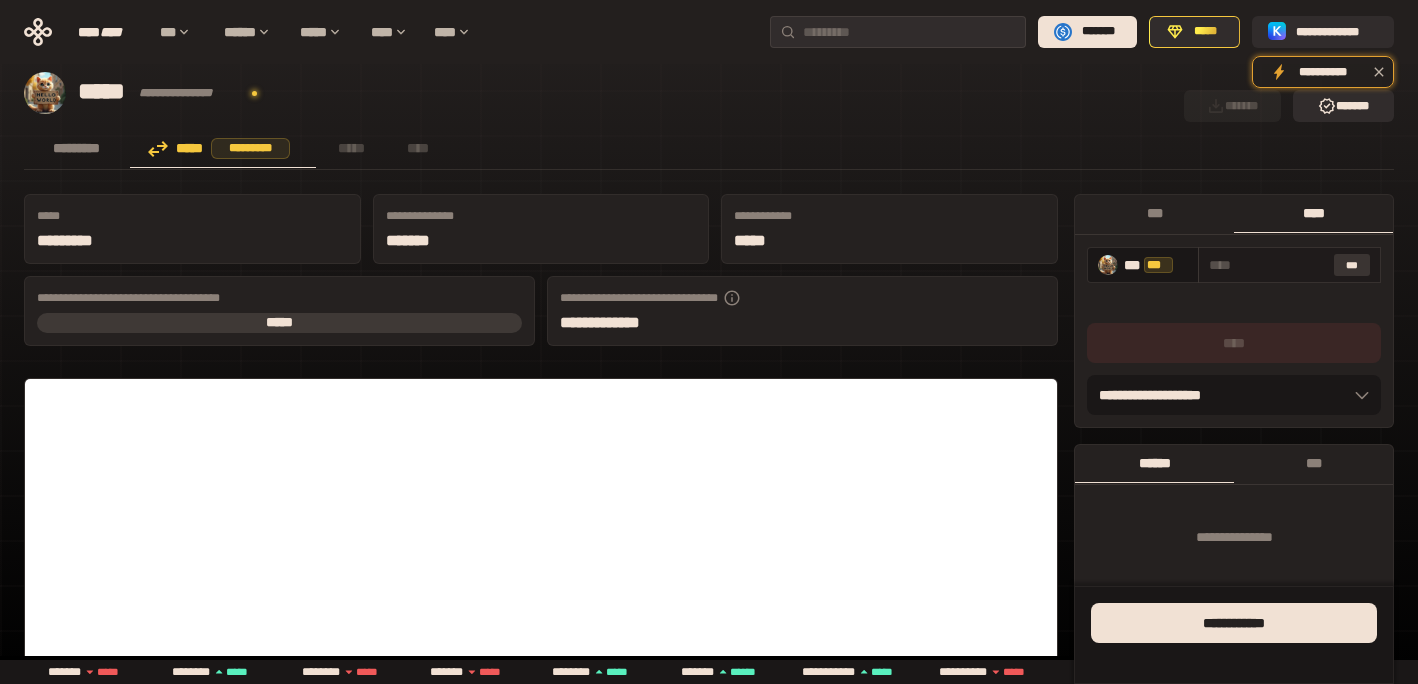 click on "***" at bounding box center (1352, 265) 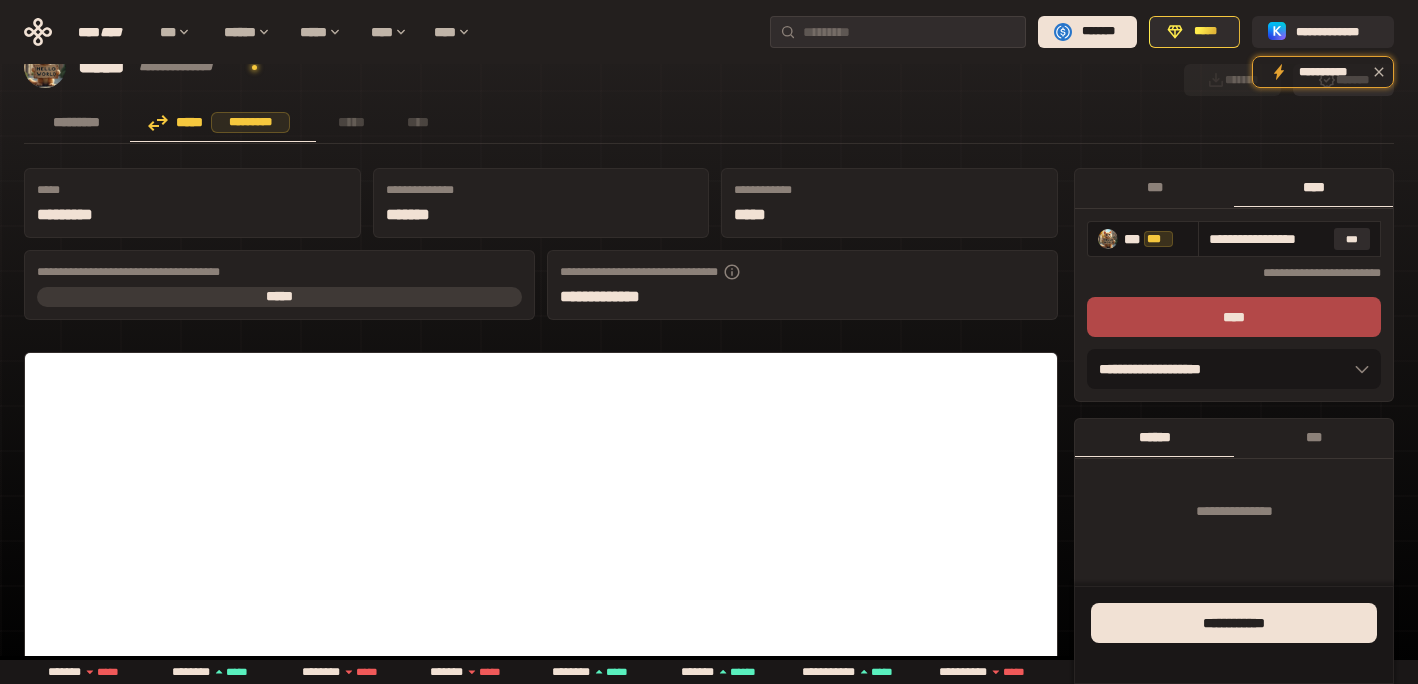 scroll, scrollTop: 0, scrollLeft: 0, axis: both 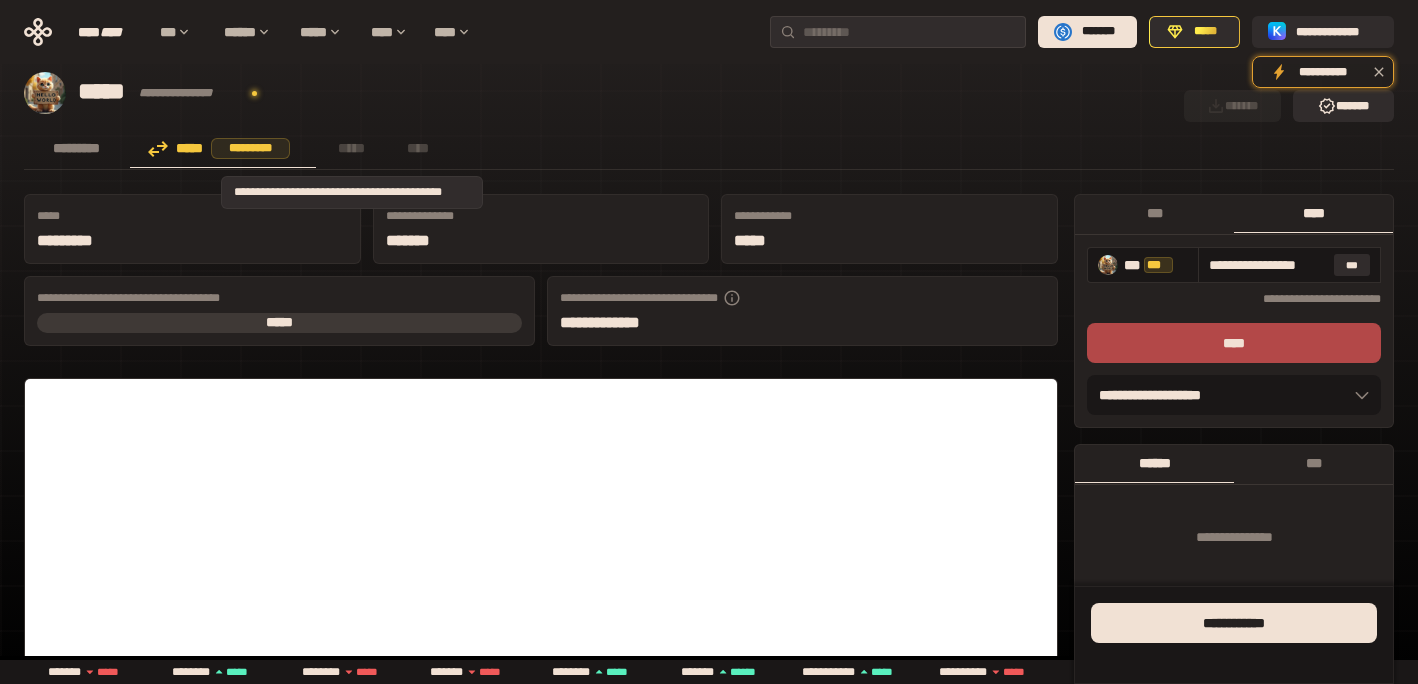 click on "*****" at bounding box center (351, 148) 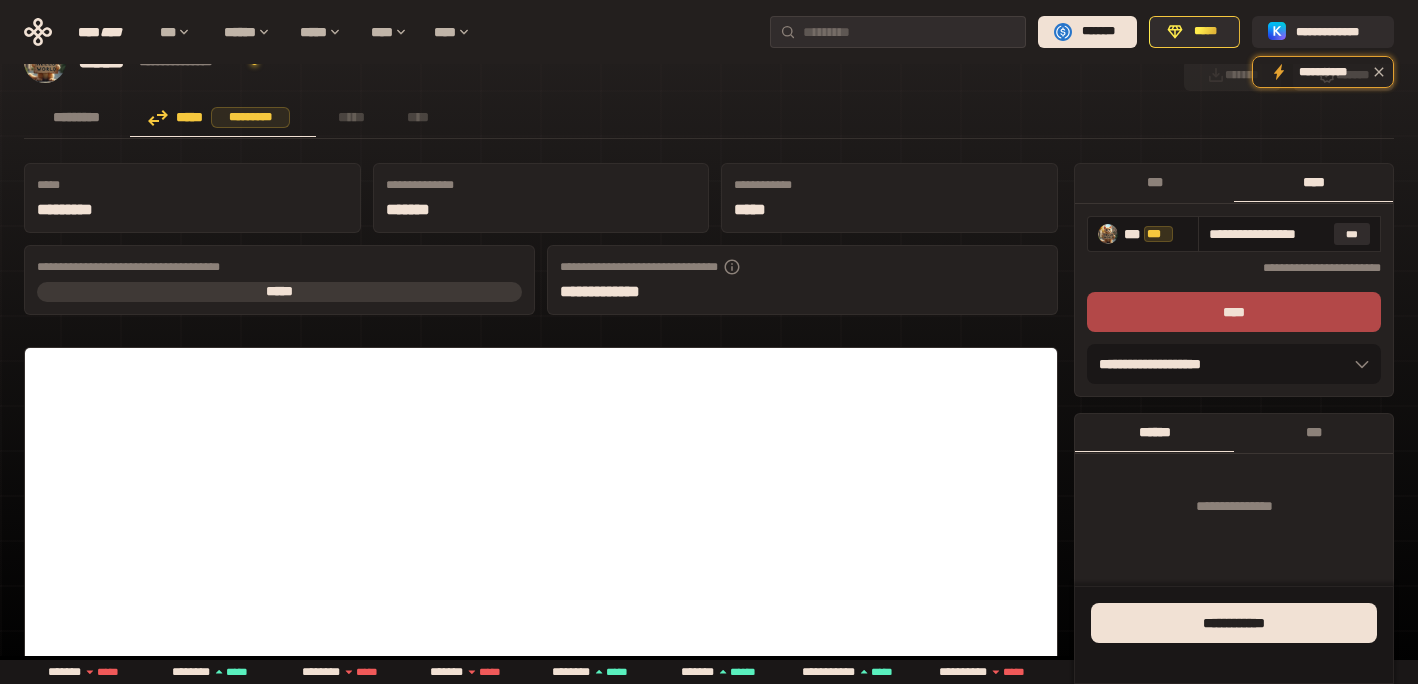 scroll, scrollTop: 28, scrollLeft: 0, axis: vertical 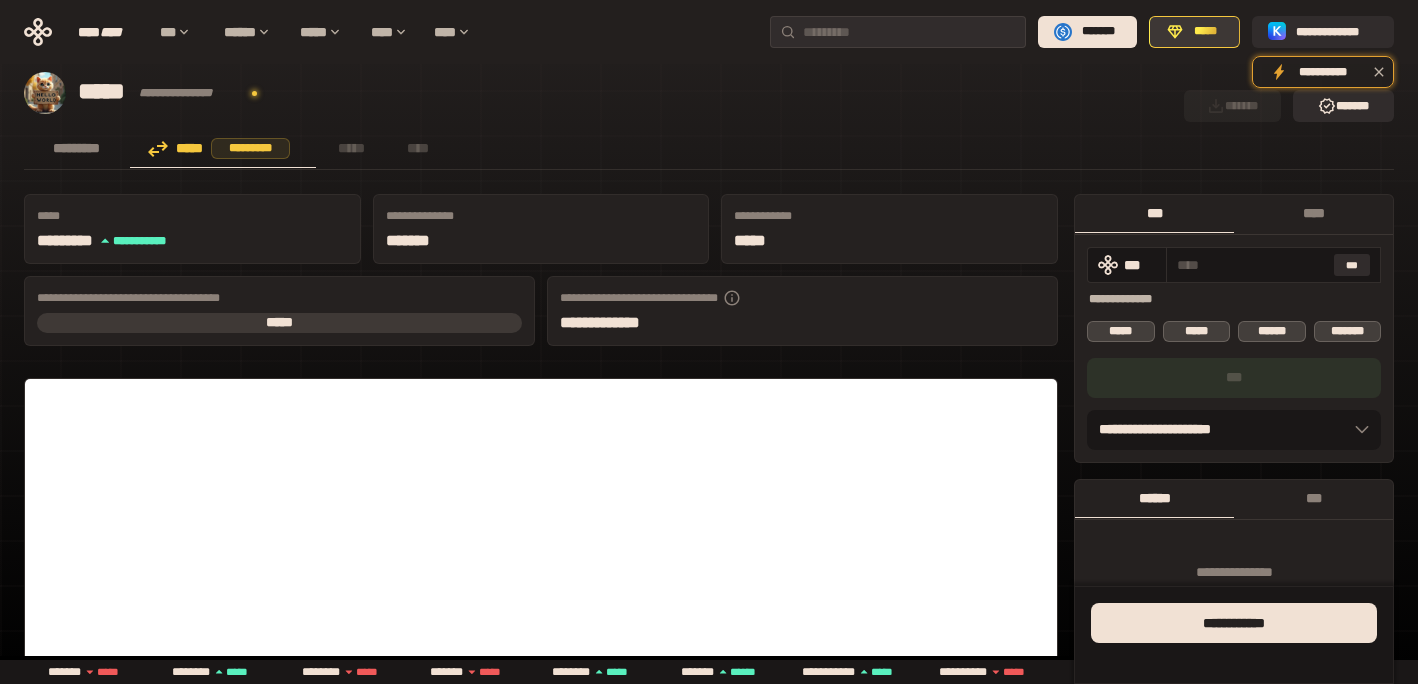 click on "*****" at bounding box center [1205, 32] 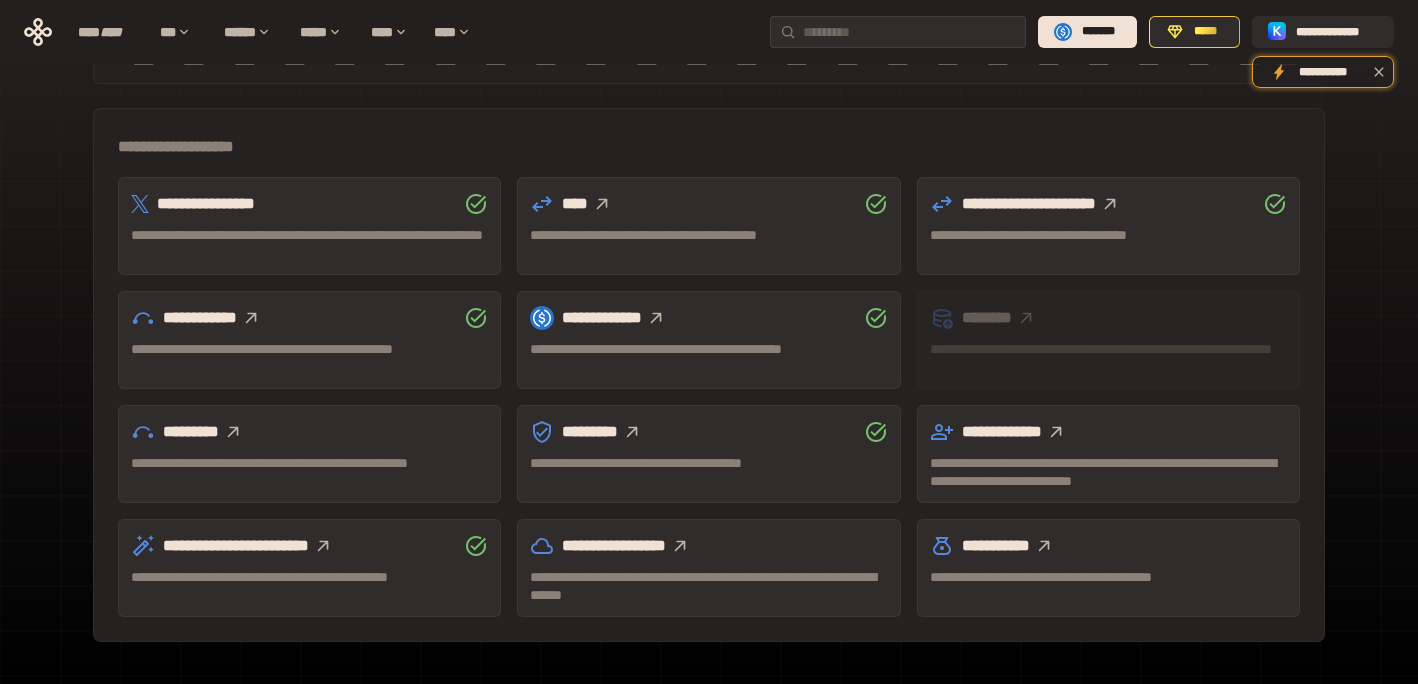 scroll, scrollTop: 557, scrollLeft: 0, axis: vertical 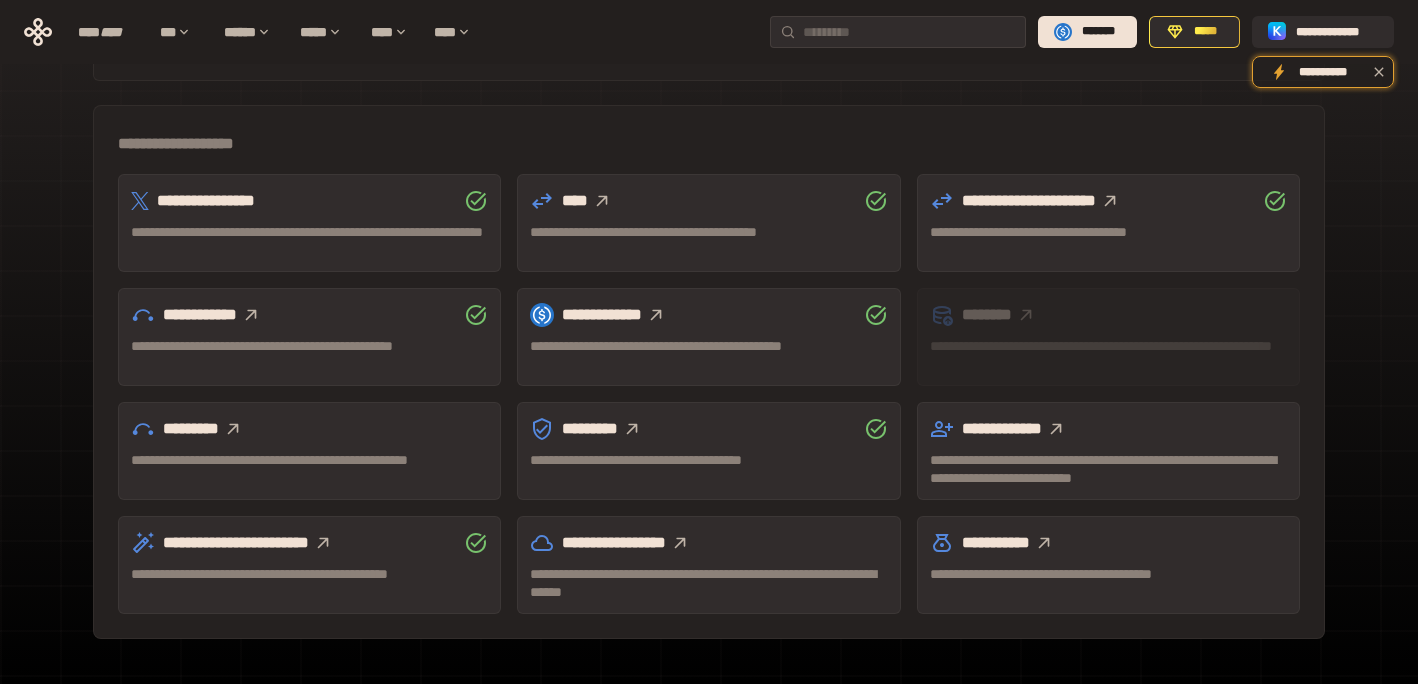 click 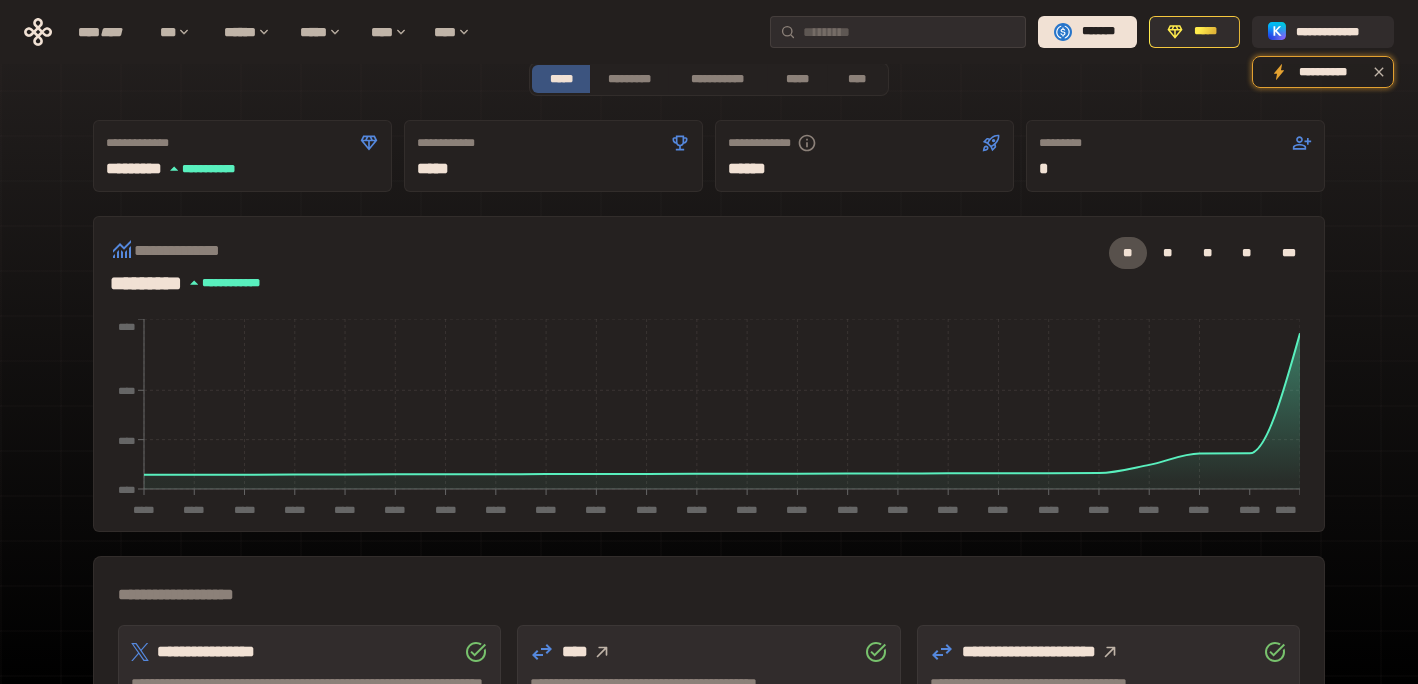 scroll, scrollTop: 0, scrollLeft: 0, axis: both 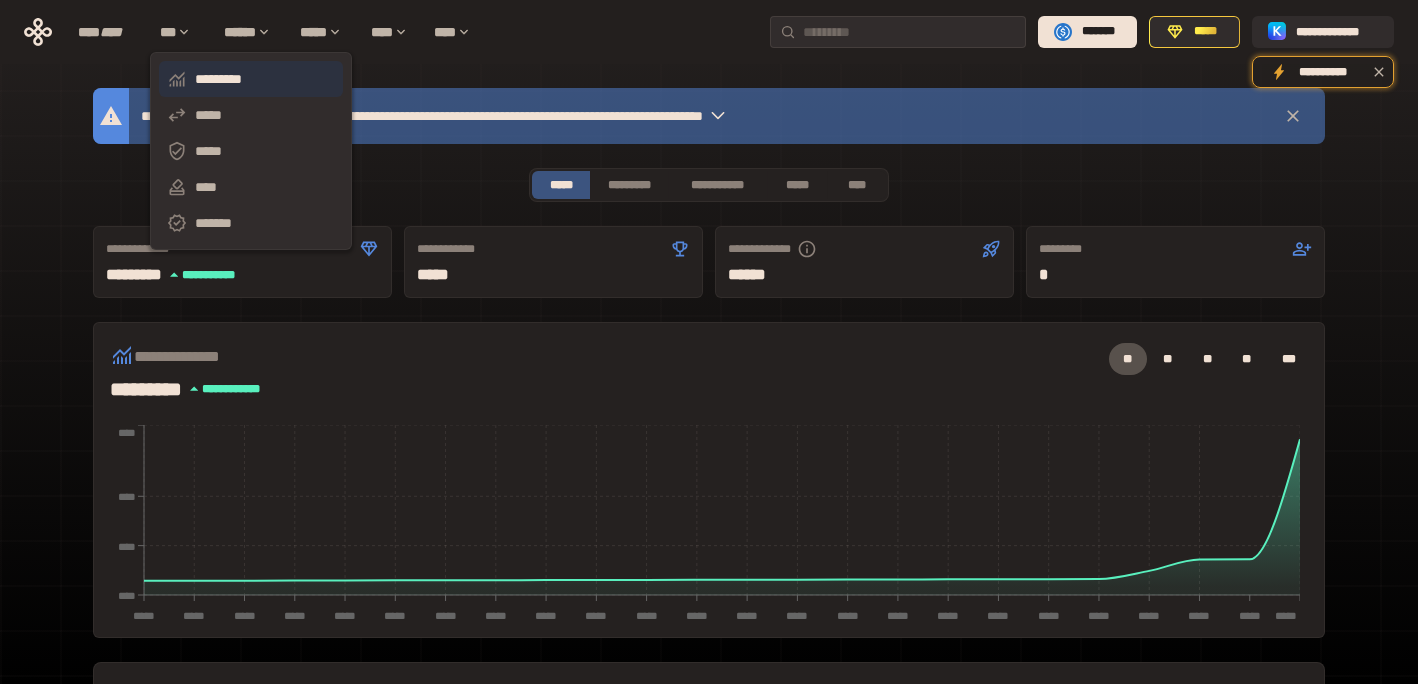 click on "*********" at bounding box center (251, 79) 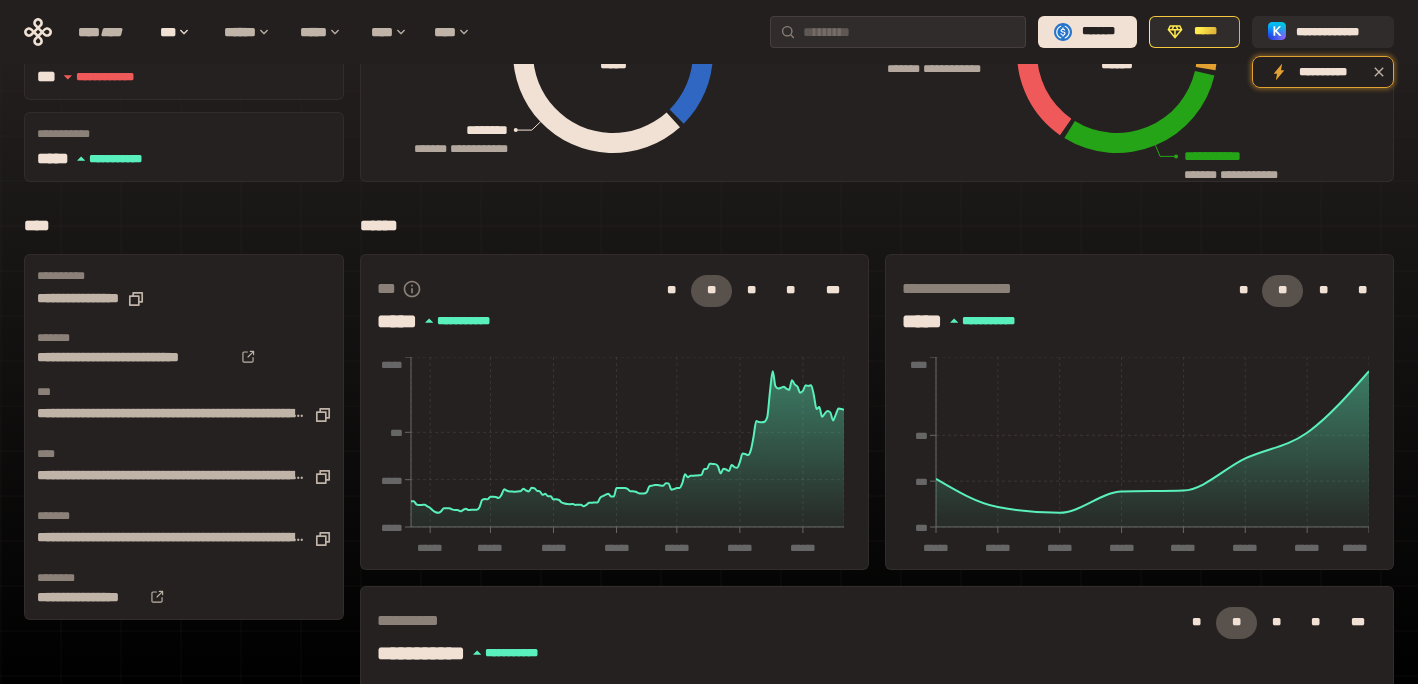 scroll, scrollTop: 0, scrollLeft: 0, axis: both 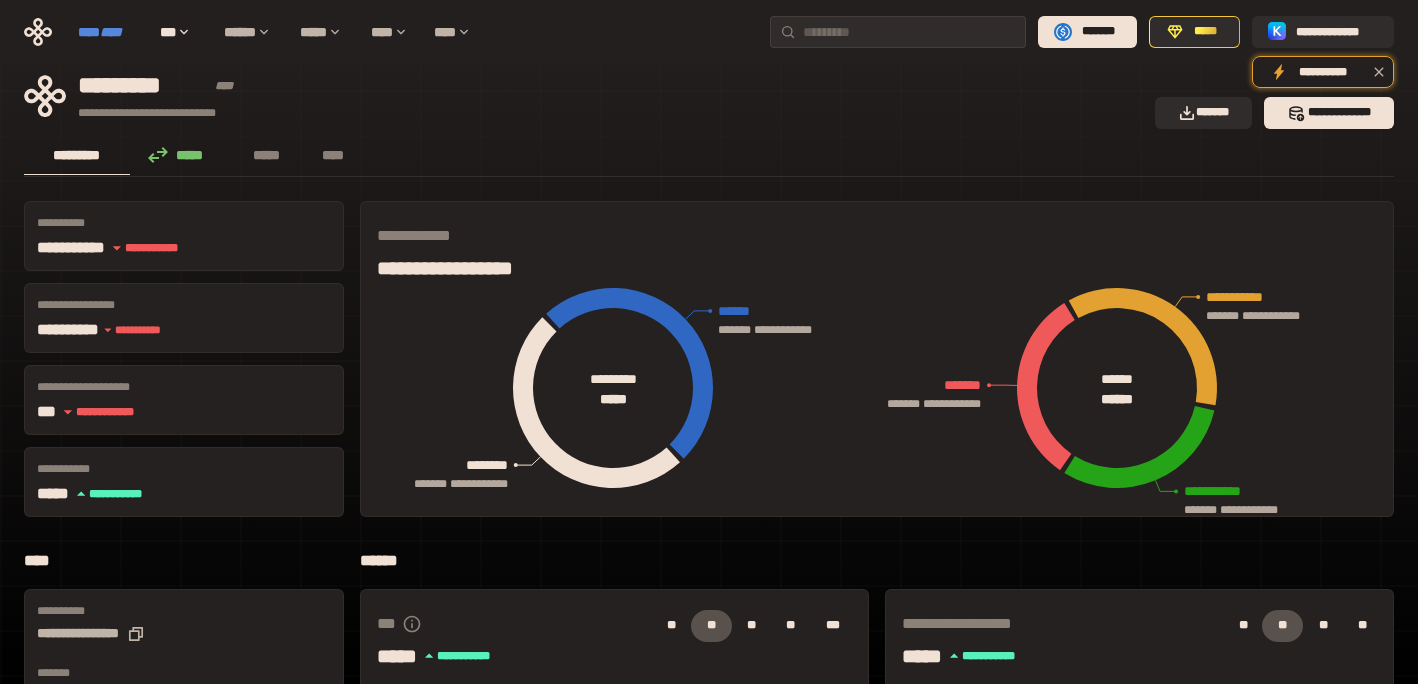 click on "****" at bounding box center [111, 32] 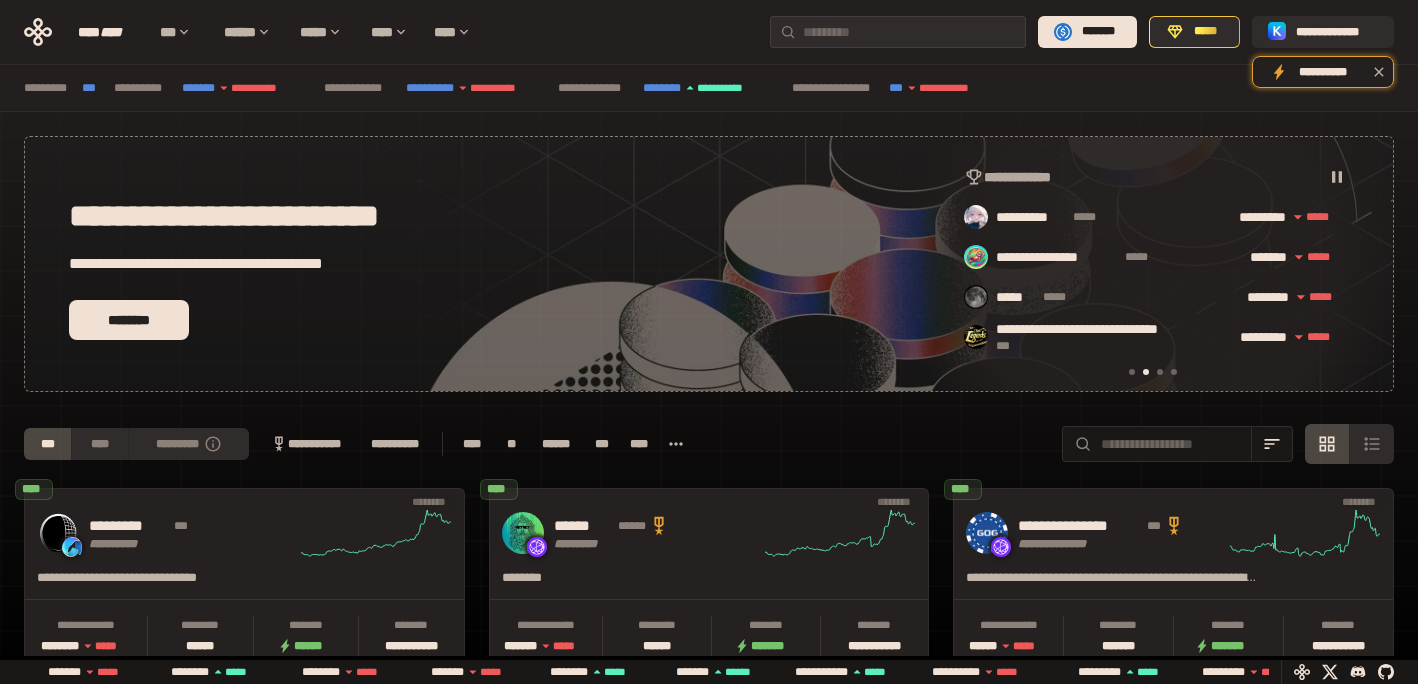 scroll, scrollTop: 0, scrollLeft: 436, axis: horizontal 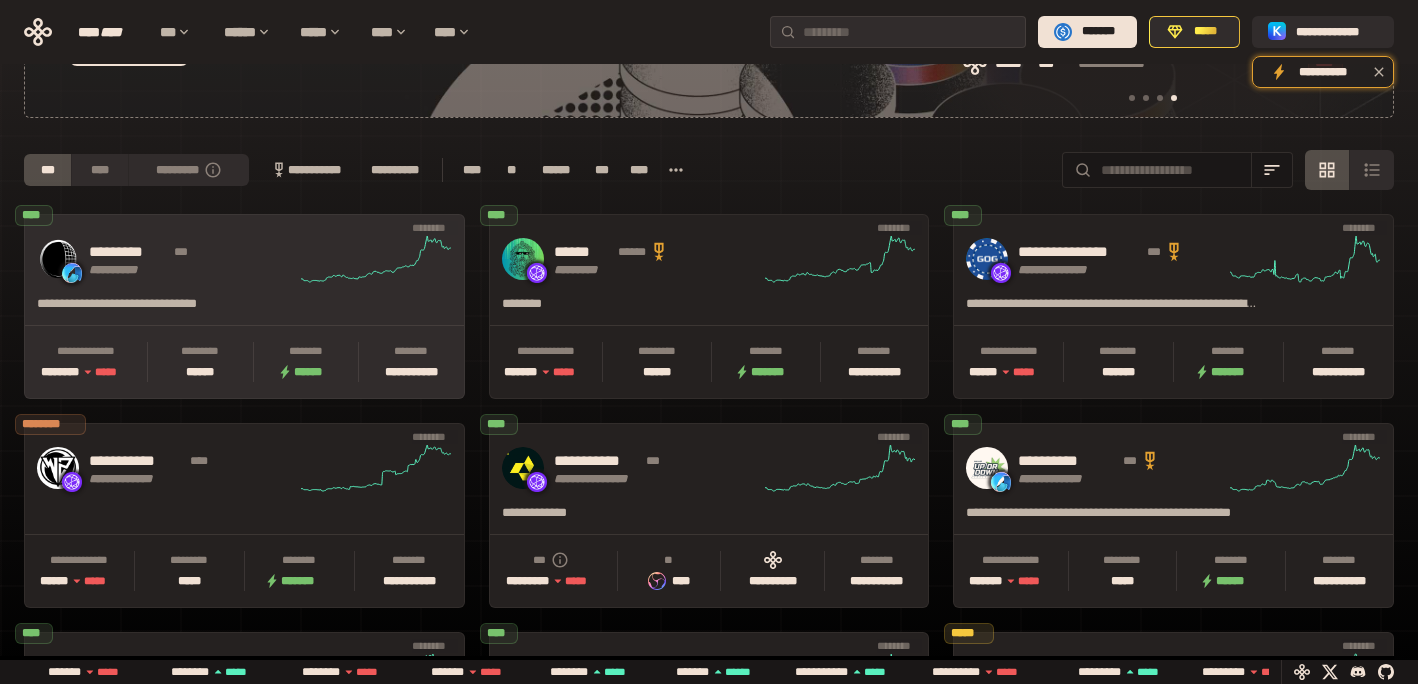 click on "********* ***" at bounding box center [192, 252] 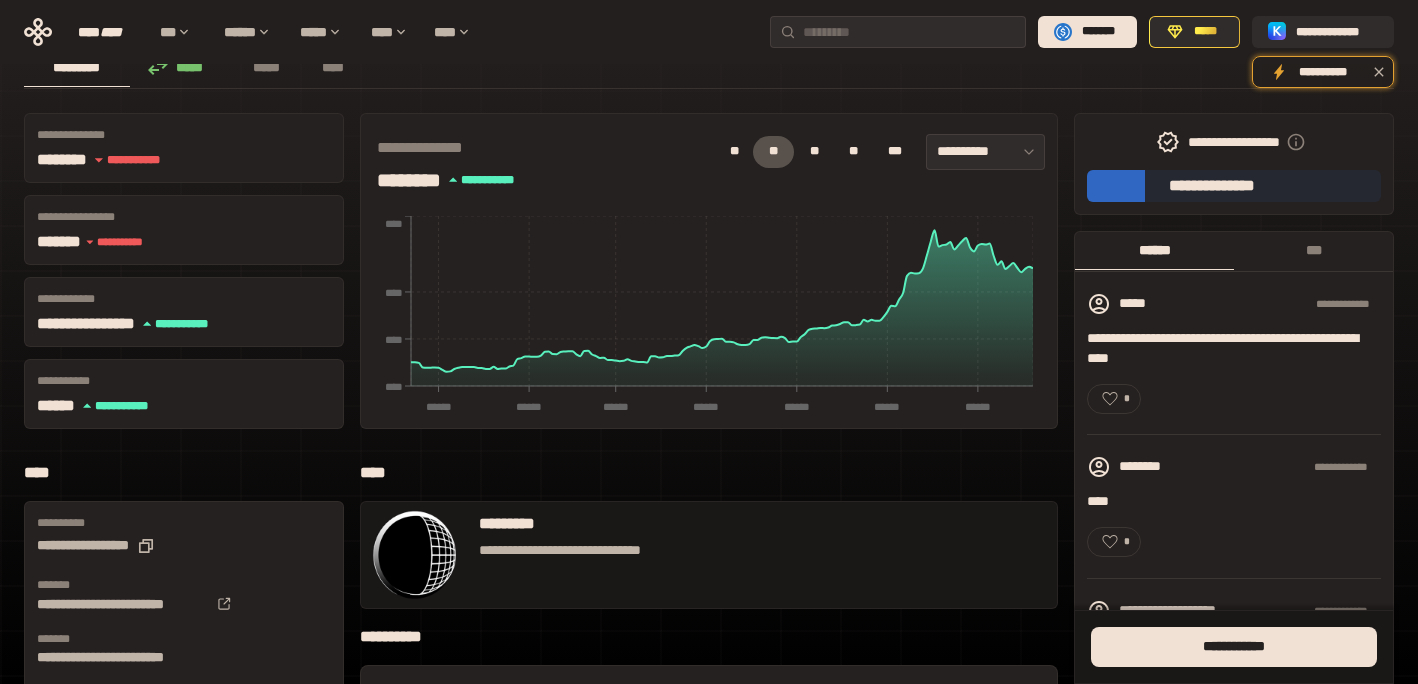 scroll, scrollTop: 0, scrollLeft: 0, axis: both 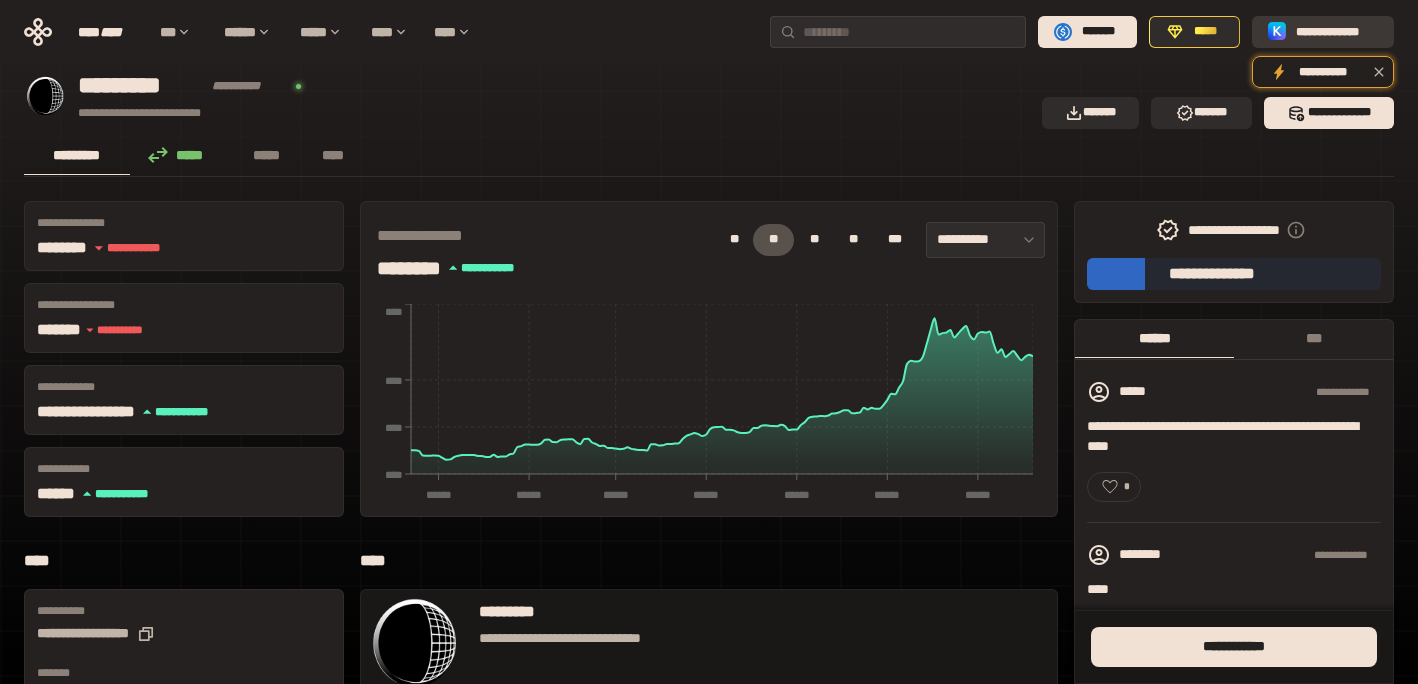 click on "**********" at bounding box center [1337, 32] 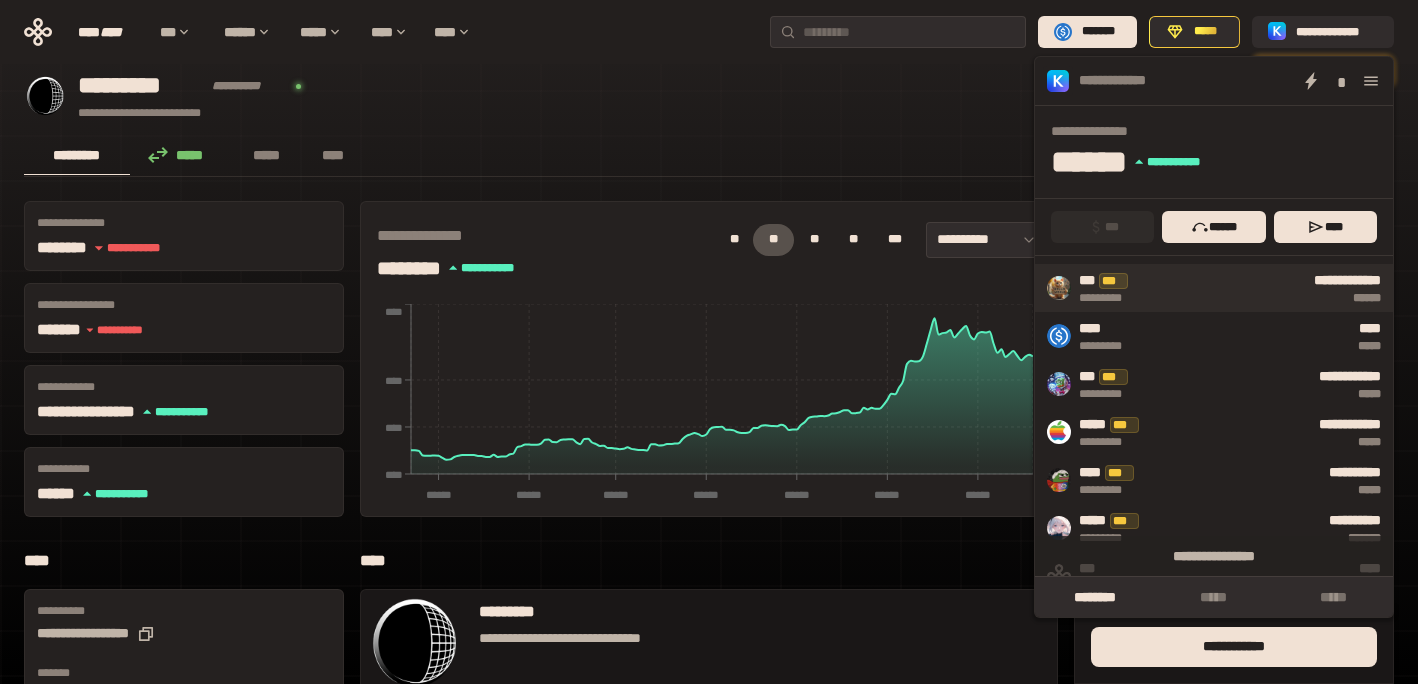 click on "**********" at bounding box center [1266, 288] 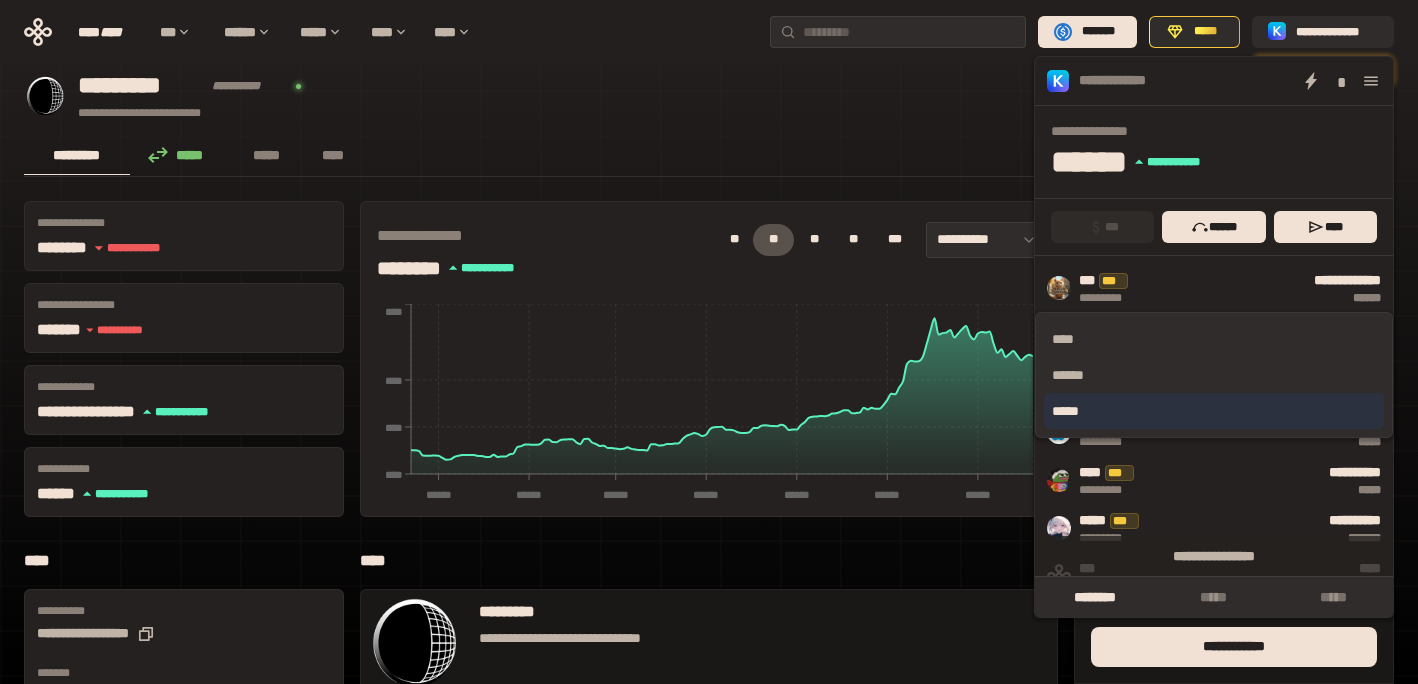 click on "*****" at bounding box center (1214, 411) 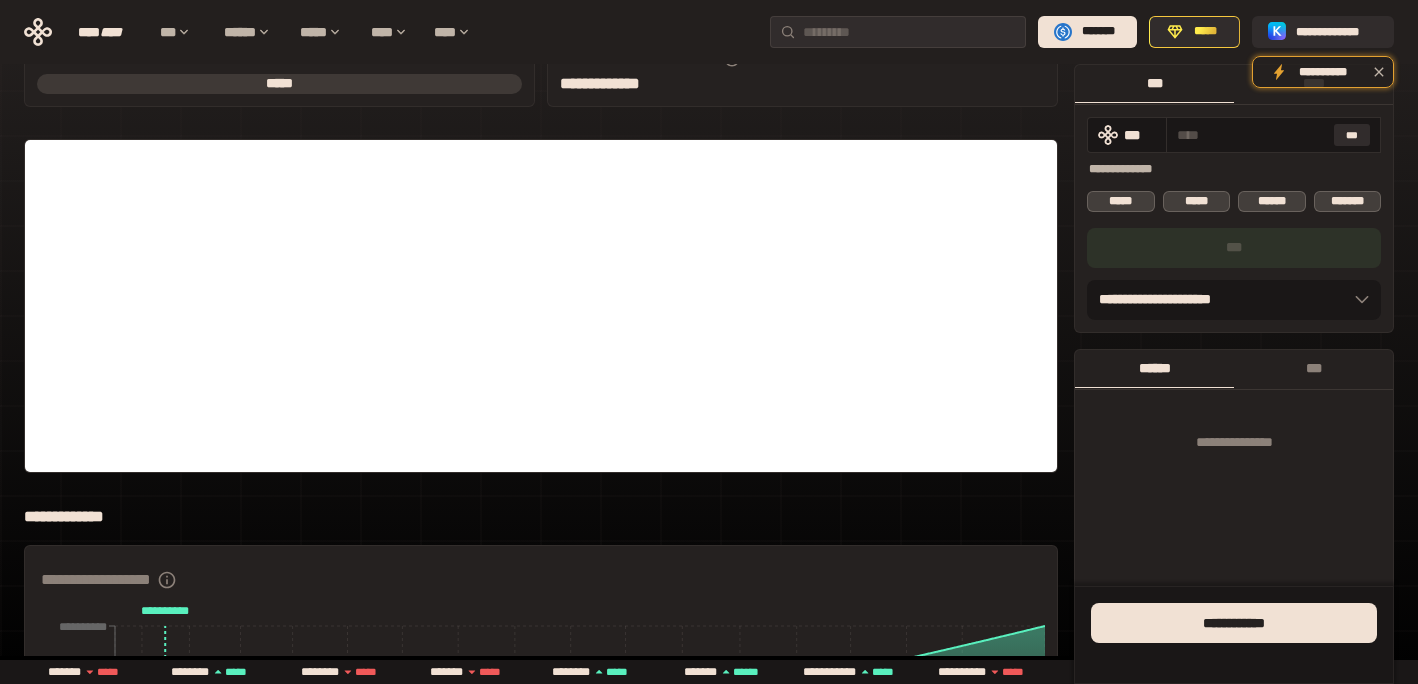 scroll, scrollTop: 0, scrollLeft: 0, axis: both 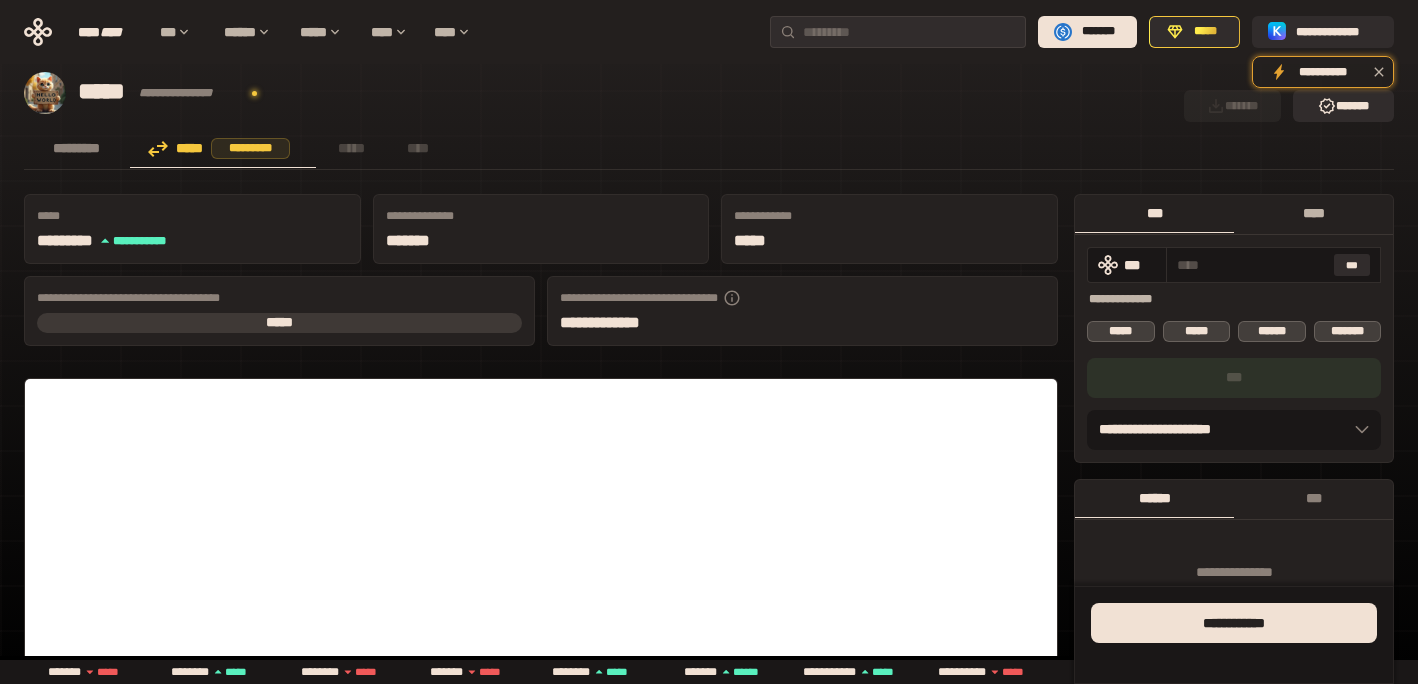 click on "****" at bounding box center (1313, 213) 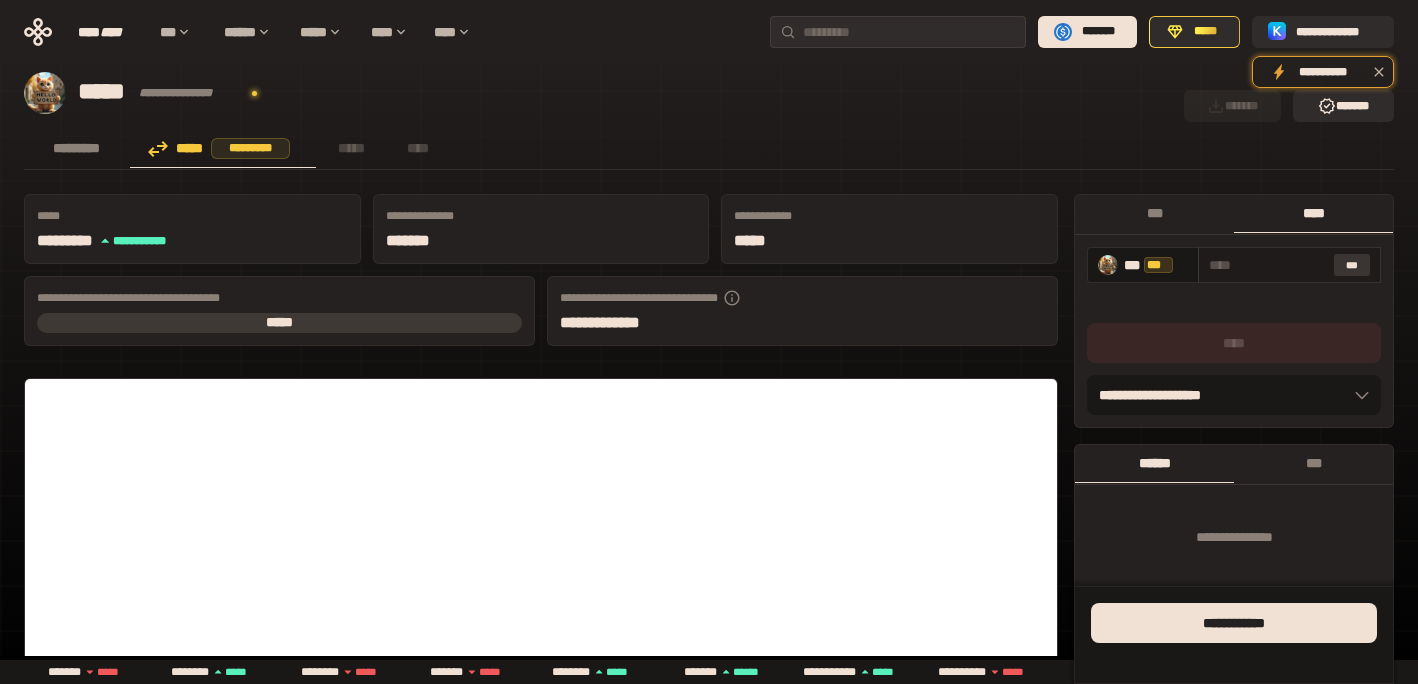 click on "***" at bounding box center (1352, 265) 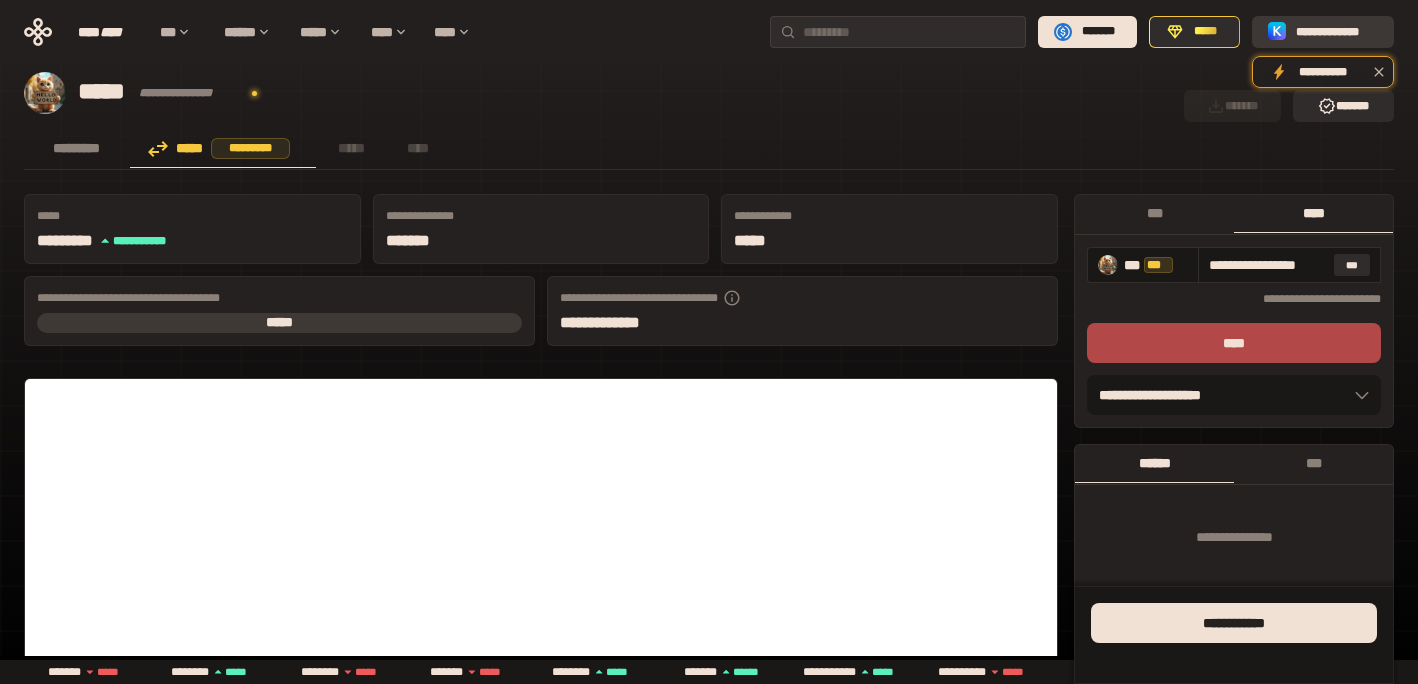 click on "**********" at bounding box center (1337, 32) 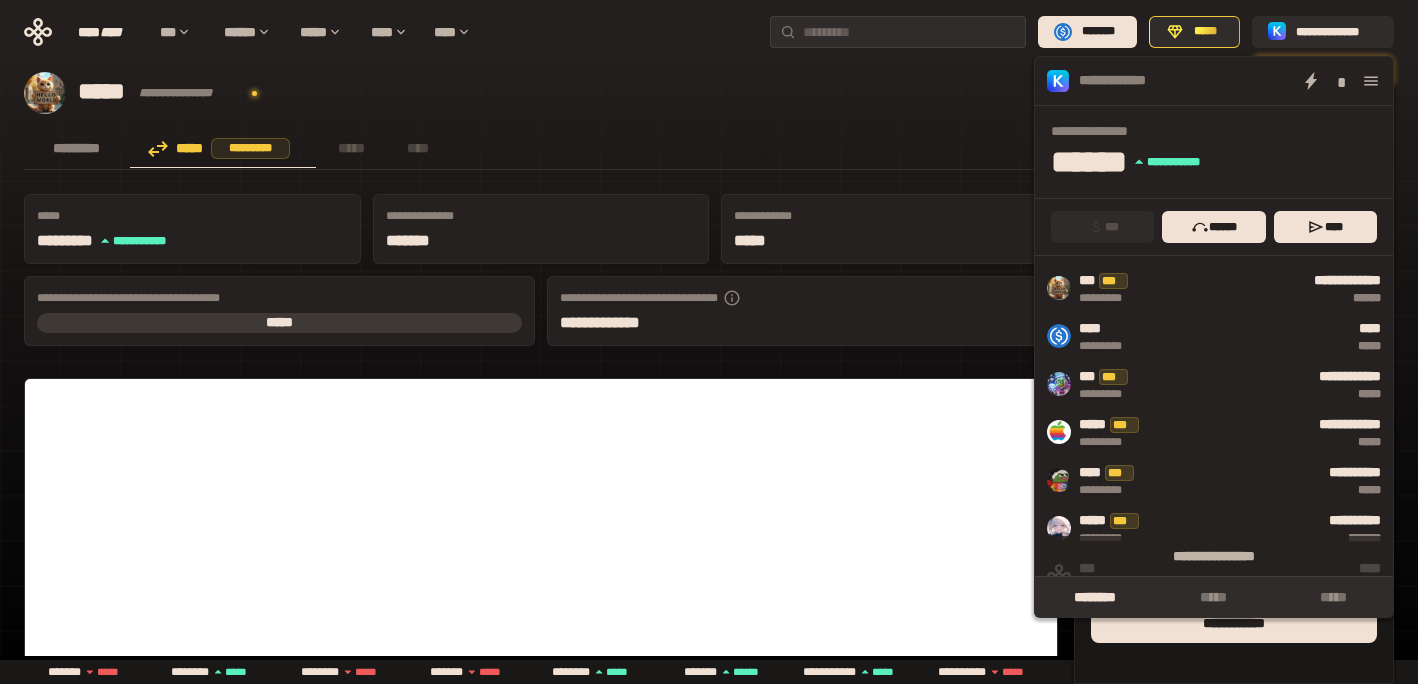 click on "[FIRST] [LAST]" at bounding box center [598, 93] 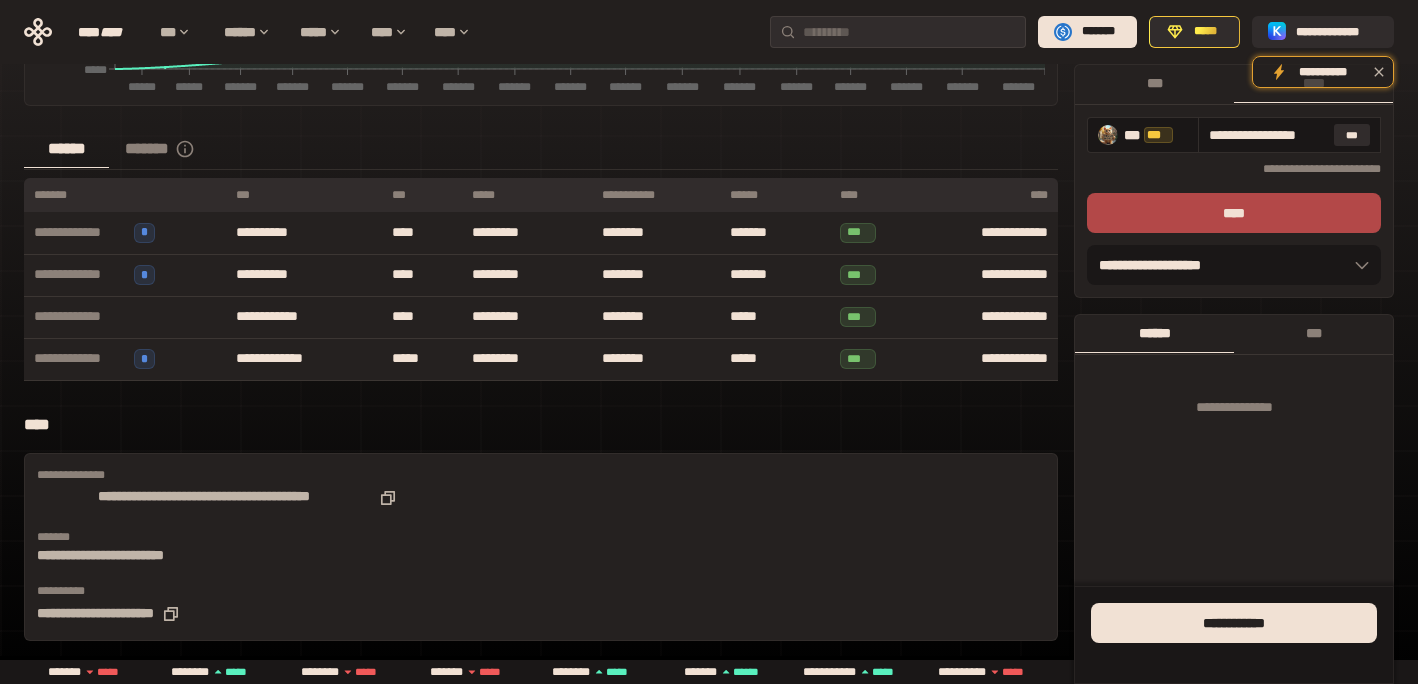 scroll, scrollTop: 0, scrollLeft: 0, axis: both 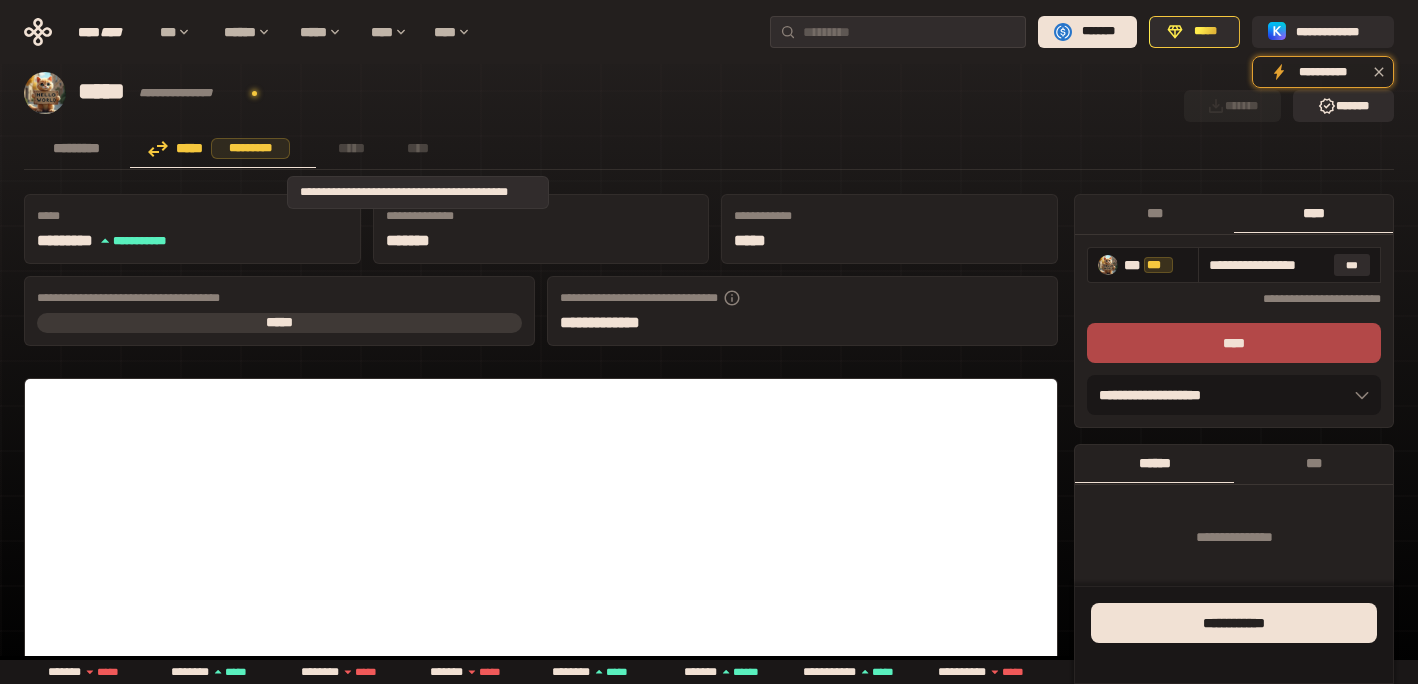 click on "****" at bounding box center (418, 148) 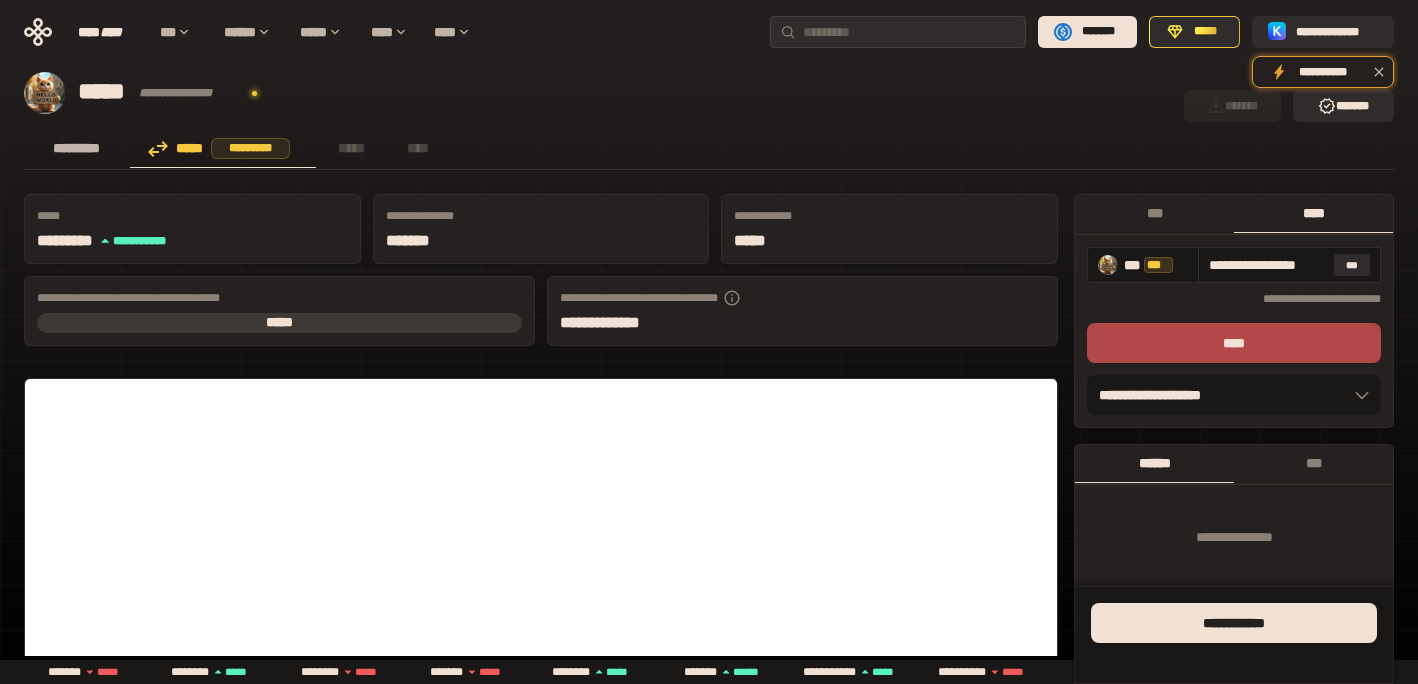 click on "*********" at bounding box center [77, 148] 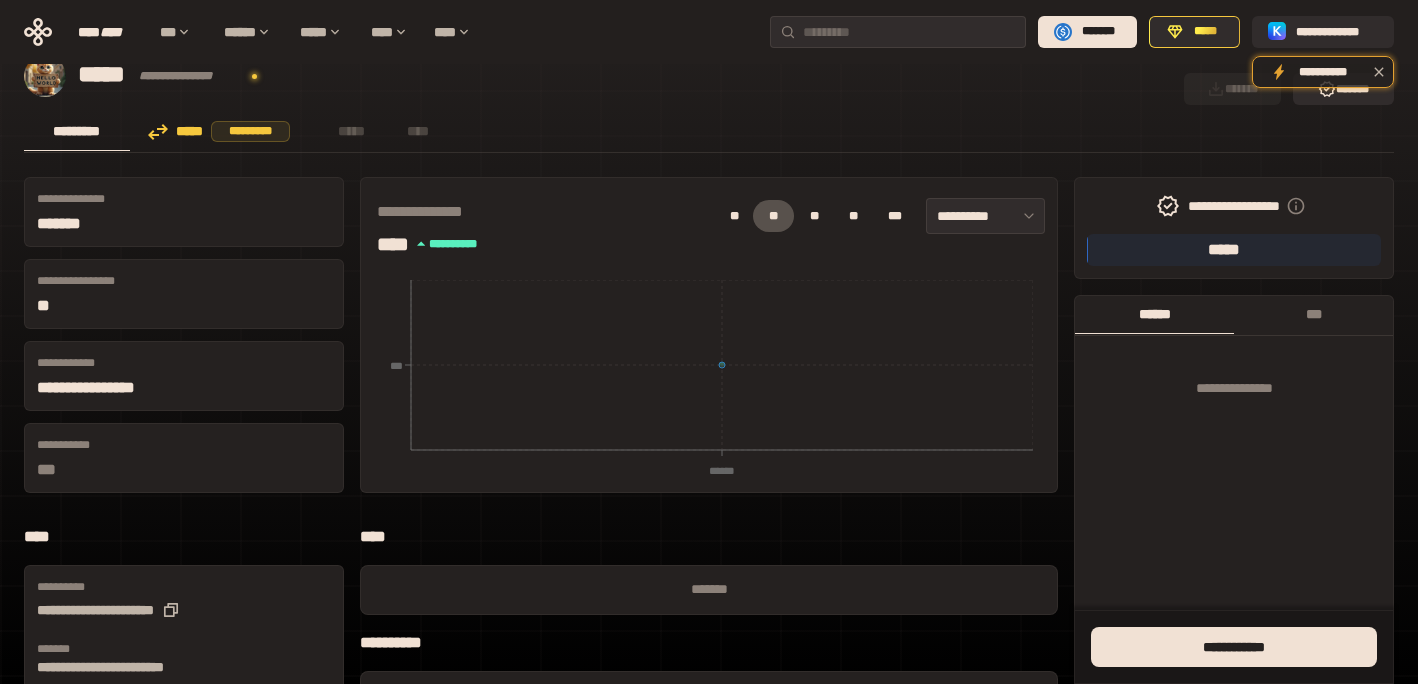 scroll, scrollTop: 0, scrollLeft: 0, axis: both 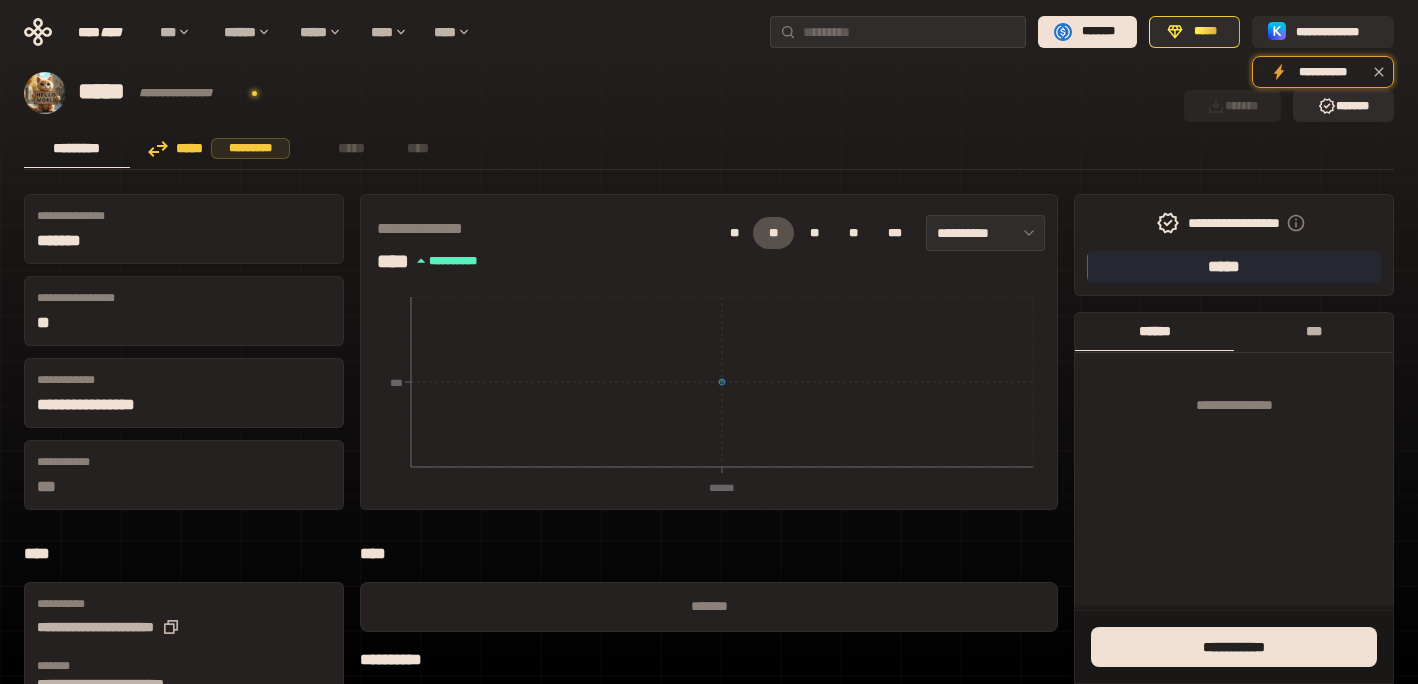 click on "***" at bounding box center (1313, 331) 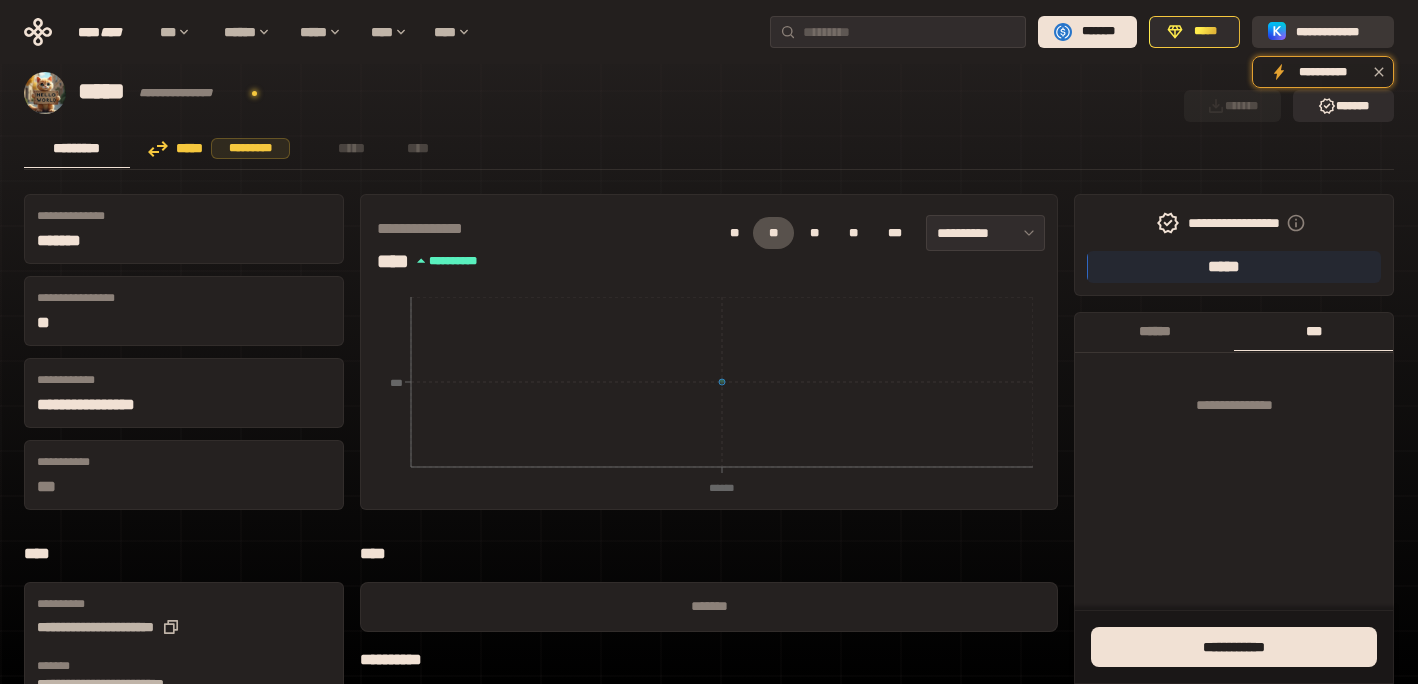 click on "**********" at bounding box center (1337, 32) 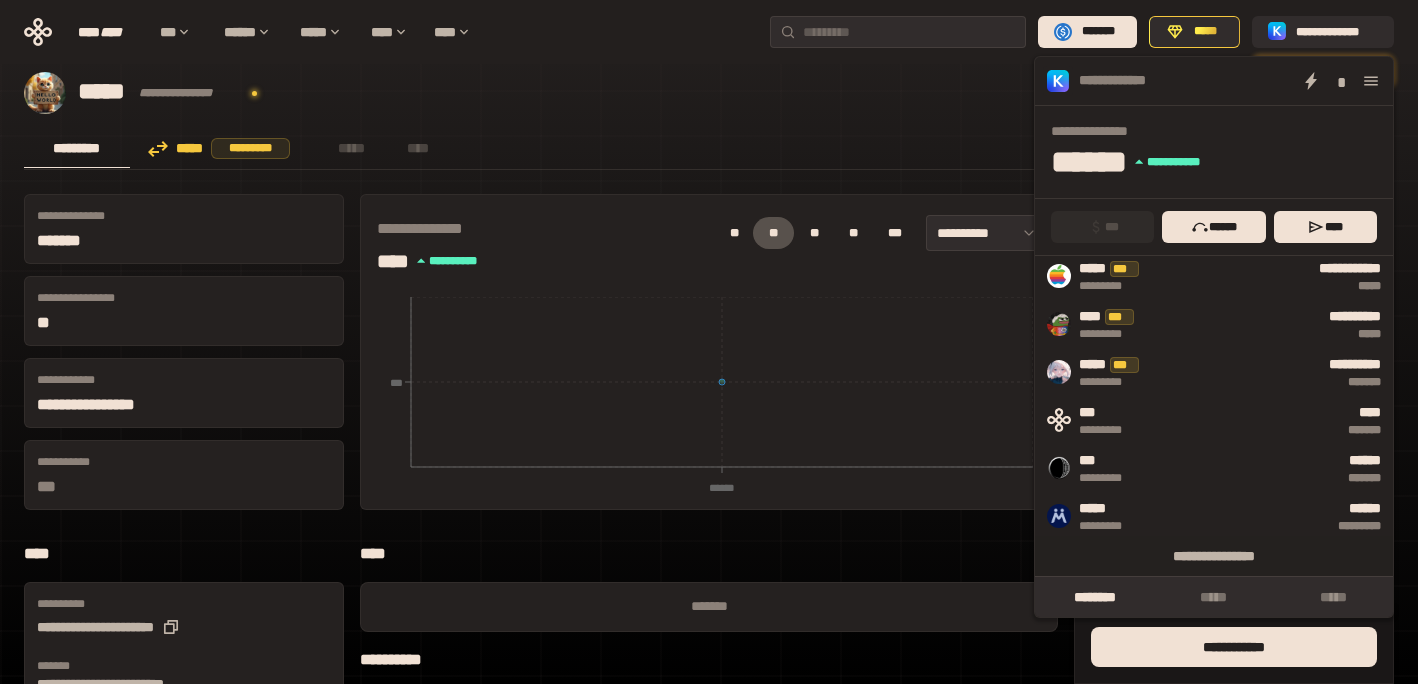 scroll, scrollTop: 160, scrollLeft: 0, axis: vertical 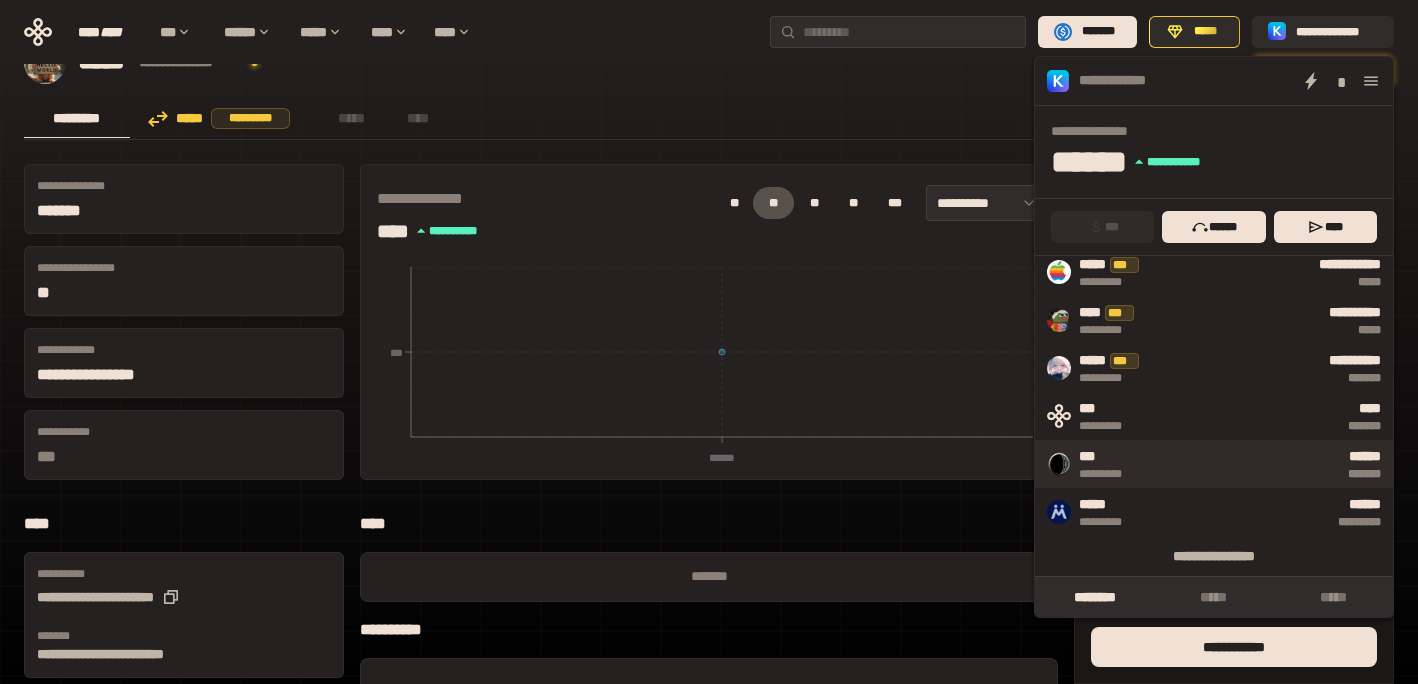 click on "****** *******" at bounding box center (1266, 464) 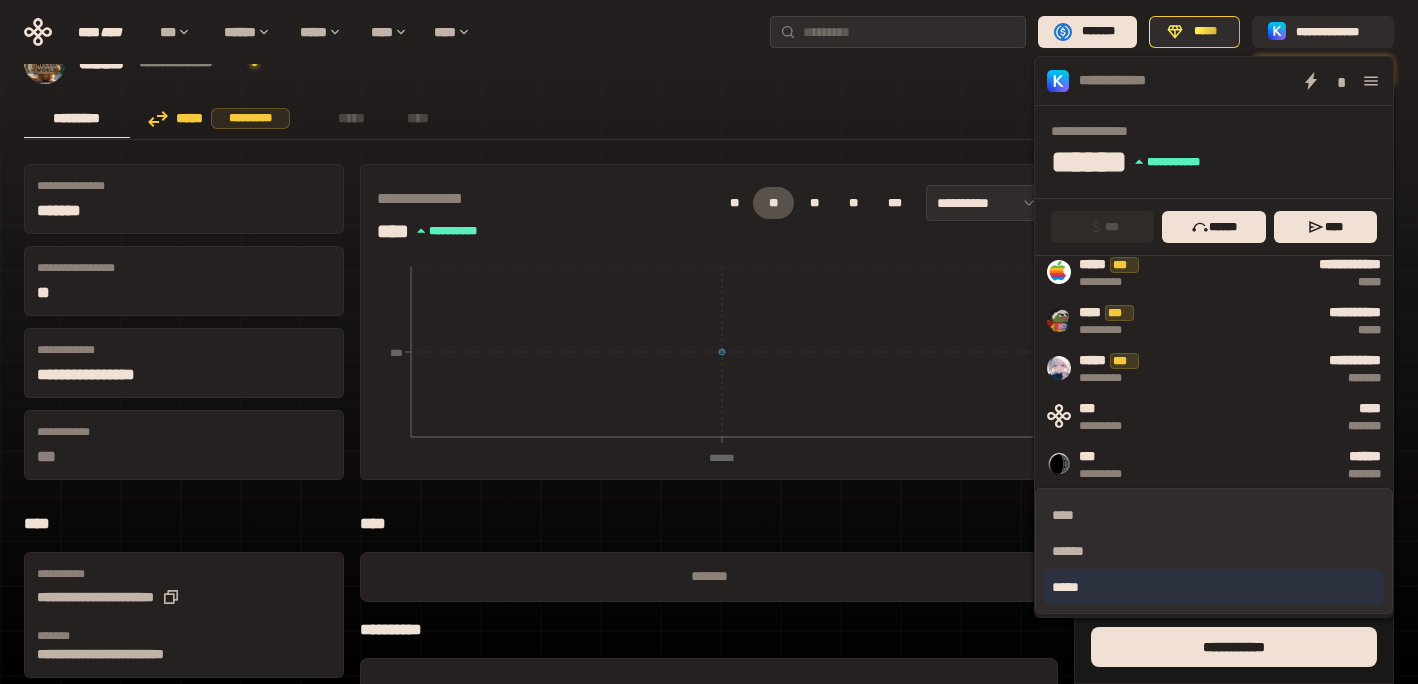 click on "*****" at bounding box center (1214, 587) 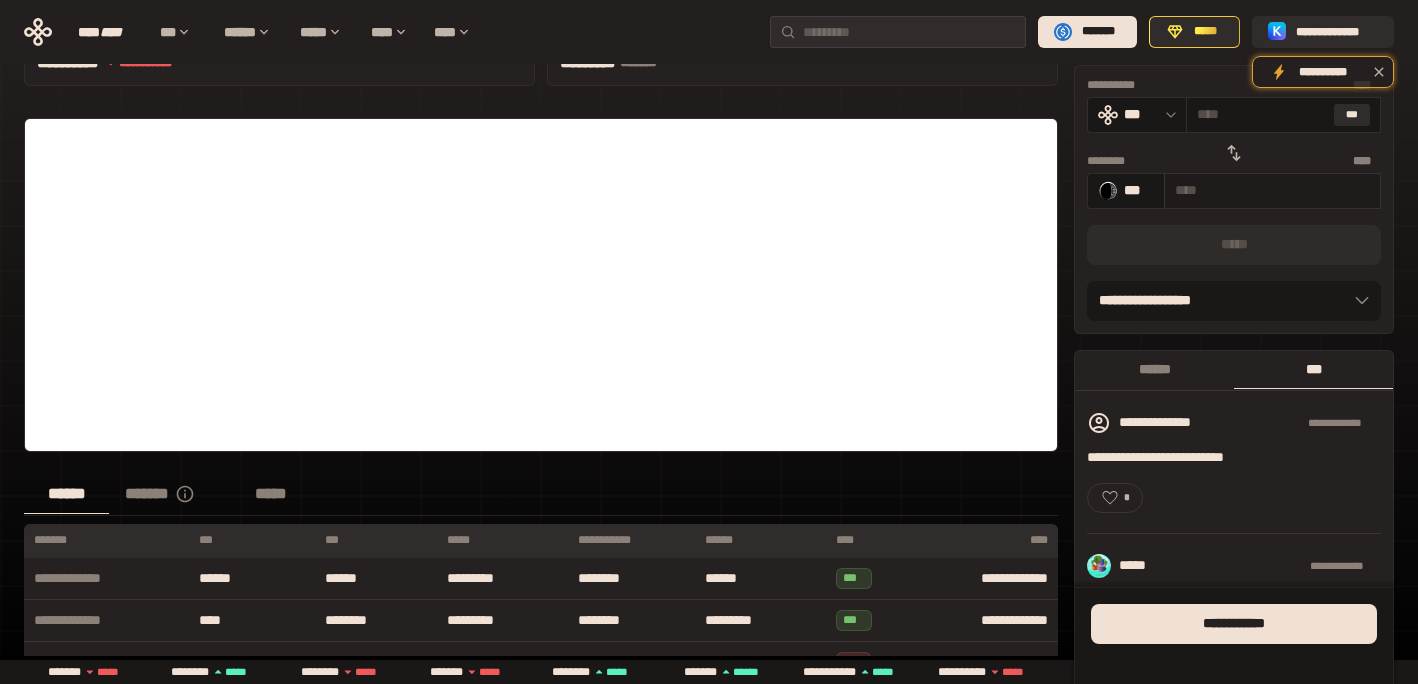 scroll, scrollTop: 255, scrollLeft: 0, axis: vertical 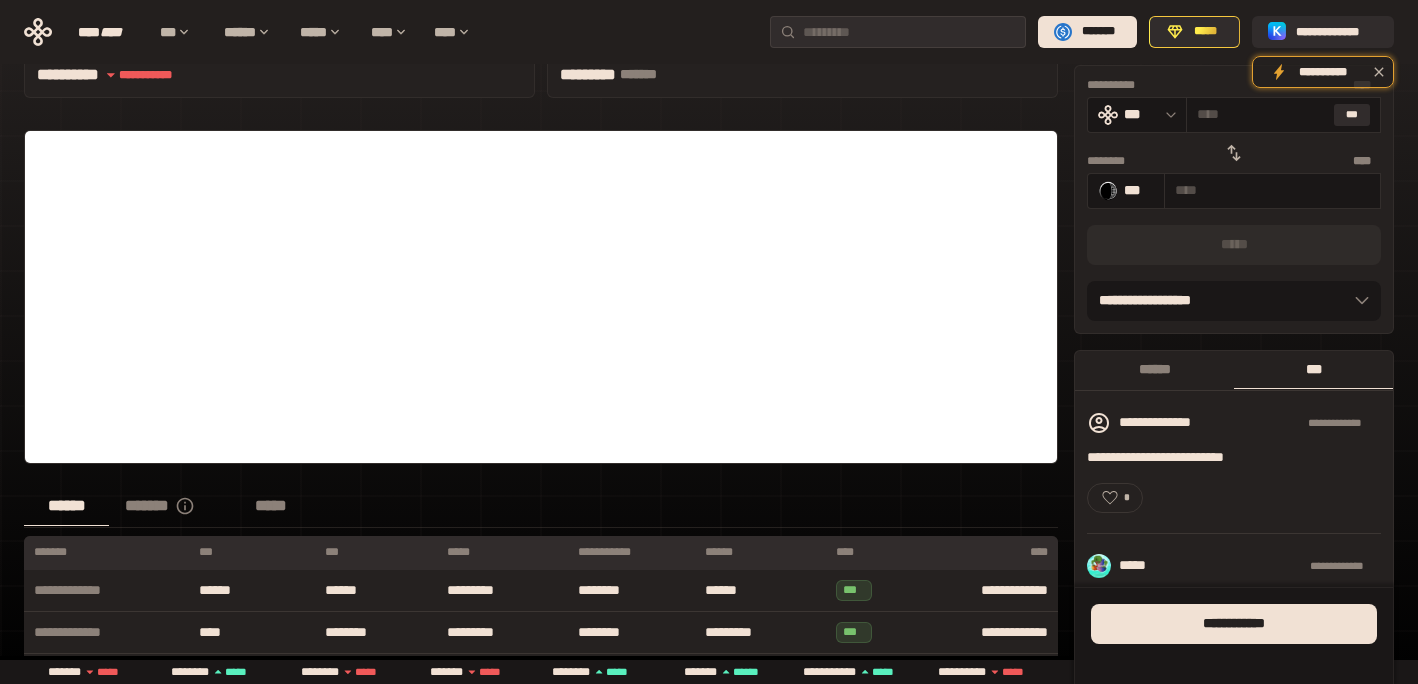 click 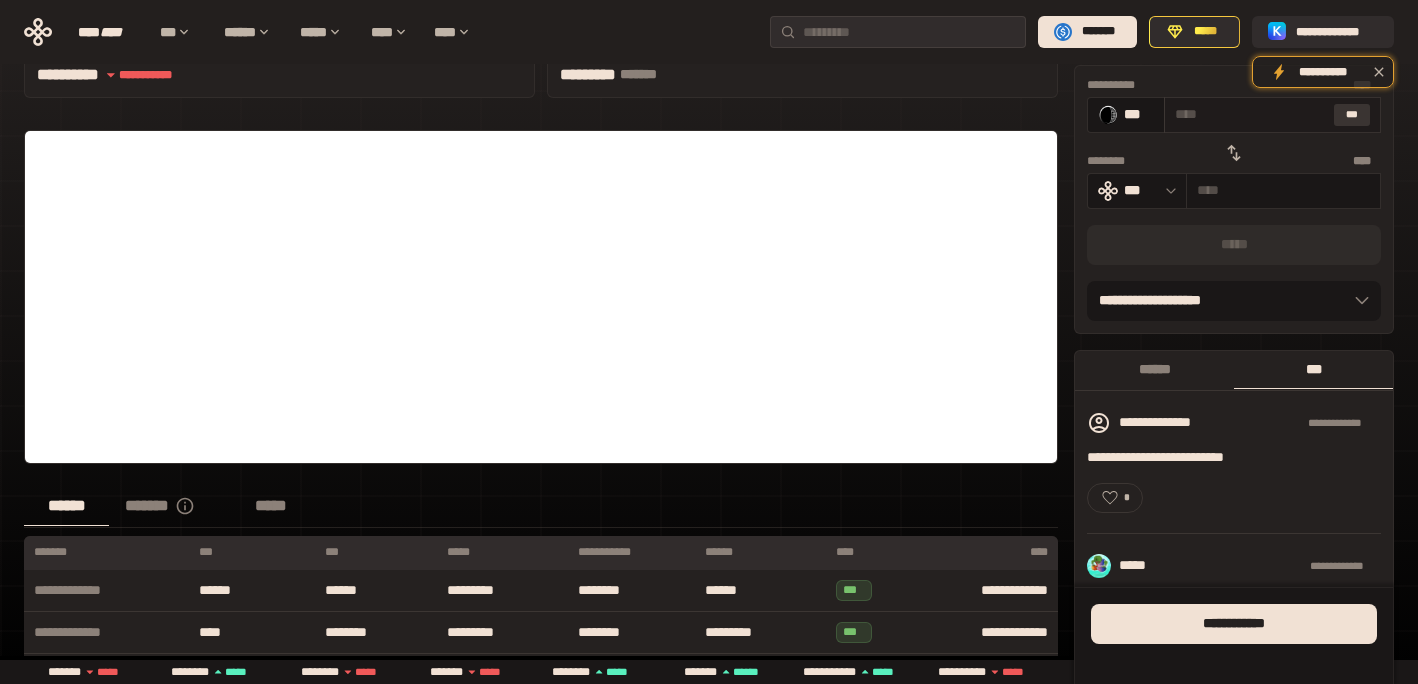 click on "***" at bounding box center (1352, 114) 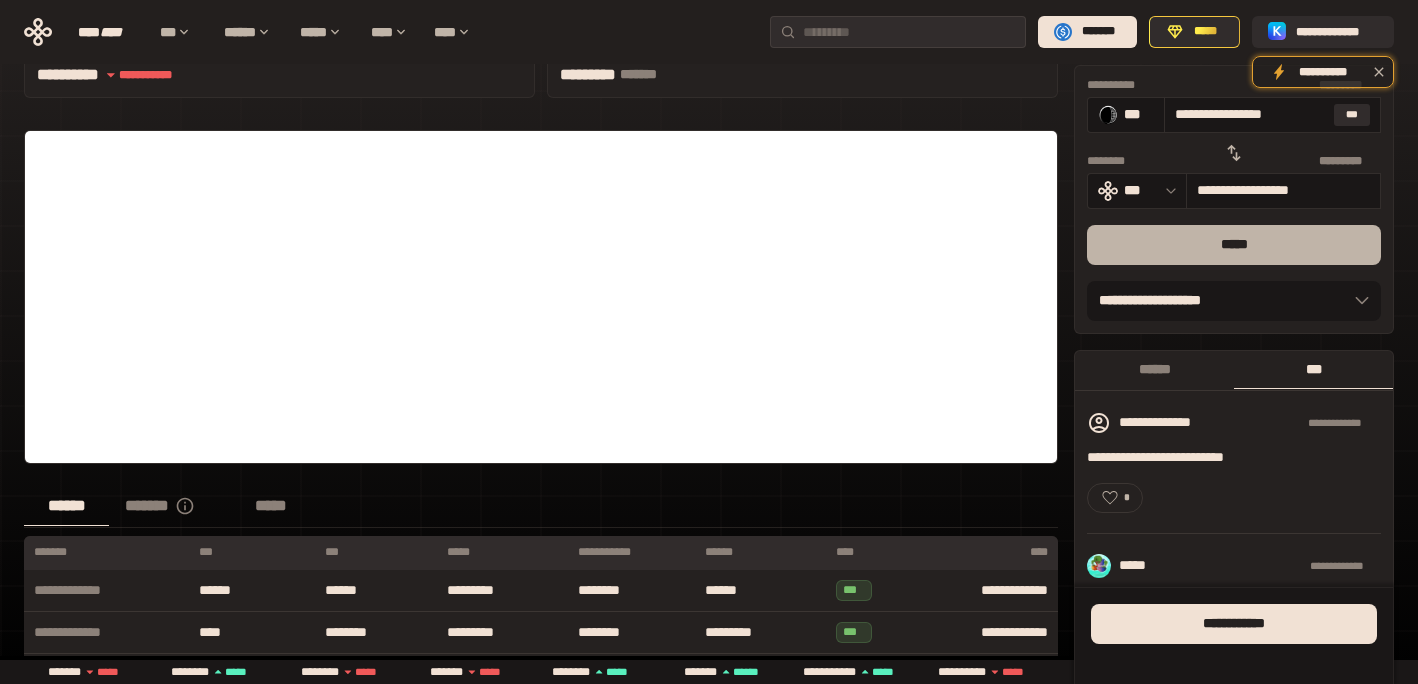 click on "*****" at bounding box center (1234, 244) 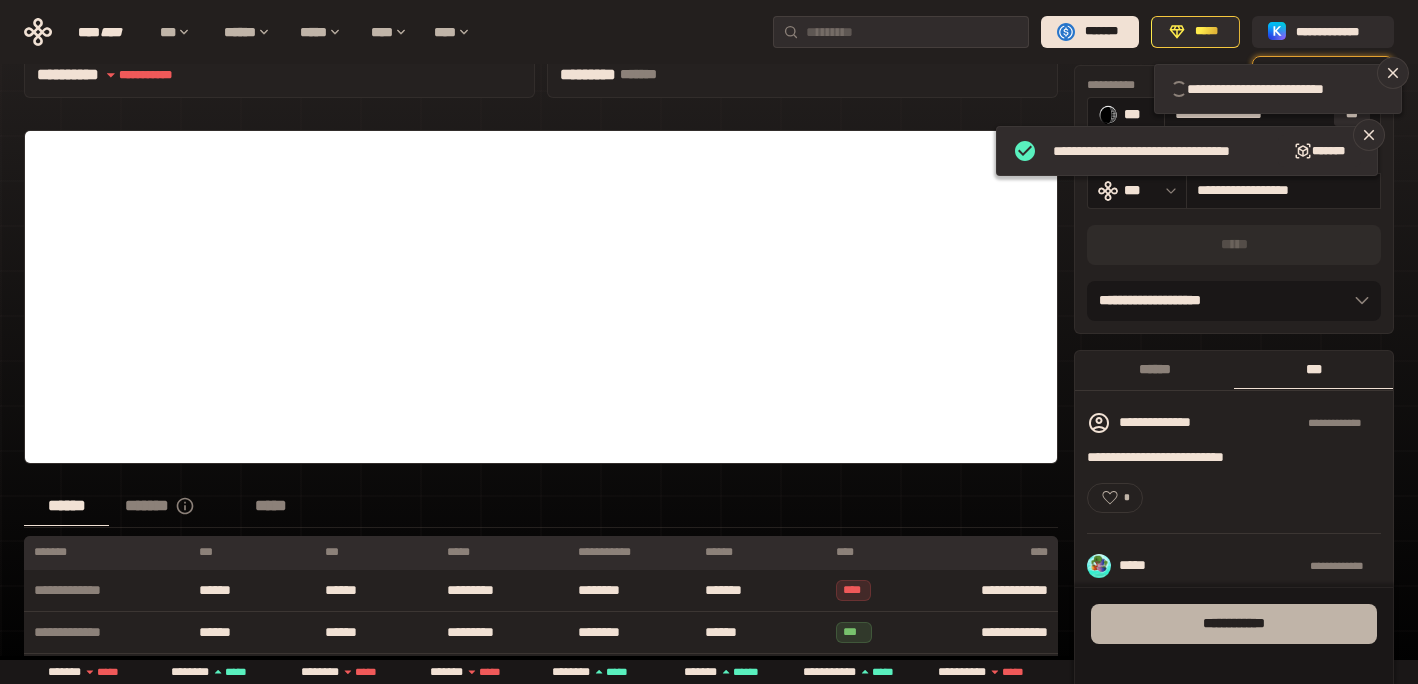 type 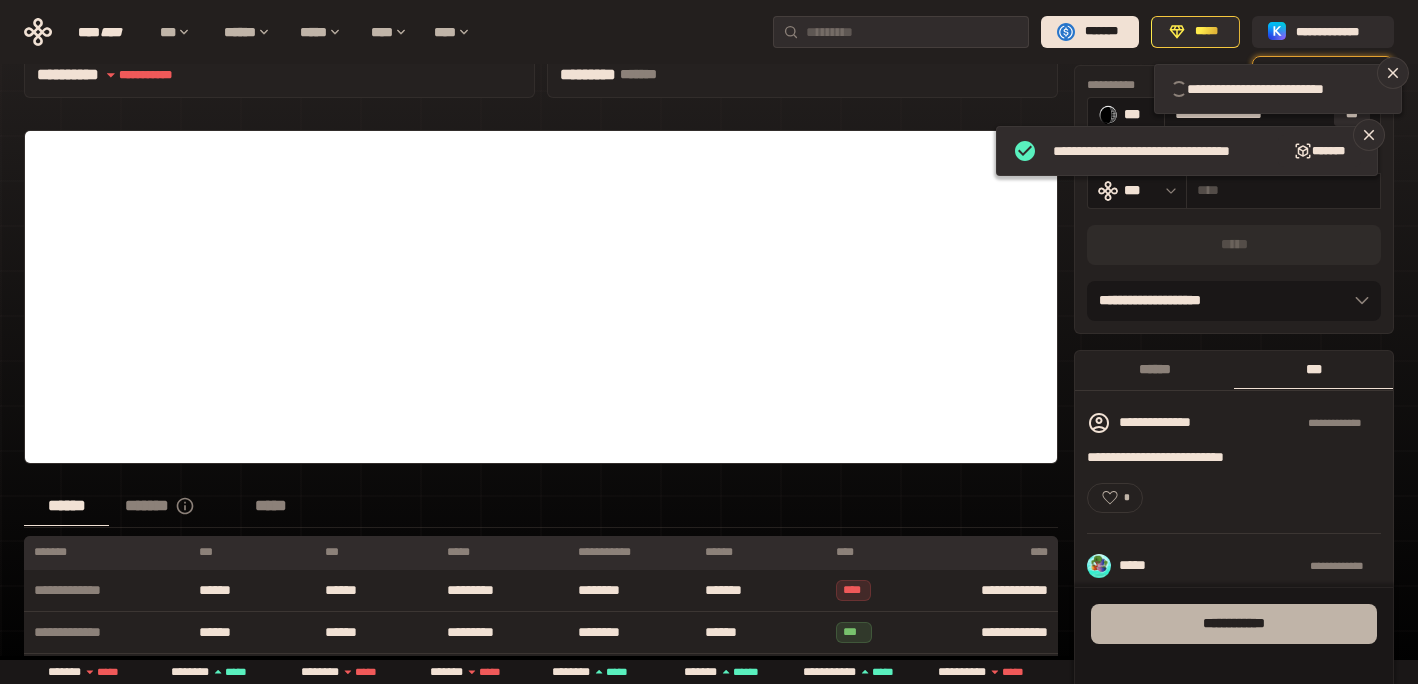 type 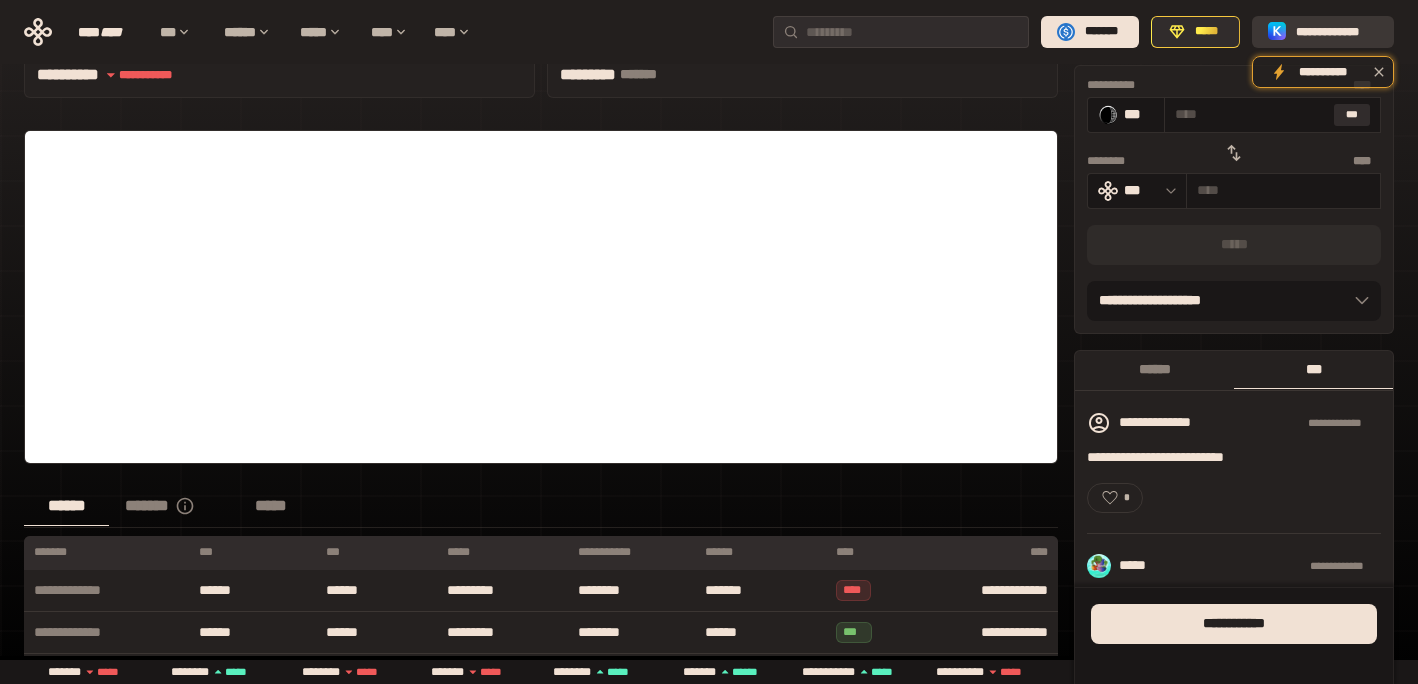 click on "**********" at bounding box center (1337, 32) 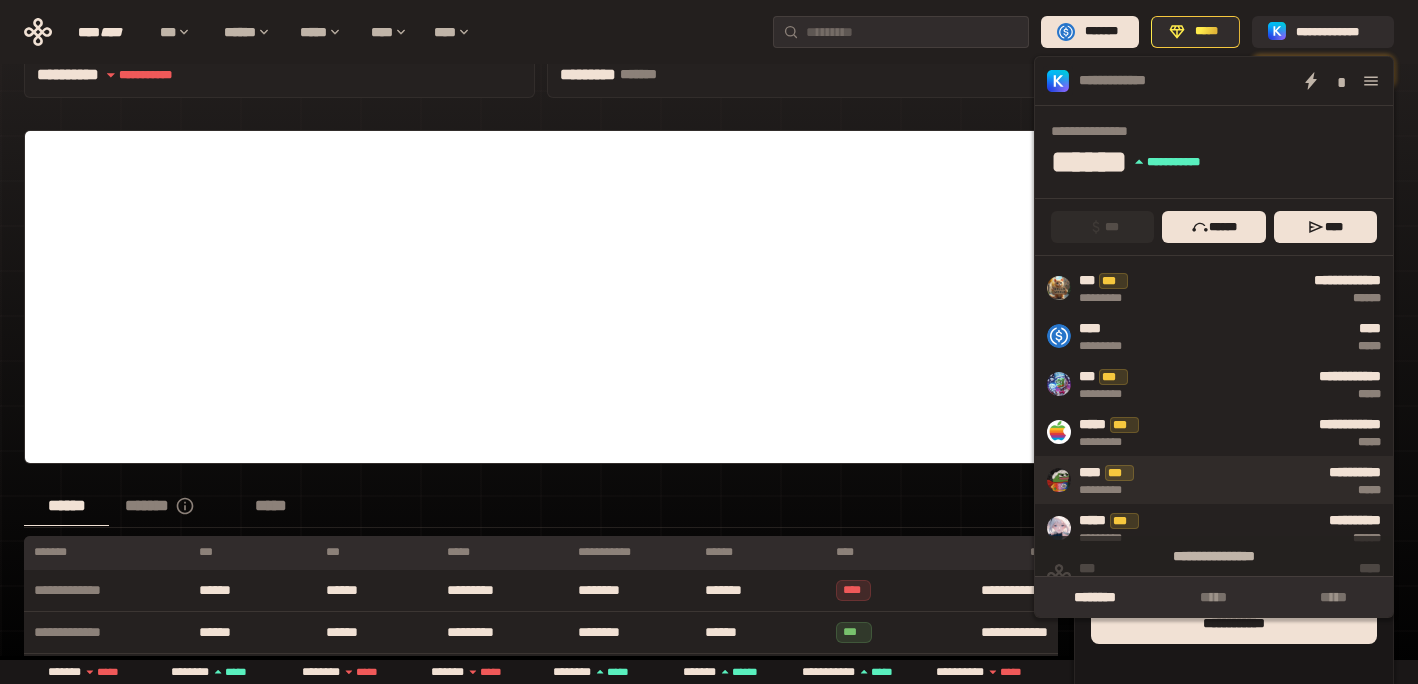 click on "[FIRST]   [LAST] [STREET] [CITY] [STATE]" at bounding box center (1214, 480) 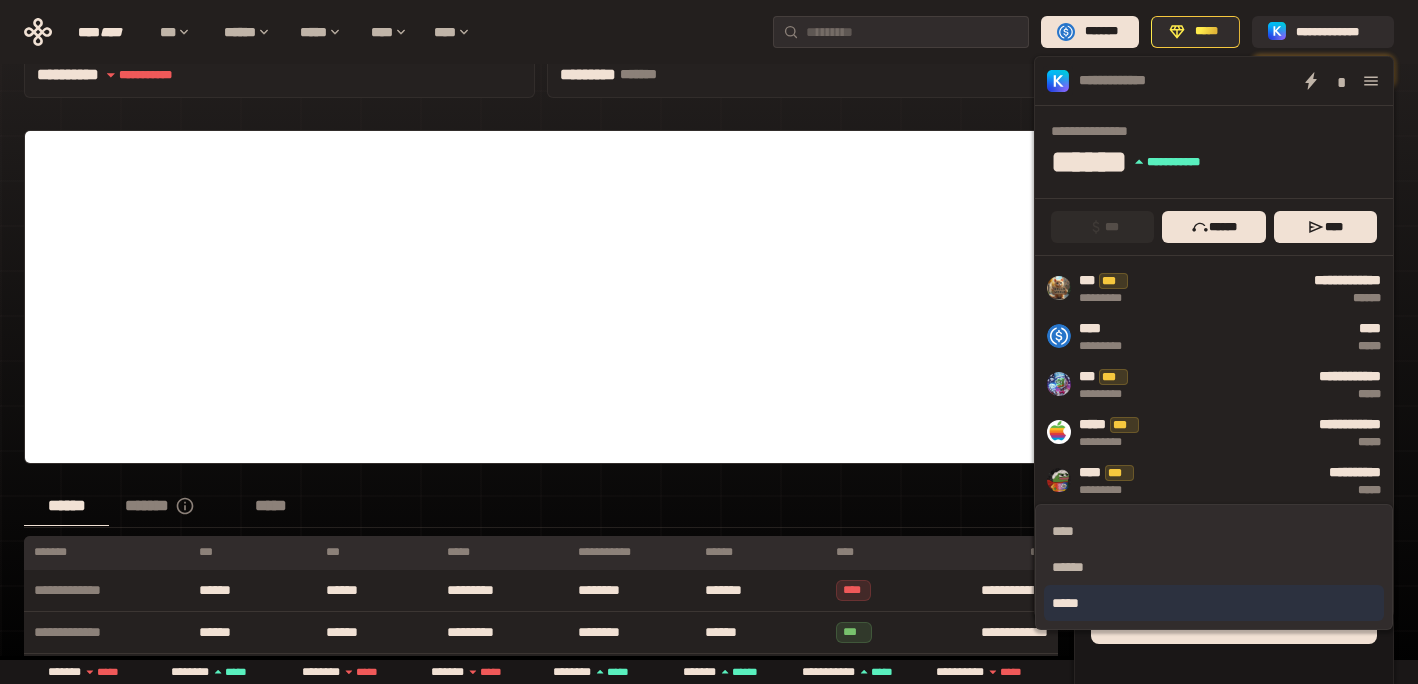 click on "*****" at bounding box center (1214, 603) 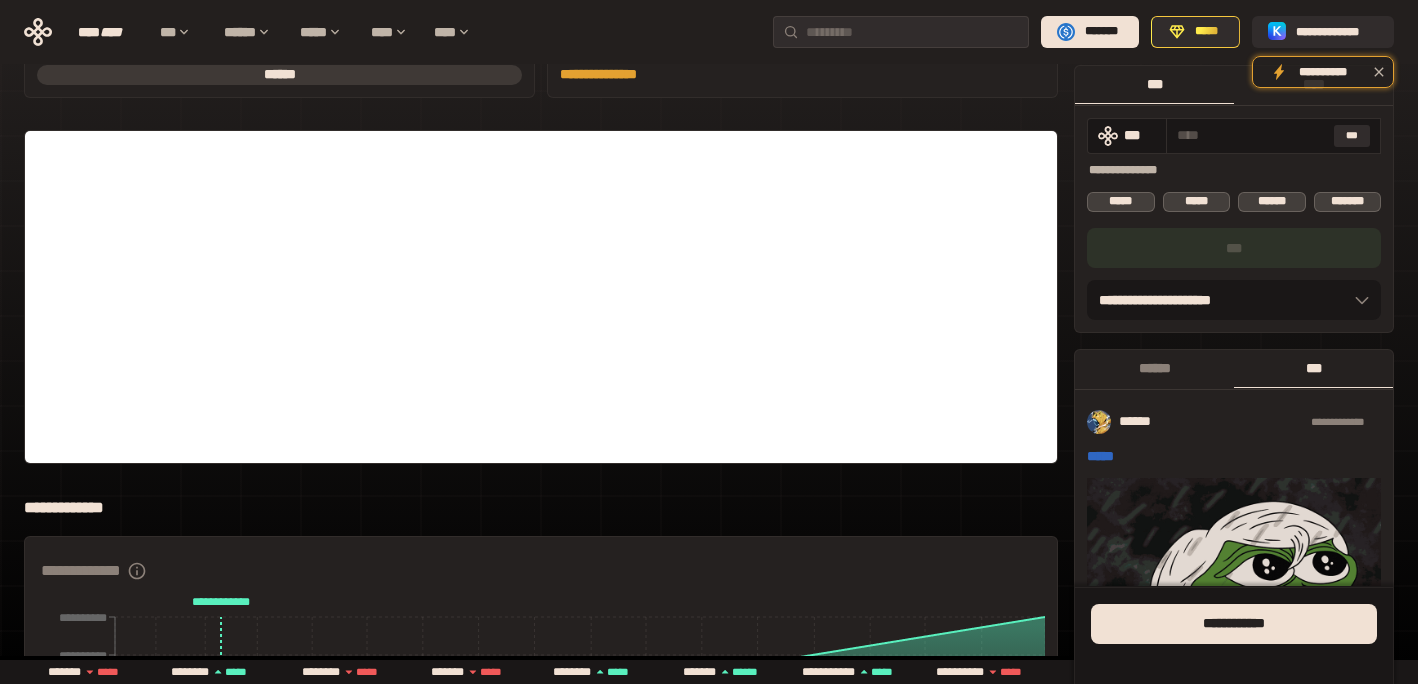 scroll, scrollTop: 220, scrollLeft: 0, axis: vertical 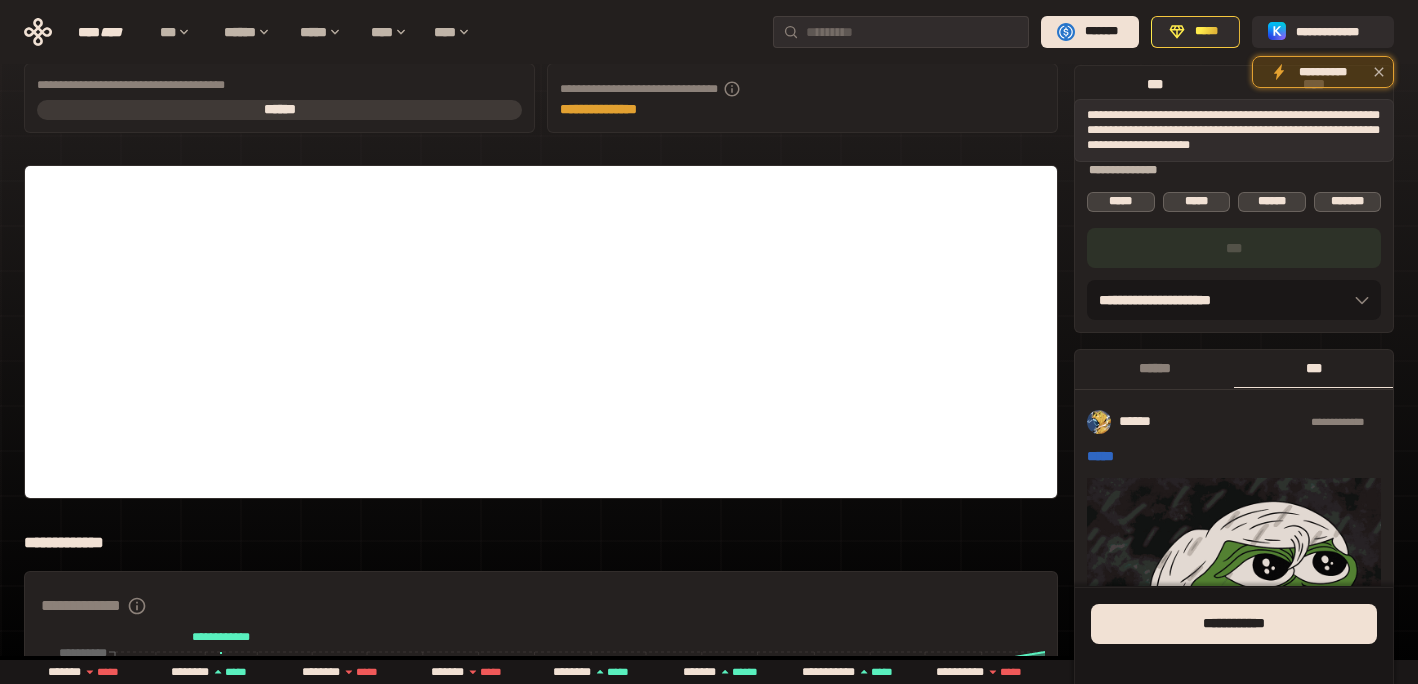 click 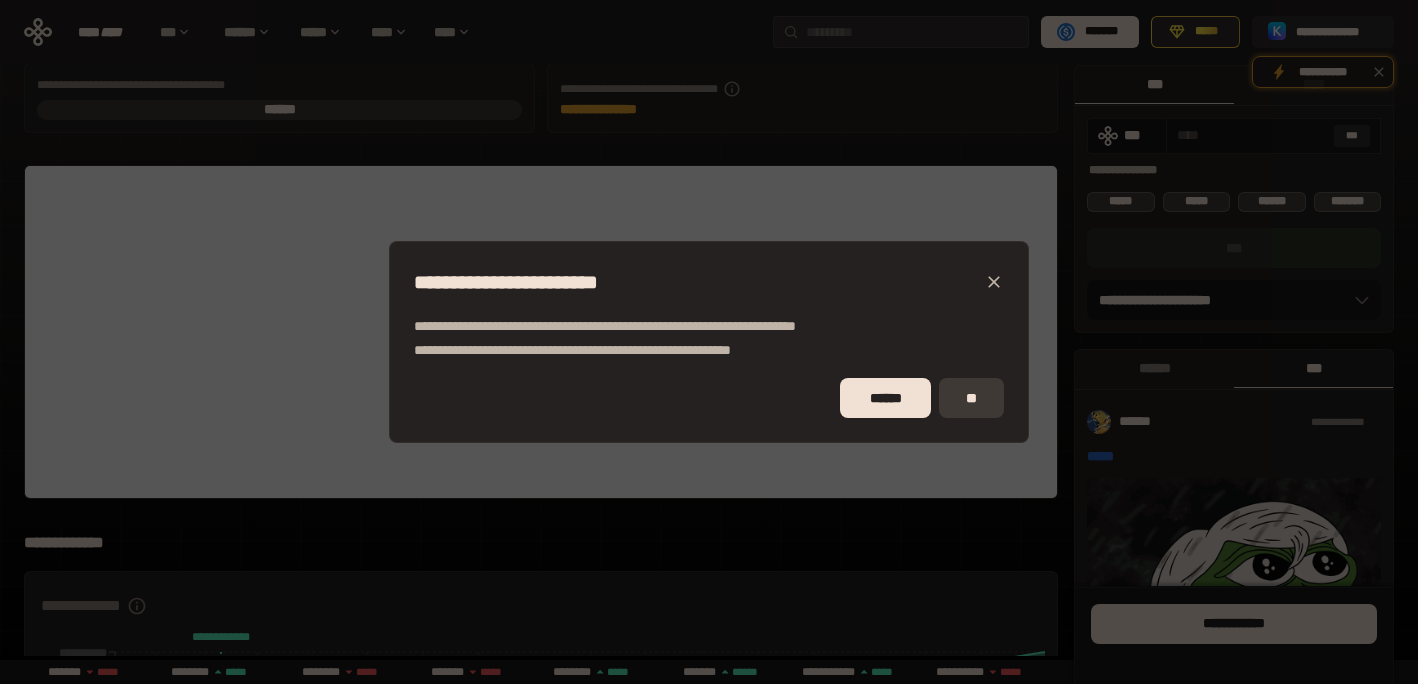 click on "**" at bounding box center [971, 398] 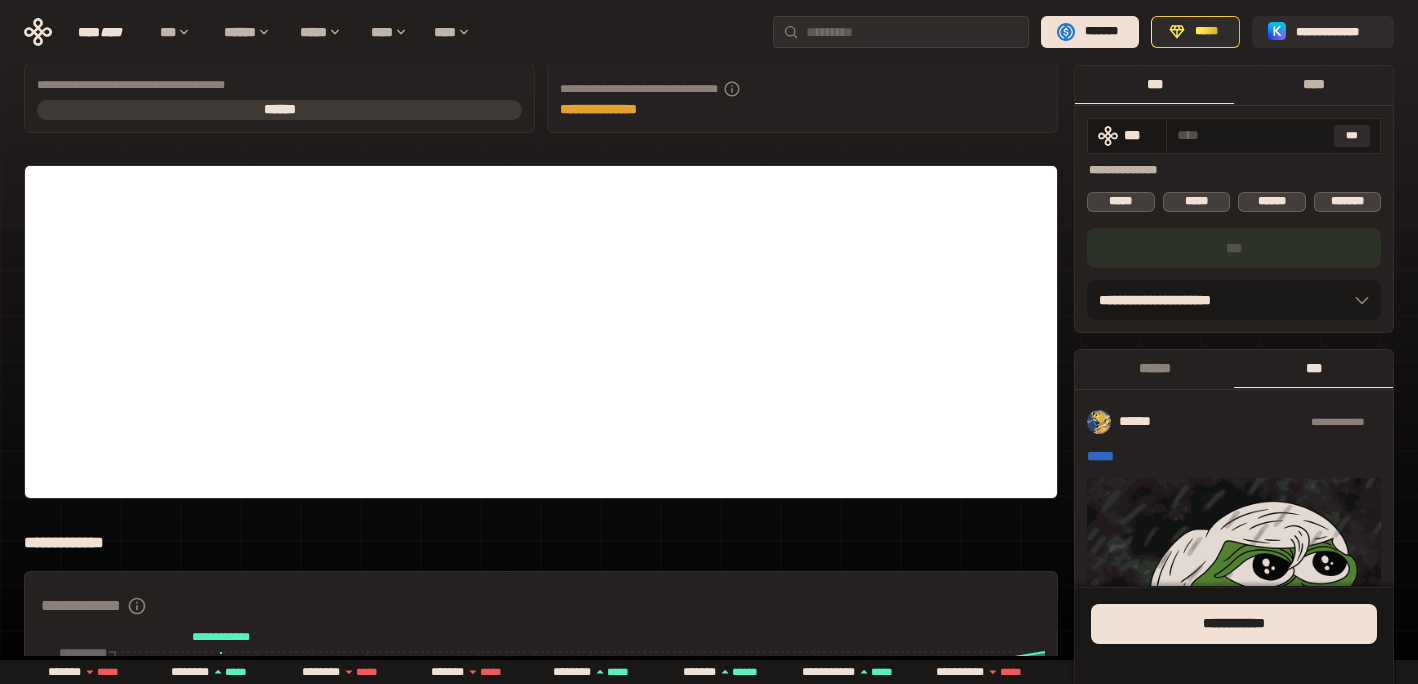 click on "****" at bounding box center [1313, 83] 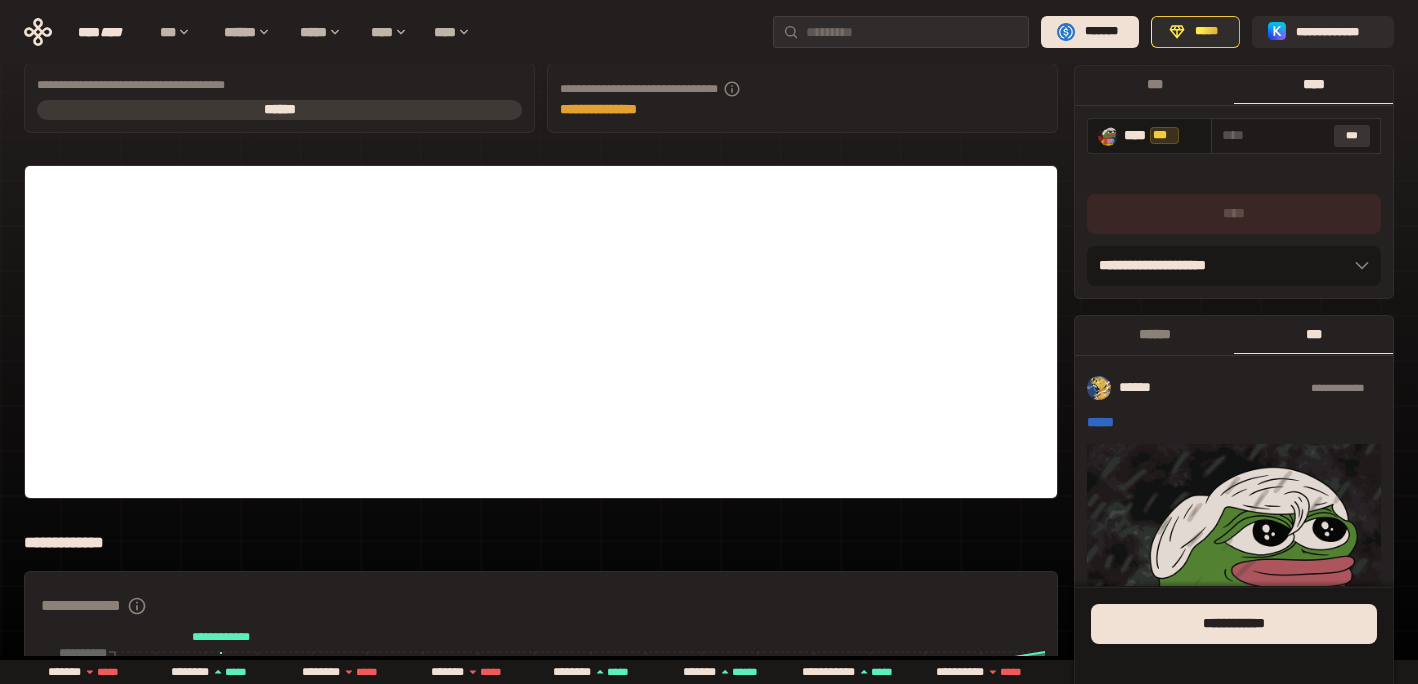click on "***" at bounding box center (1352, 135) 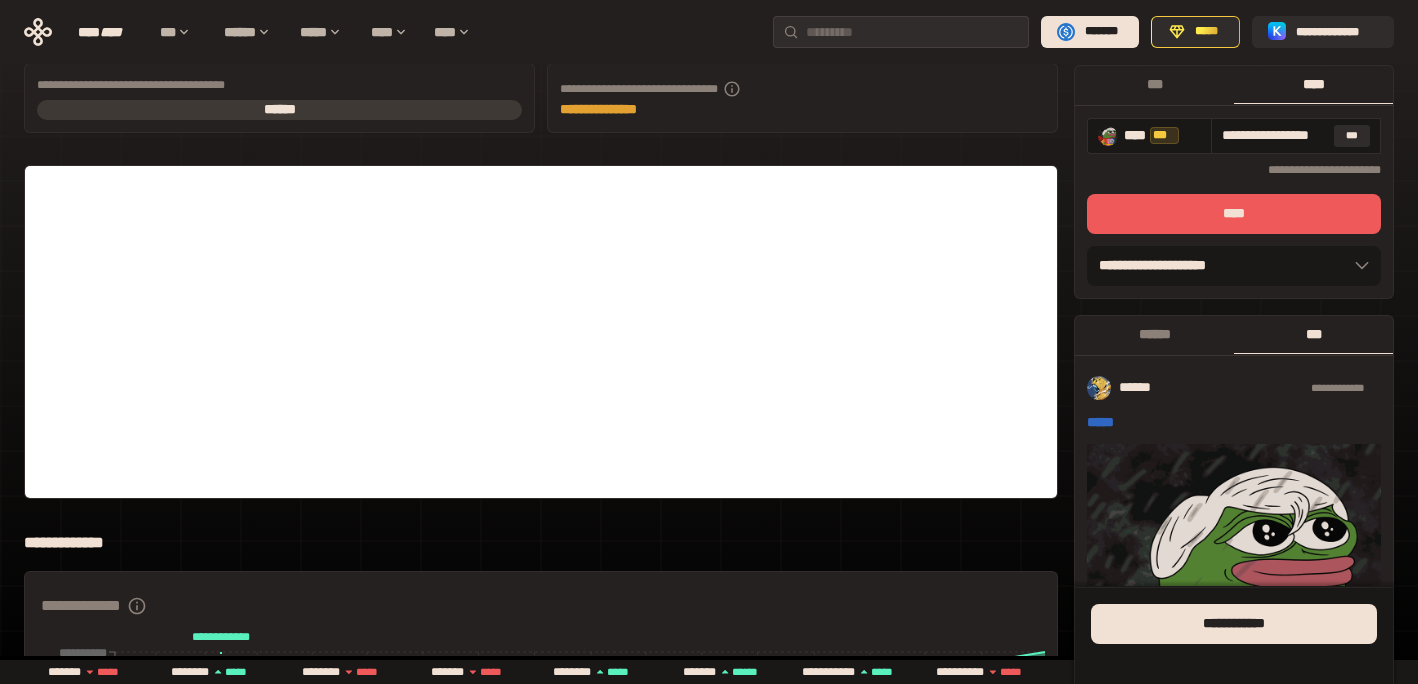 click on "****" at bounding box center (1234, 213) 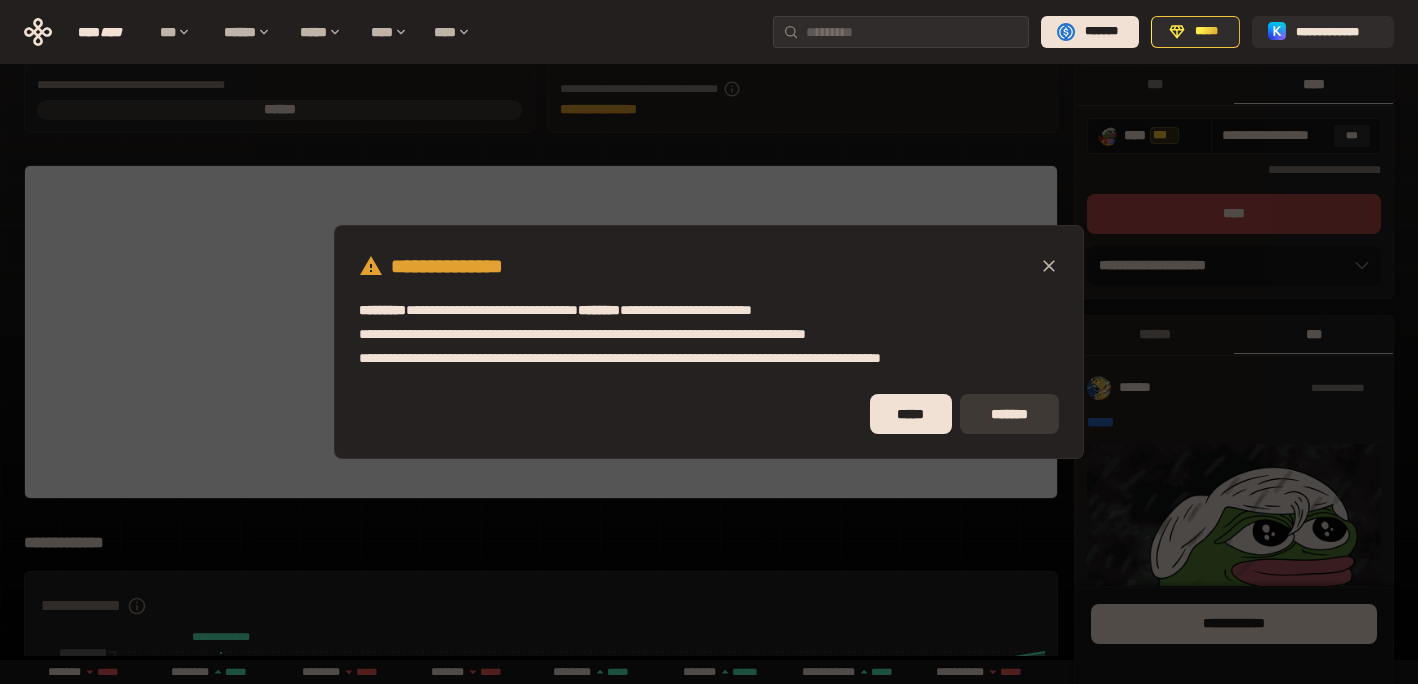 click on "*******" at bounding box center (1009, 414) 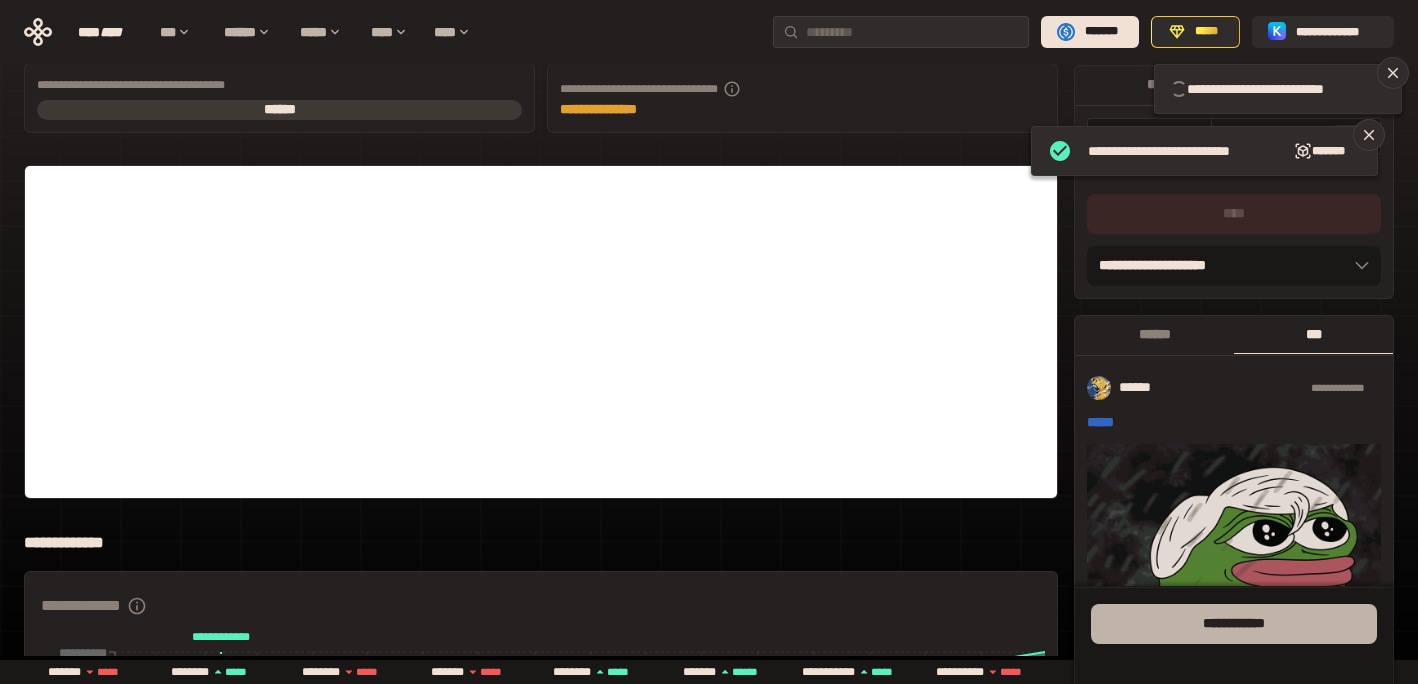 type 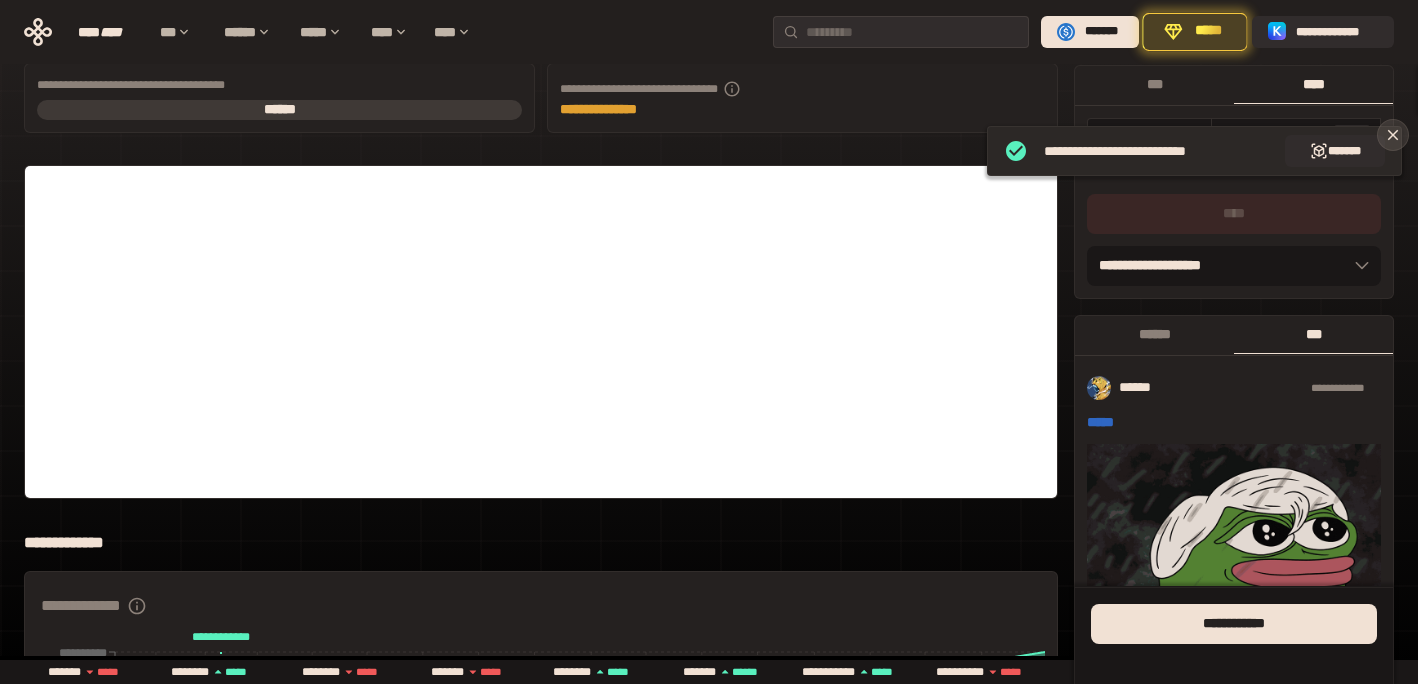 click 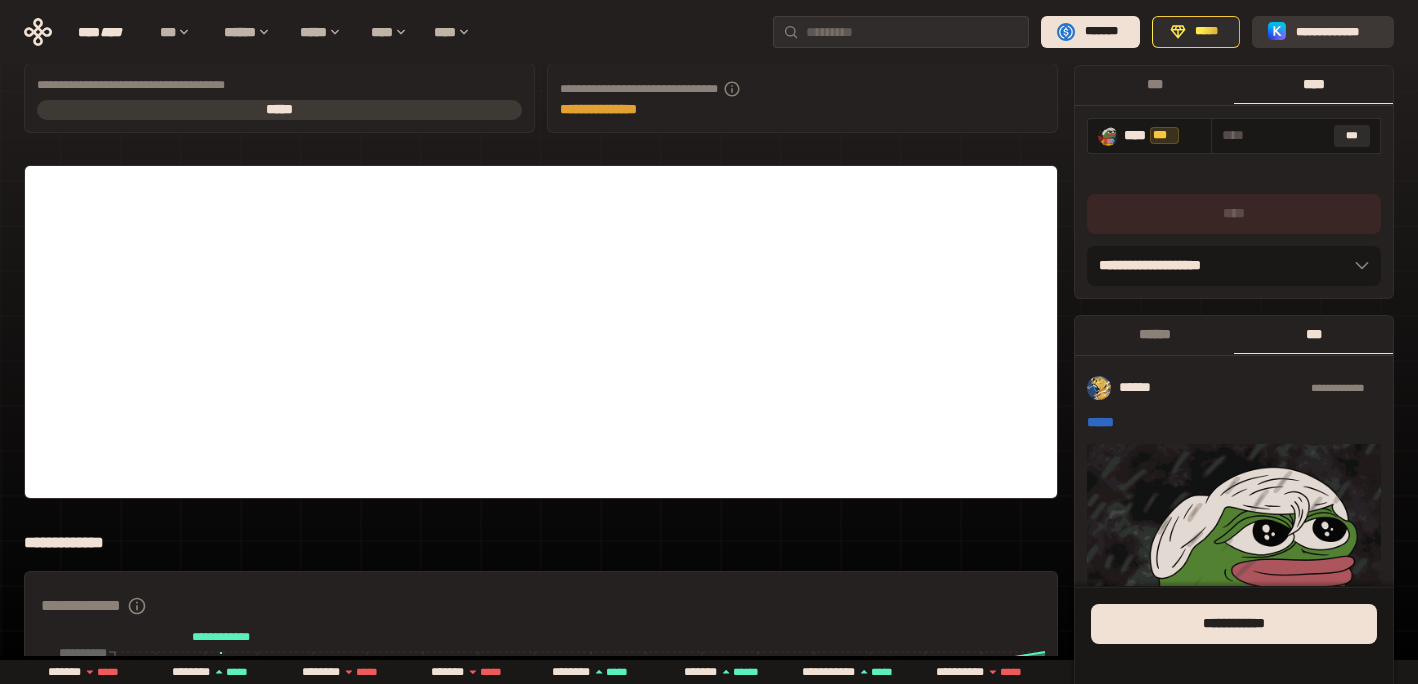 click on "**********" at bounding box center [1337, 32] 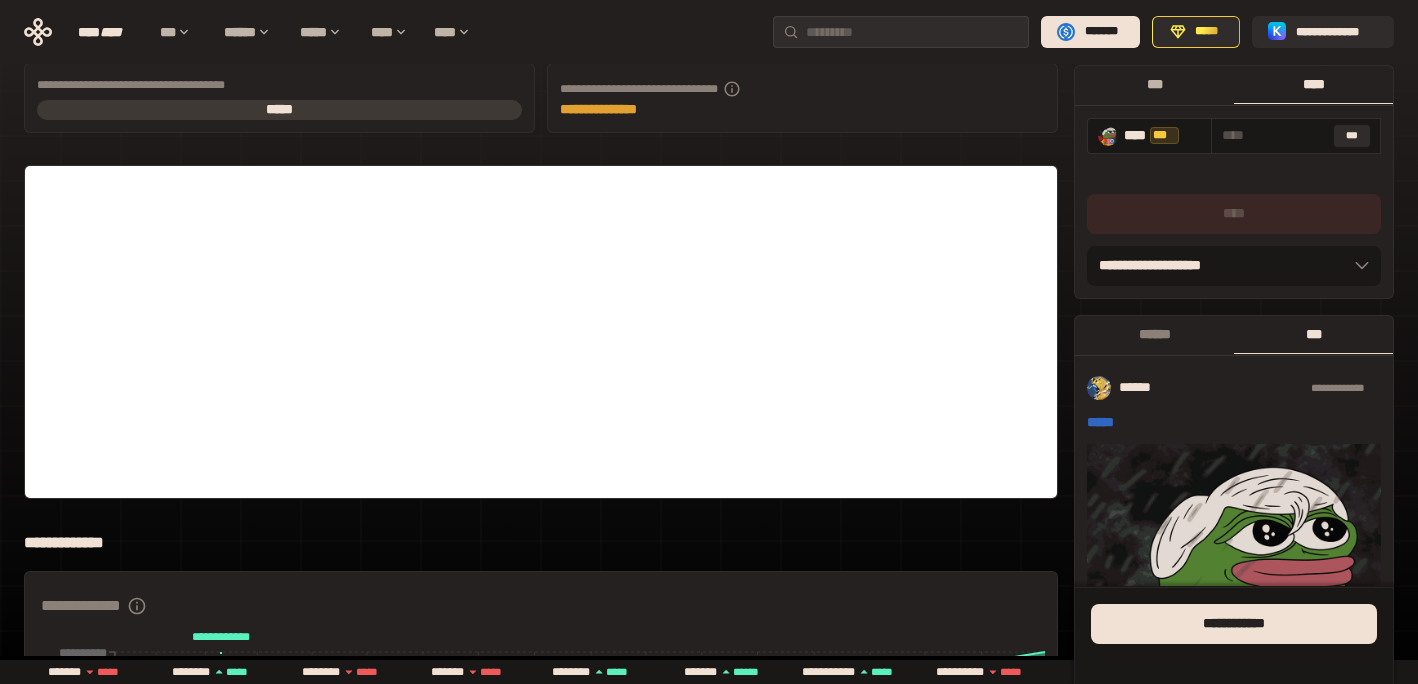 click on "***" at bounding box center [1154, 83] 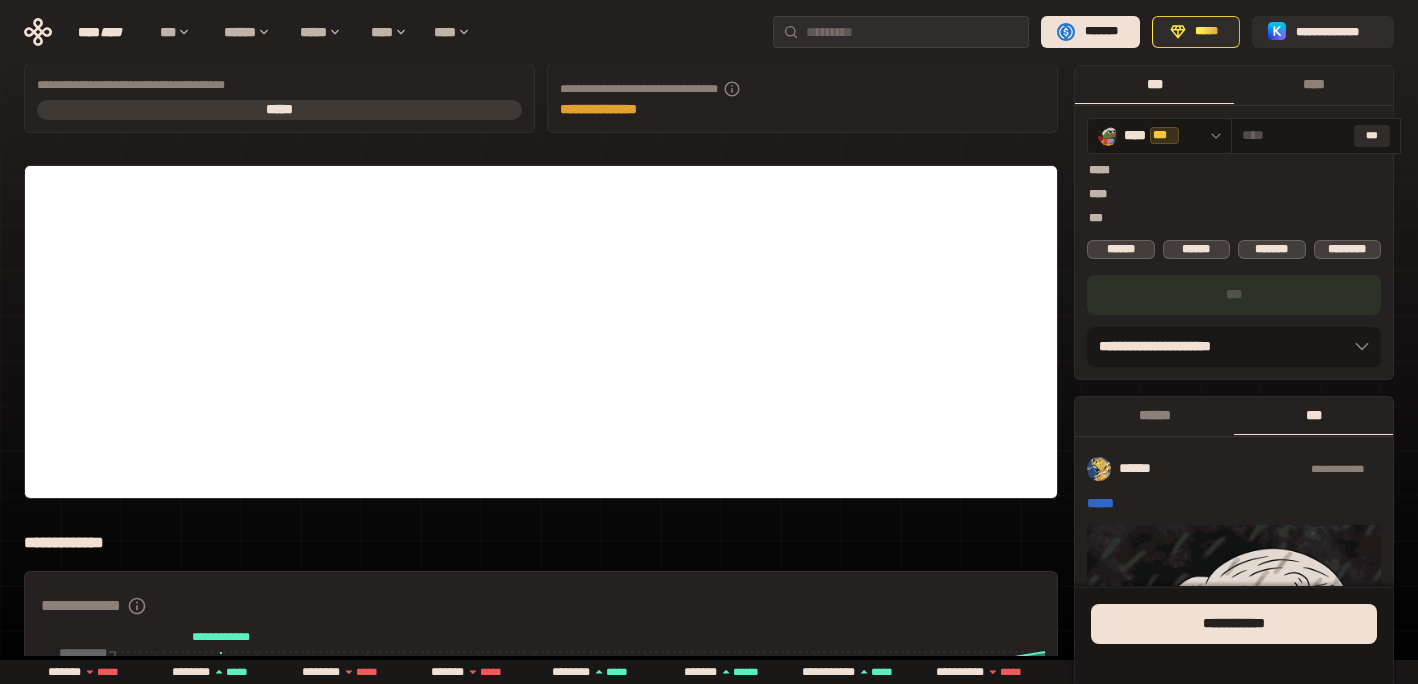 scroll, scrollTop: 332, scrollLeft: 0, axis: vertical 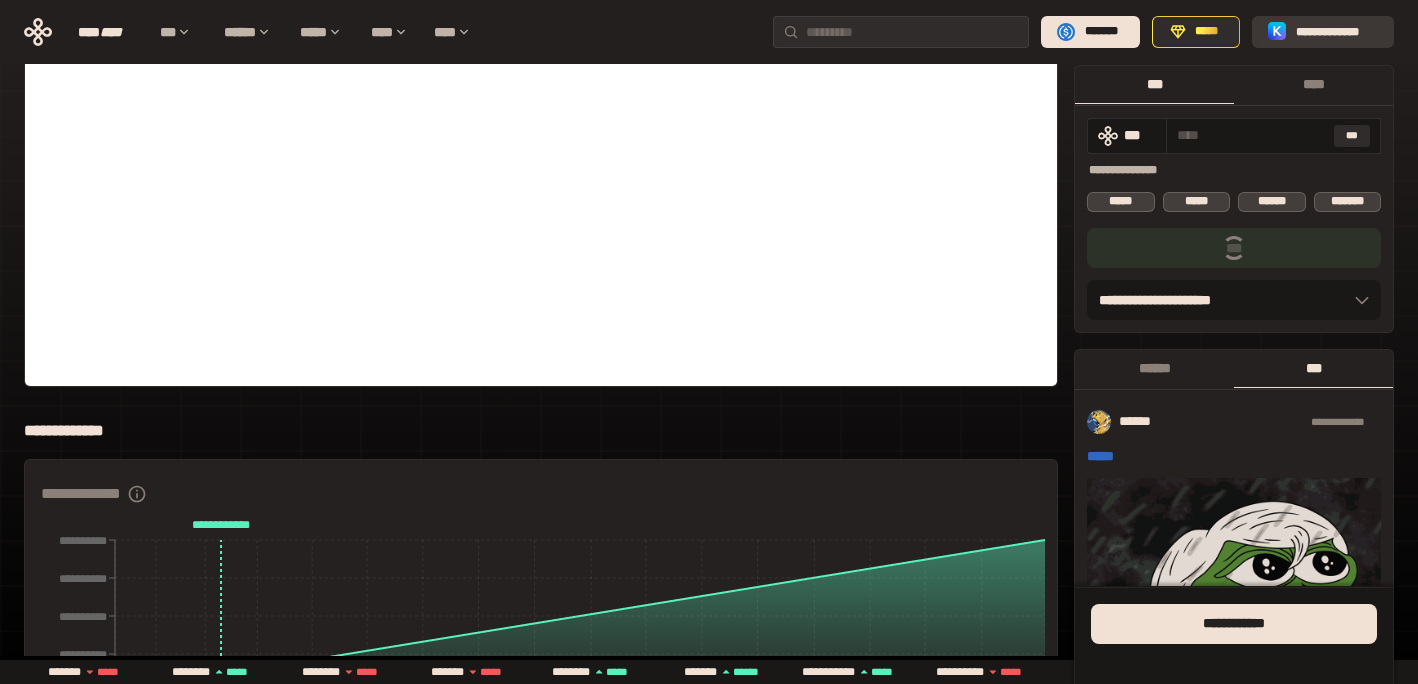 click on "**********" at bounding box center (1337, 32) 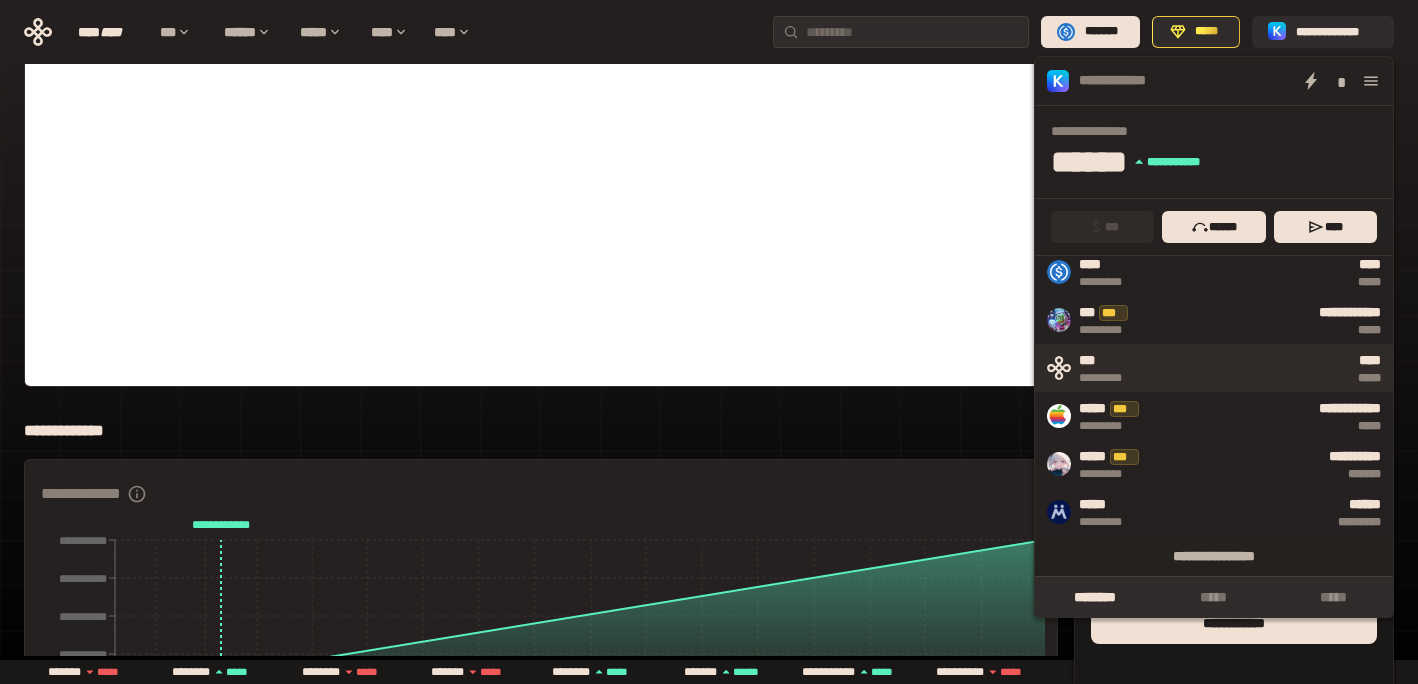 scroll, scrollTop: 0, scrollLeft: 0, axis: both 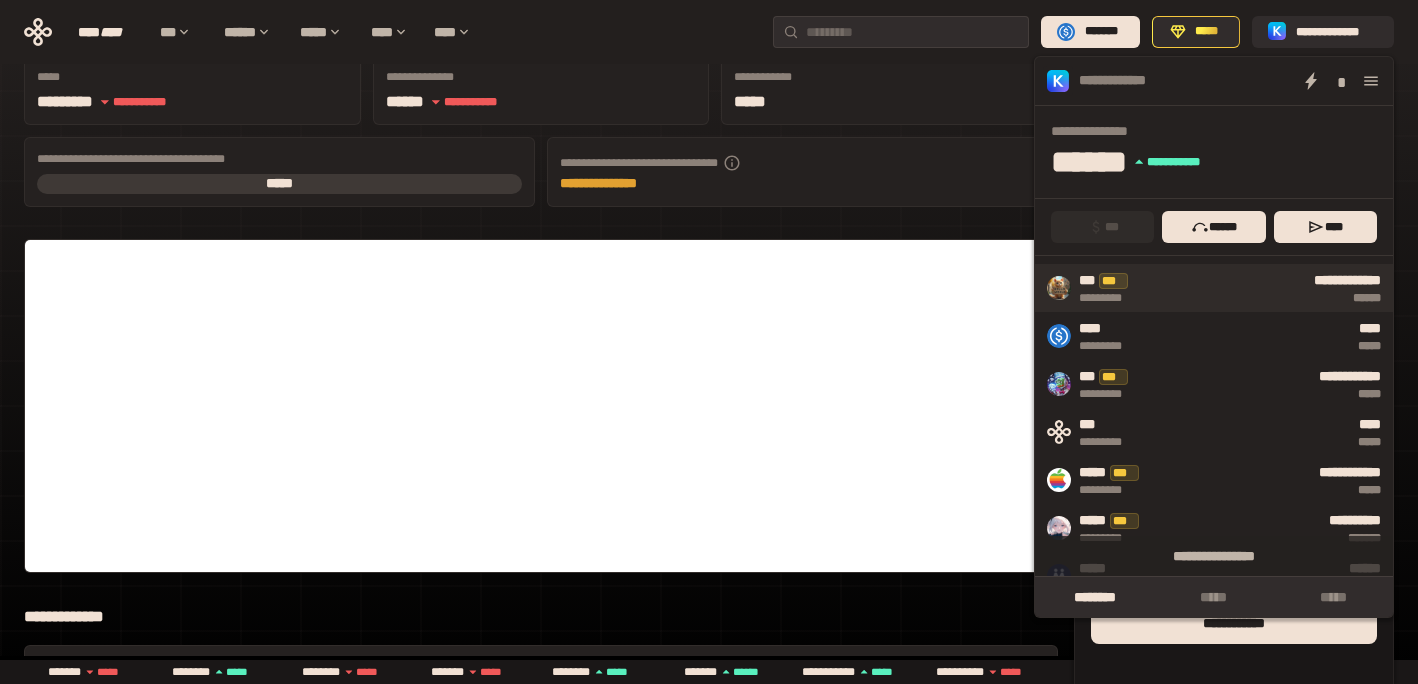 click on "******" at bounding box center (1266, 298) 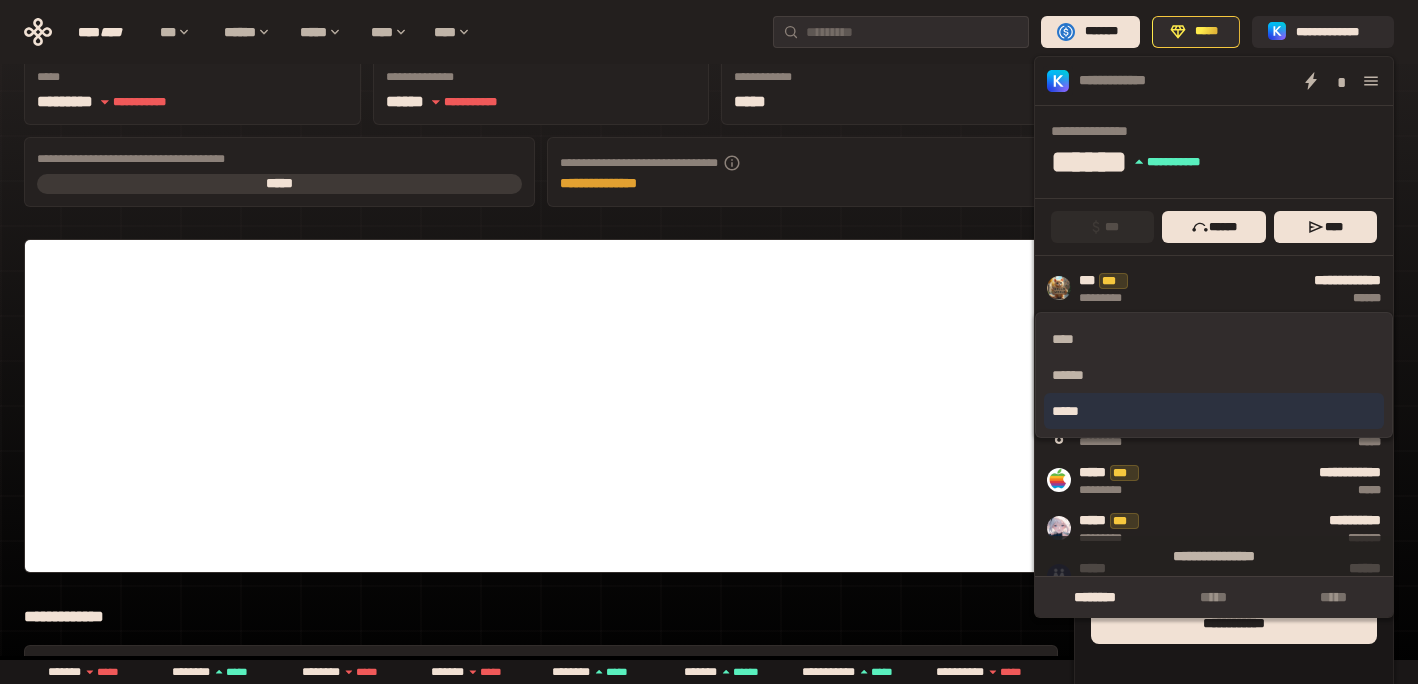 click on "*****" at bounding box center [1214, 411] 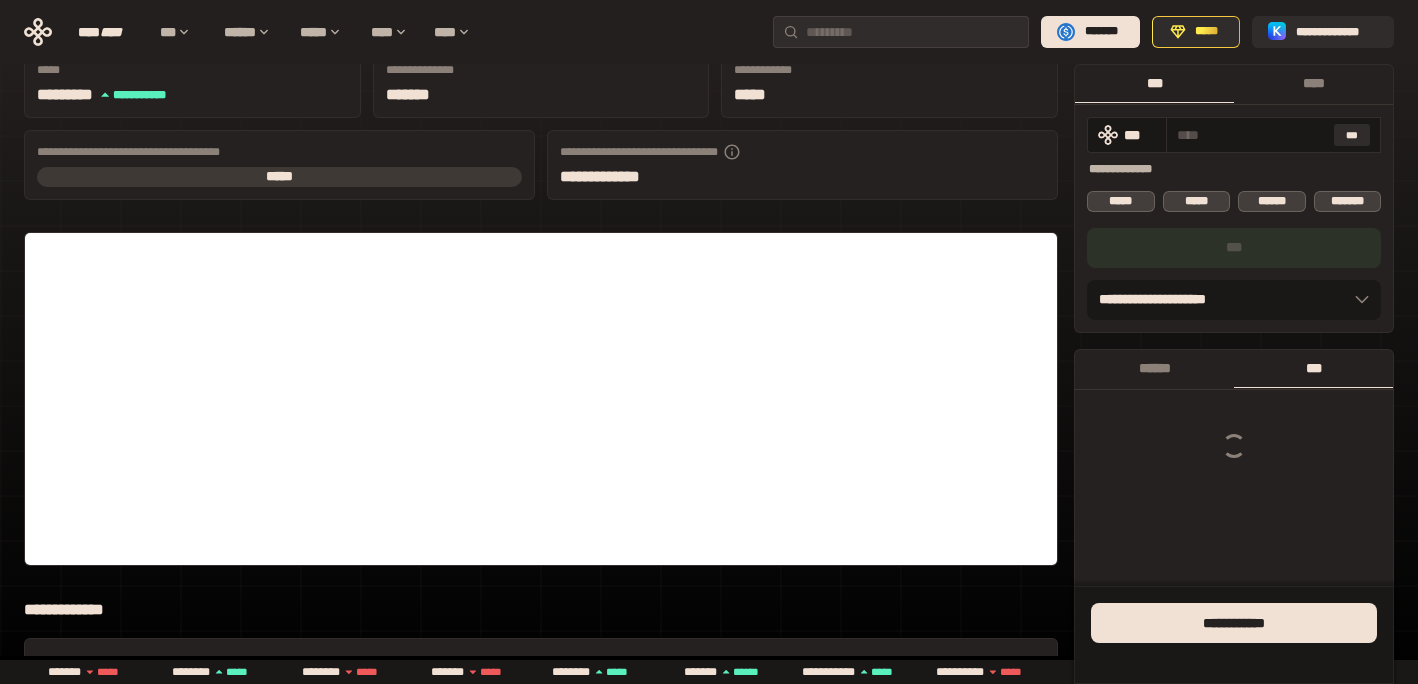 scroll, scrollTop: 139, scrollLeft: 0, axis: vertical 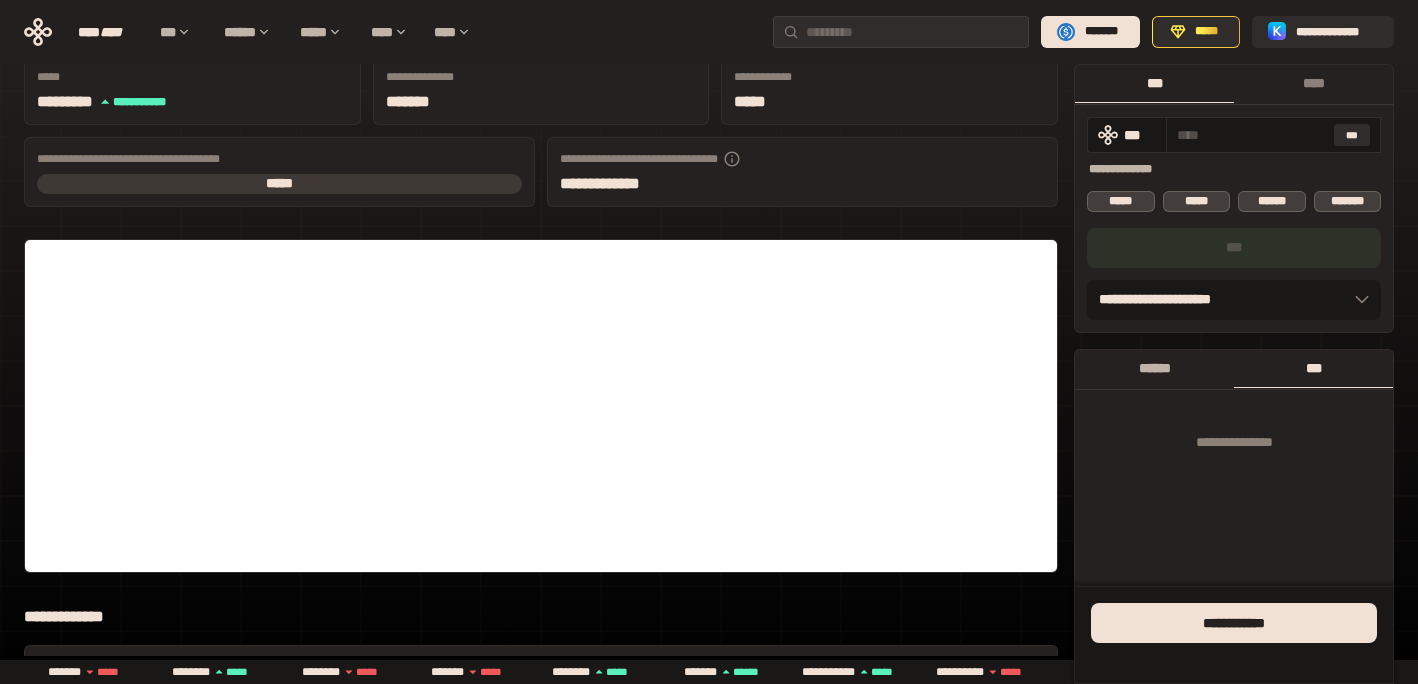 click on "******" at bounding box center [1154, 368] 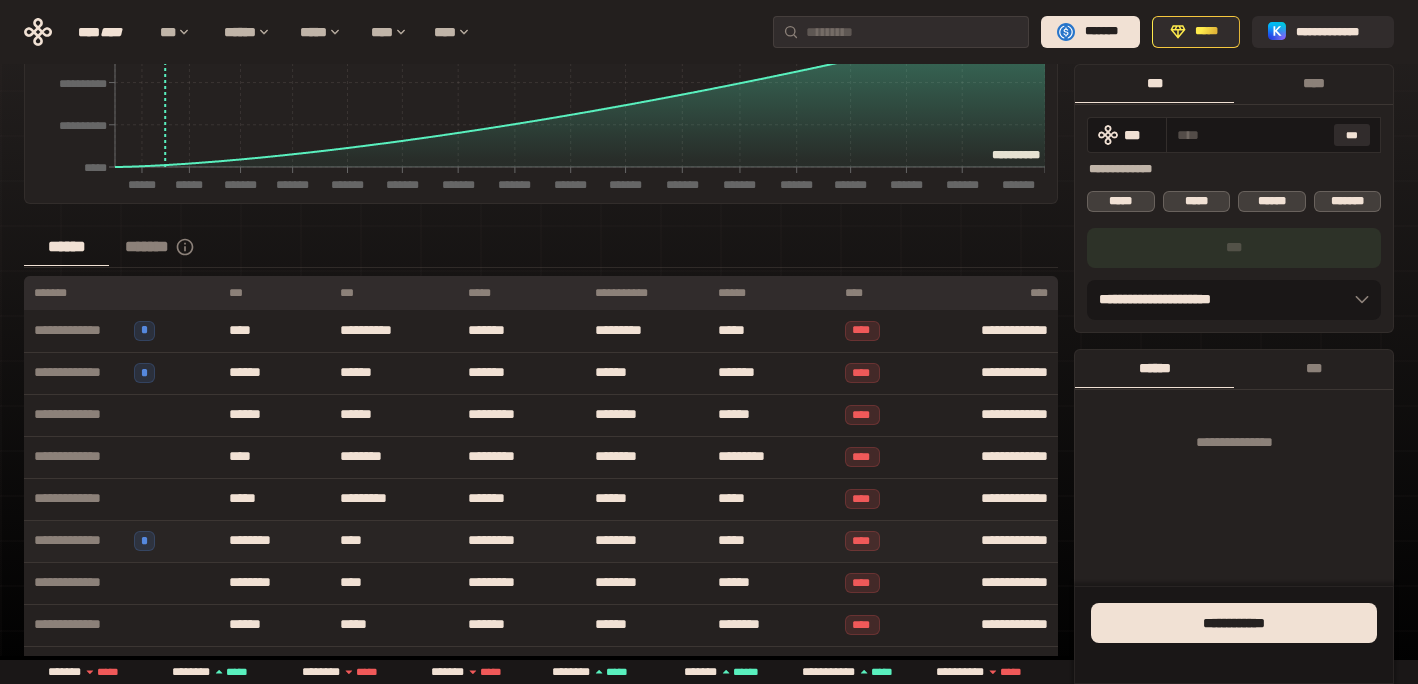 scroll, scrollTop: 708, scrollLeft: 0, axis: vertical 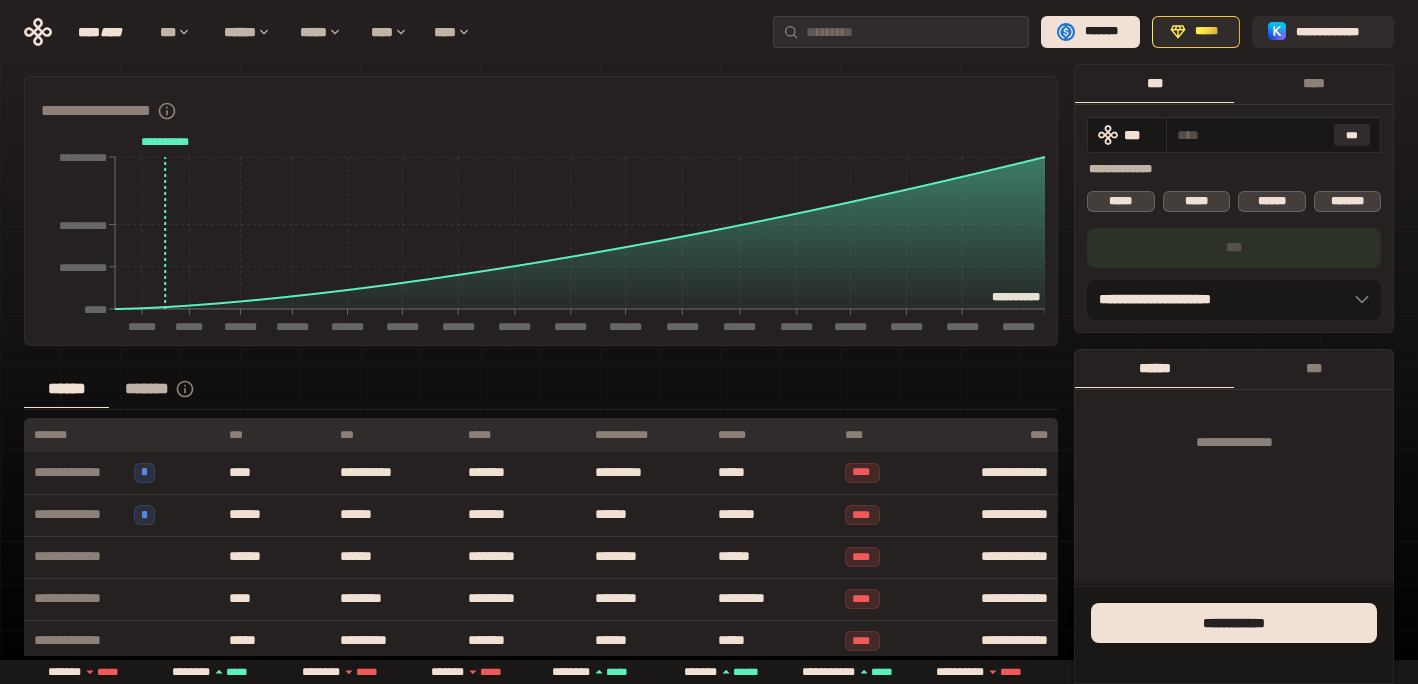 click on "*******" at bounding box center [171, 389] 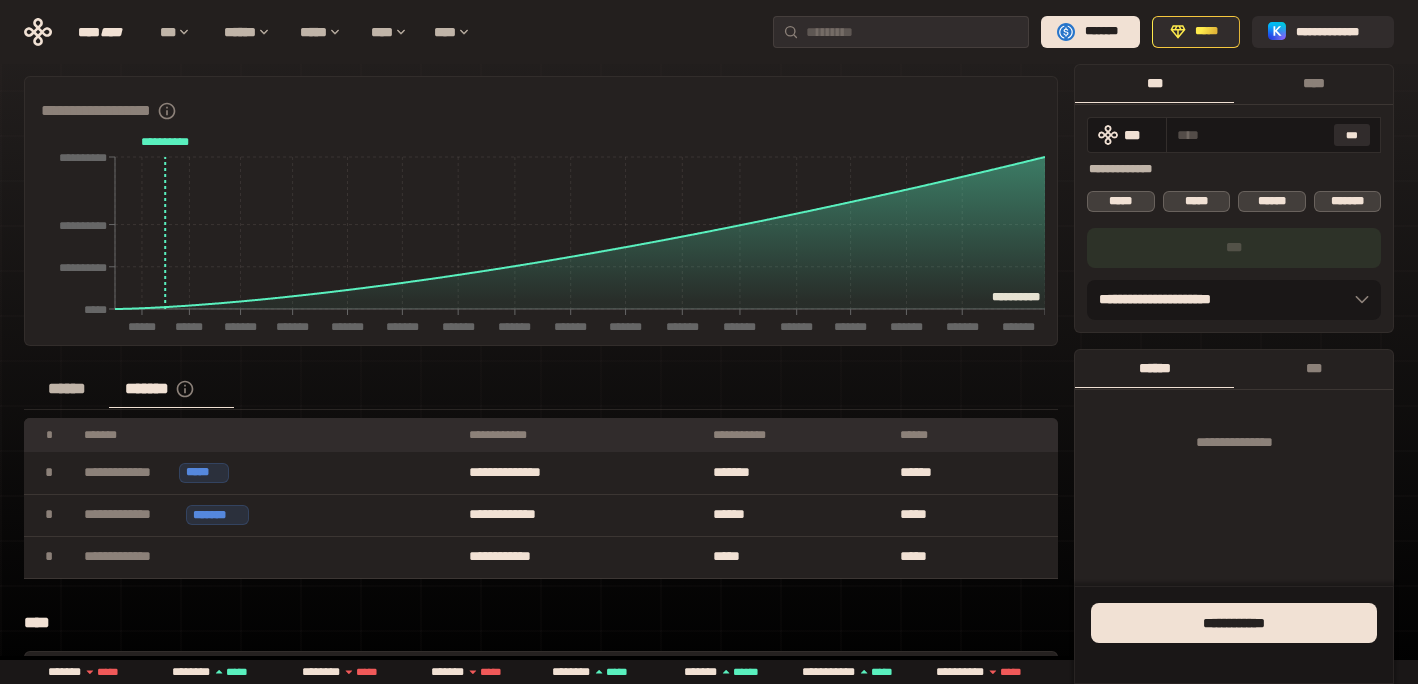 click on "******" at bounding box center [66, 389] 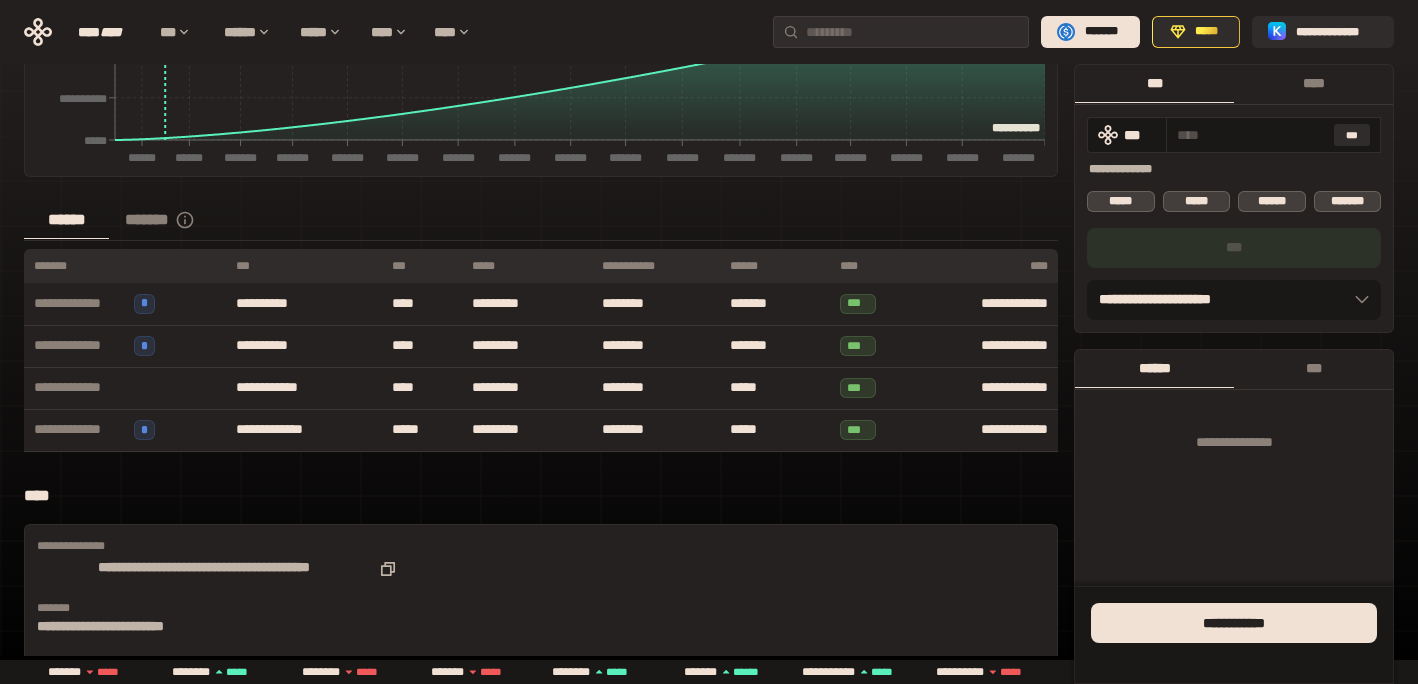 scroll, scrollTop: 948, scrollLeft: 0, axis: vertical 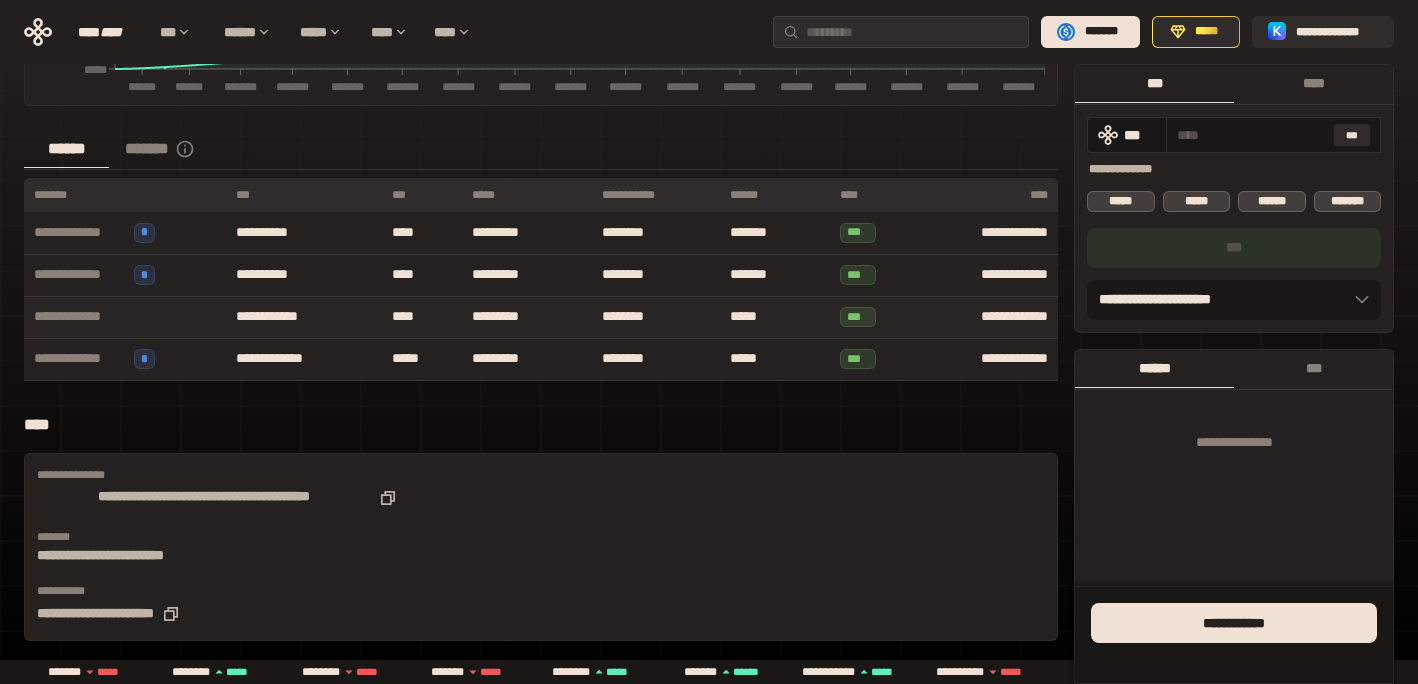 click on "***" at bounding box center [858, 317] 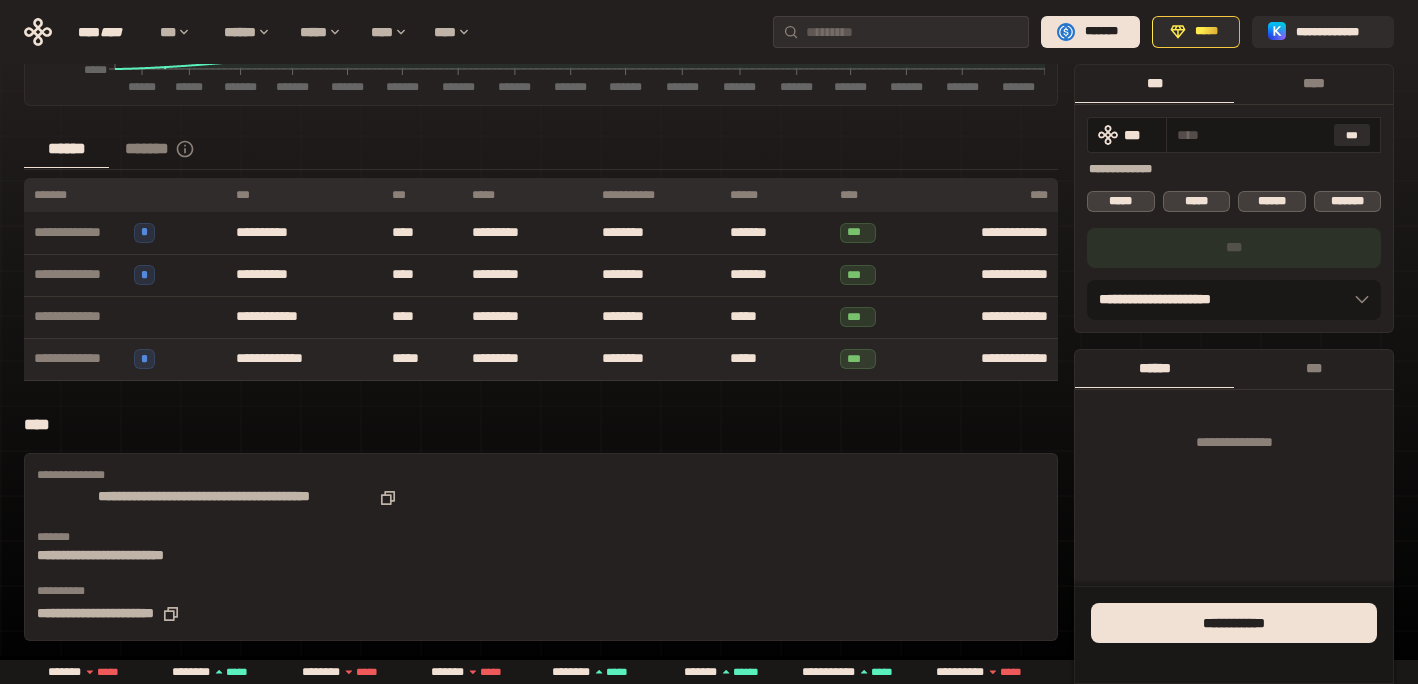 click on "***" at bounding box center (858, 359) 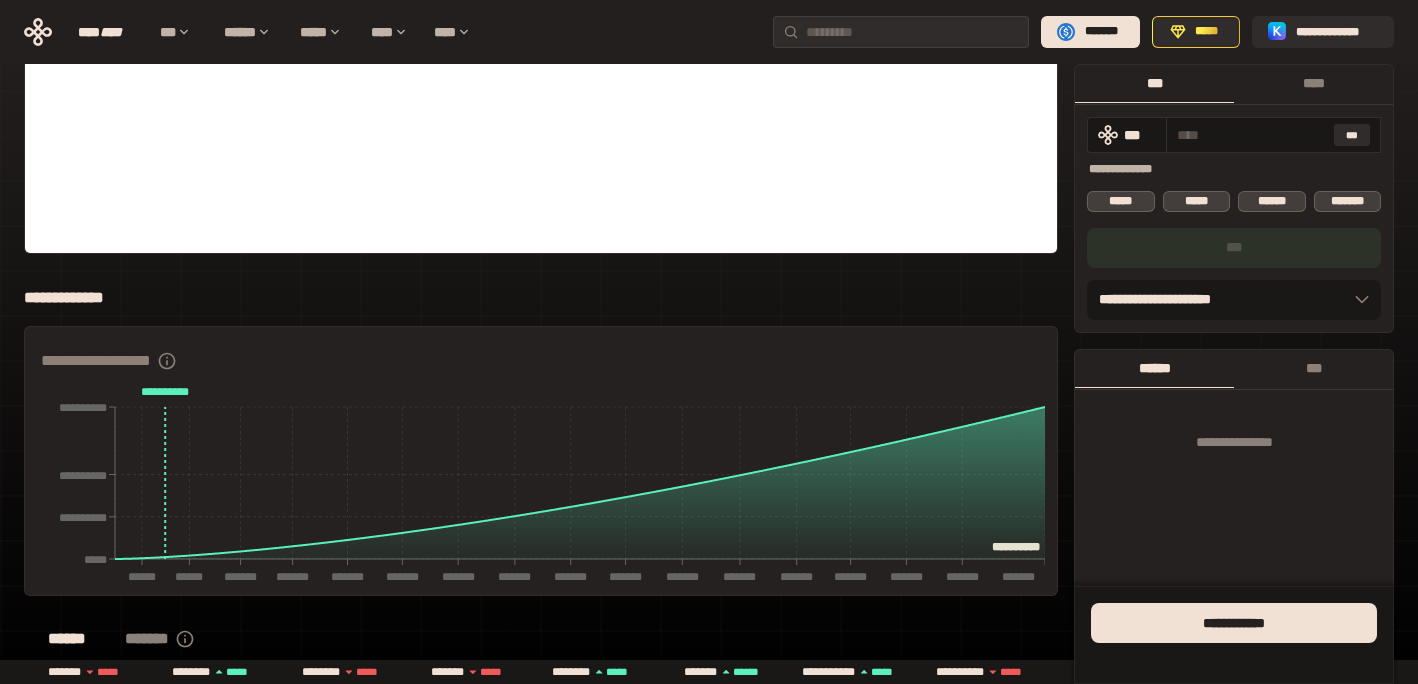 scroll, scrollTop: 0, scrollLeft: 0, axis: both 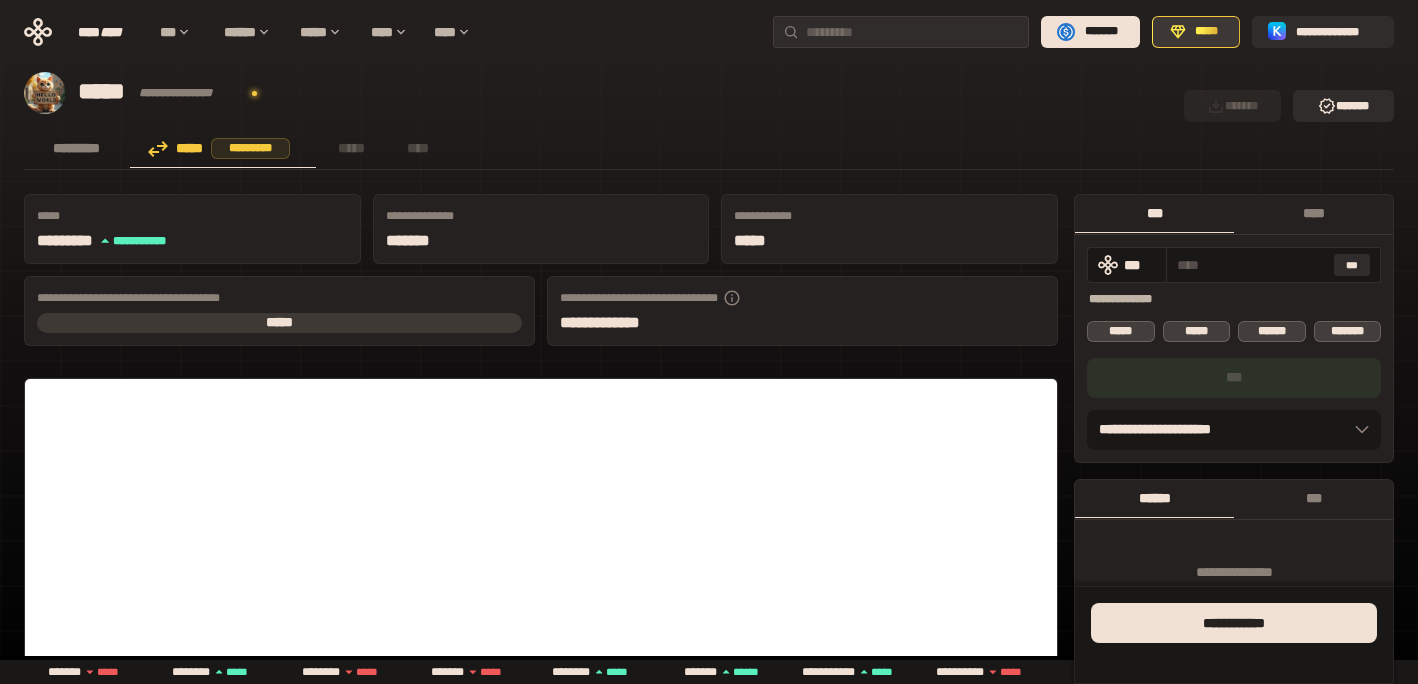 click on "*****" at bounding box center (1207, 32) 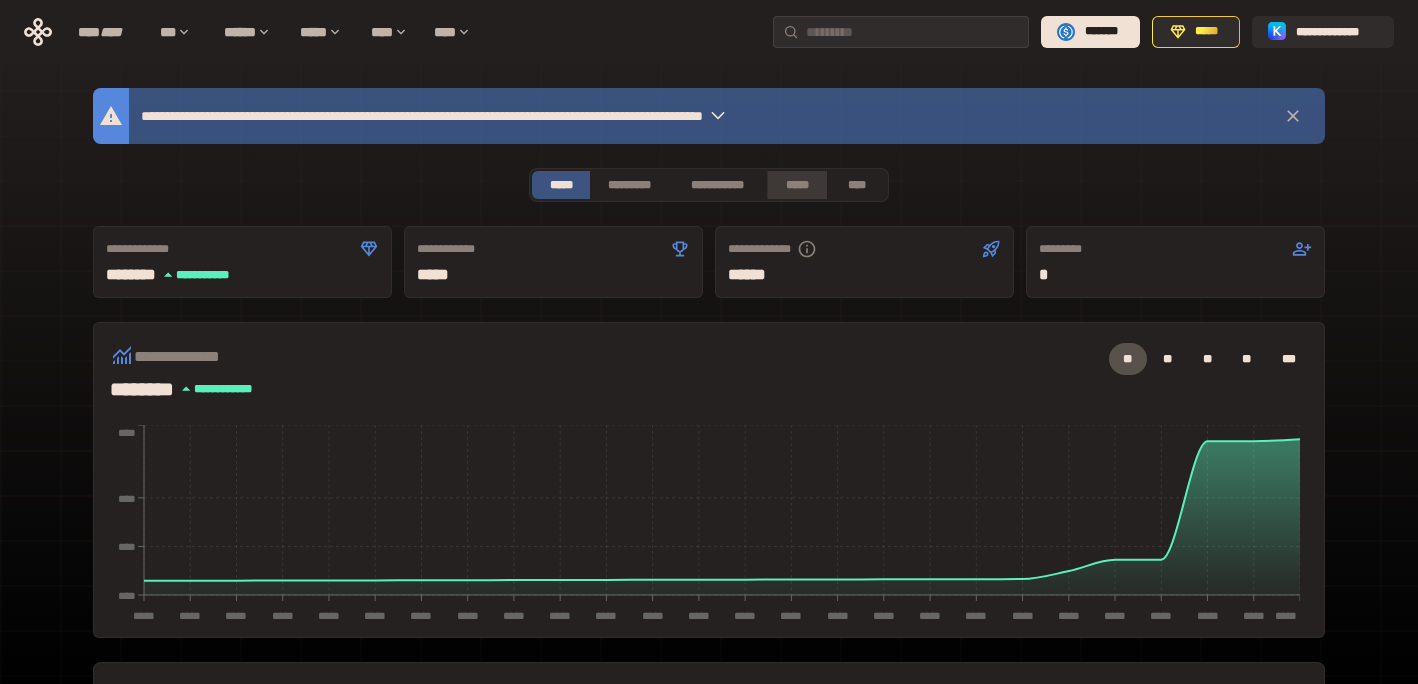 click on "*****" at bounding box center (796, 185) 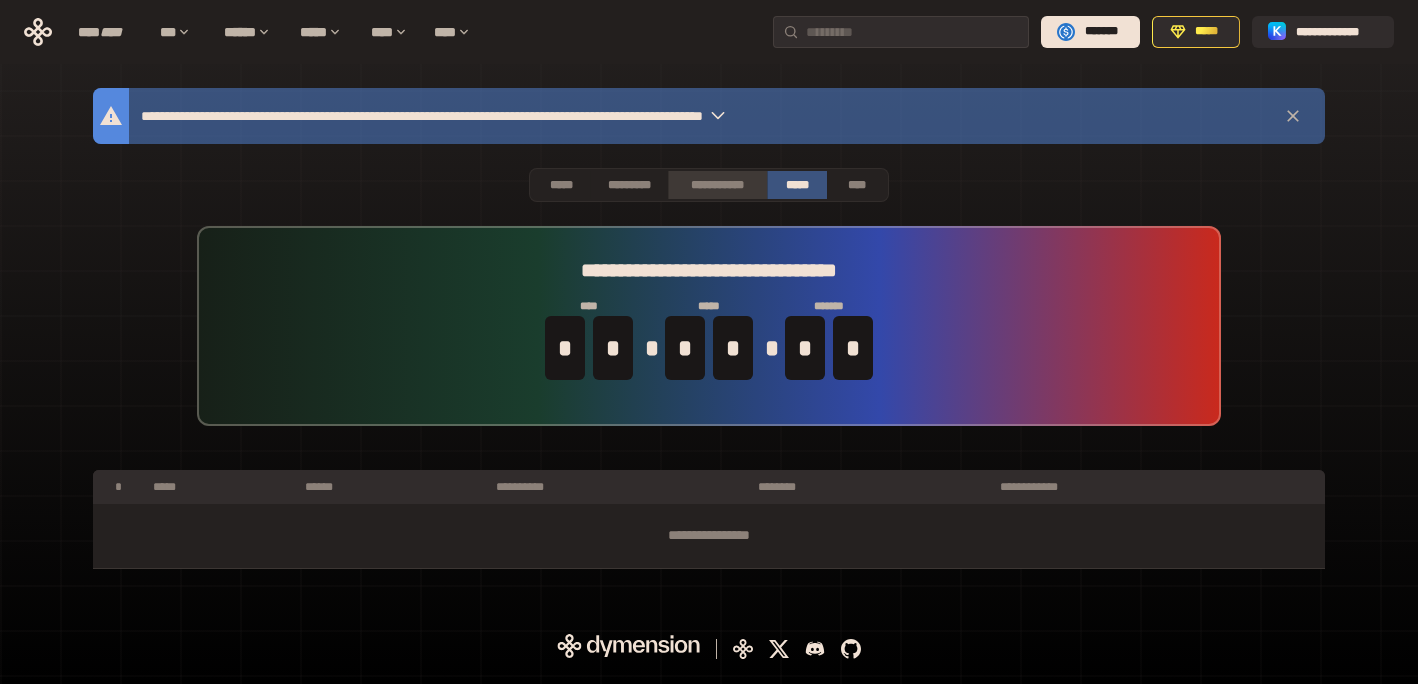 click on "**********" at bounding box center [717, 185] 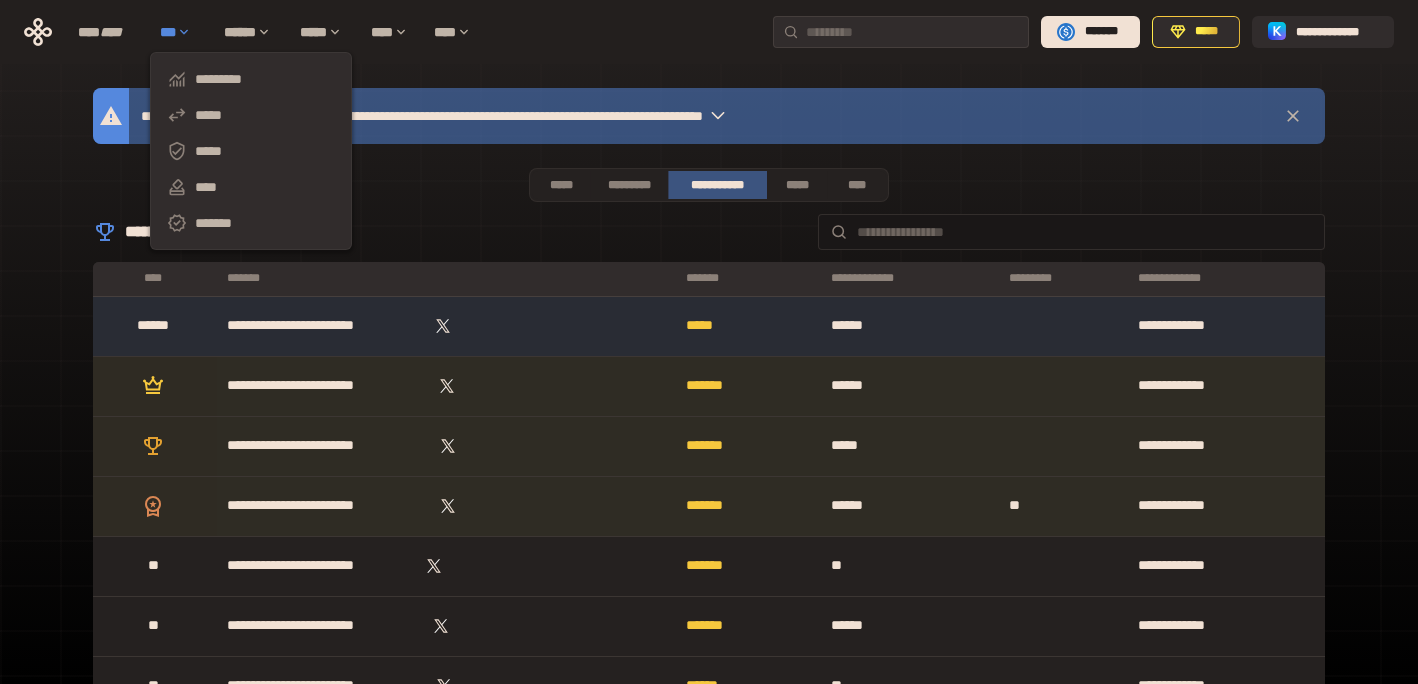 click on "***" at bounding box center (182, 32) 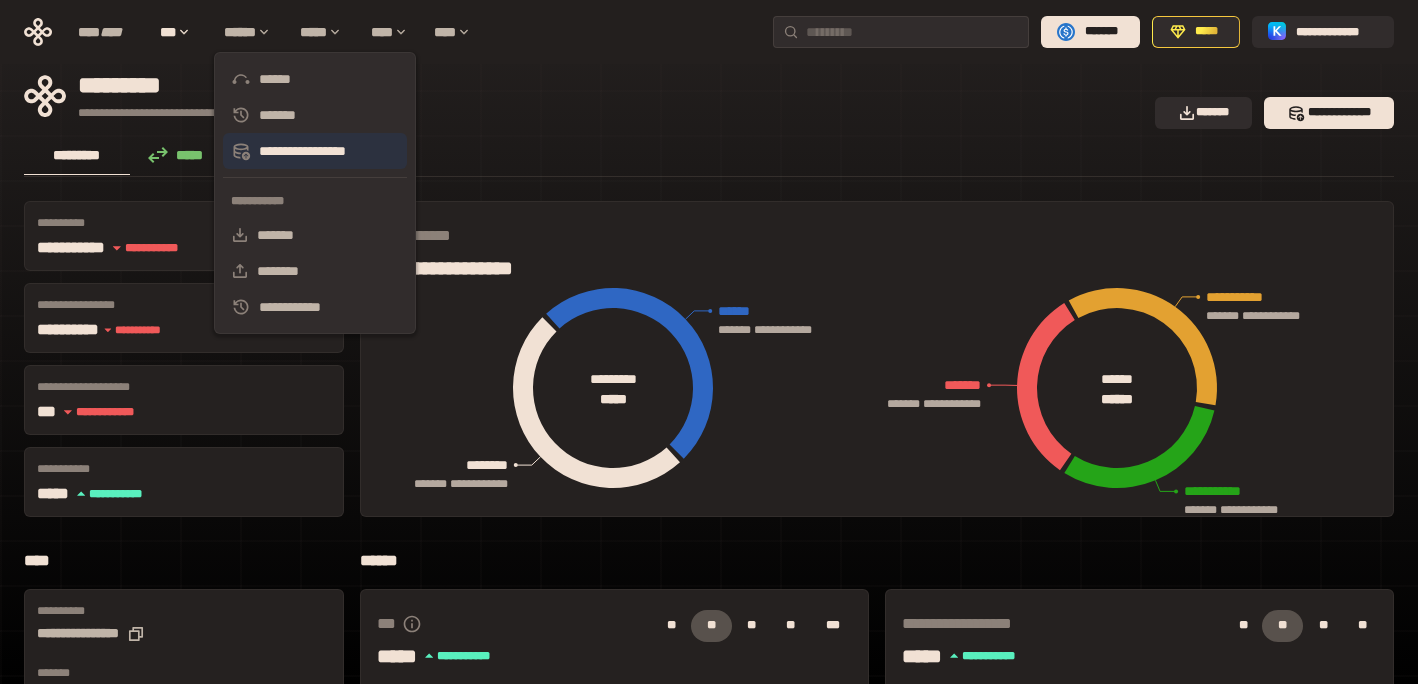 click on "**********" at bounding box center [315, 151] 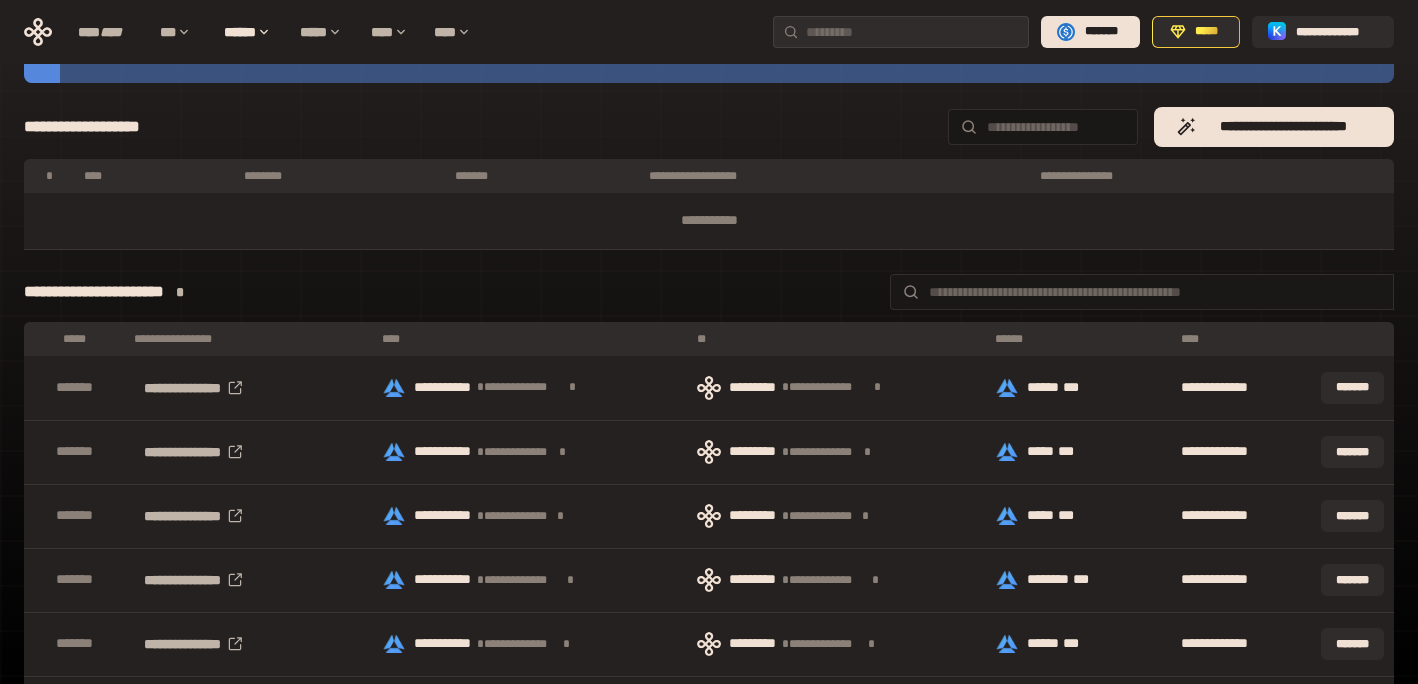 scroll, scrollTop: 321, scrollLeft: 0, axis: vertical 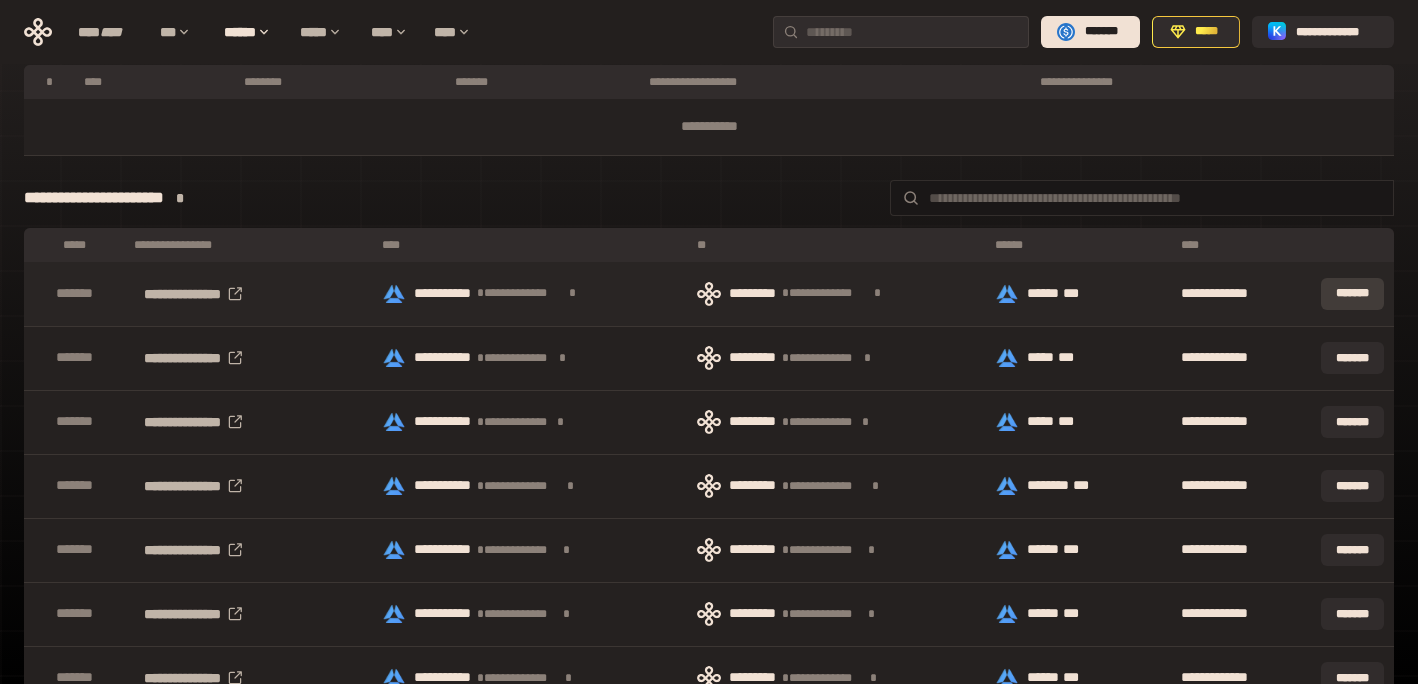 click on "*******" at bounding box center [1352, 294] 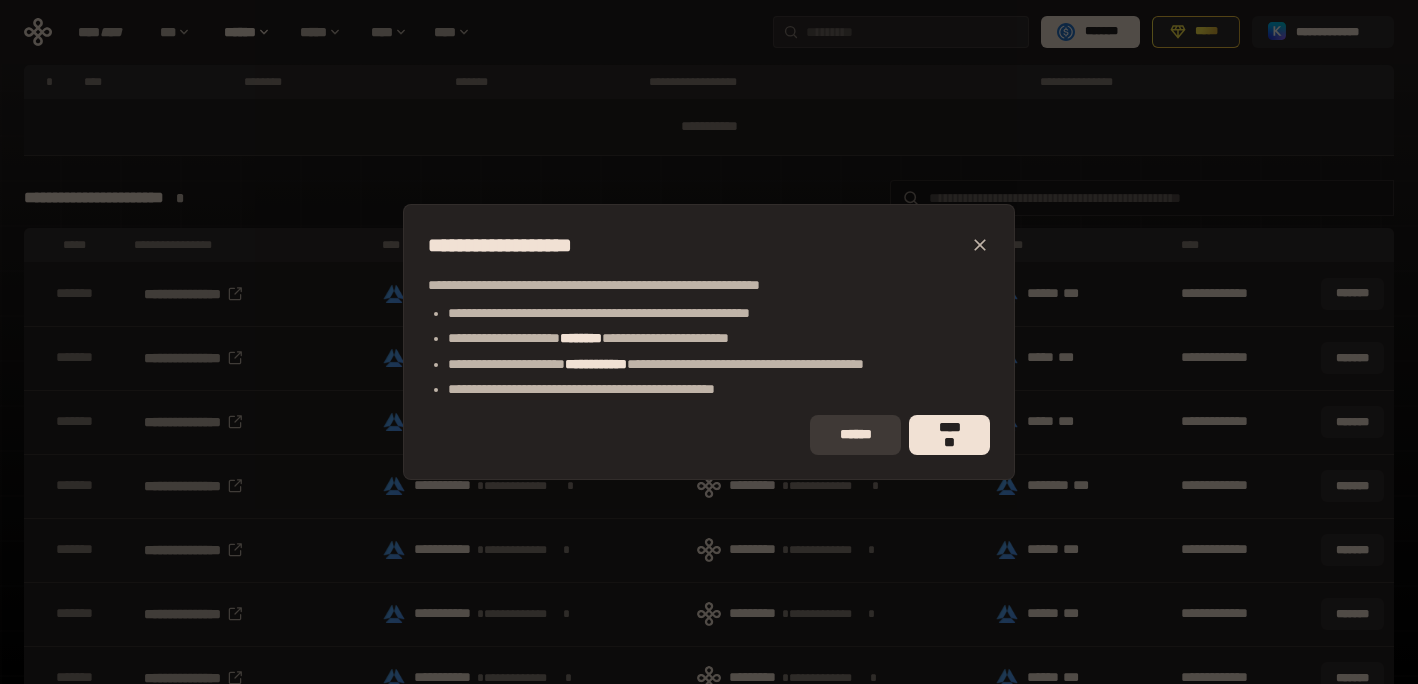 click on "******" at bounding box center [855, 435] 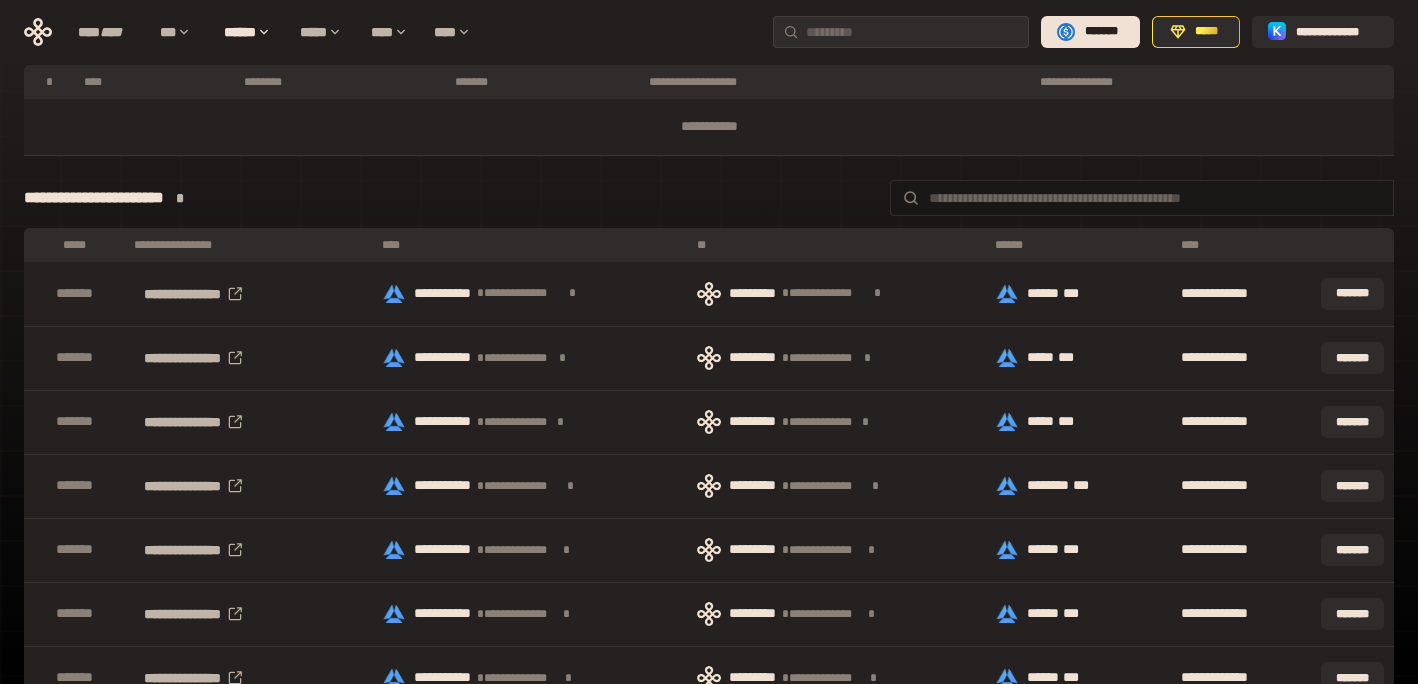 scroll, scrollTop: 0, scrollLeft: 0, axis: both 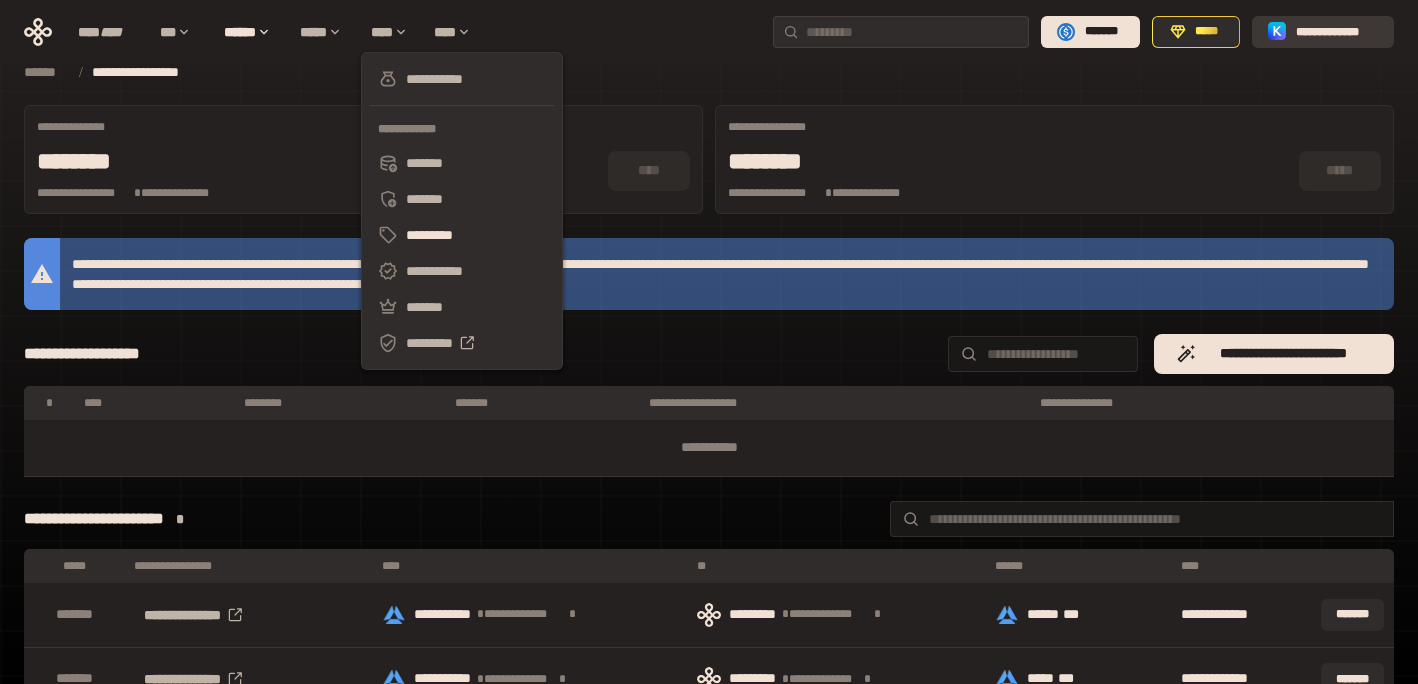 click on "**********" at bounding box center (1337, 32) 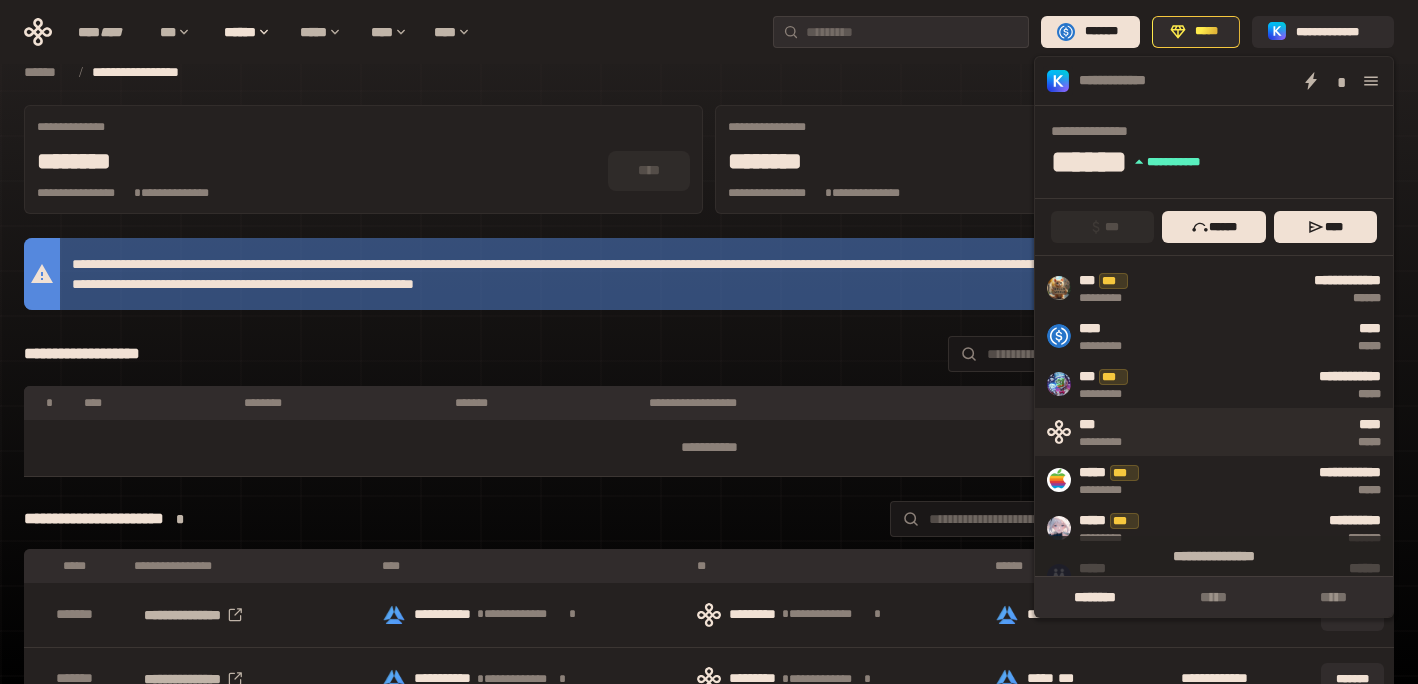 scroll, scrollTop: 64, scrollLeft: 0, axis: vertical 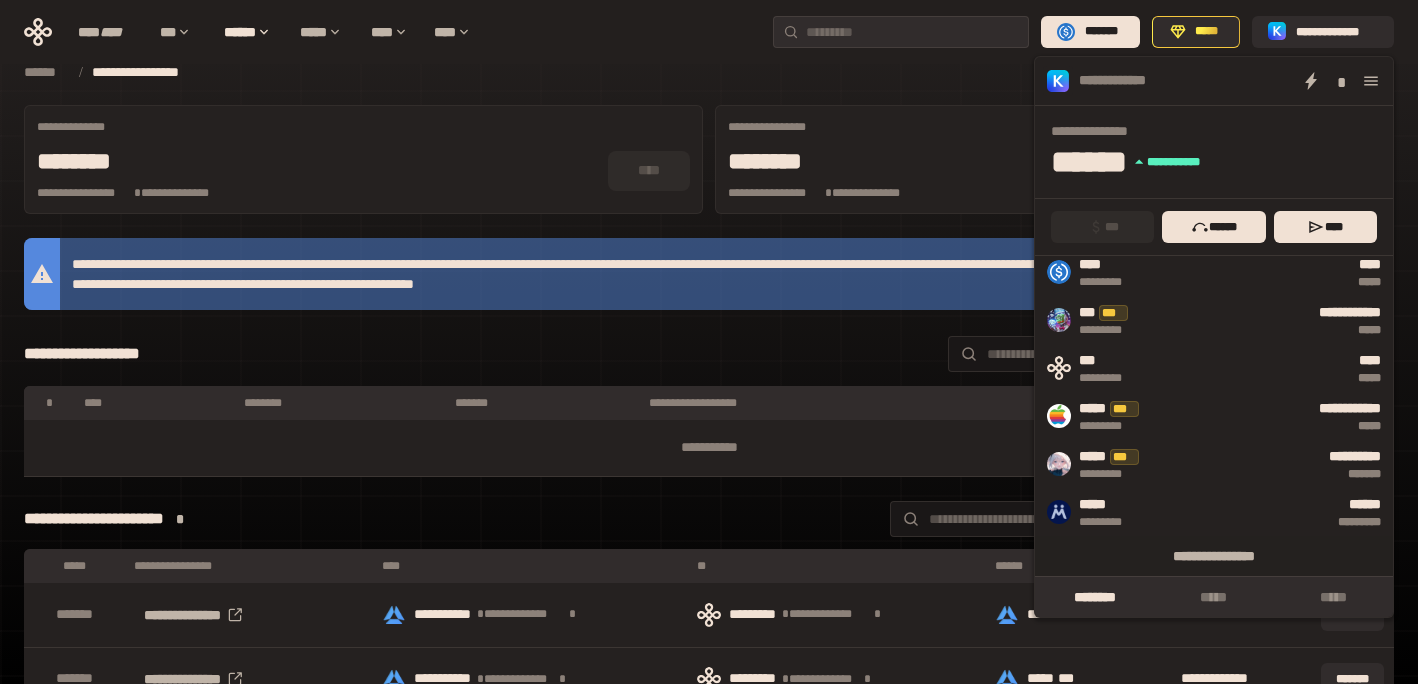 click on "**********" at bounding box center (709, 72) 